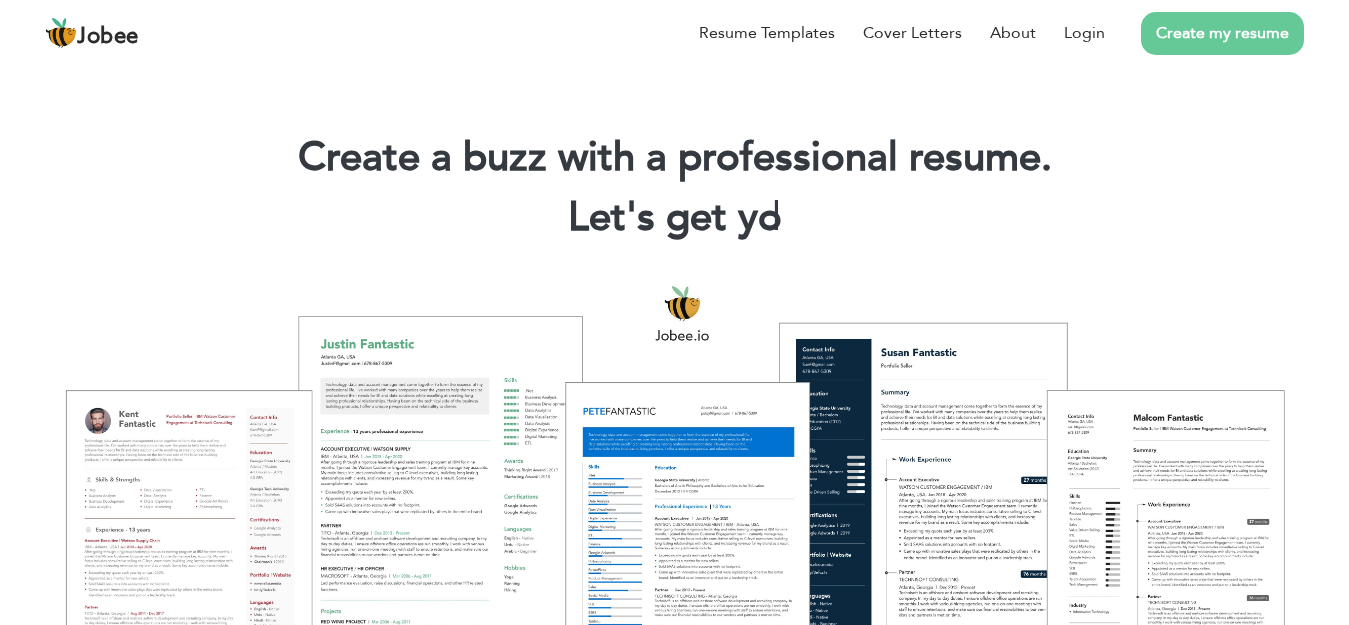 scroll, scrollTop: 0, scrollLeft: 0, axis: both 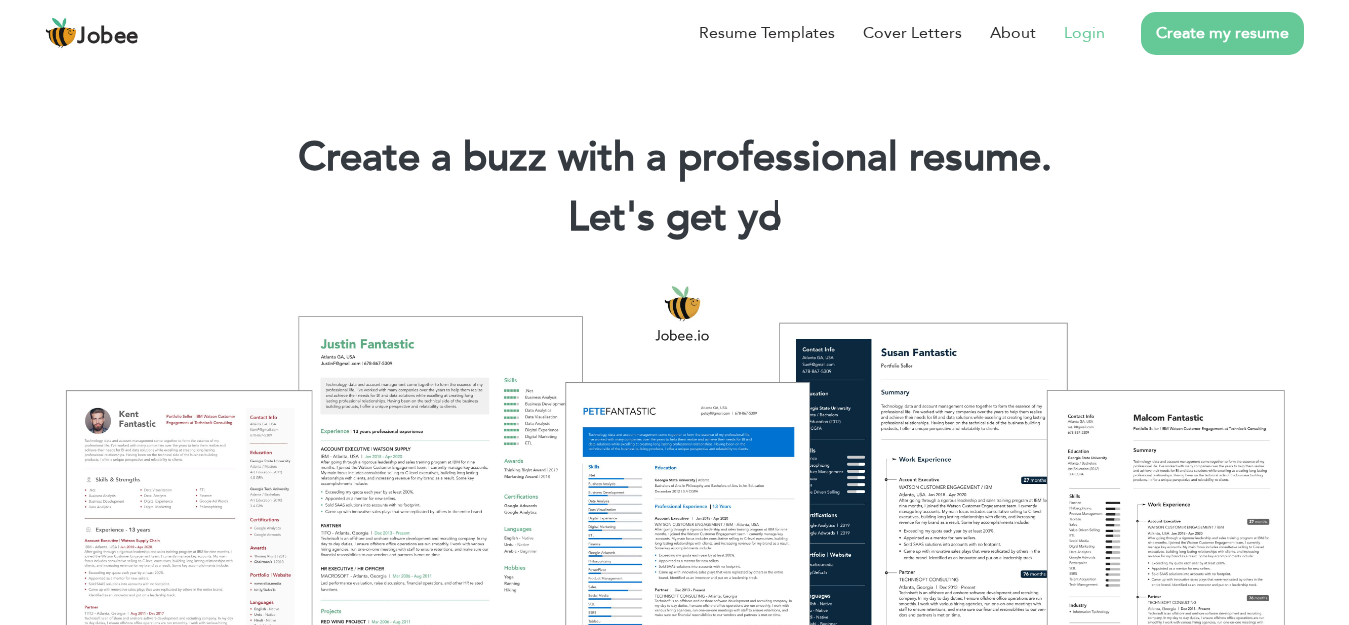 click on "Login" at bounding box center (1084, 33) 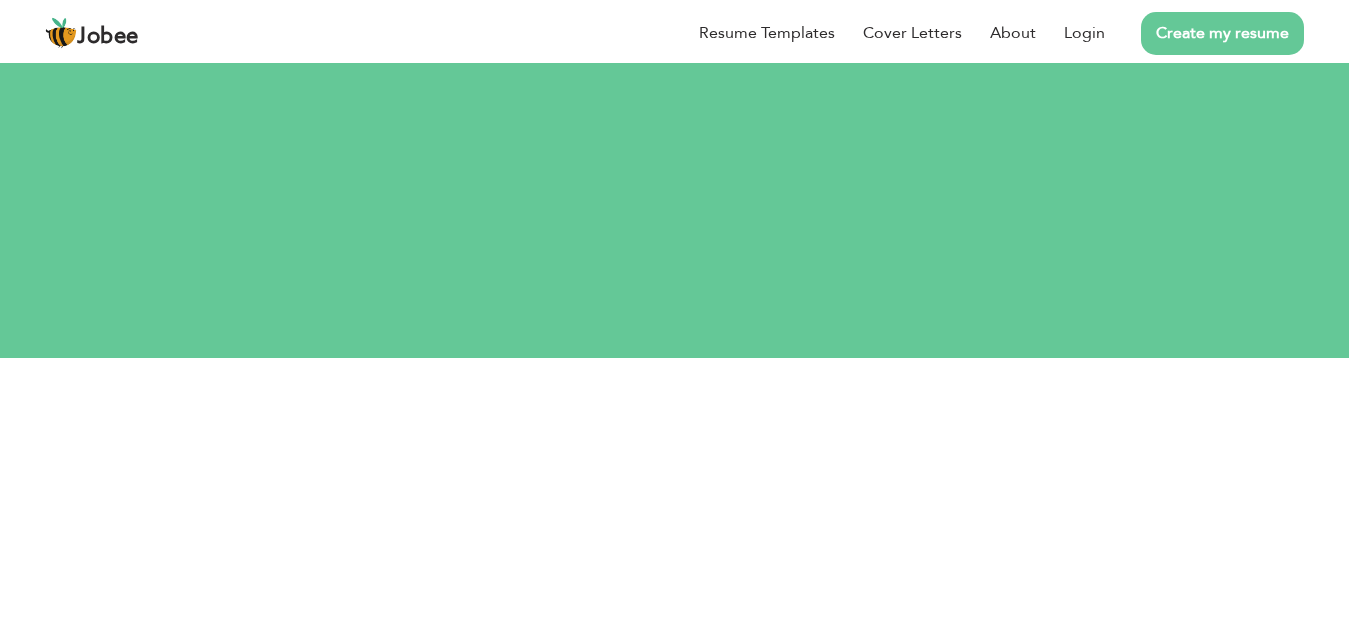 scroll, scrollTop: 0, scrollLeft: 0, axis: both 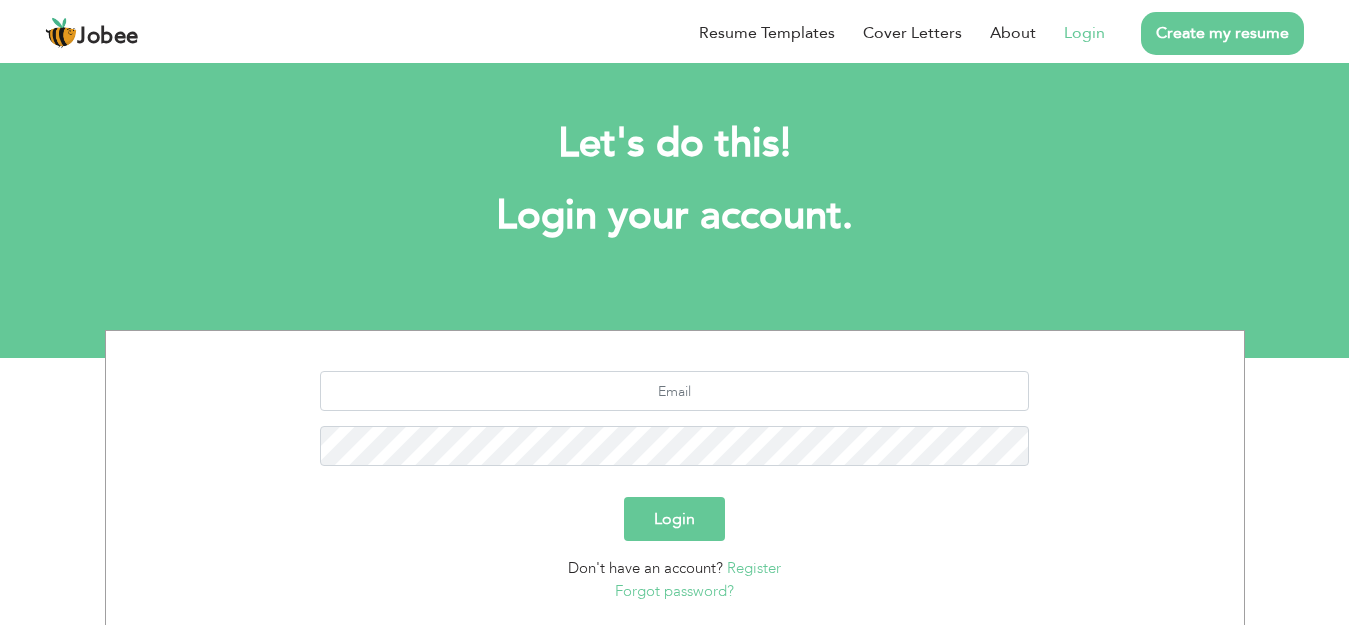 click on "Register" at bounding box center (754, 568) 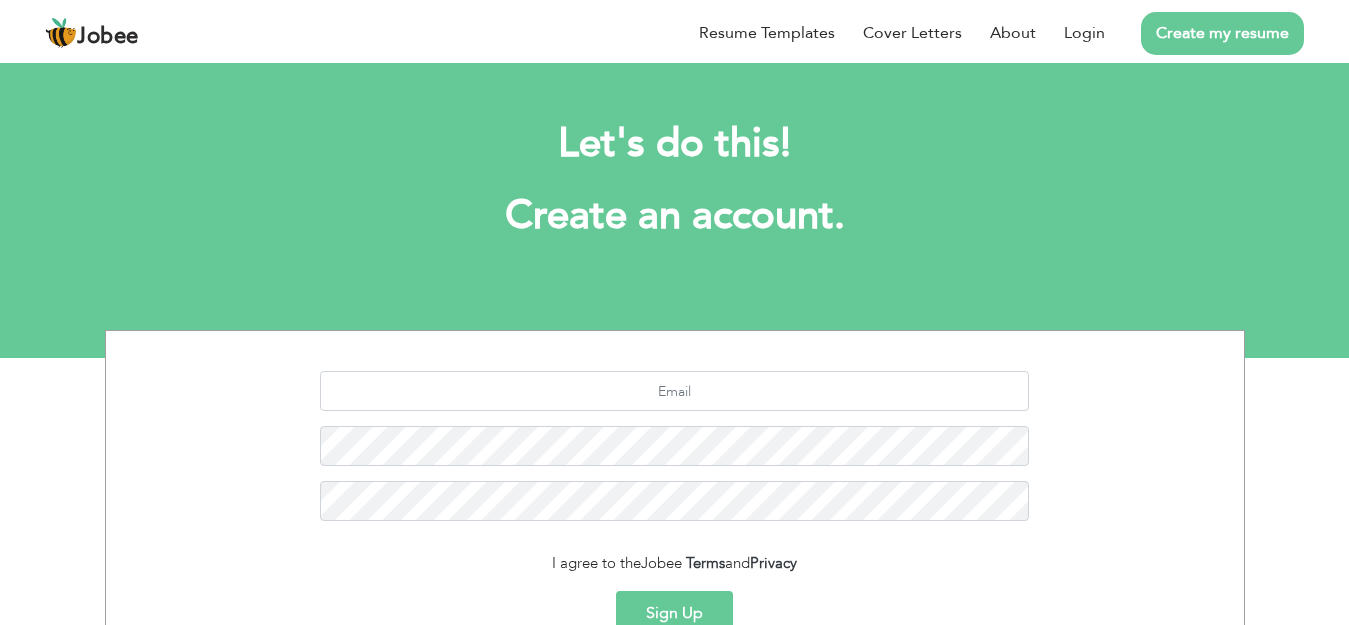 scroll, scrollTop: 0, scrollLeft: 0, axis: both 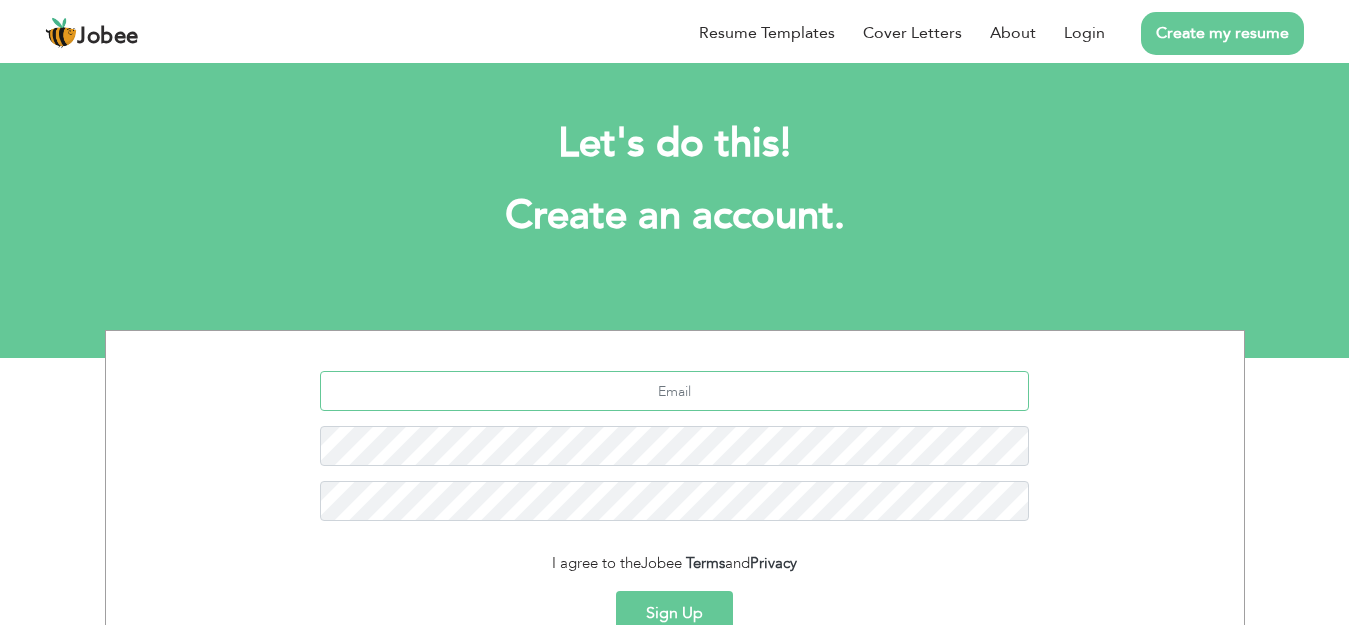 click at bounding box center (674, 391) 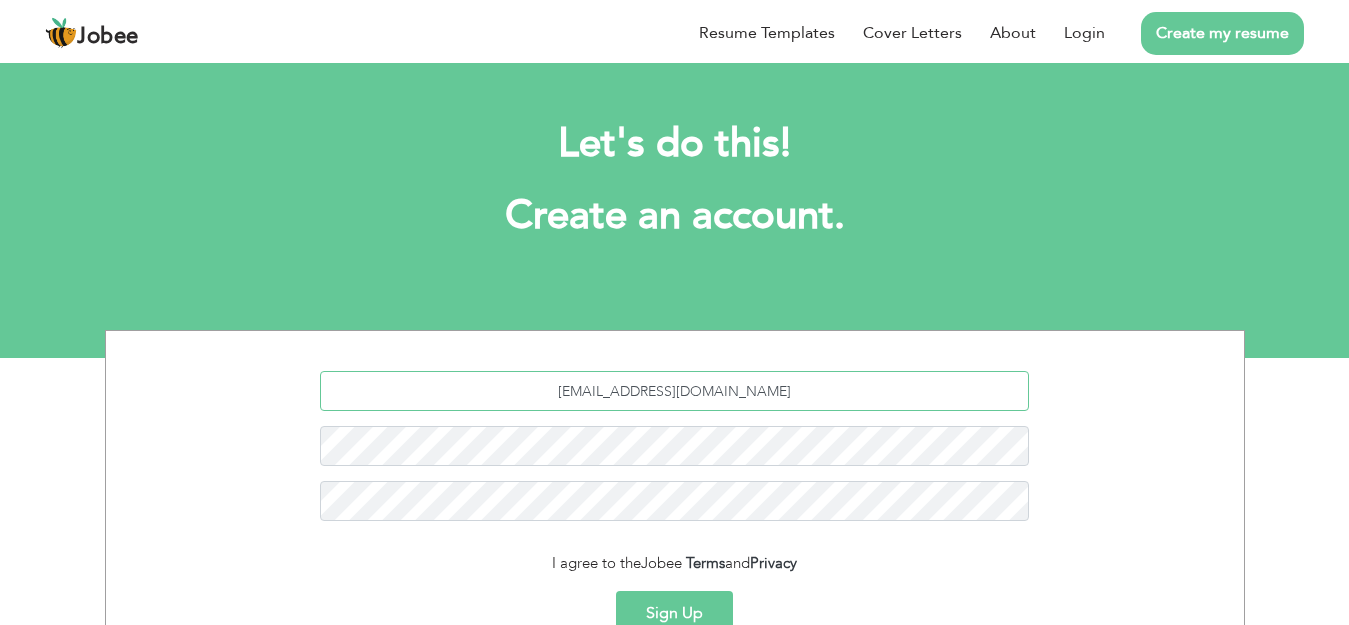type on "[EMAIL_ADDRESS][DOMAIN_NAME]" 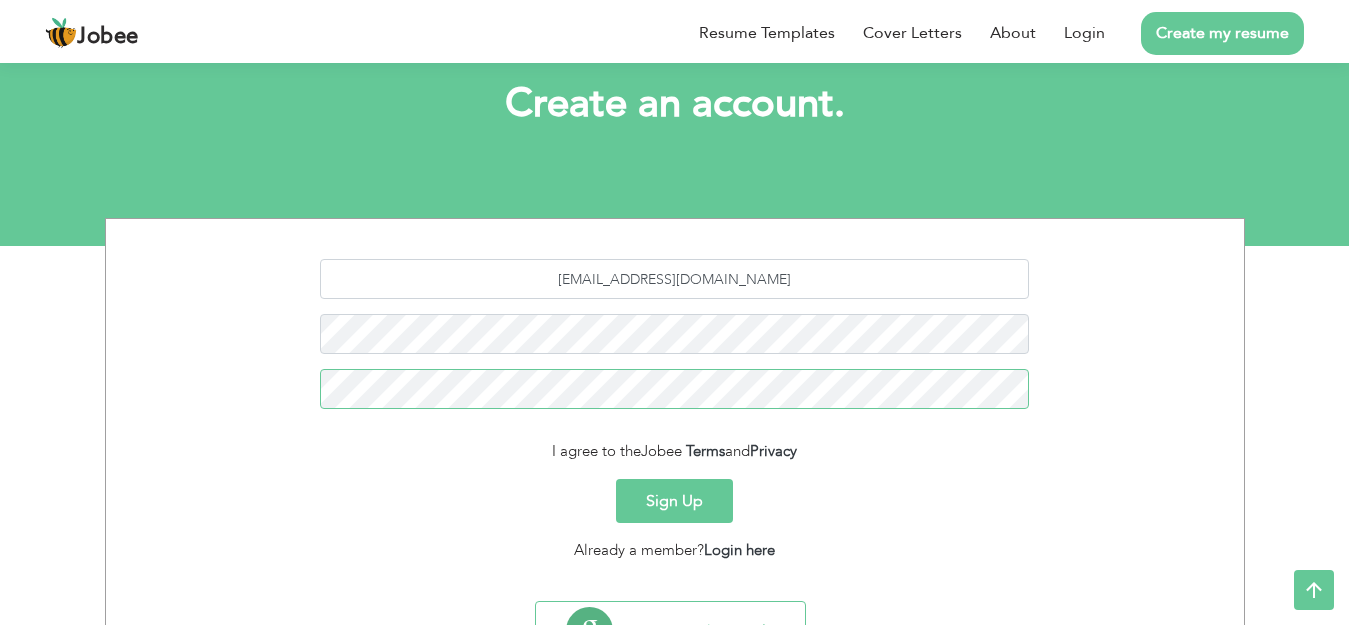 scroll, scrollTop: 205, scrollLeft: 0, axis: vertical 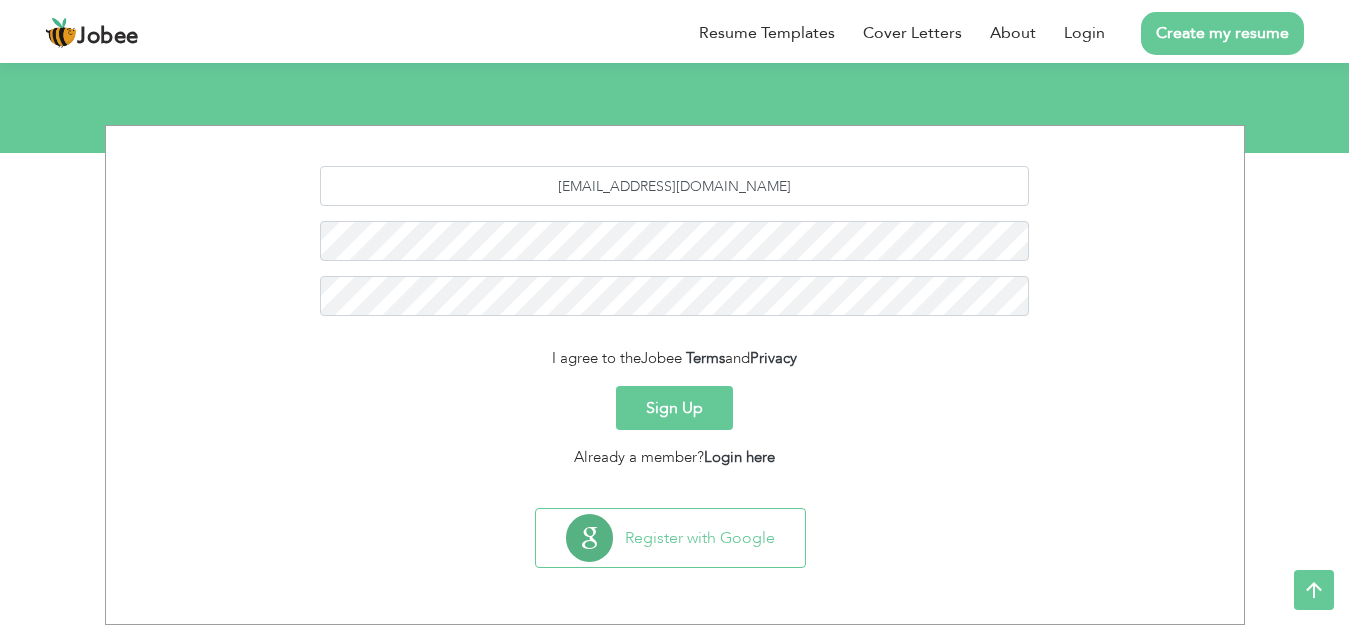 click on "Sign Up" at bounding box center [674, 408] 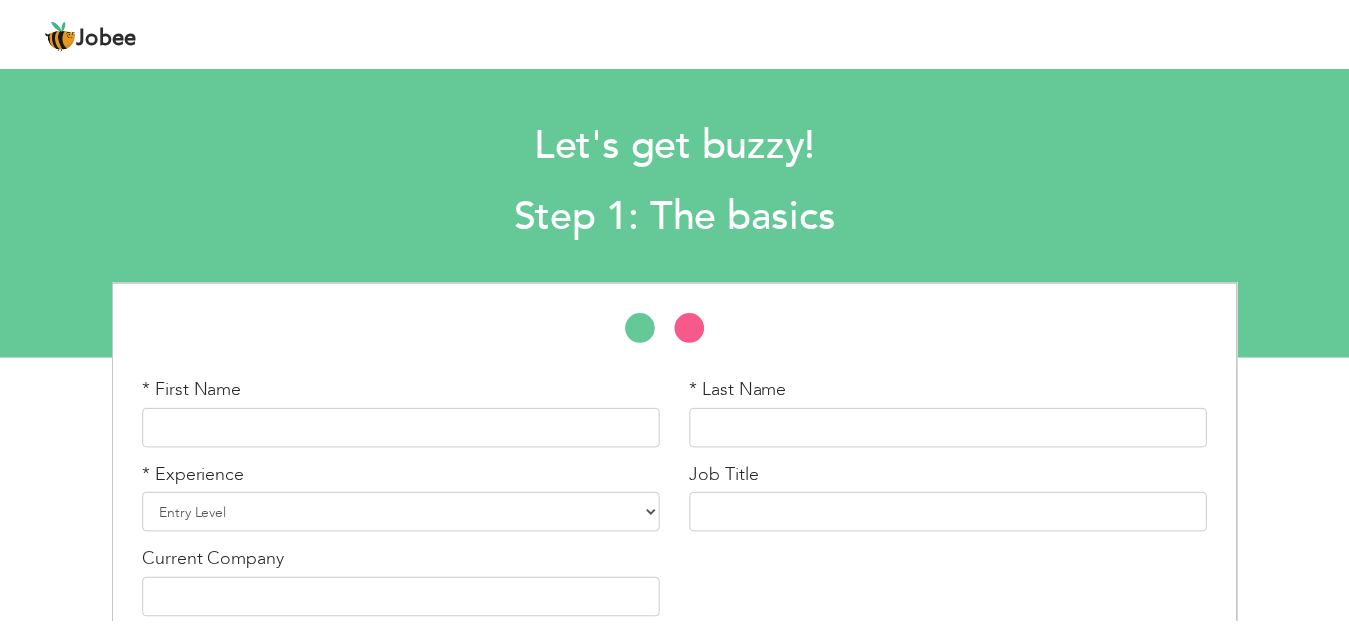 scroll, scrollTop: 0, scrollLeft: 0, axis: both 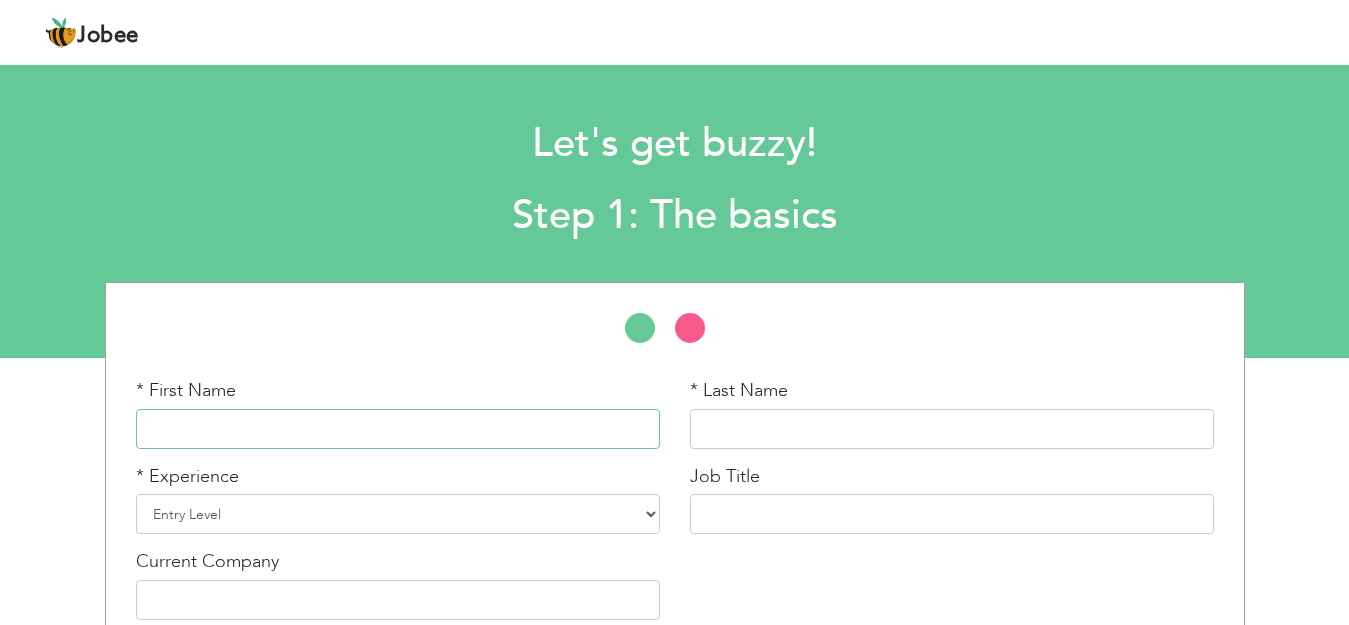 click at bounding box center [398, 429] 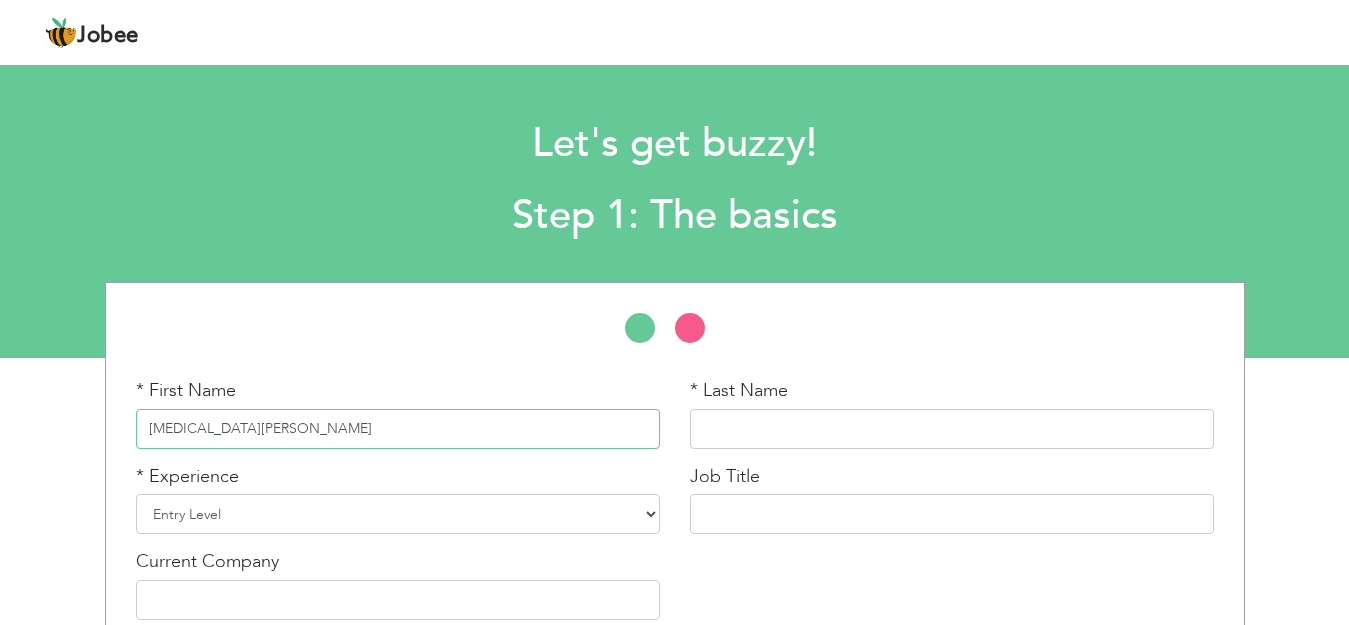type on "[MEDICAL_DATA][PERSON_NAME]" 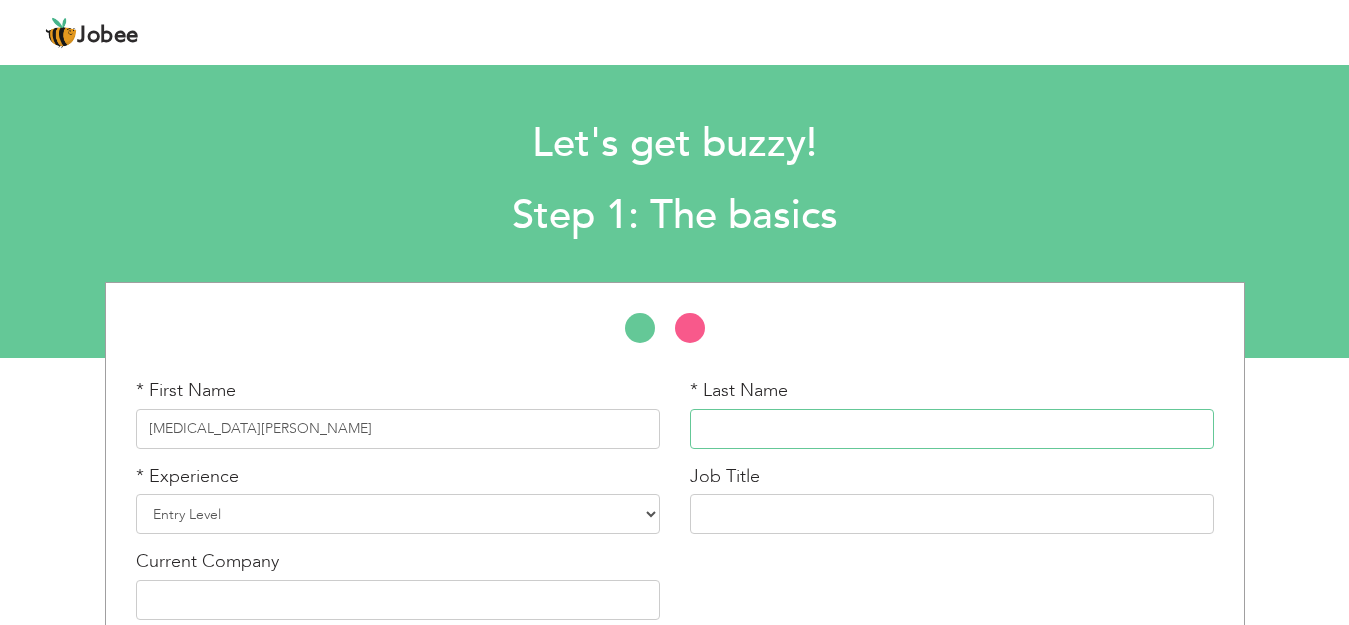 click at bounding box center (952, 429) 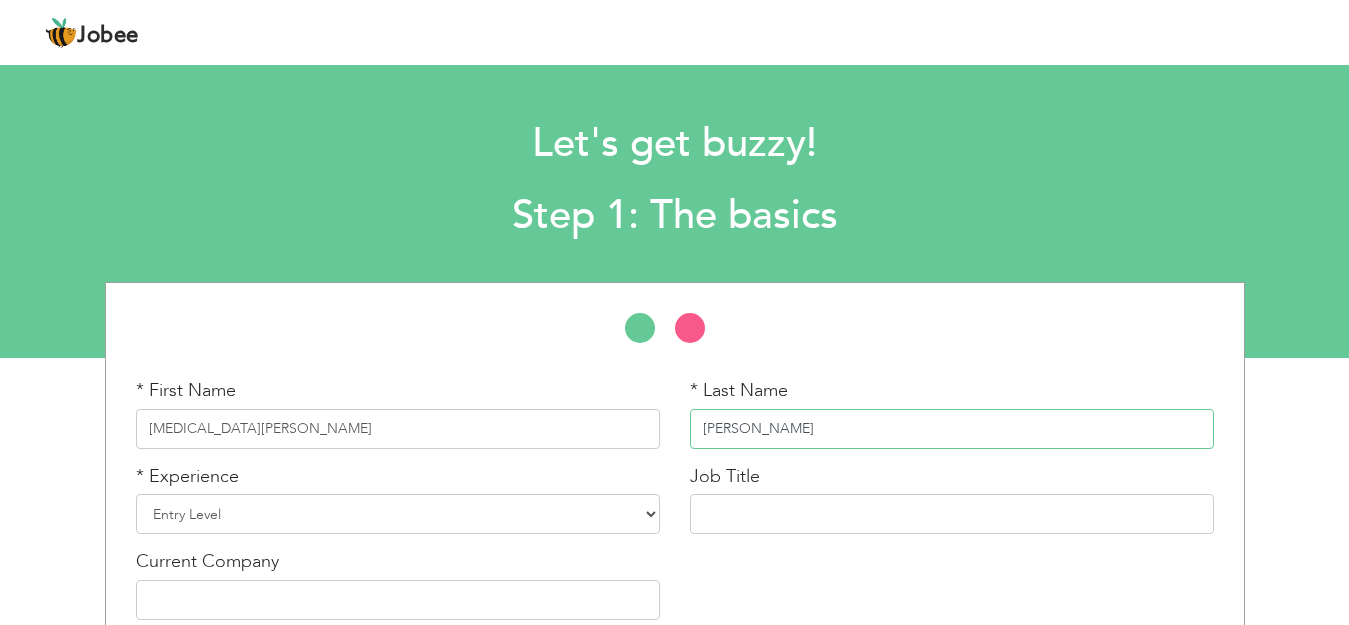 type on "[PERSON_NAME]" 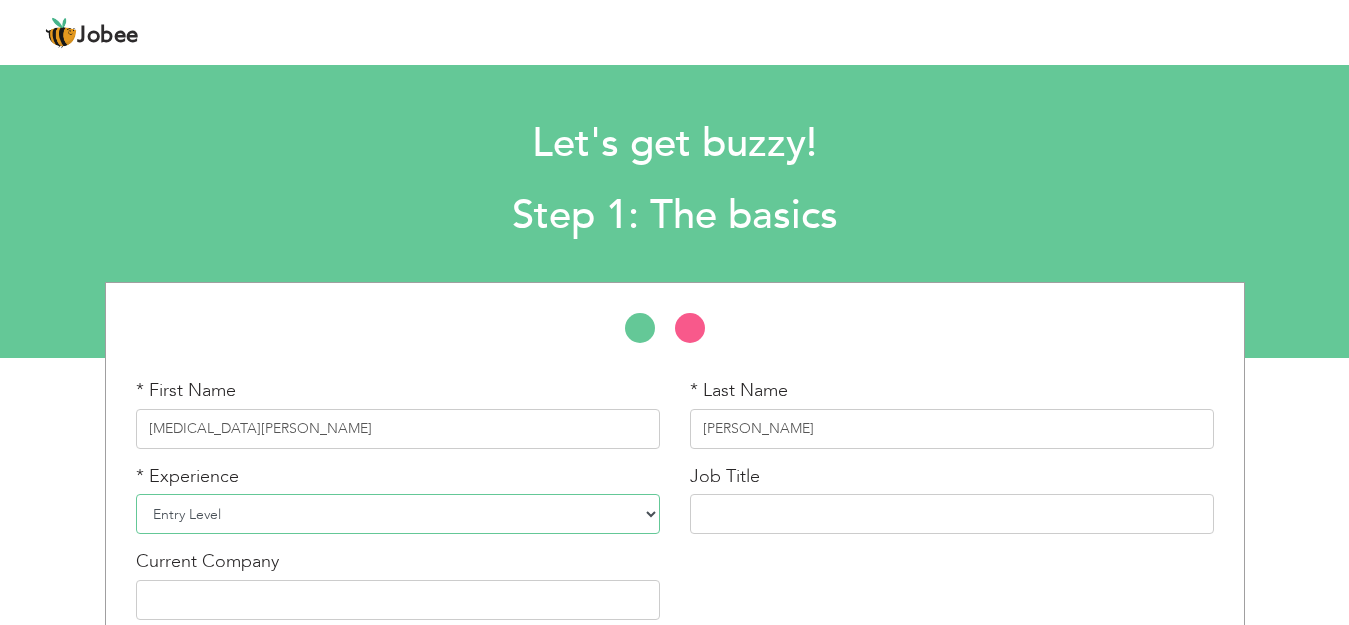 click on "Entry Level
Less than 1 Year
1 Year
2 Years
3 Years
4 Years
5 Years
6 Years
7 Years
8 Years
9 Years
10 Years
11 Years
12 Years
13 Years
14 Years
15 Years
16 Years
17 Years
18 Years
19 Years
20 Years
21 Years
22 Years
23 Years
24 Years
25 Years
26 Years
27 Years
28 Years
29 Years
30 Years
31 Years
32 Years
33 Years
34 Years
35 Years
More than 35 Years" at bounding box center (398, 514) 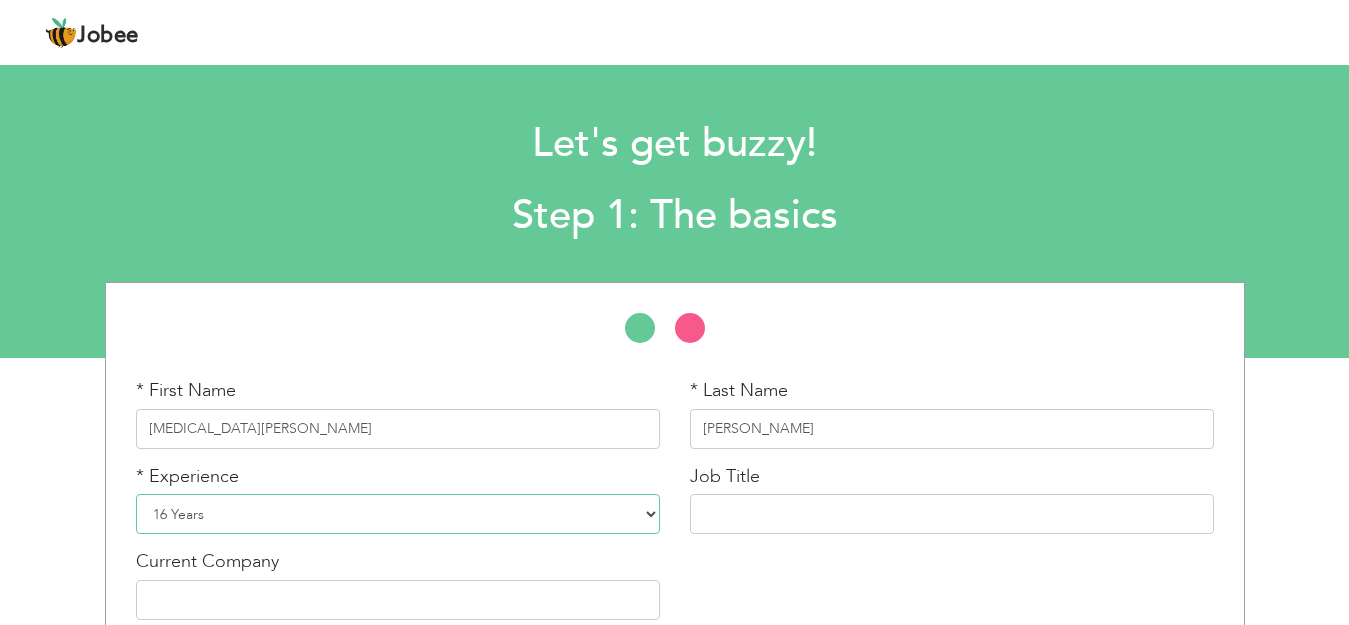 click on "Entry Level
Less than 1 Year
1 Year
2 Years
3 Years
4 Years
5 Years
6 Years
7 Years
8 Years
9 Years
10 Years
11 Years
12 Years
13 Years
14 Years
15 Years
16 Years
17 Years
18 Years
19 Years
20 Years
21 Years
22 Years
23 Years
24 Years
25 Years
26 Years
27 Years
28 Years
29 Years
30 Years
31 Years
32 Years
33 Years
34 Years
35 Years
More than 35 Years" at bounding box center (398, 514) 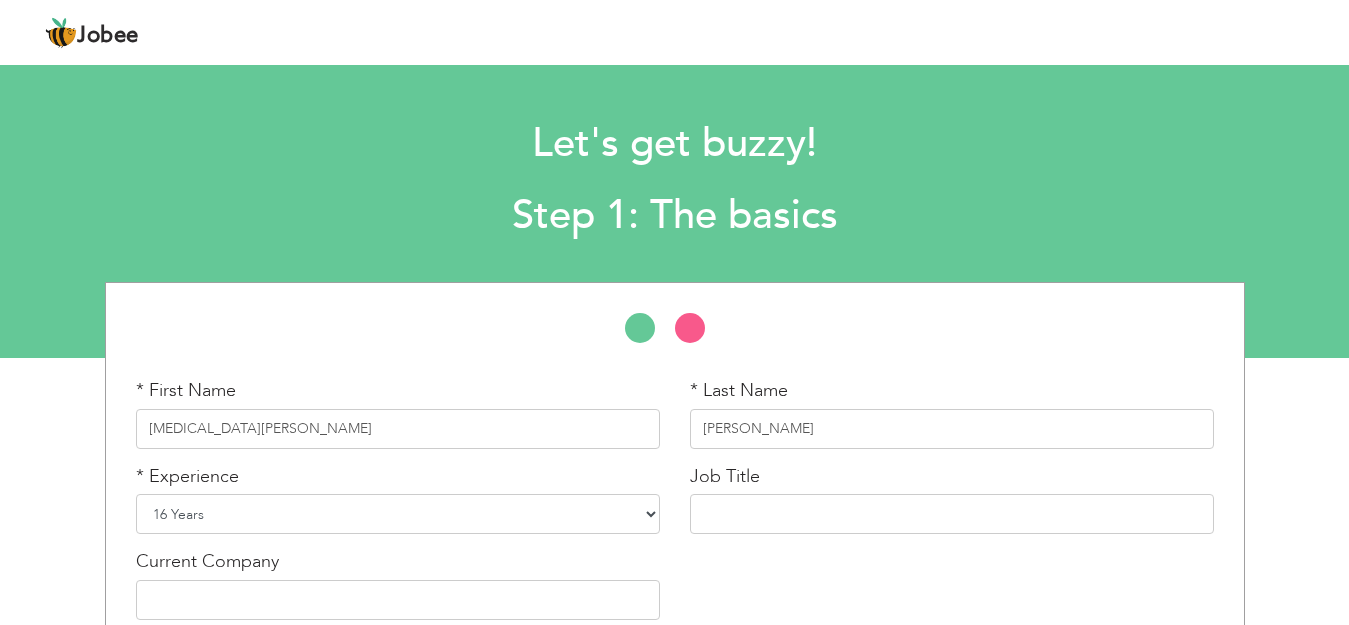 click on "Entry Level
Less than 1 Year
1 Year
2 Years
3 Years
4 Years
5 Years
6 Years
7 Years
8 Years
9 Years
10 Years
11 Years
12 Years
13 Years
14 Years
15 Years
16 Years
17 Years
18 Years
19 Years
20 Years
21 Years
22 Years
23 Years
24 Years
25 Years
26 Years
27 Years
28 Years
29 Years
30 Years
31 Years
32 Years
33 Years
34 Years
35 Years
More than 35 Years" at bounding box center (398, 514) 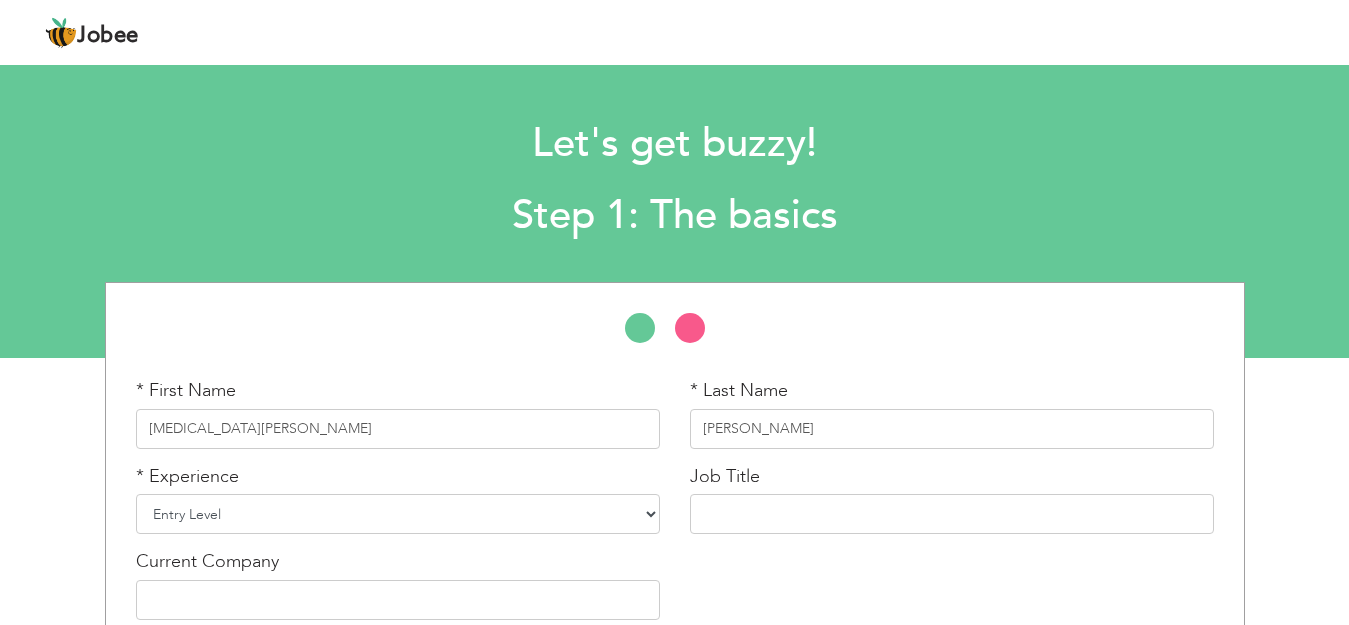 click on "Entry Level
Less than 1 Year
1 Year
2 Years
3 Years
4 Years
5 Years
6 Years
7 Years
8 Years
9 Years
10 Years
11 Years
12 Years
13 Years
14 Years
15 Years
16 Years
17 Years
18 Years
19 Years
20 Years
21 Years
22 Years
23 Years
24 Years
25 Years
26 Years
27 Years
28 Years
29 Years
30 Years
31 Years
32 Years
33 Years
34 Years
35 Years
More than 35 Years" at bounding box center (398, 514) 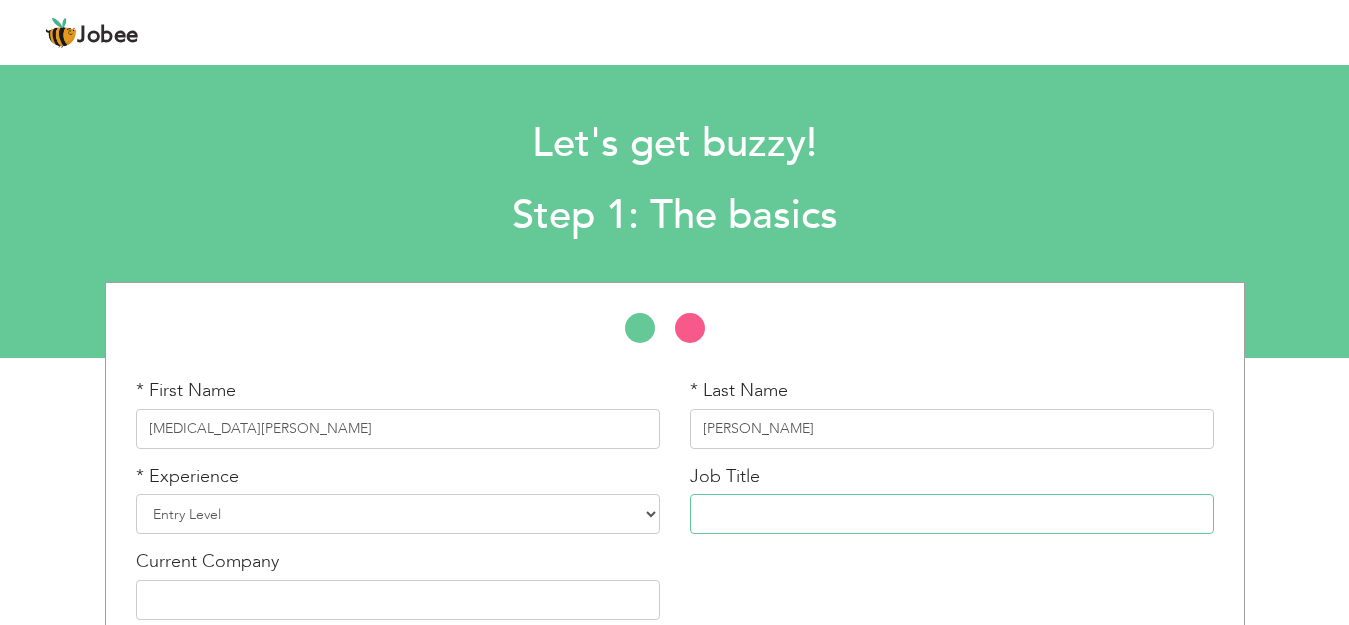 click at bounding box center [952, 514] 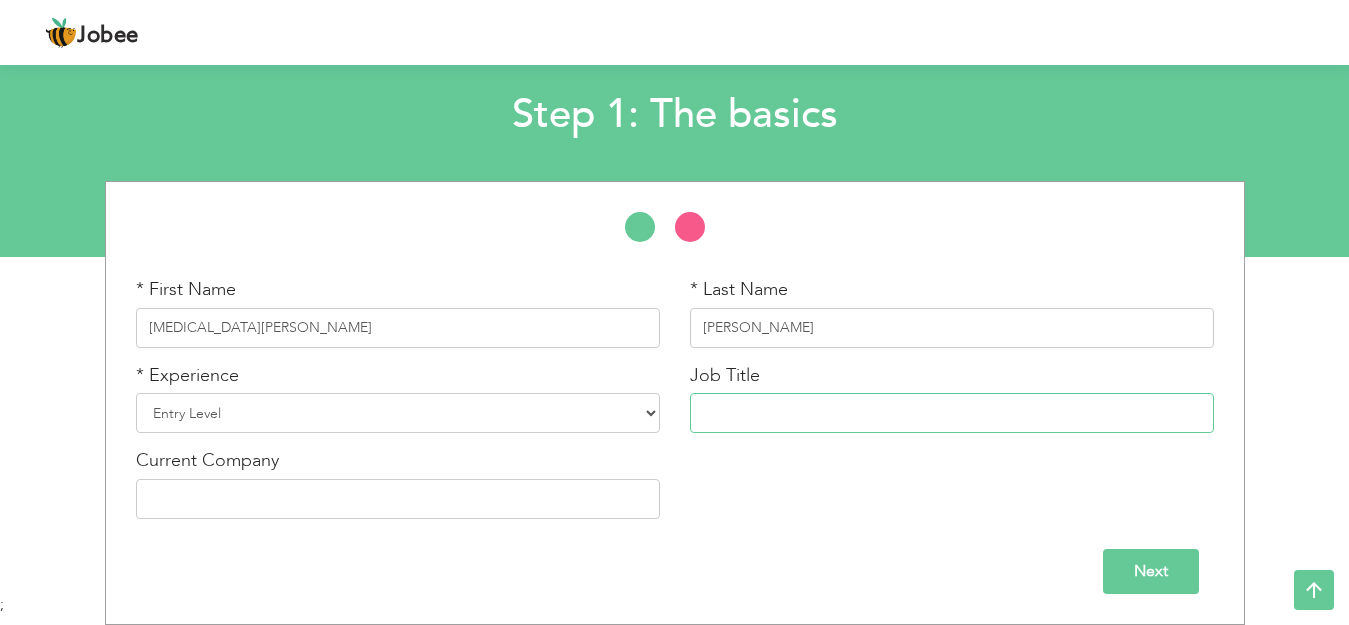 click at bounding box center [952, 413] 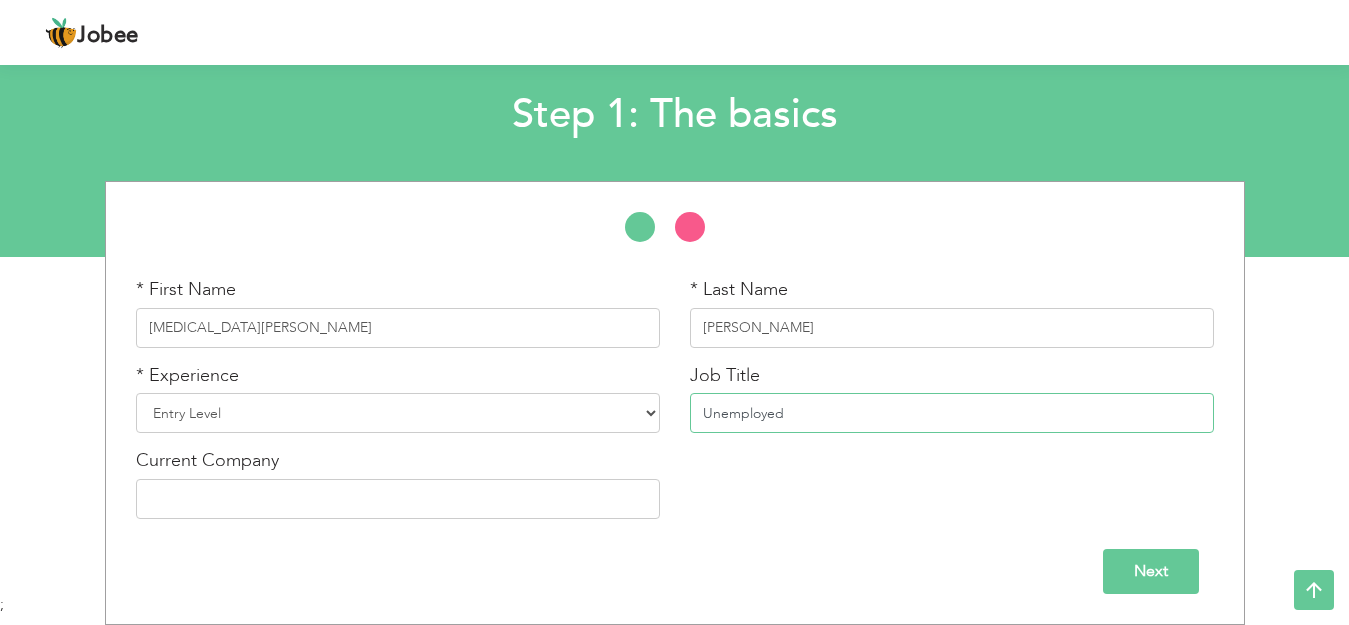 type on "Unemployed" 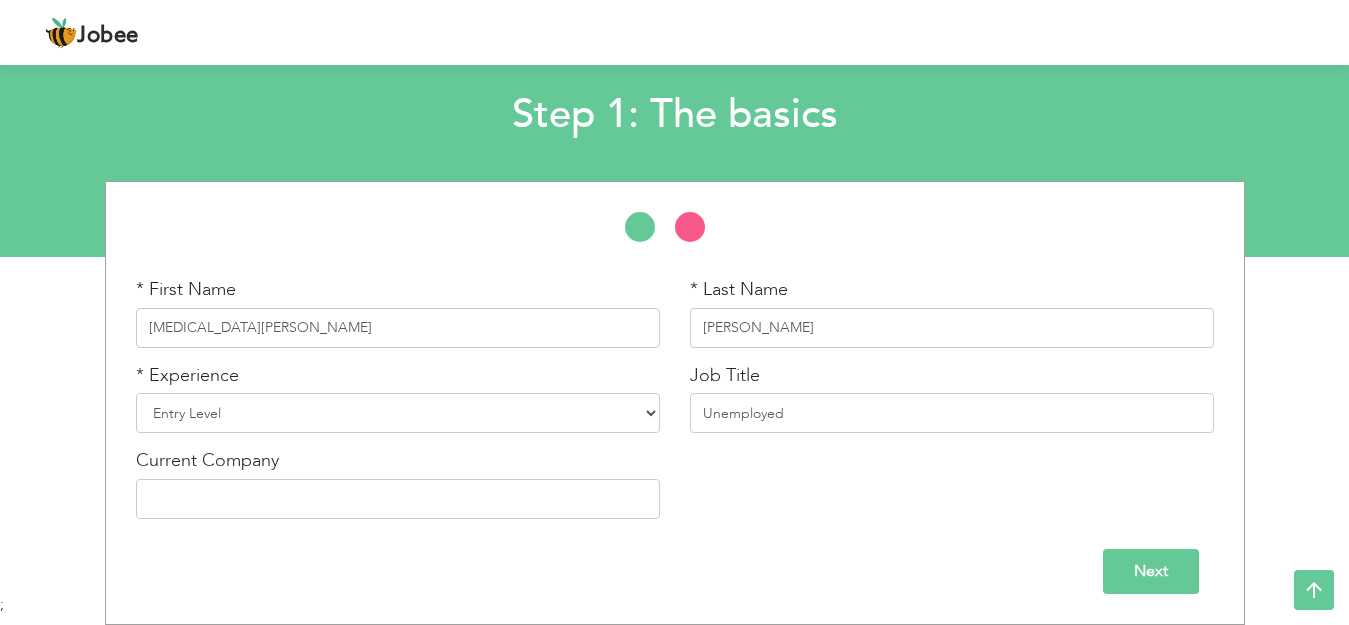 click on "Next" at bounding box center (1151, 571) 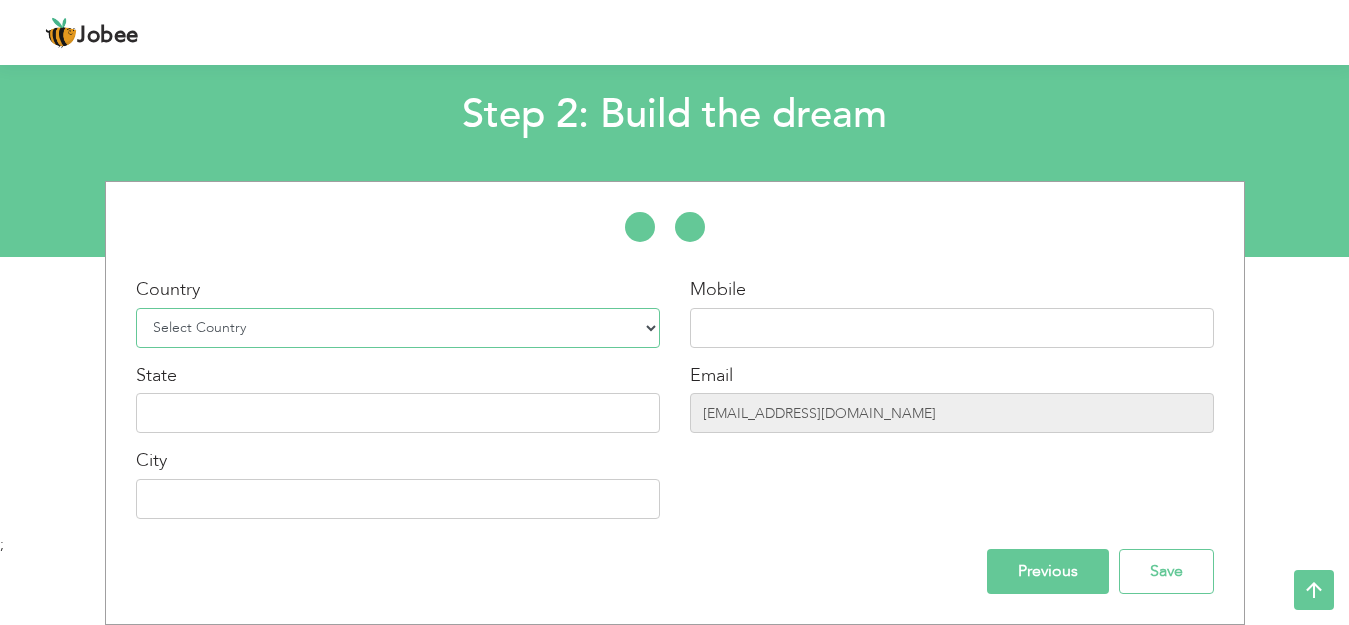 click on "Select Country
Afghanistan
Albania
Algeria
American Samoa
Andorra
Angola
Anguilla
Antarctica
Antigua and Barbuda
Argentina
Armenia
Aruba
Australia
Austria
Azerbaijan
Bahamas
Bahrain
Bangladesh
Barbados
Belarus
Belgium
Belize
Benin
Bermuda
Bhutan
Bolivia
Bosnia-Herzegovina
Botswana
Bouvet Island
Brazil
British Indian Ocean Territory
Brunei Darussalam
Bulgaria
Burkina Faso
Burundi
Cambodia
Cameroon
Canada
Cape Verde
Cayman Islands
Central African Republic
Chad
Chile
China
Christmas Island
Cocos (Keeling) Islands
Colombia
Comoros
Congo
Congo, Dem. Republic
Cook Islands
Costa Rica
Croatia
Cuba
Cyprus
Czech Rep
Denmark
Djibouti
Dominica
Dominican Republic
Ecuador
Egypt
El Salvador
Equatorial Guinea
Eritrea
Estonia
Ethiopia
European Union
Falkland Islands (Malvinas)
Faroe Islands
Fiji
Finland
France
French Guiana
French Southern Territories
Gabon
Gambia
Georgia" at bounding box center (398, 328) 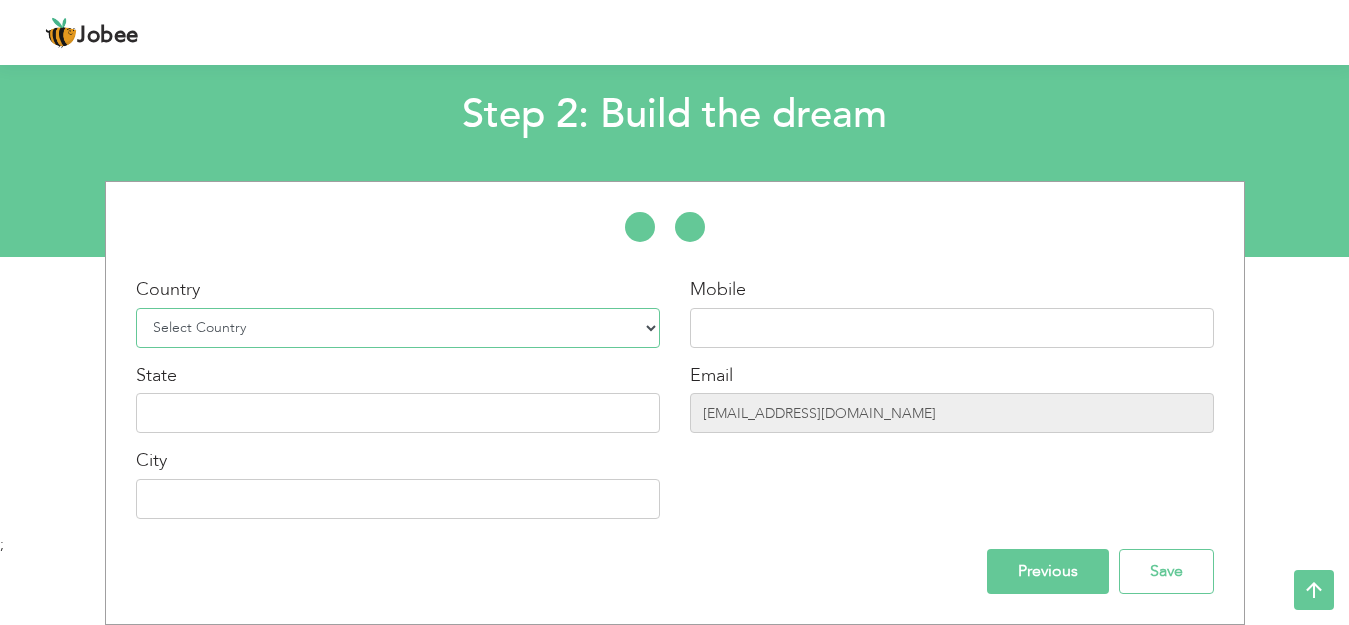 select on "166" 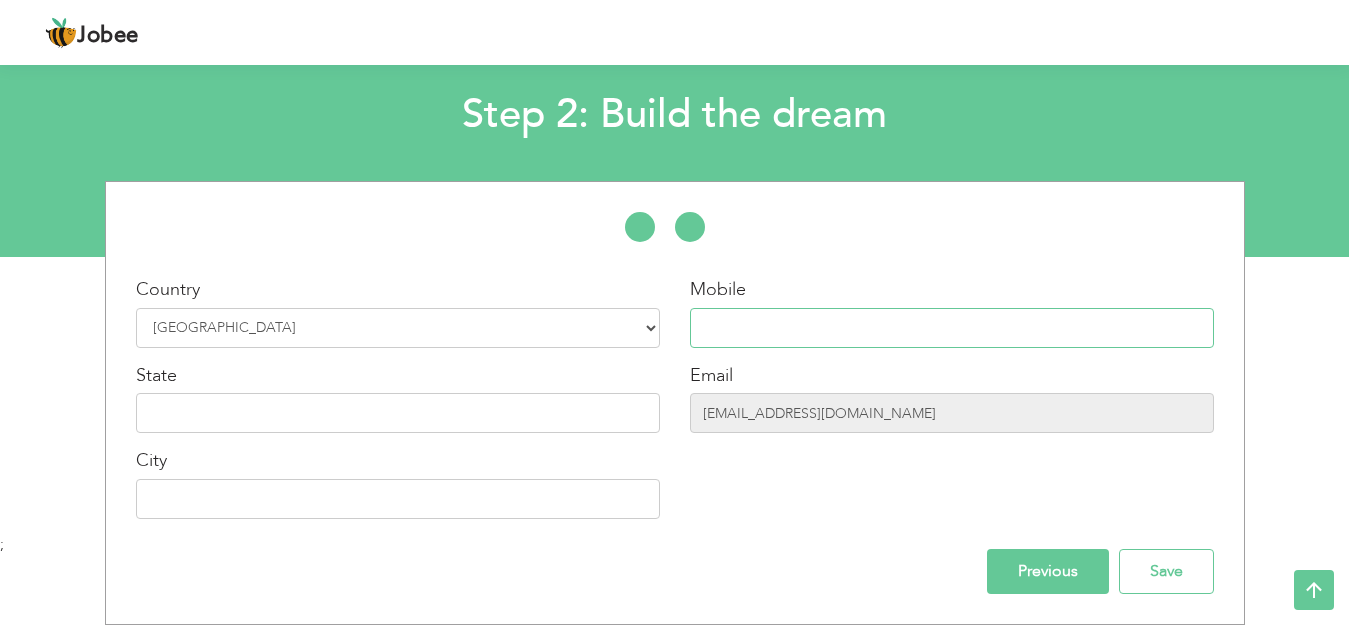 click at bounding box center (952, 328) 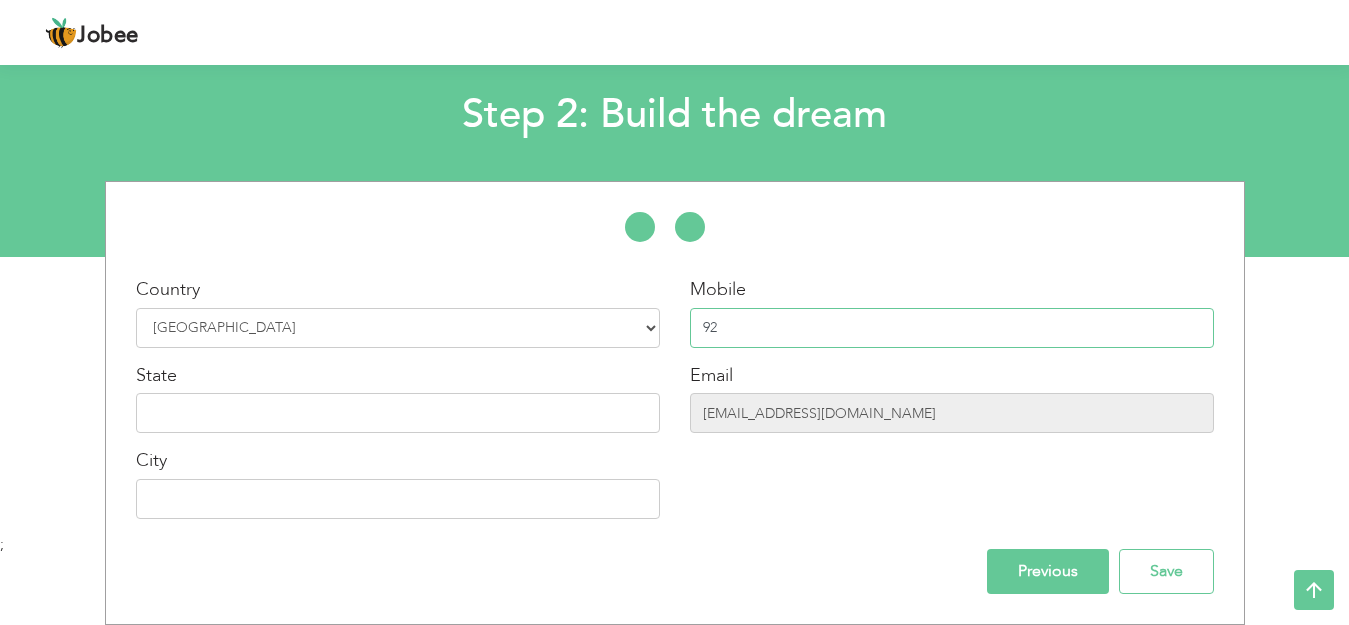 type on "9" 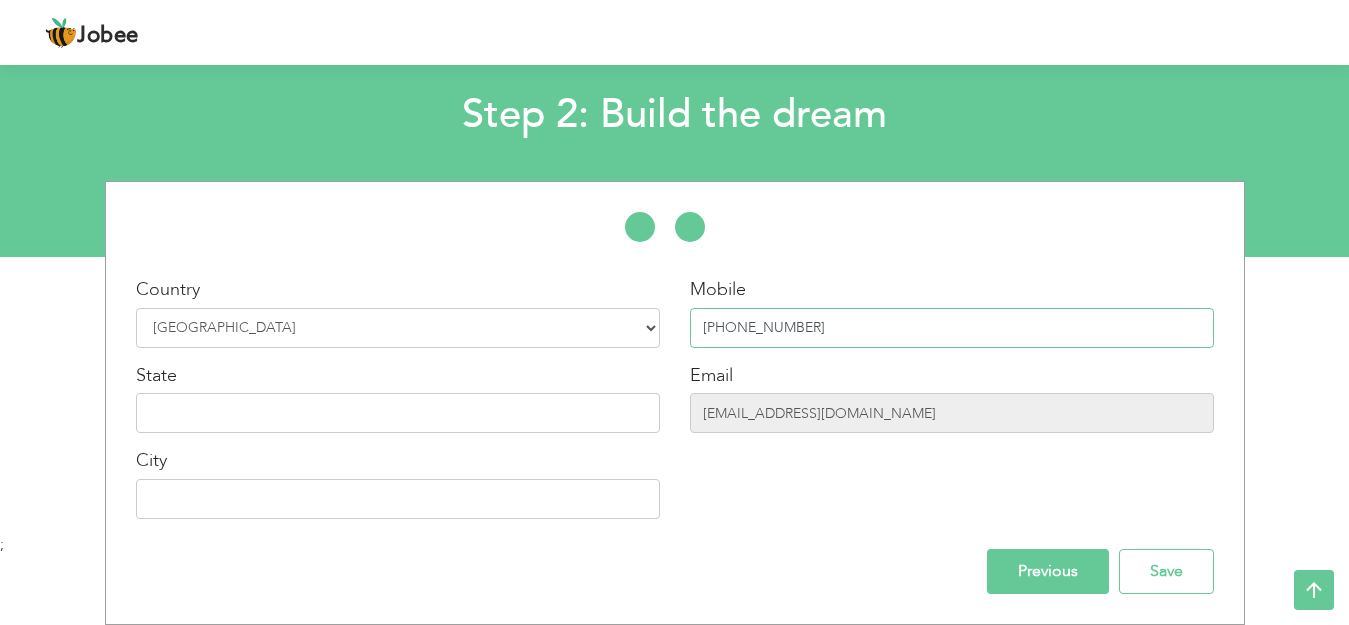 type on "[PHONE_NUMBER]" 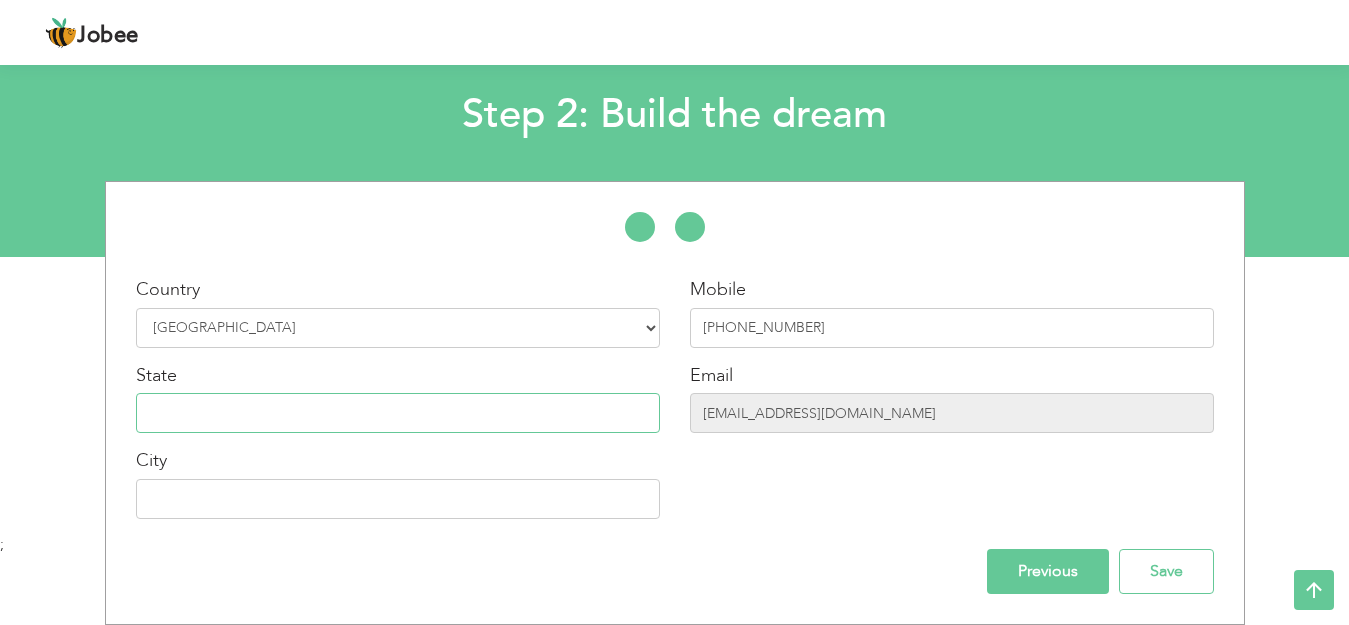 click at bounding box center [398, 413] 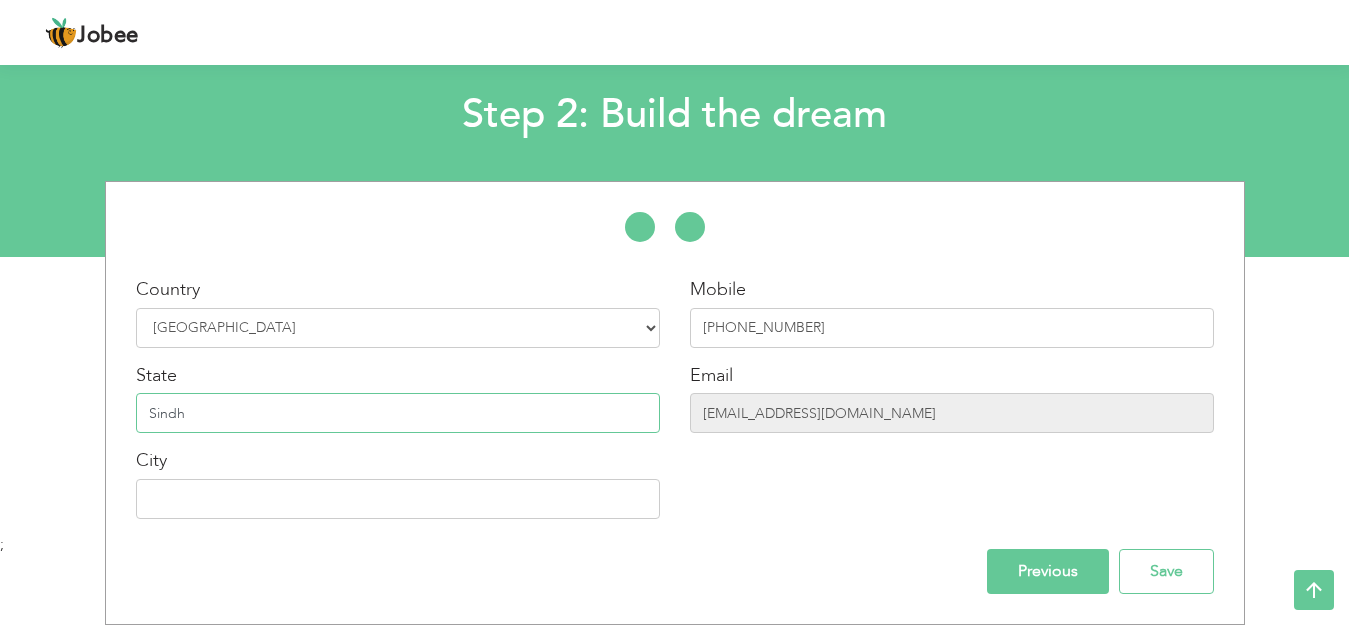 type on "Sindh" 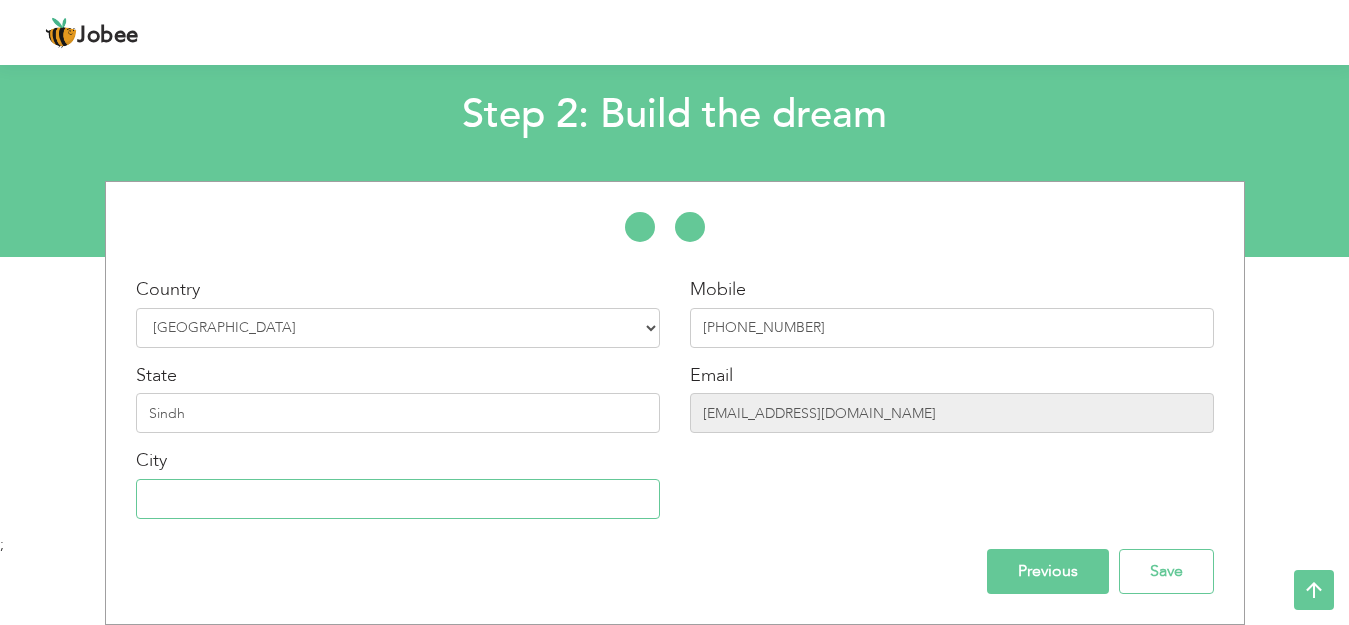 click at bounding box center [398, 499] 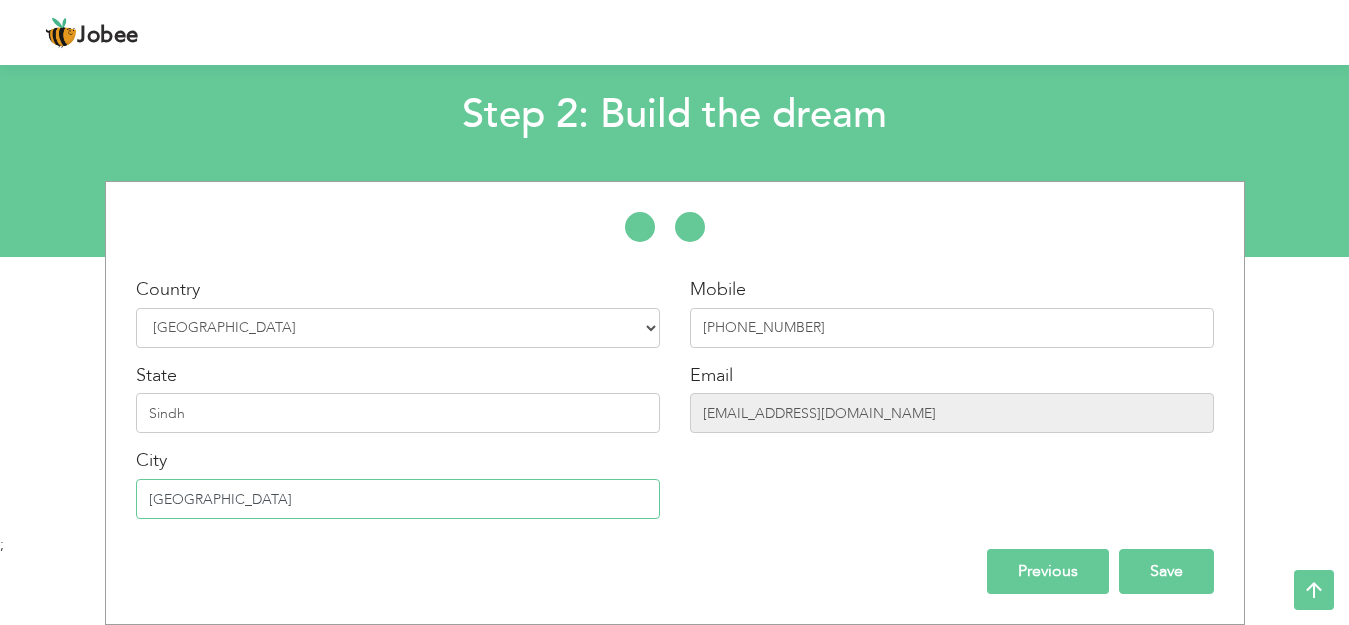 type on "[GEOGRAPHIC_DATA]" 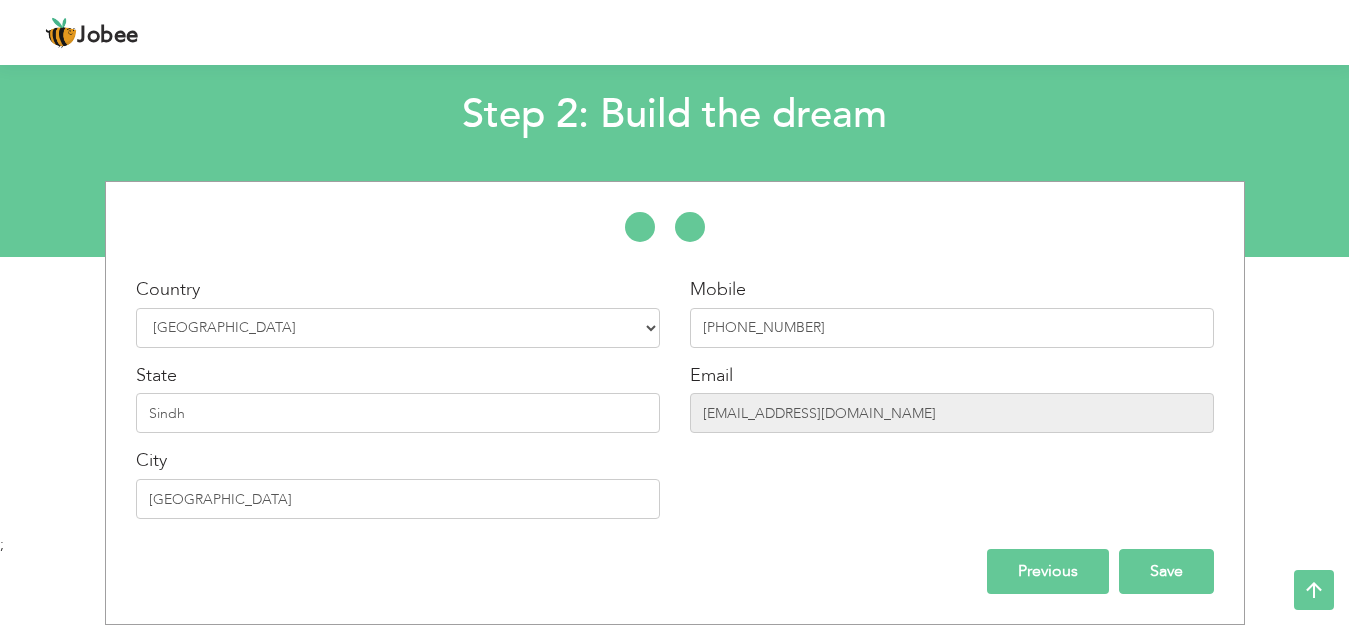click on "Save" at bounding box center (1166, 571) 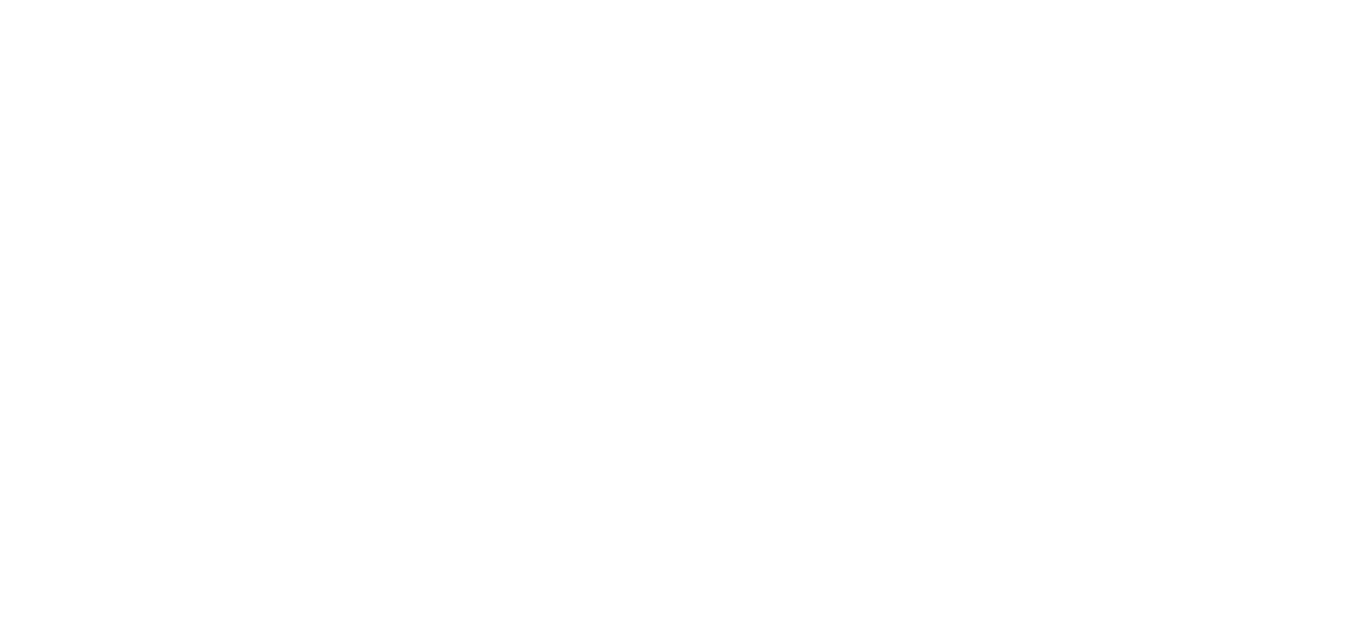 scroll, scrollTop: 0, scrollLeft: 0, axis: both 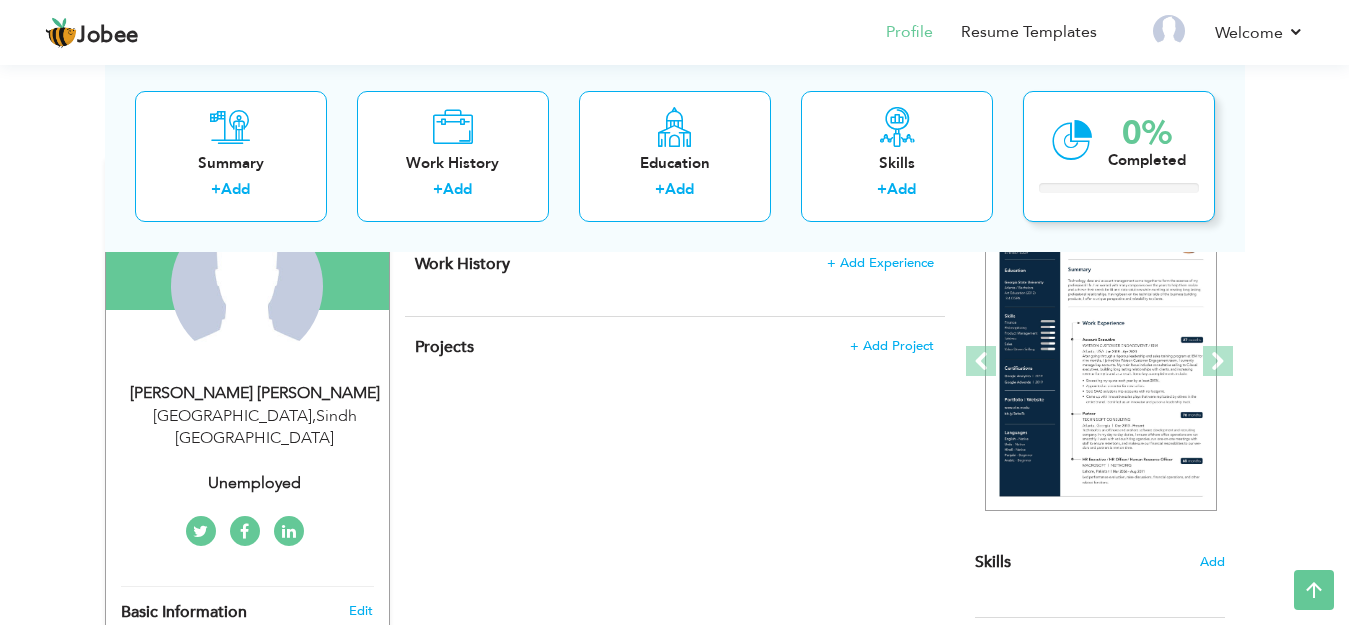 click at bounding box center (1072, 139) 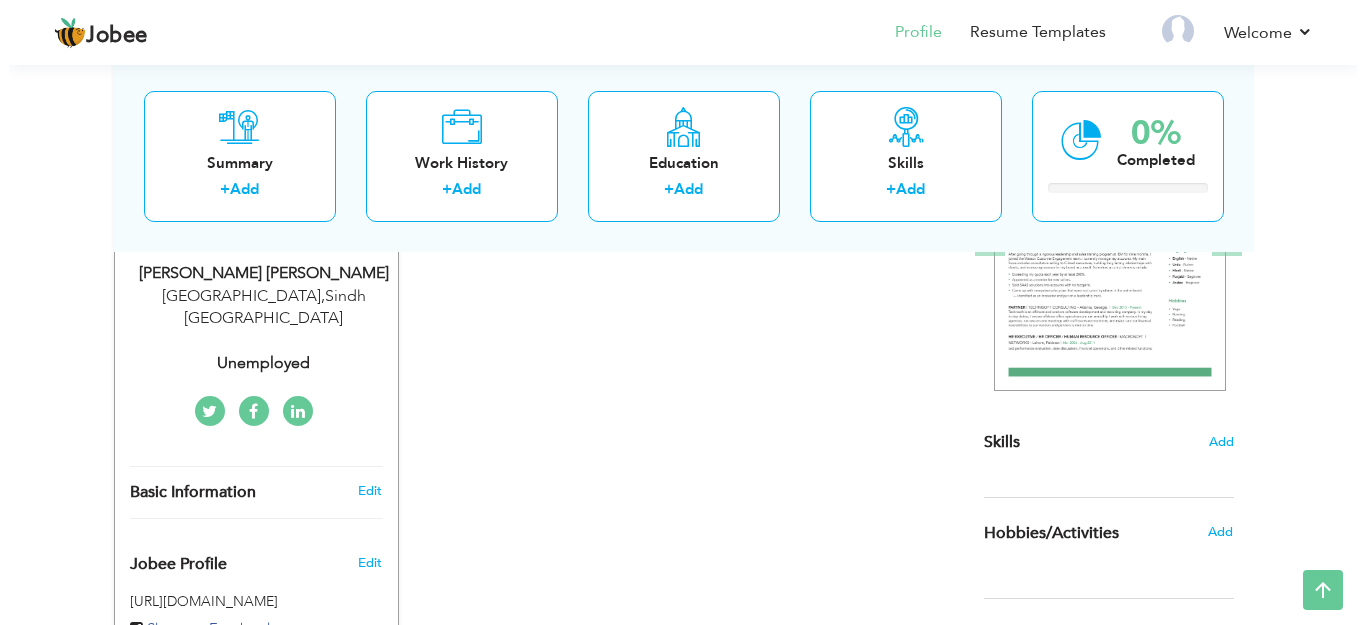 scroll, scrollTop: 329, scrollLeft: 0, axis: vertical 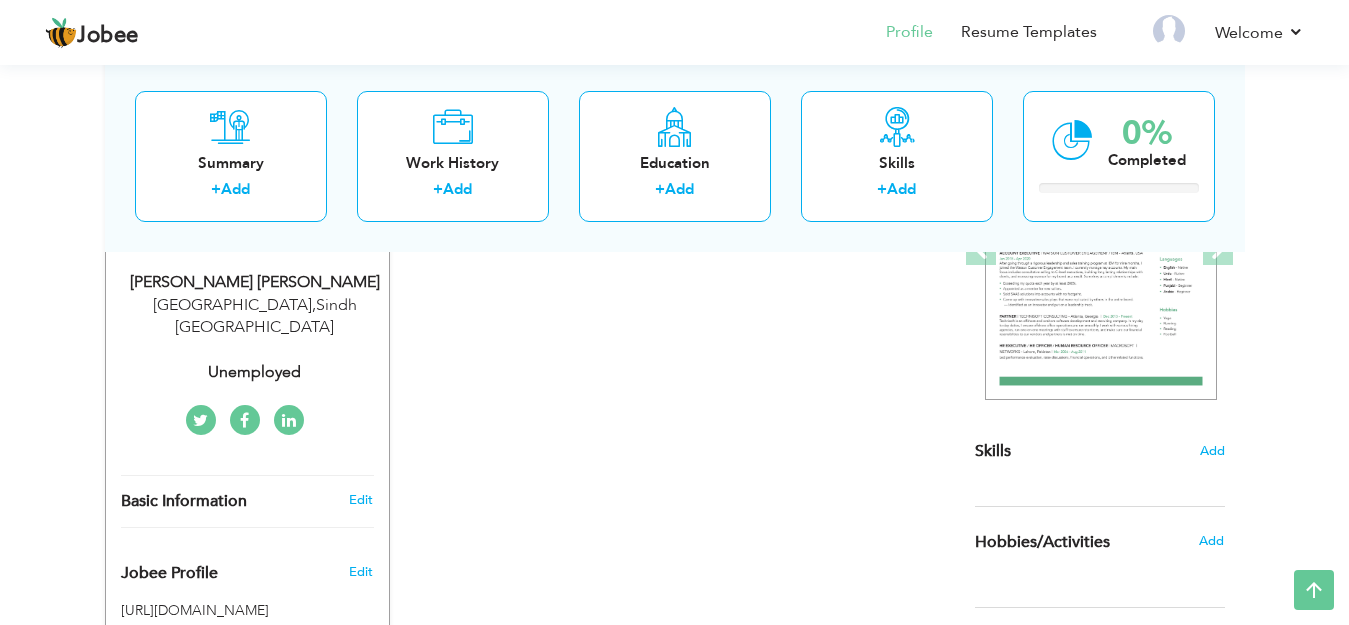 click on "Unemployed" at bounding box center [255, 372] 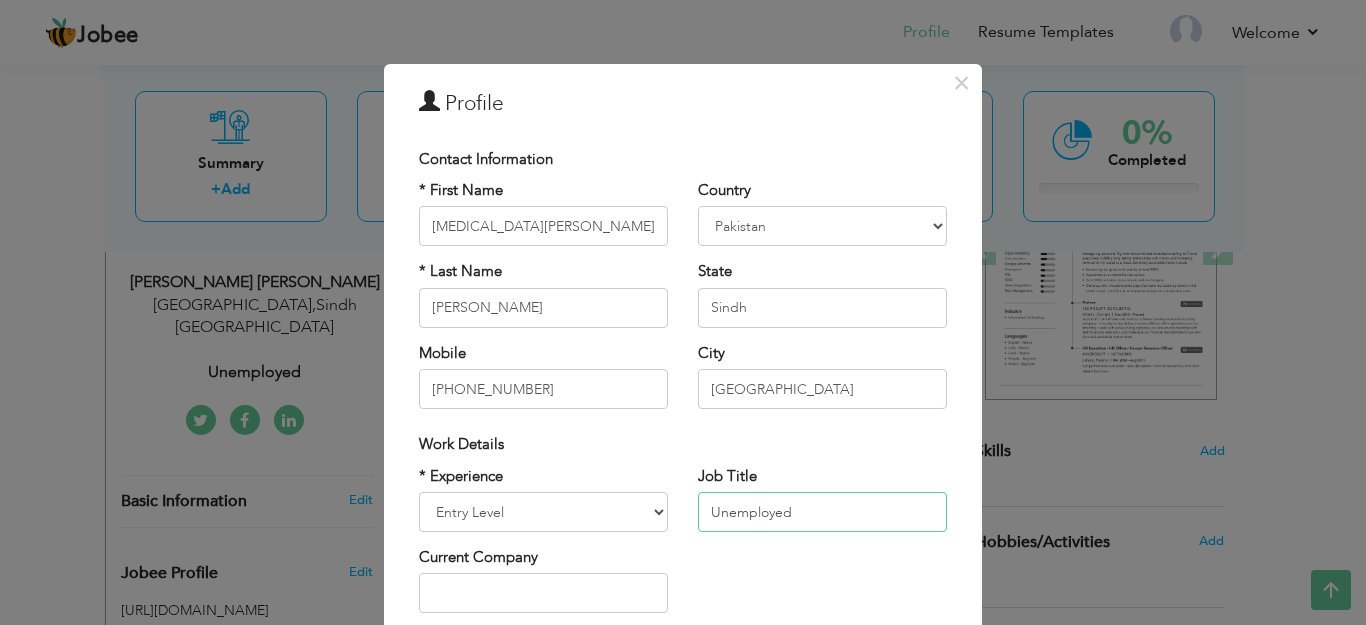 drag, startPoint x: 809, startPoint y: 503, endPoint x: 601, endPoint y: 493, distance: 208.24025 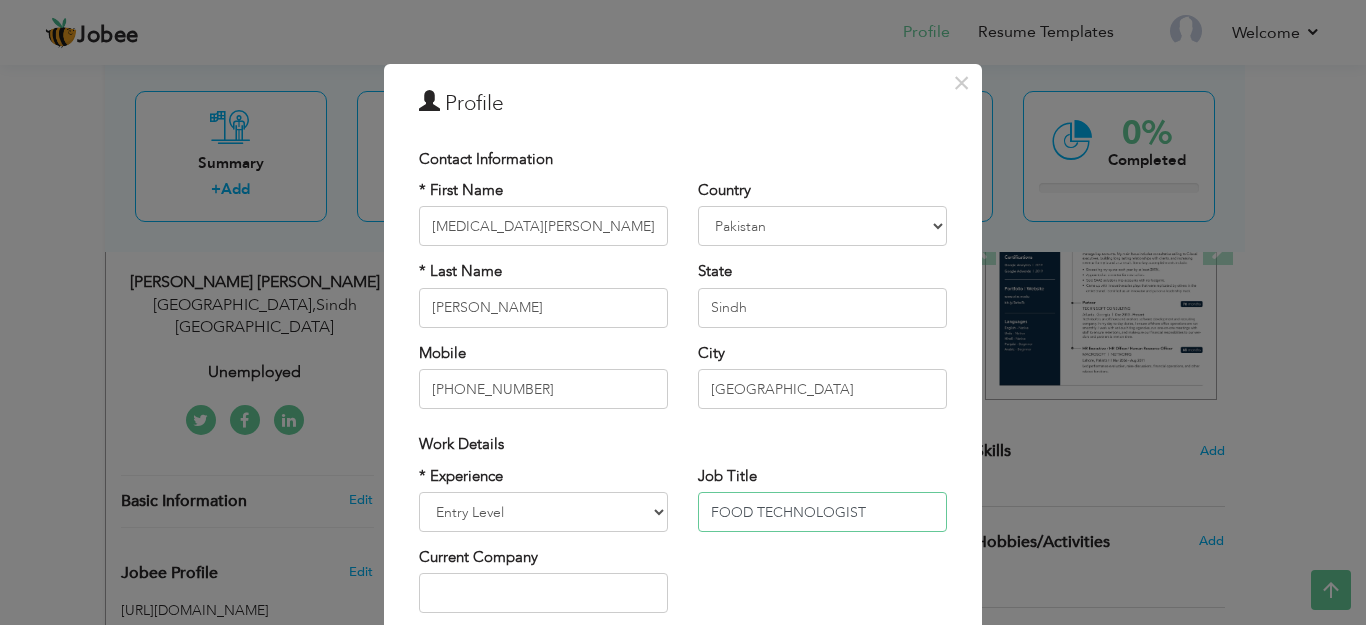 type on "FOOD TECHNOLOGIST" 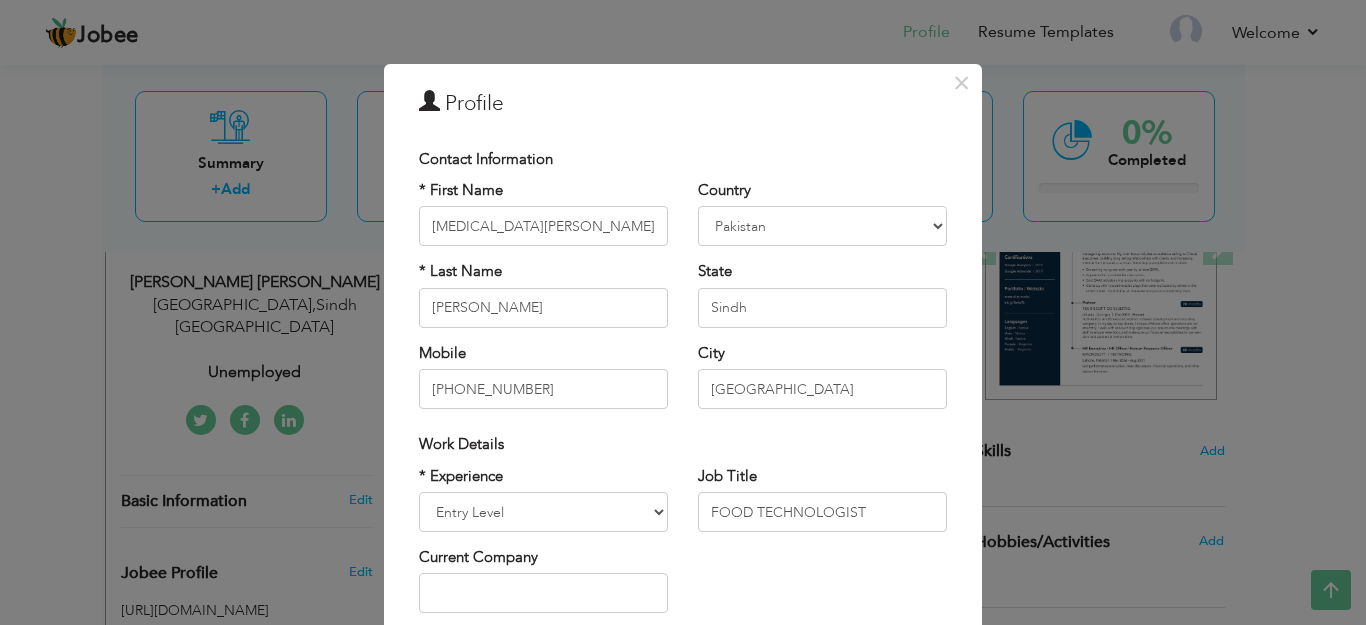 scroll, scrollTop: 276, scrollLeft: 0, axis: vertical 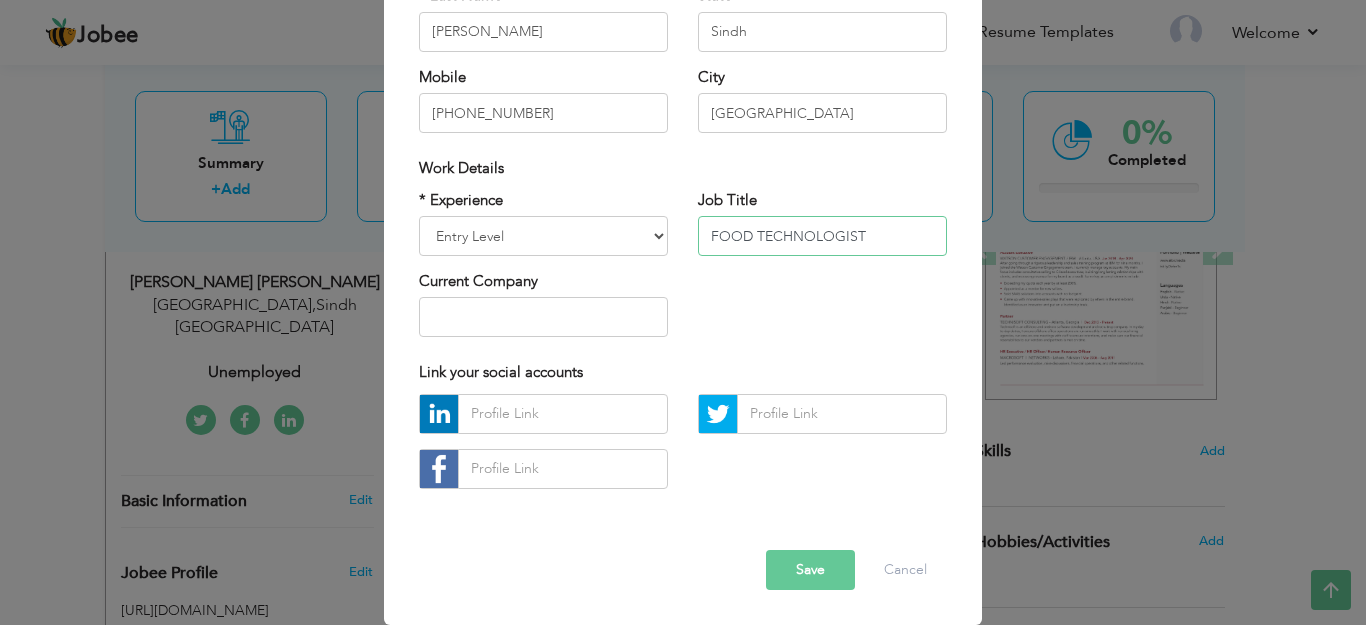 drag, startPoint x: 877, startPoint y: 228, endPoint x: 567, endPoint y: 196, distance: 311.64725 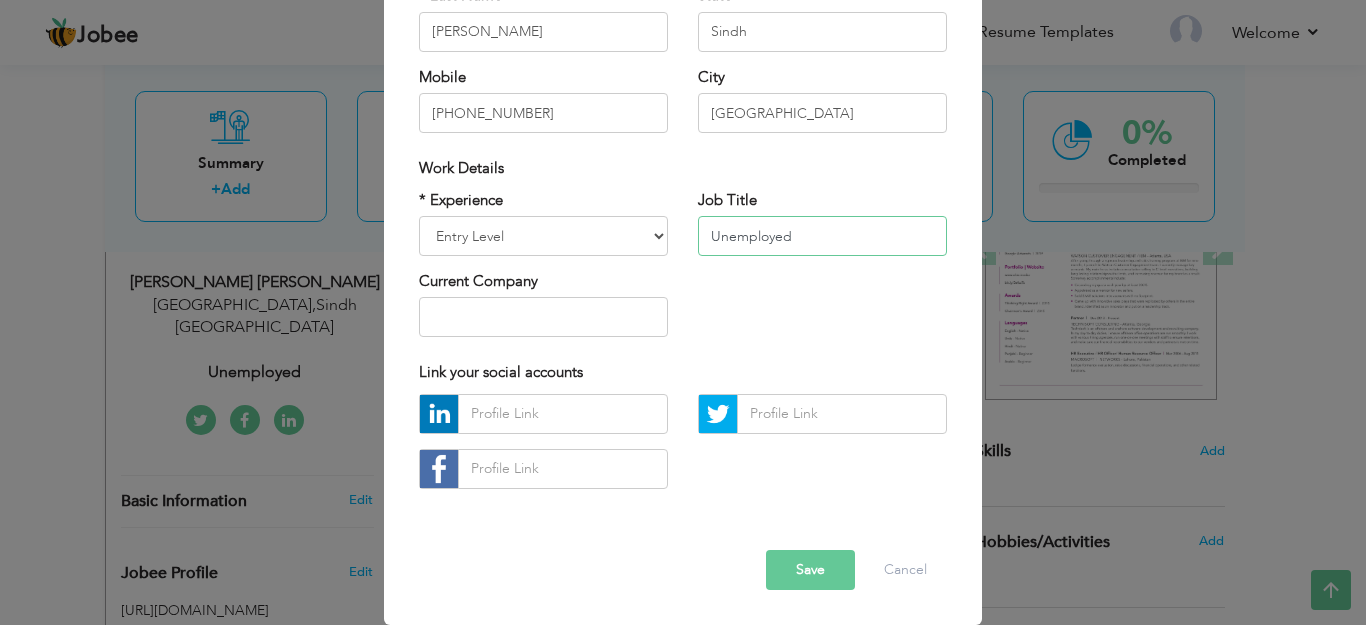 type on "Unemployed" 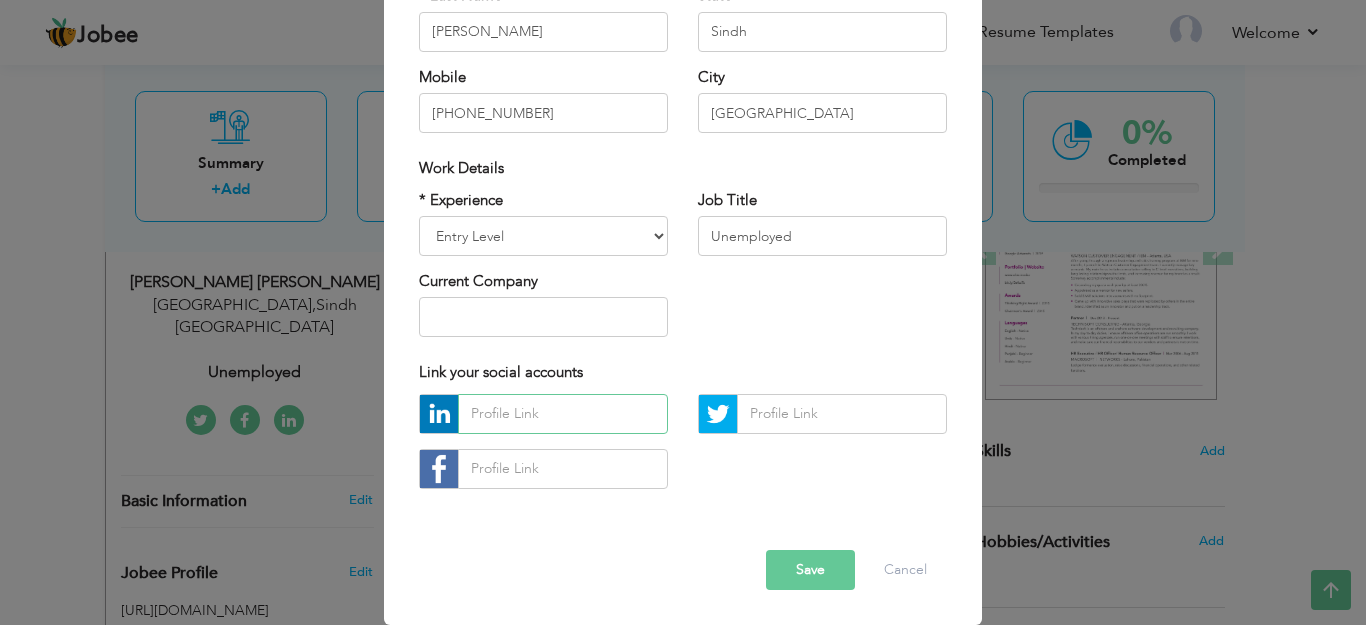 click at bounding box center (563, 414) 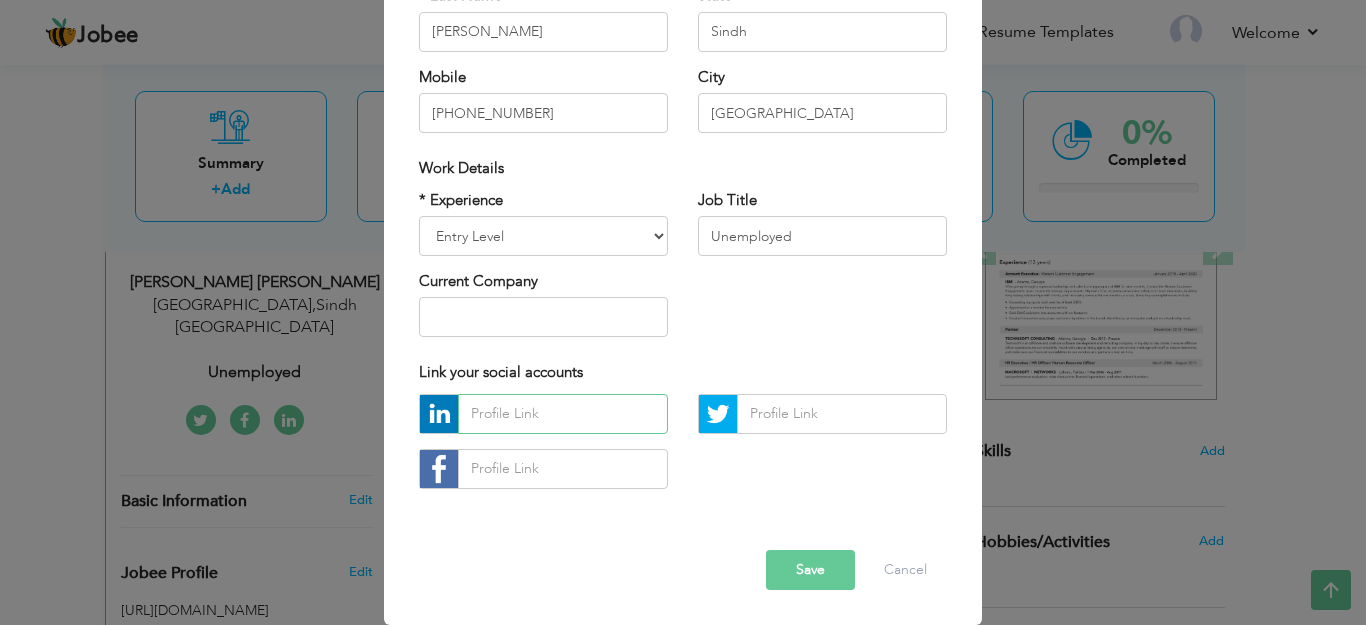 click at bounding box center (563, 414) 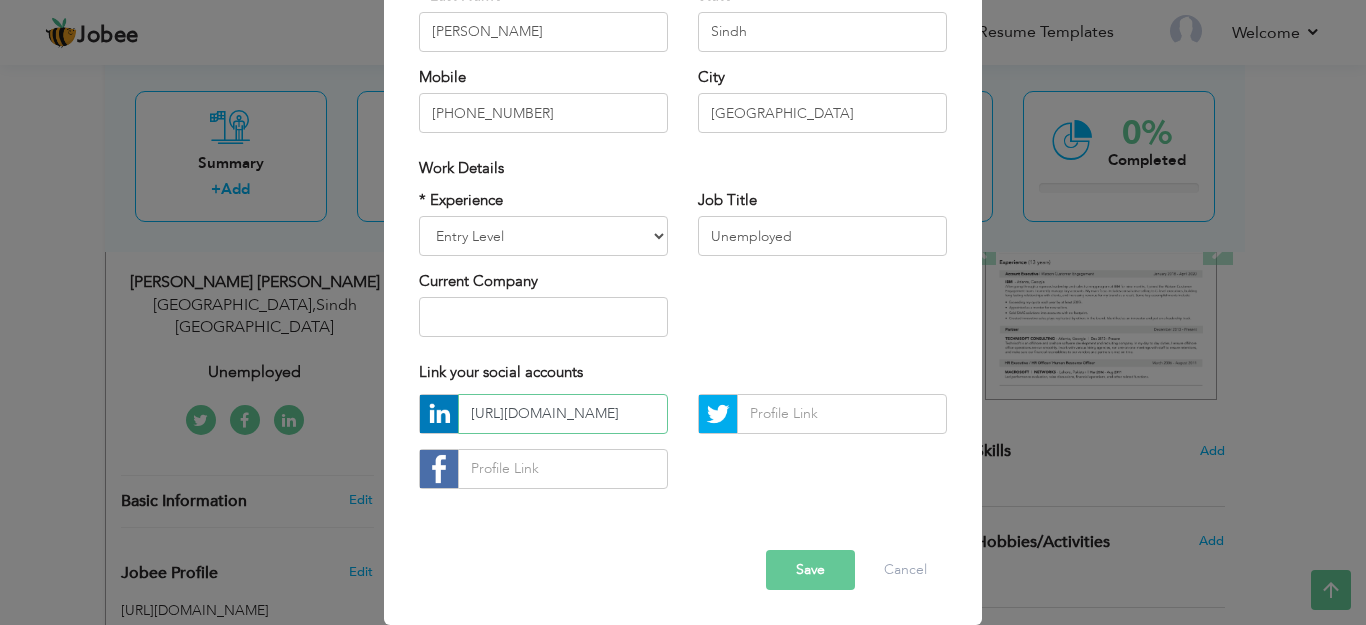 scroll, scrollTop: 0, scrollLeft: 37, axis: horizontal 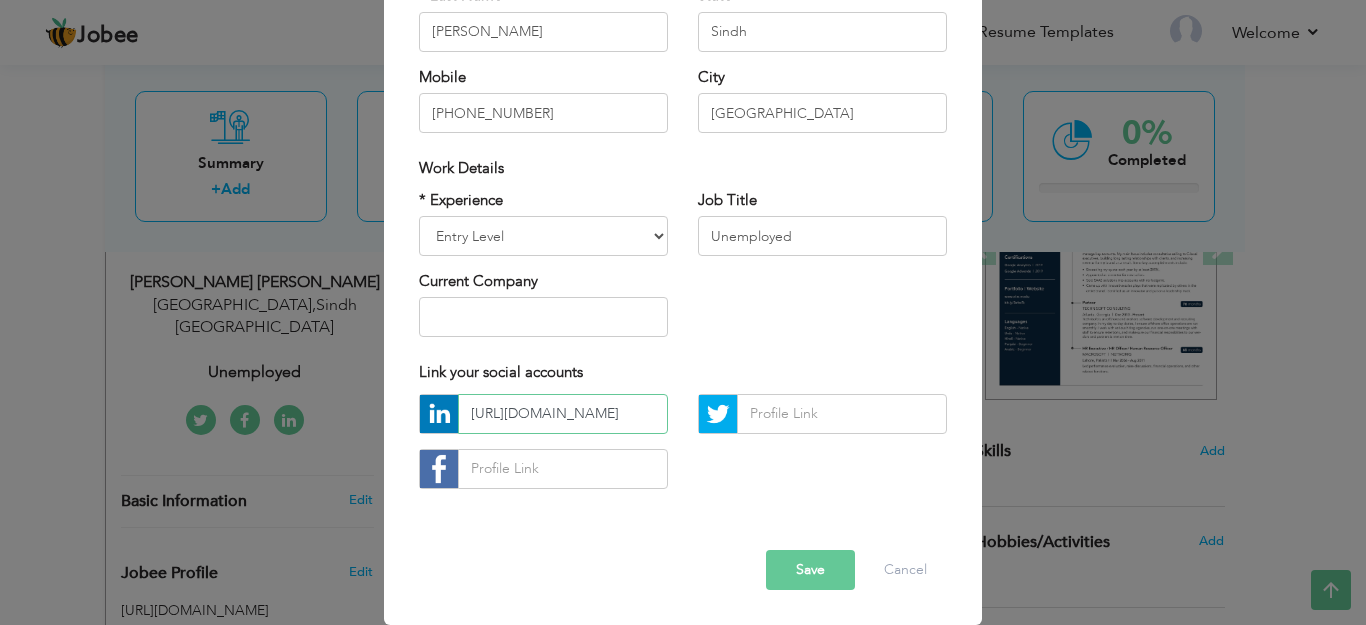 type on "[URL][DOMAIN_NAME]" 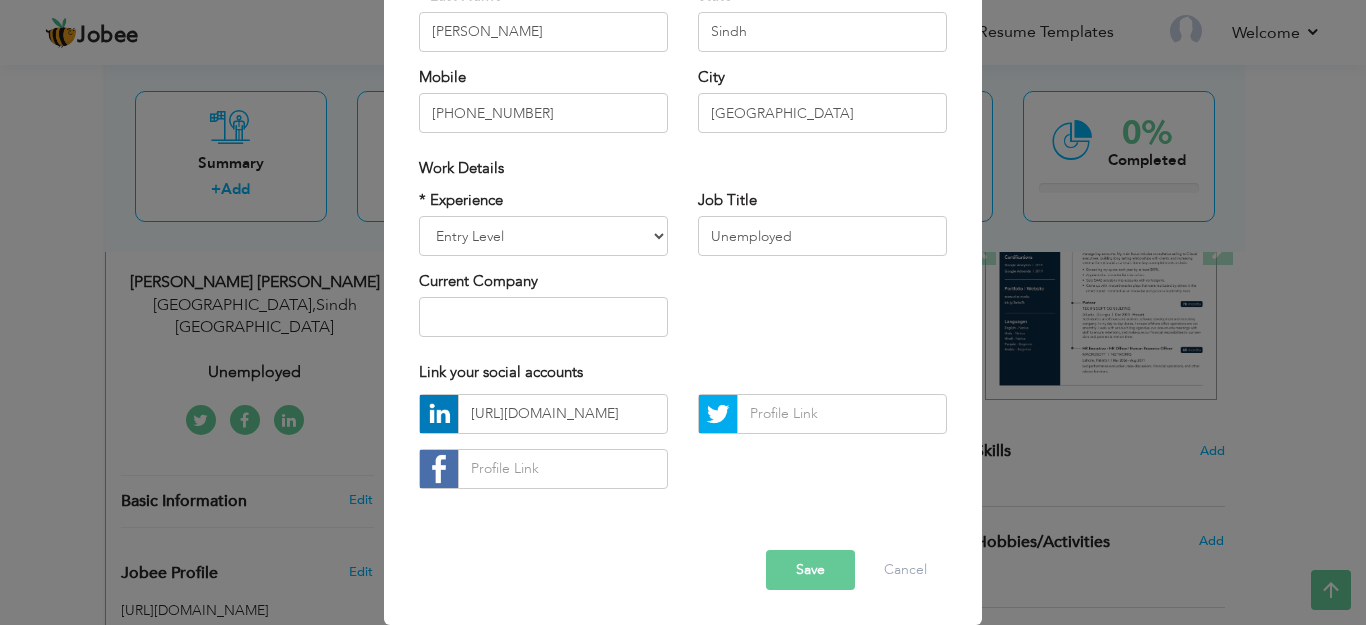 scroll, scrollTop: 0, scrollLeft: 0, axis: both 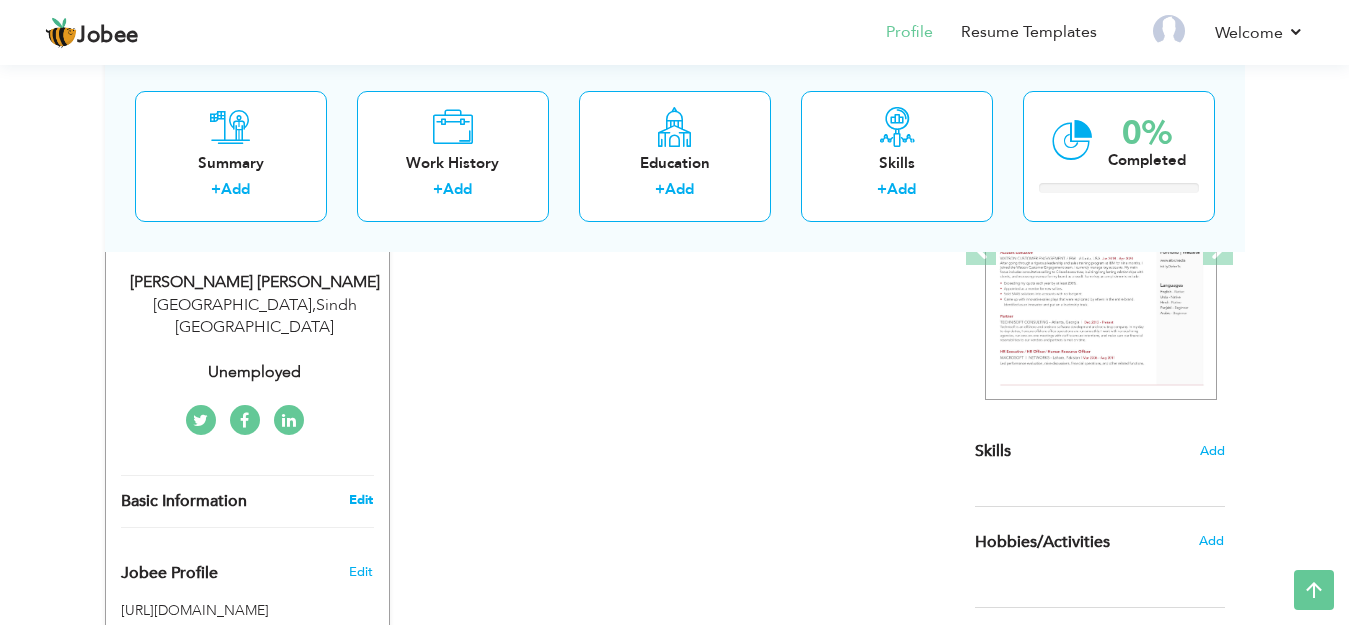 click on "Edit" at bounding box center [361, 500] 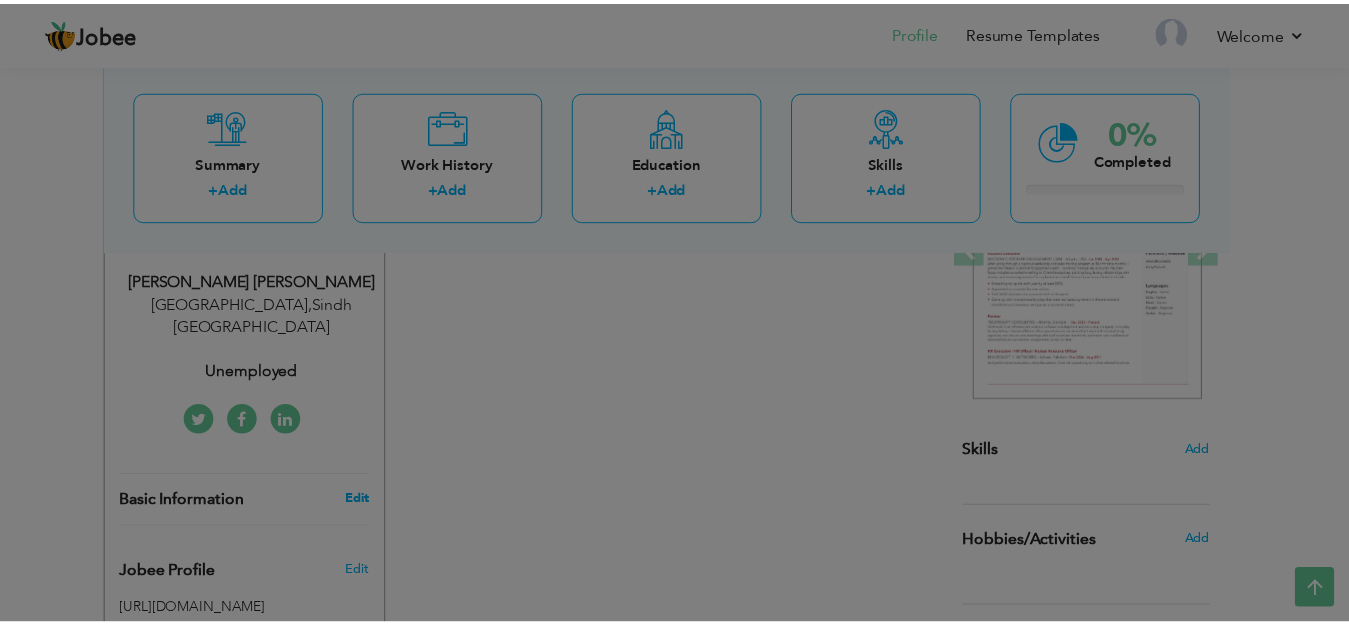 scroll, scrollTop: 0, scrollLeft: 0, axis: both 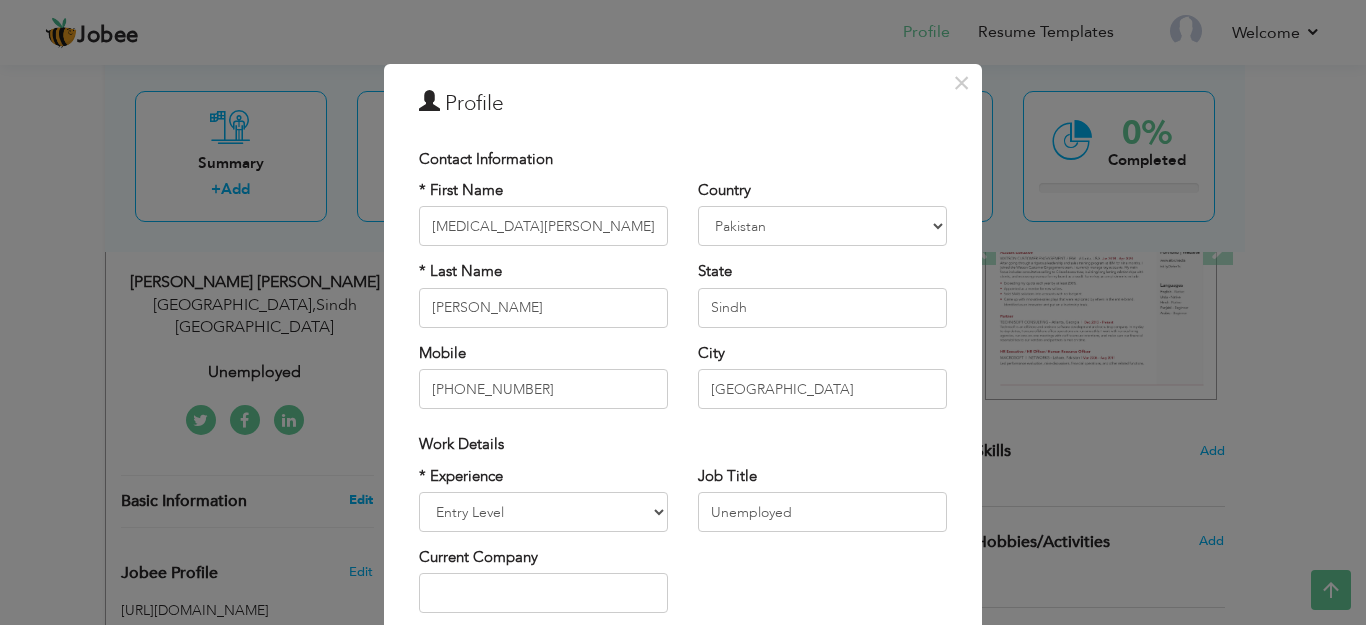 click on "×
Profile
Contact Information
* First Name
[MEDICAL_DATA][PERSON_NAME]
* Last Name" at bounding box center [683, 312] 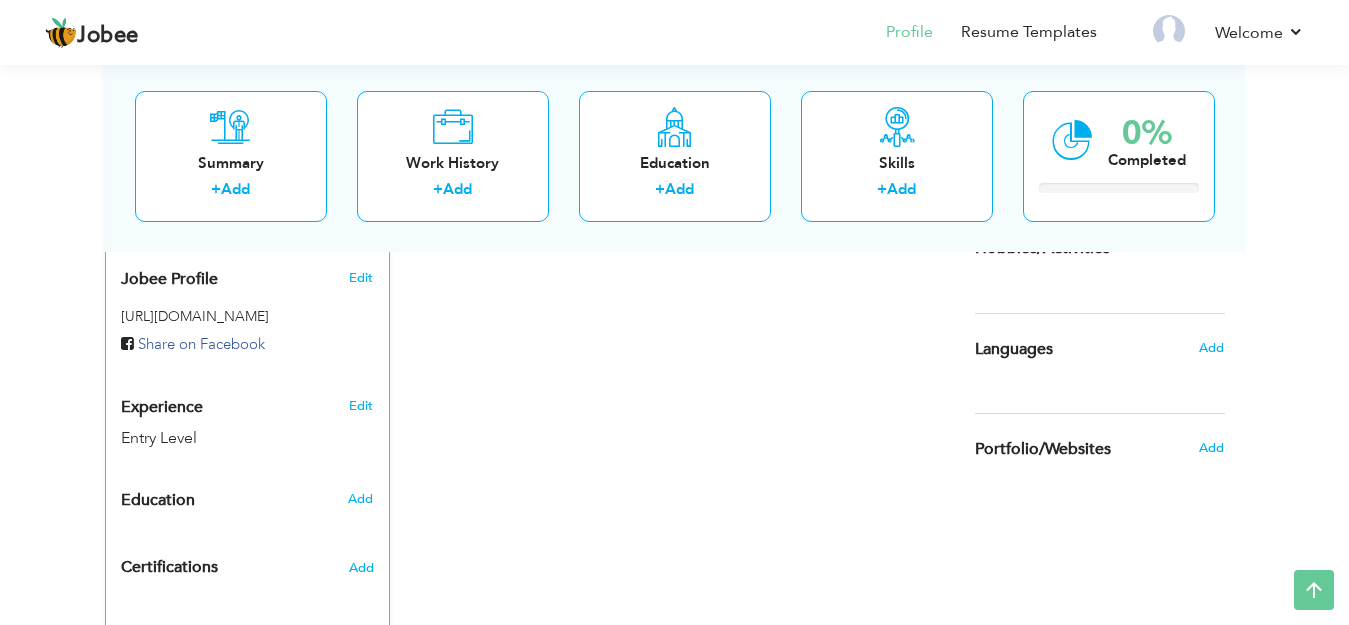 scroll, scrollTop: 597, scrollLeft: 0, axis: vertical 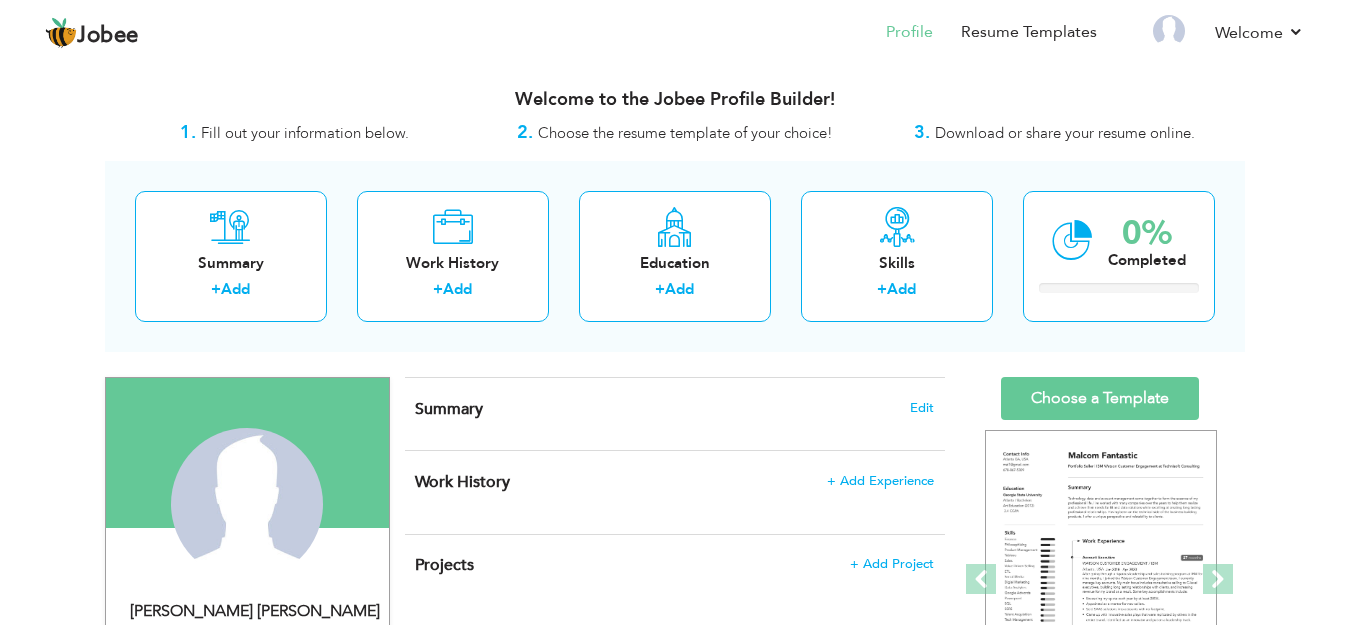 drag, startPoint x: 799, startPoint y: 134, endPoint x: 574, endPoint y: 119, distance: 225.49945 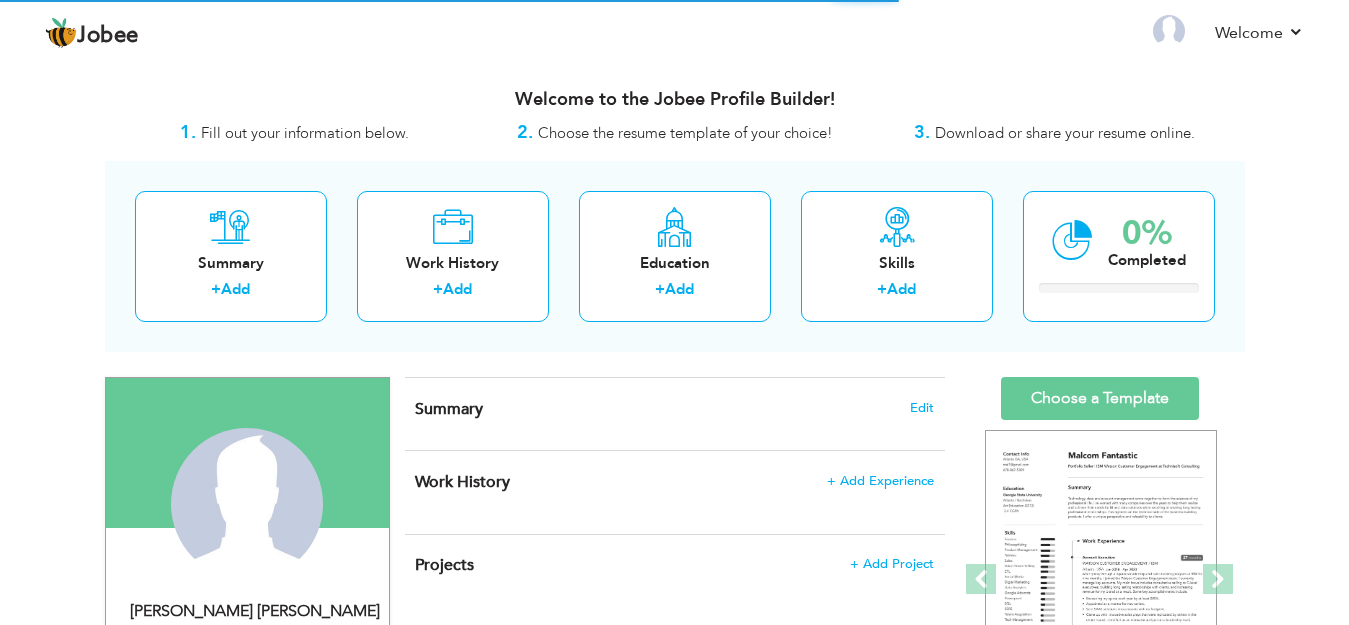 scroll, scrollTop: 0, scrollLeft: 0, axis: both 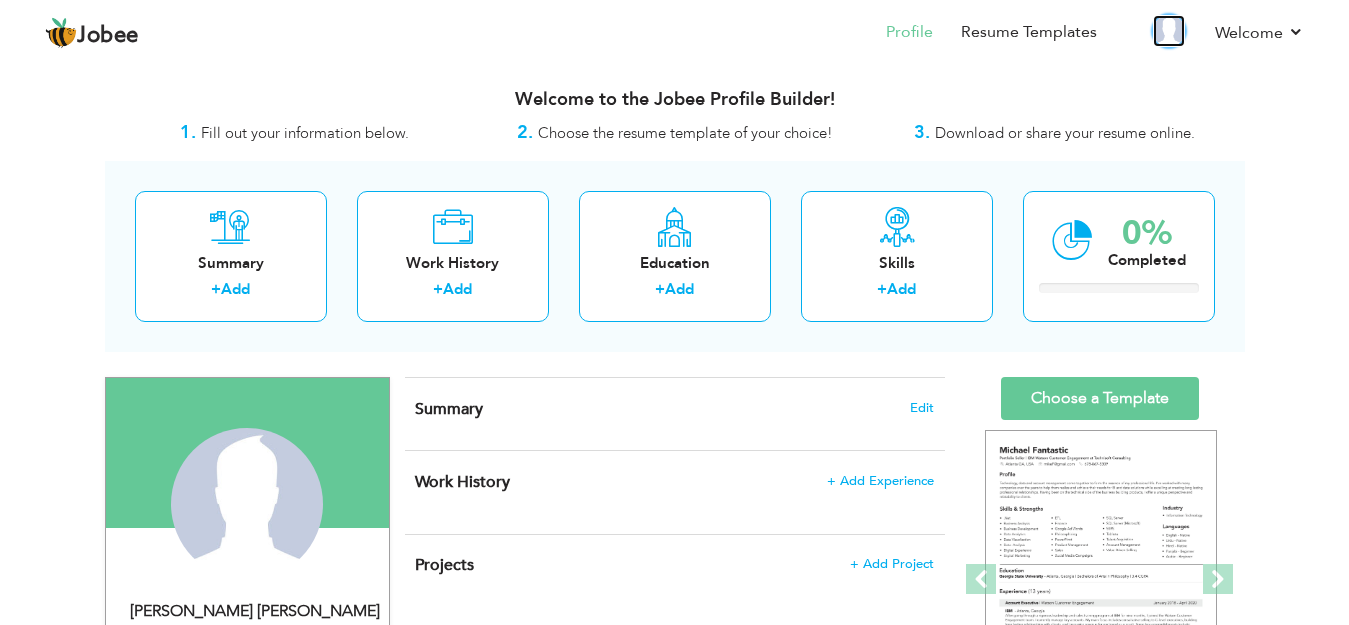 click at bounding box center [1169, 31] 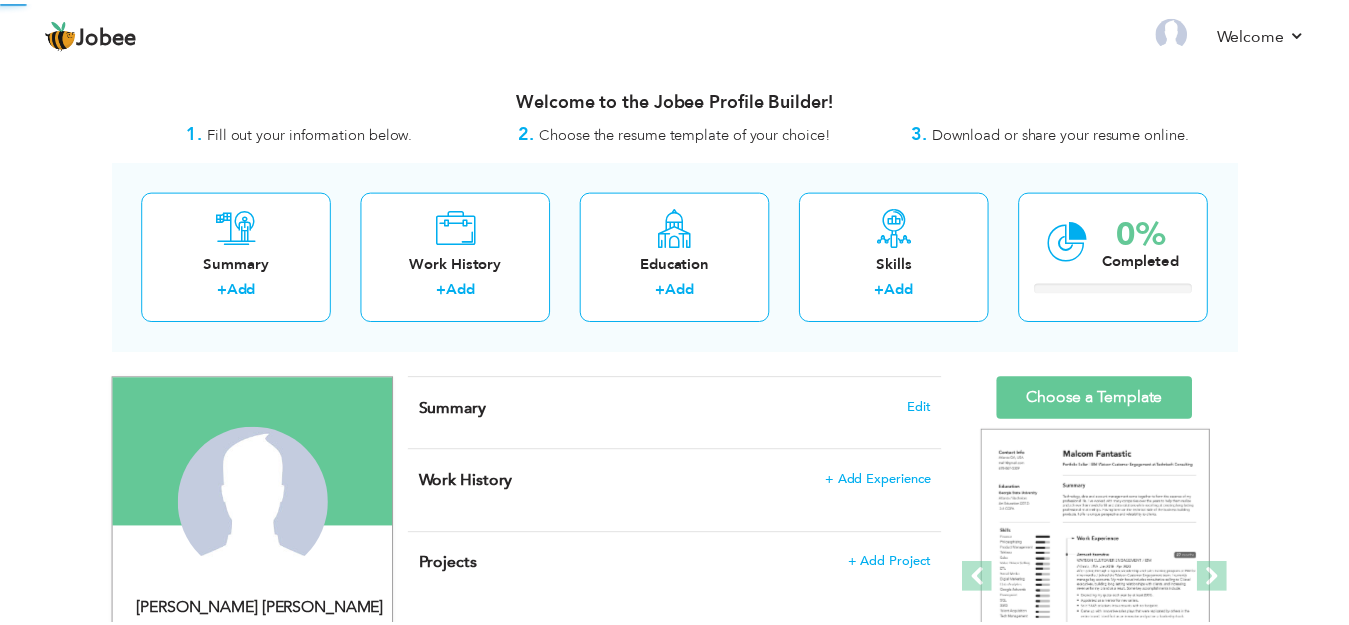scroll, scrollTop: 0, scrollLeft: 0, axis: both 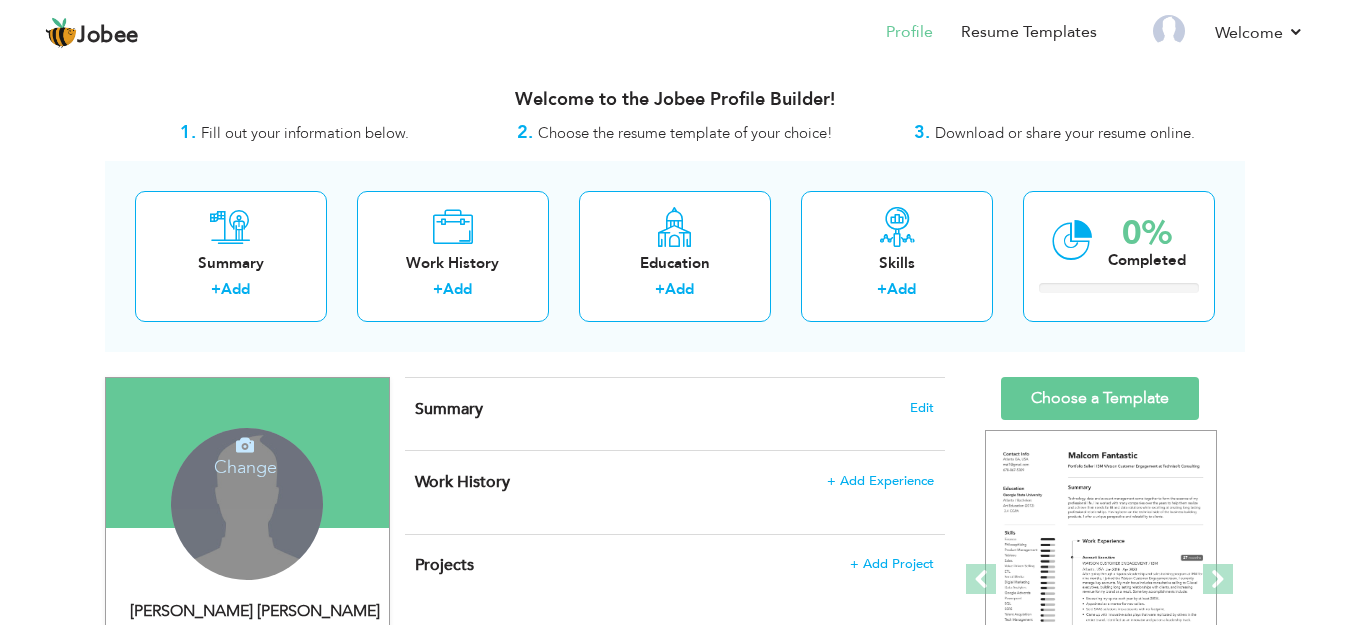 click on "Change
Remove" at bounding box center [247, 504] 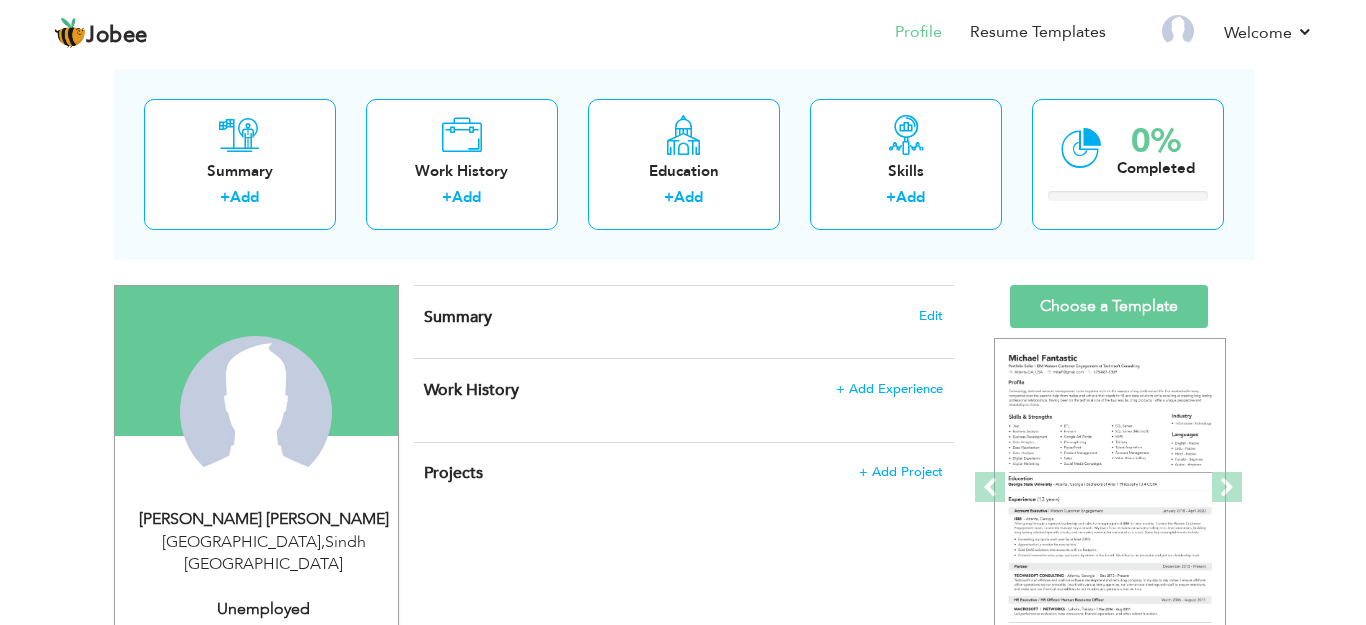 scroll, scrollTop: 94, scrollLeft: 0, axis: vertical 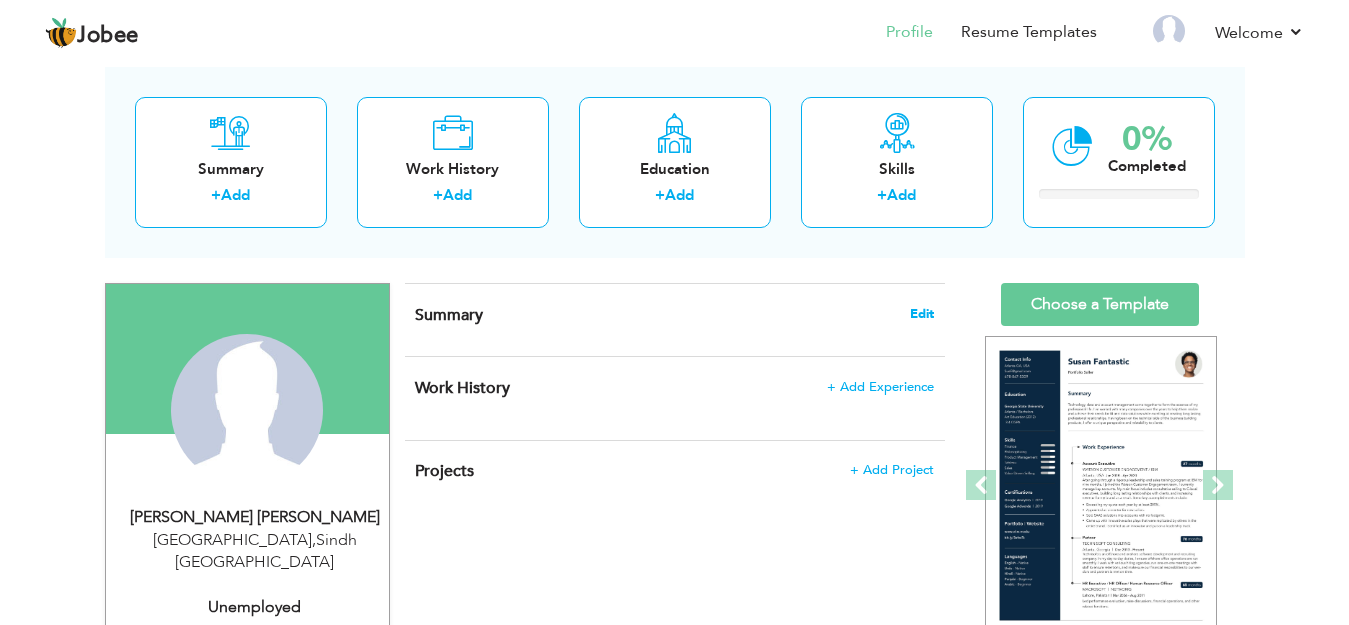 click on "Edit" at bounding box center (922, 314) 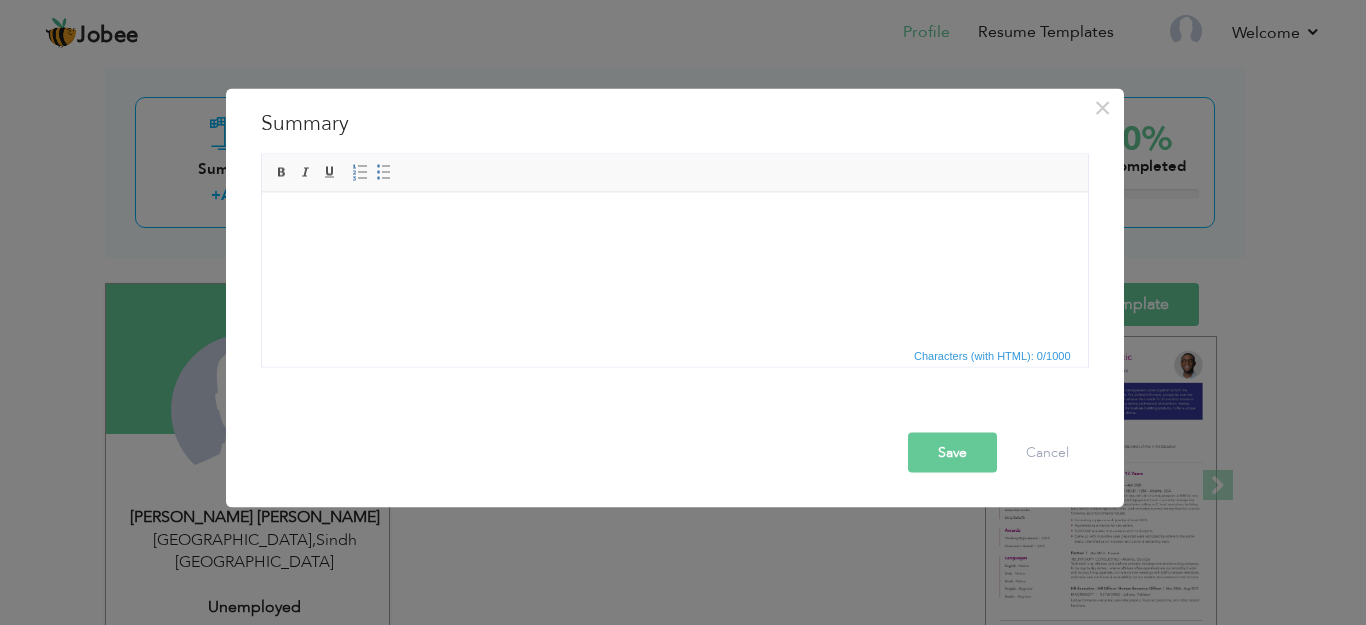 click at bounding box center (674, 222) 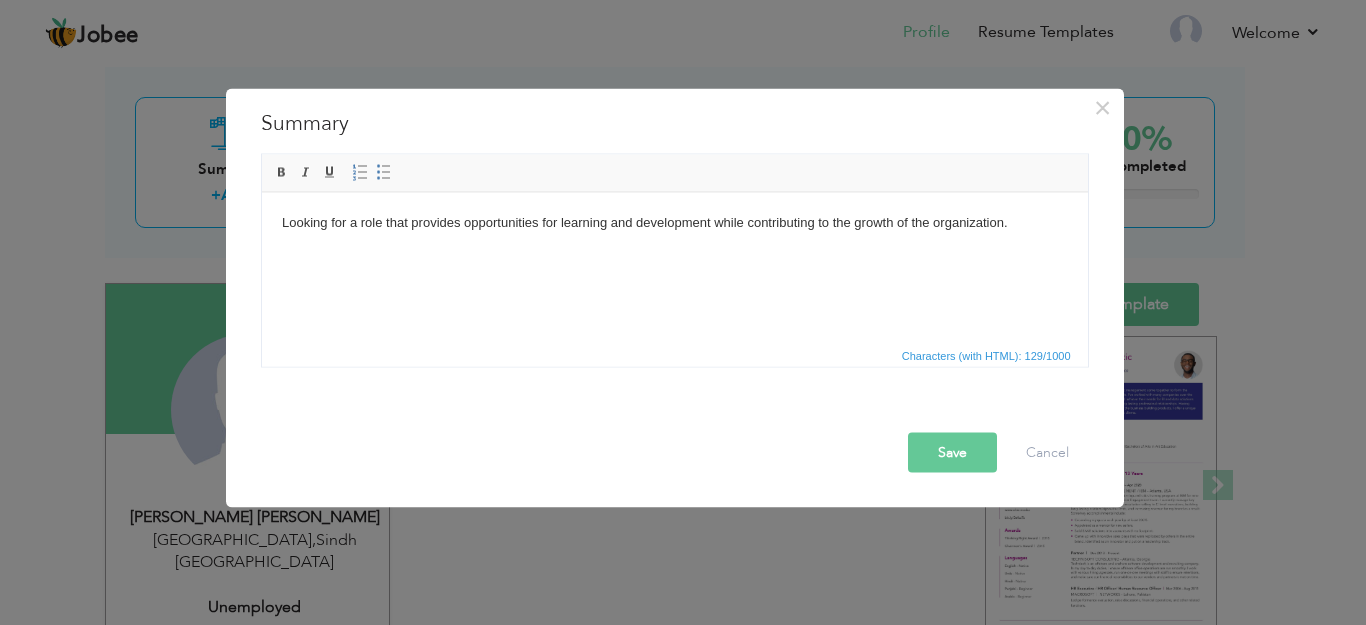 click on "Save" at bounding box center (952, 452) 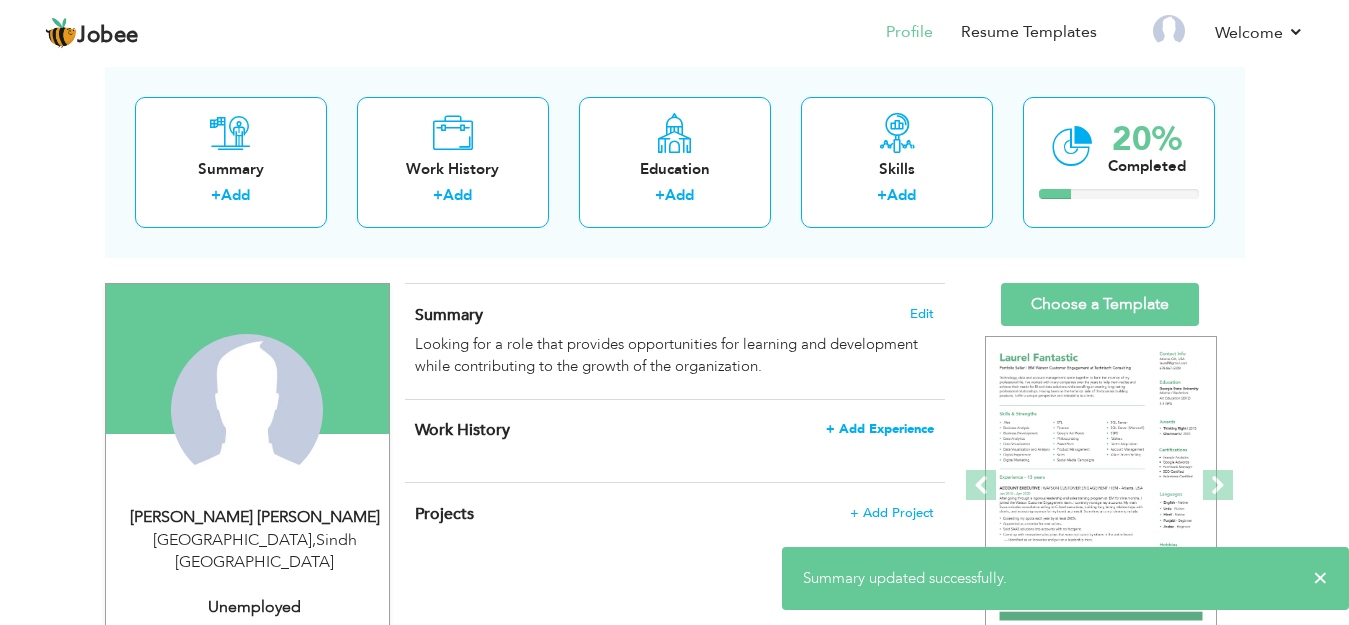 click on "+ Add Experience" at bounding box center (880, 429) 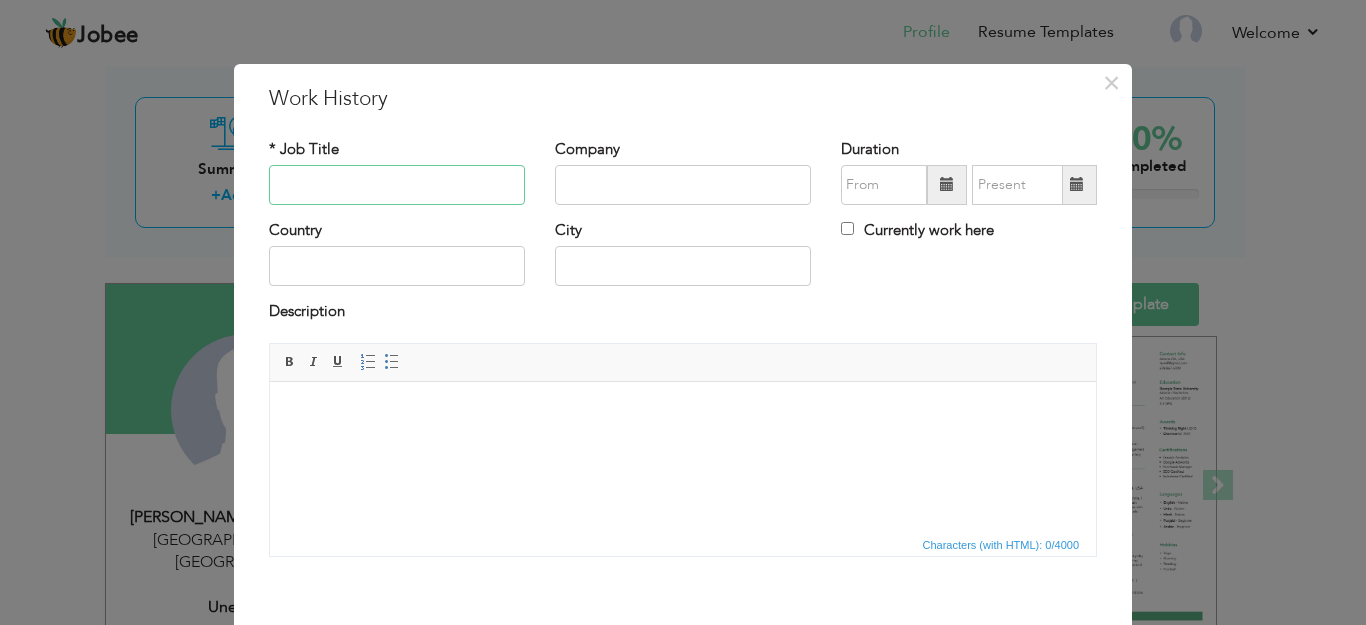 click at bounding box center [397, 185] 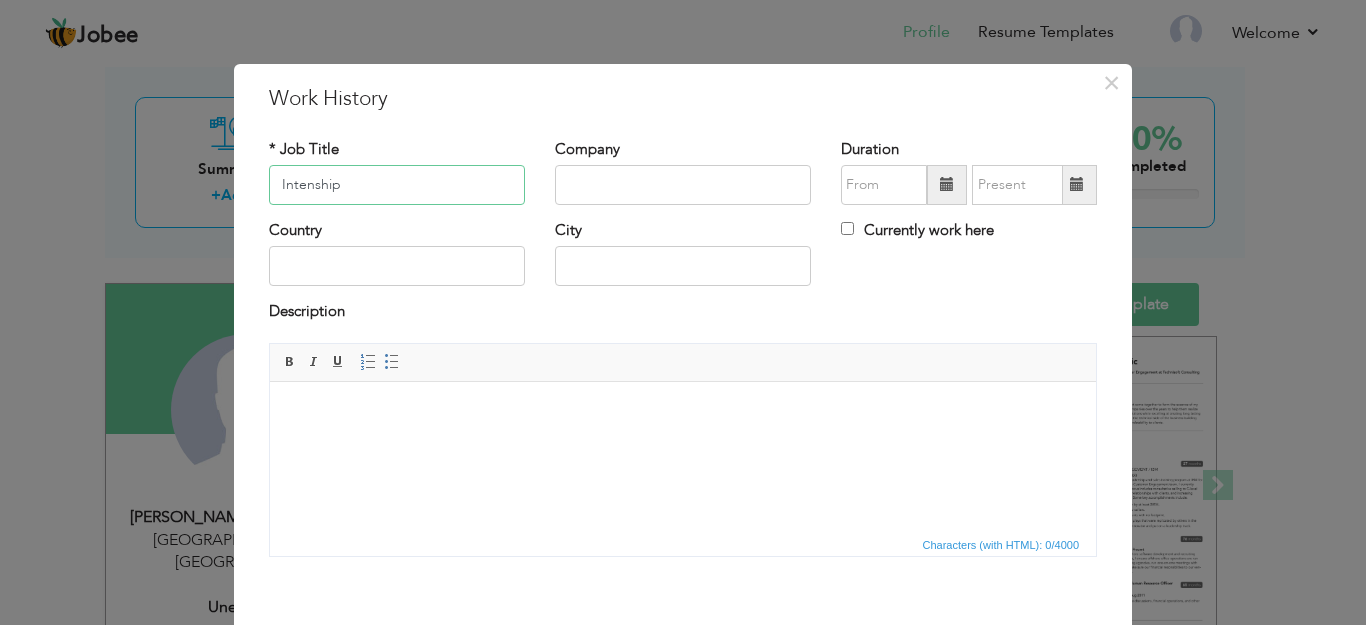 click on "Intenship" at bounding box center [397, 185] 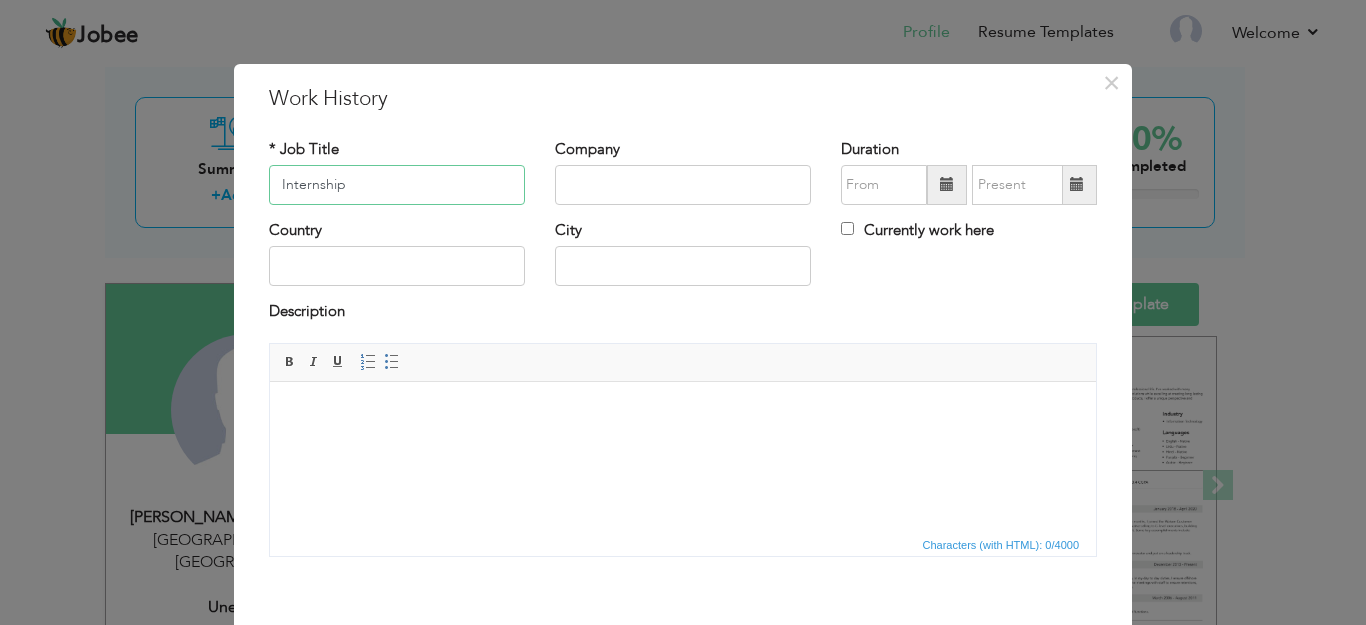 type on "Internship" 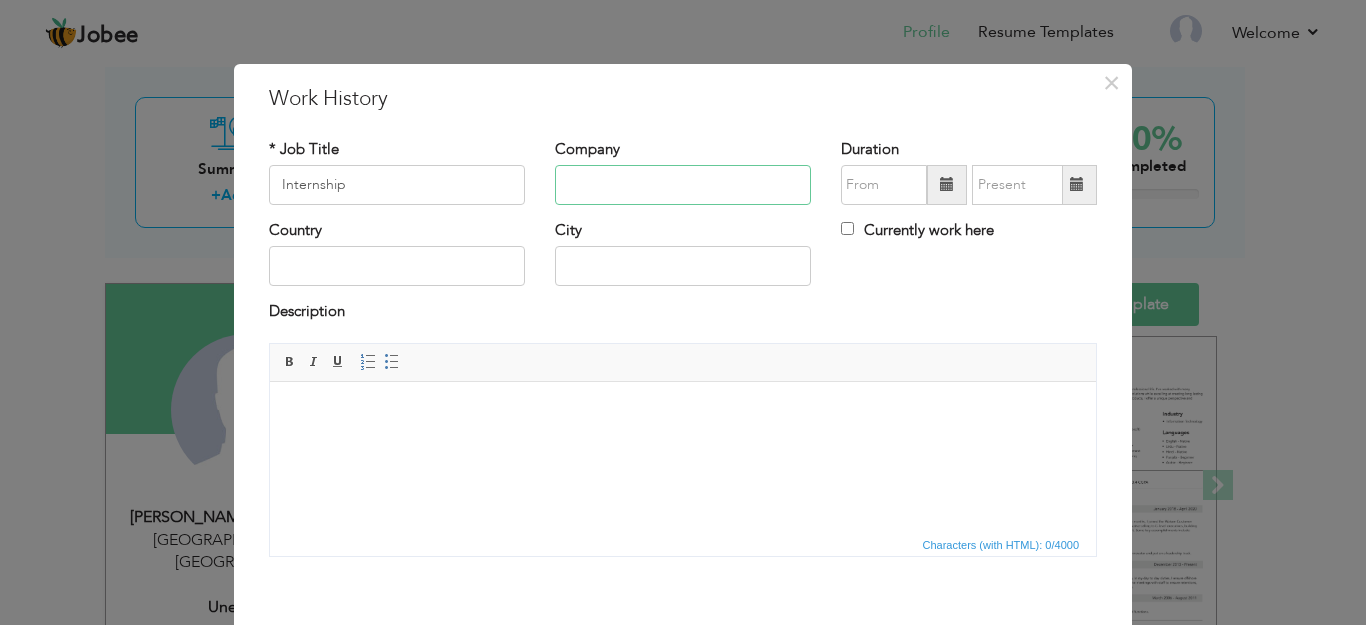 click at bounding box center (683, 185) 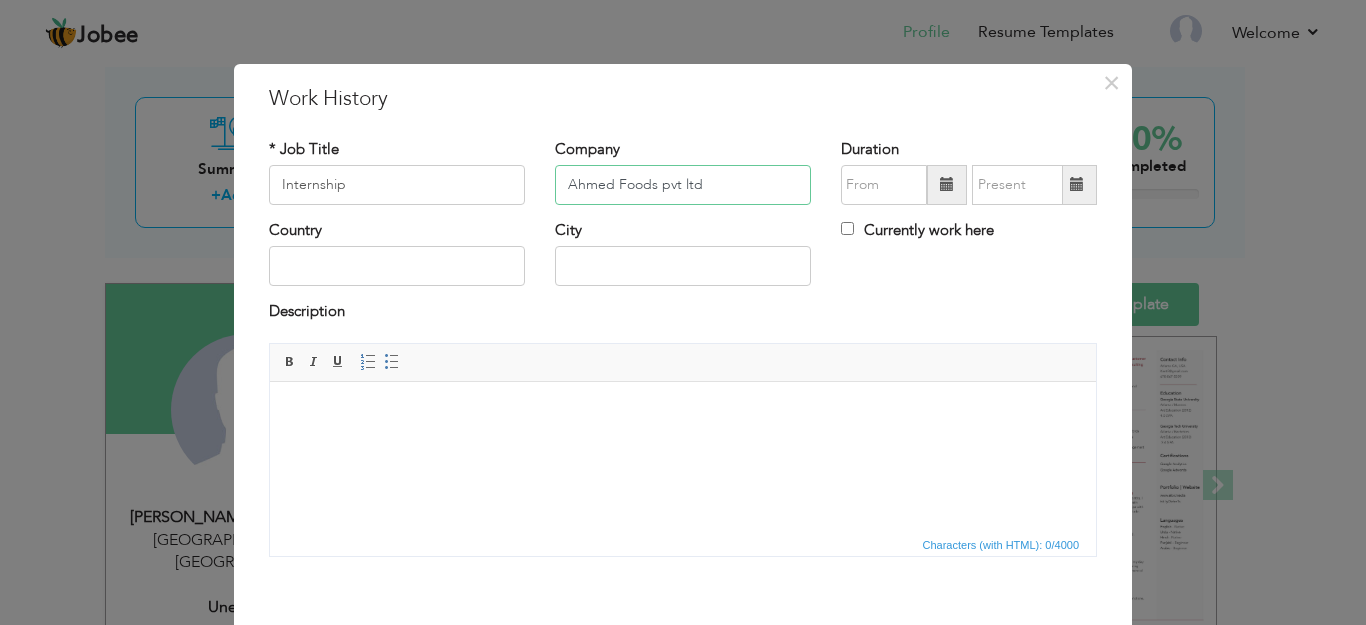 type on "Ahmed Foods pvt ltd" 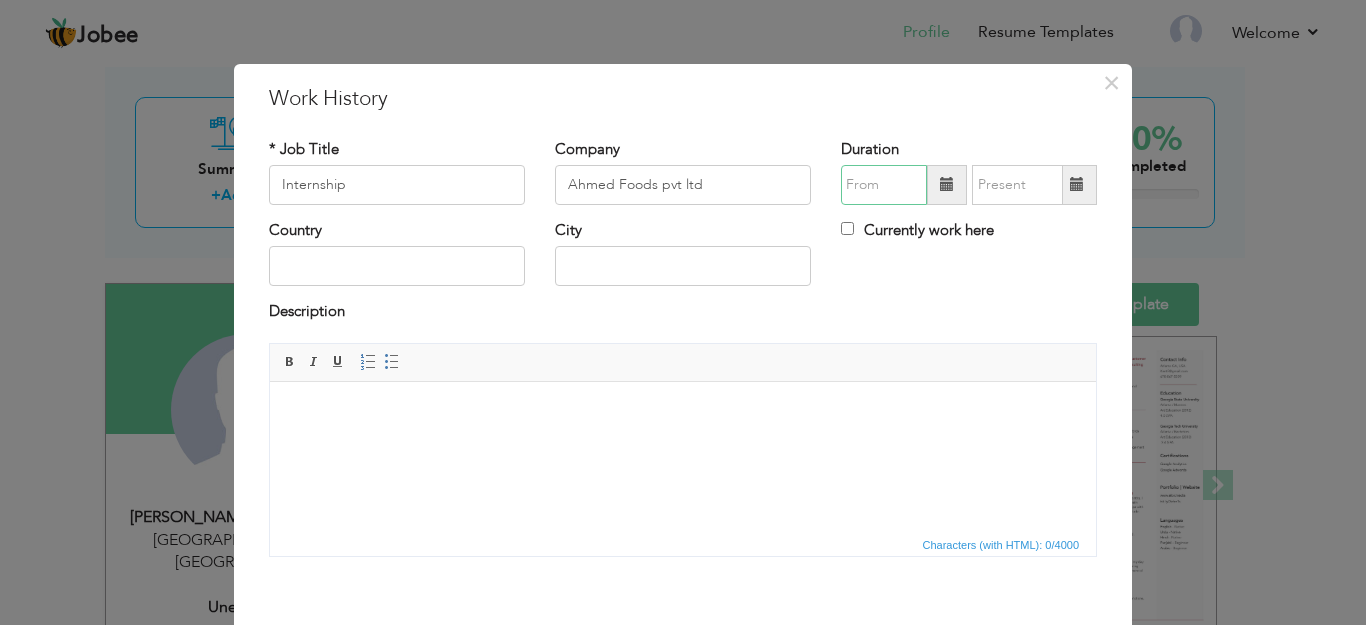 click at bounding box center [884, 185] 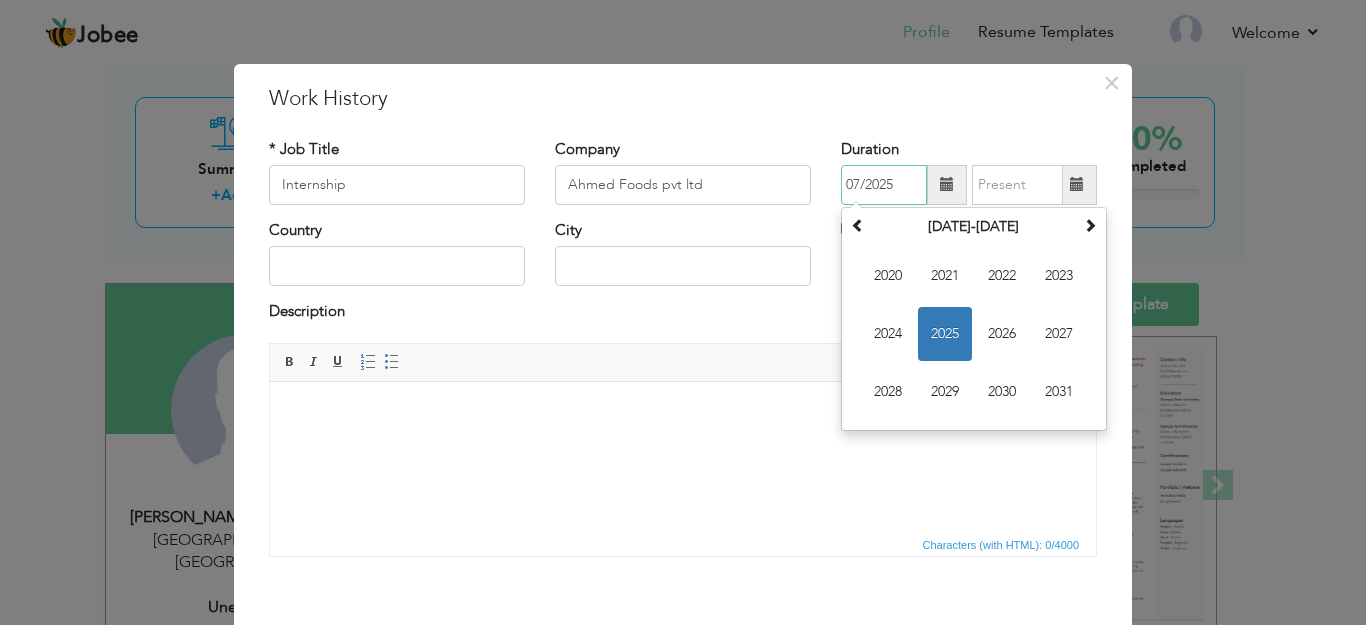 click on "2024" at bounding box center [888, 334] 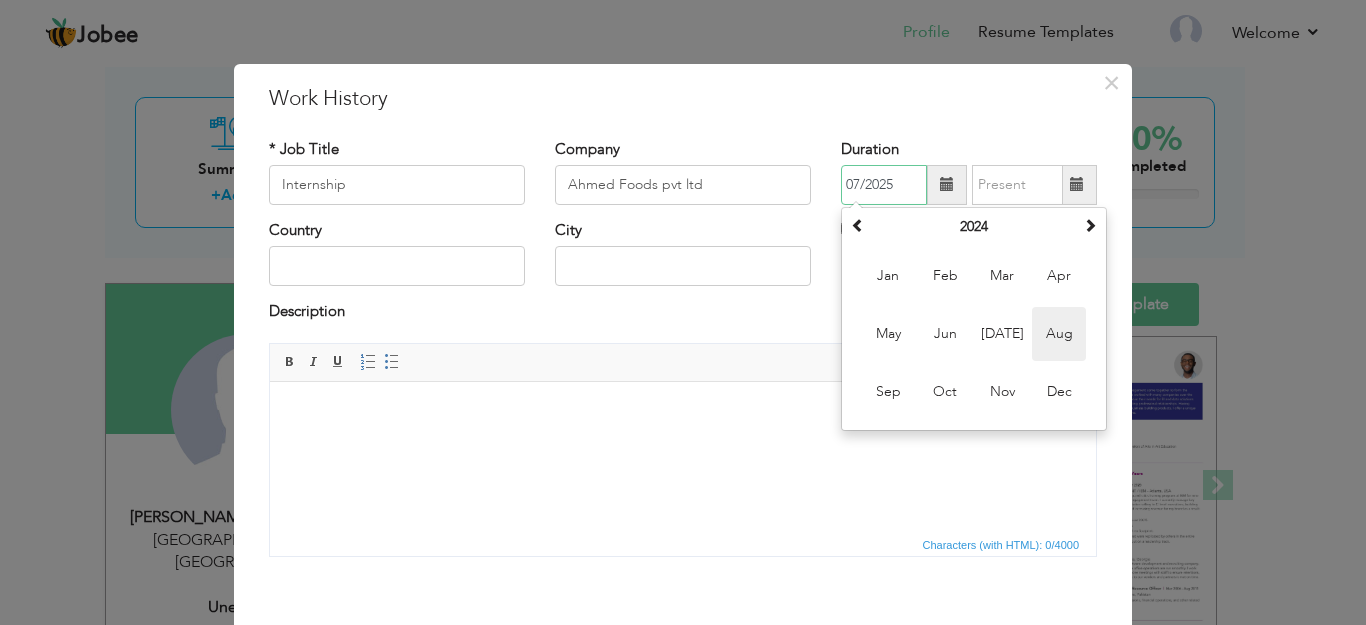 click on "Aug" at bounding box center [1059, 334] 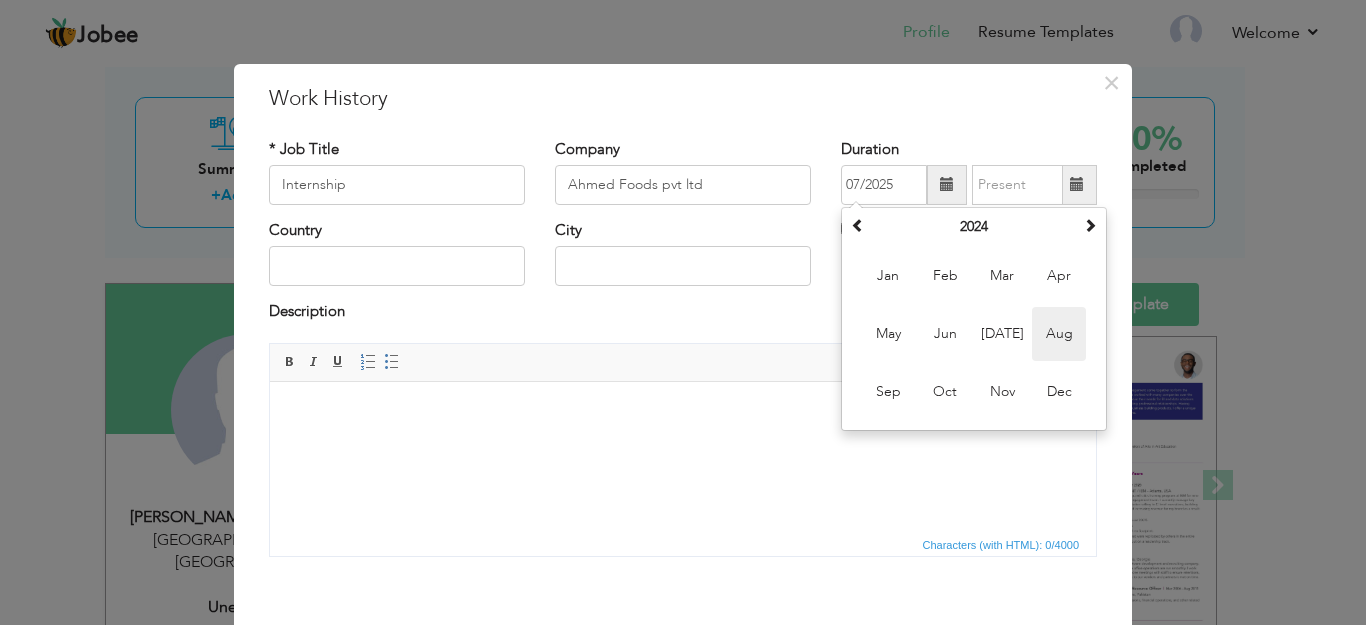 type on "08/2024" 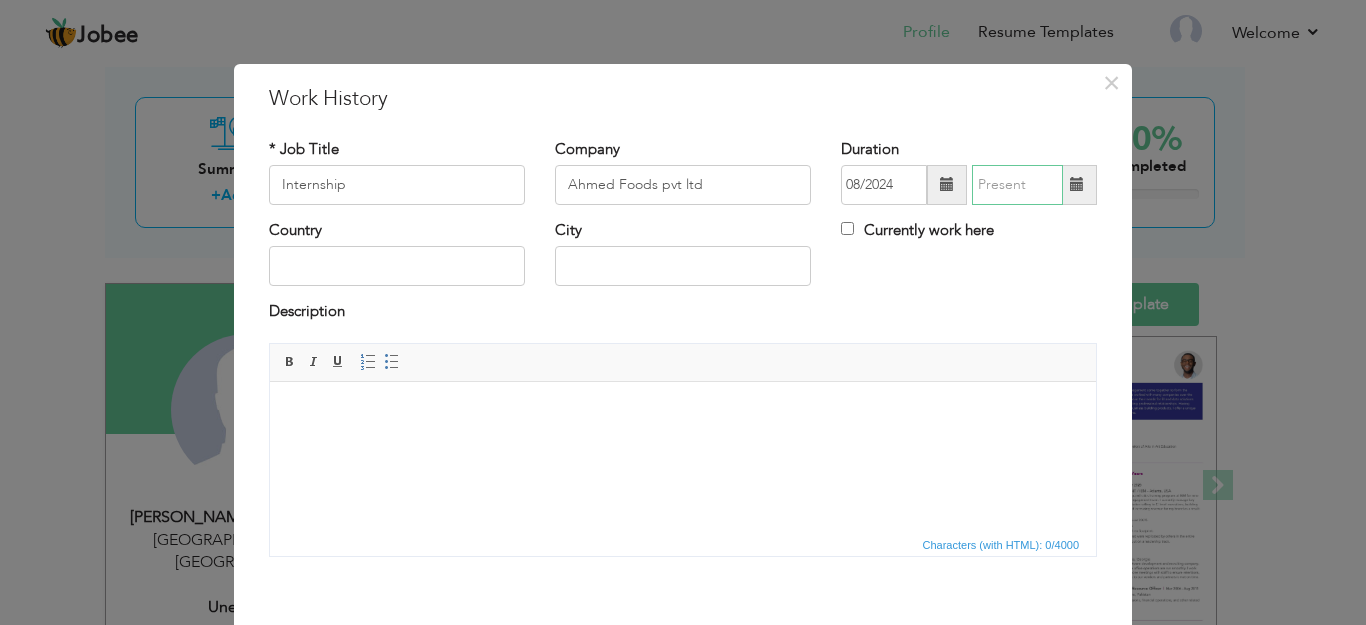 click at bounding box center (1017, 185) 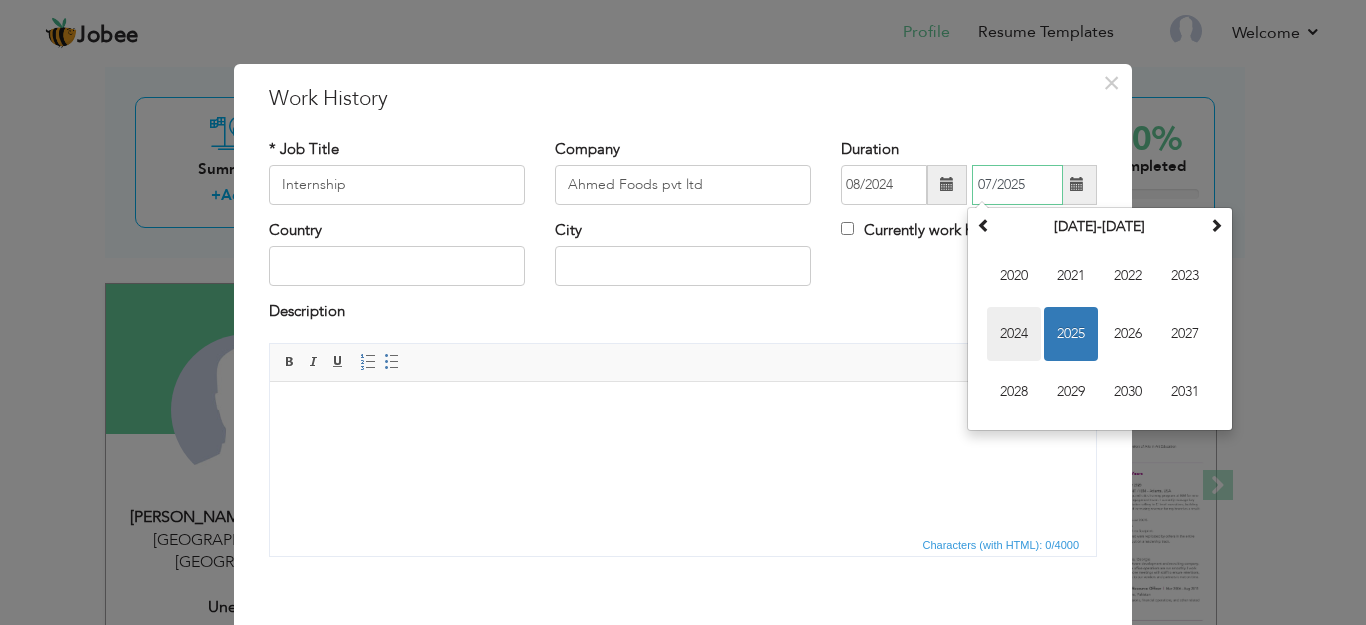 click on "2024" at bounding box center (1014, 334) 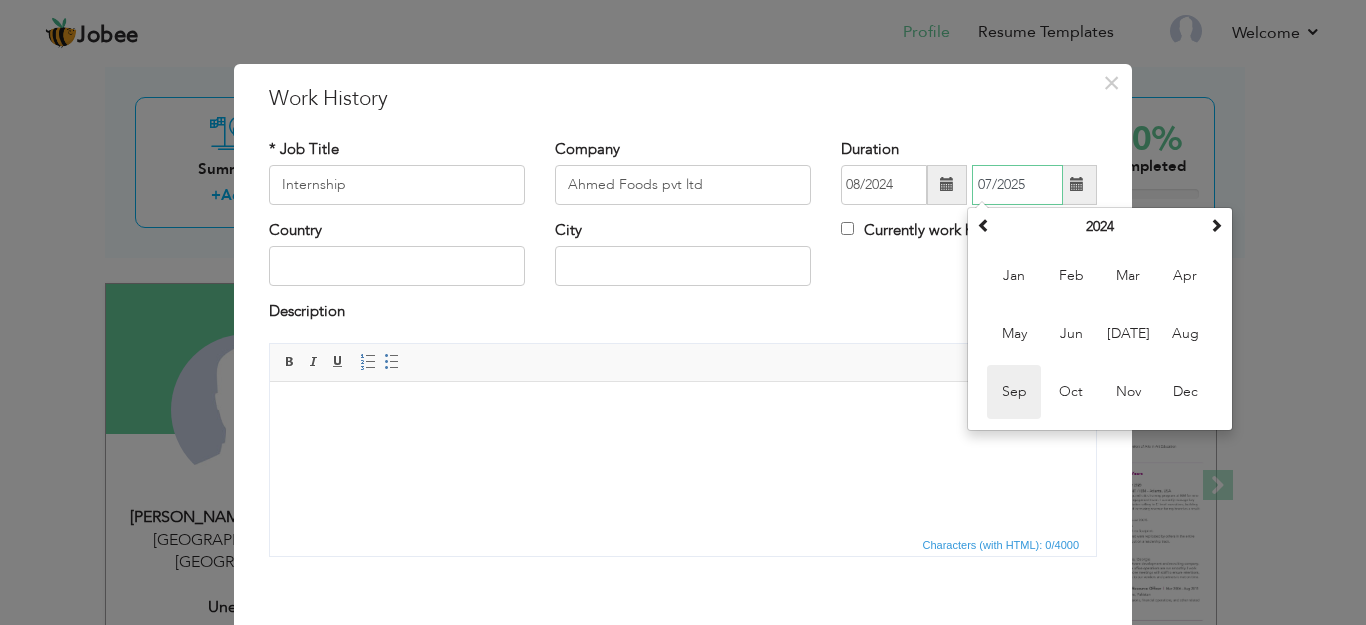 click on "Sep" at bounding box center [1014, 392] 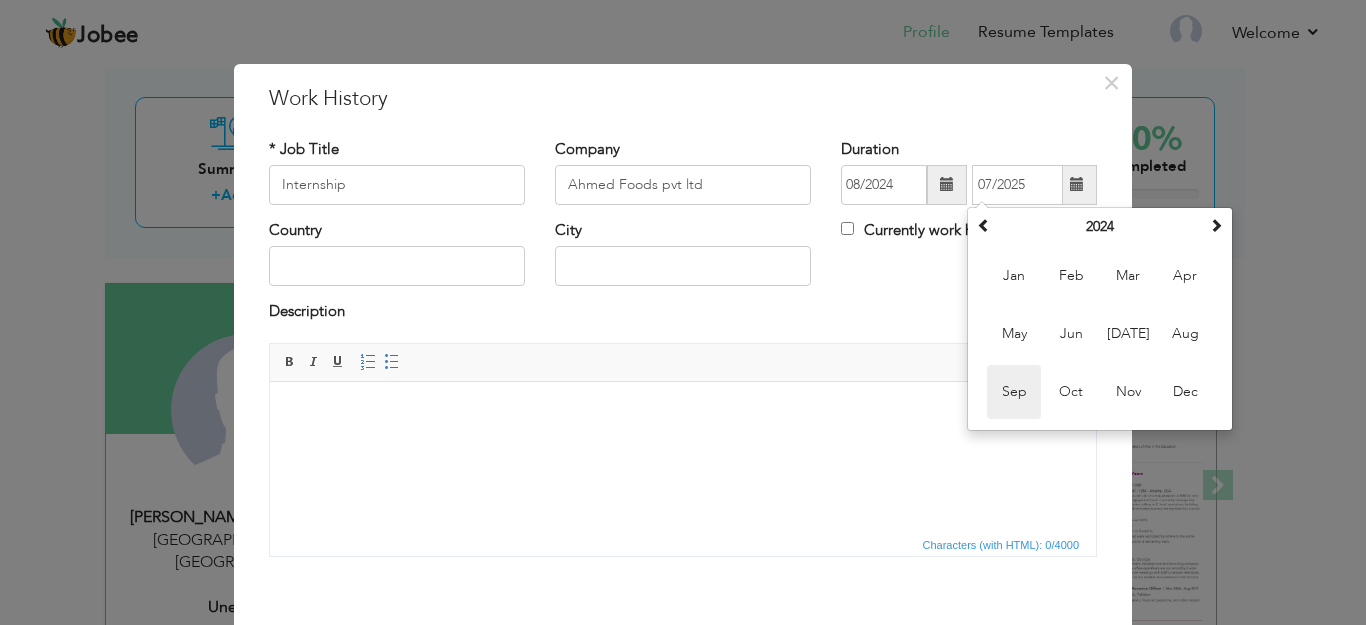type on "09/2024" 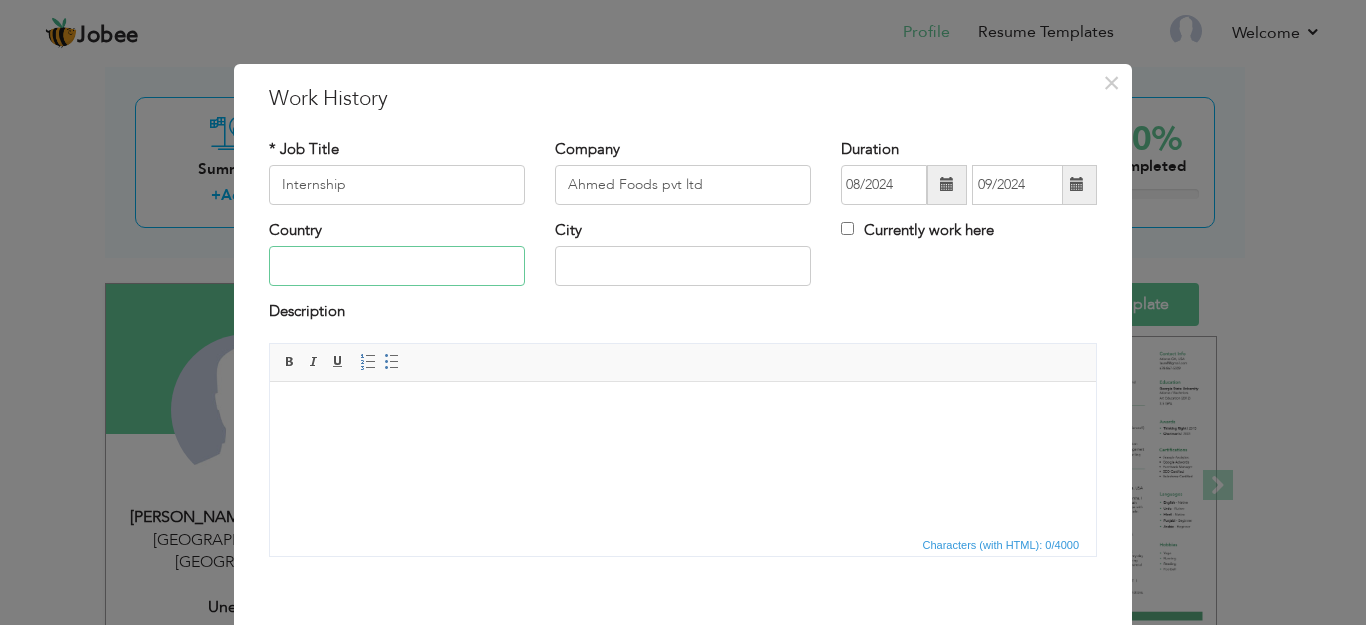 click at bounding box center (397, 266) 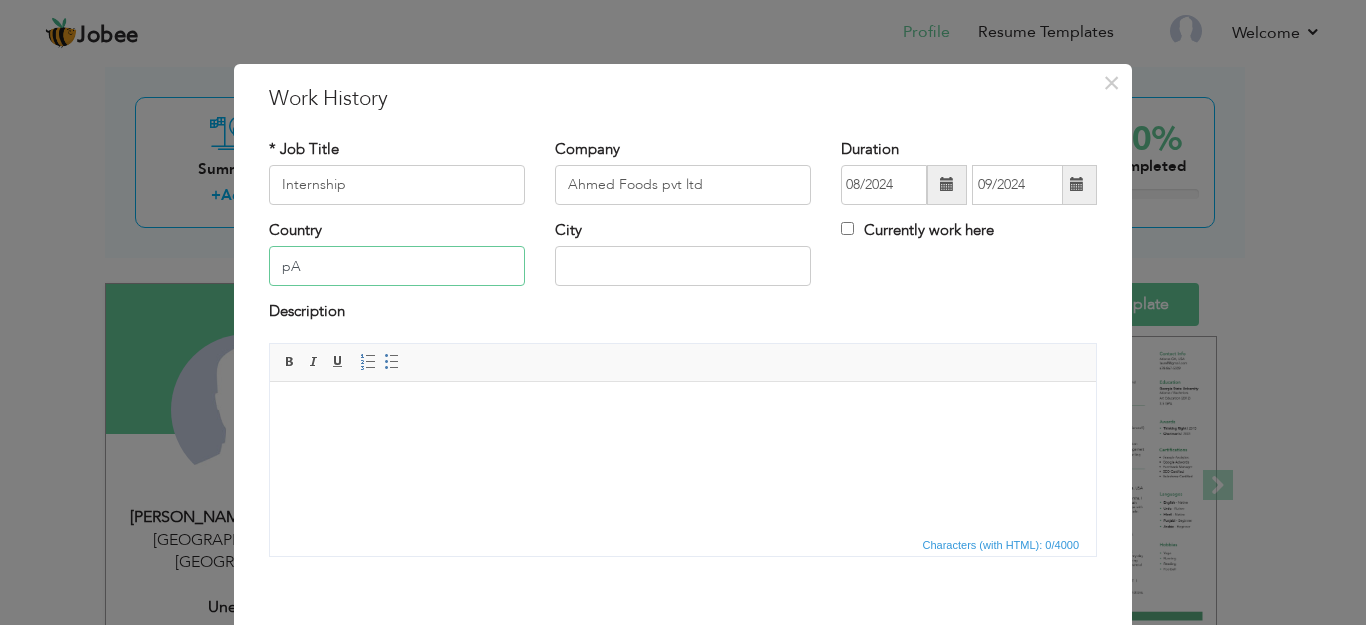 type on "p" 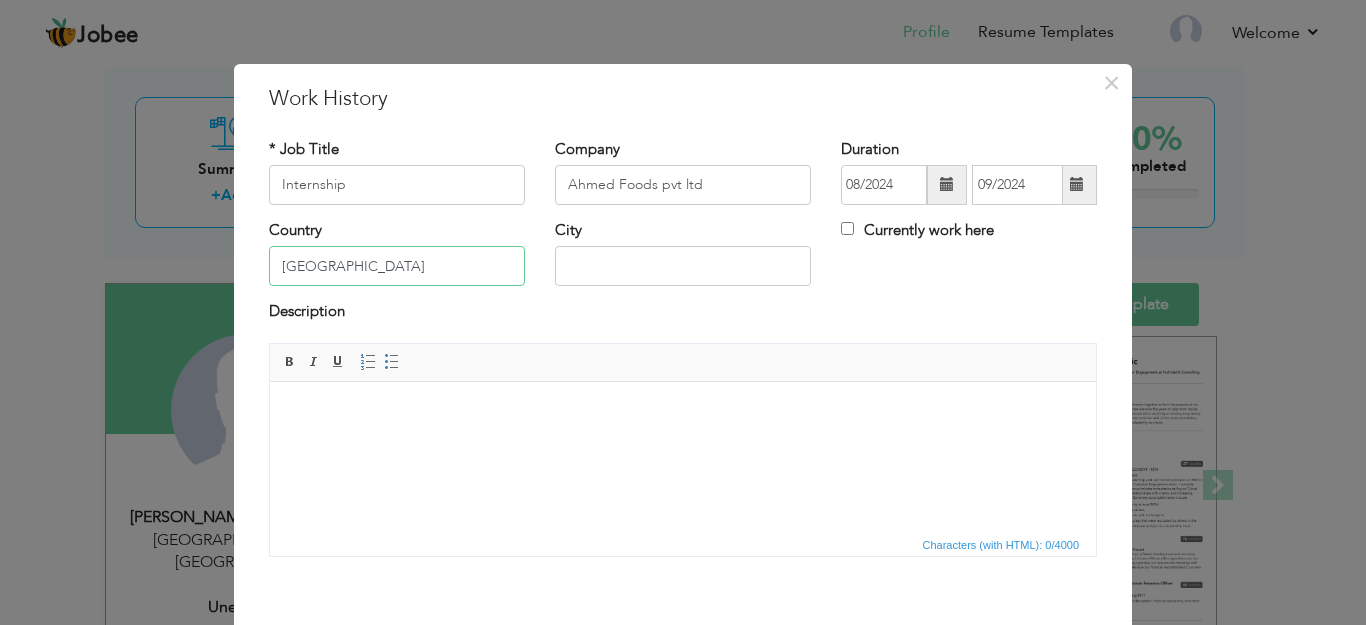 type on "[GEOGRAPHIC_DATA]" 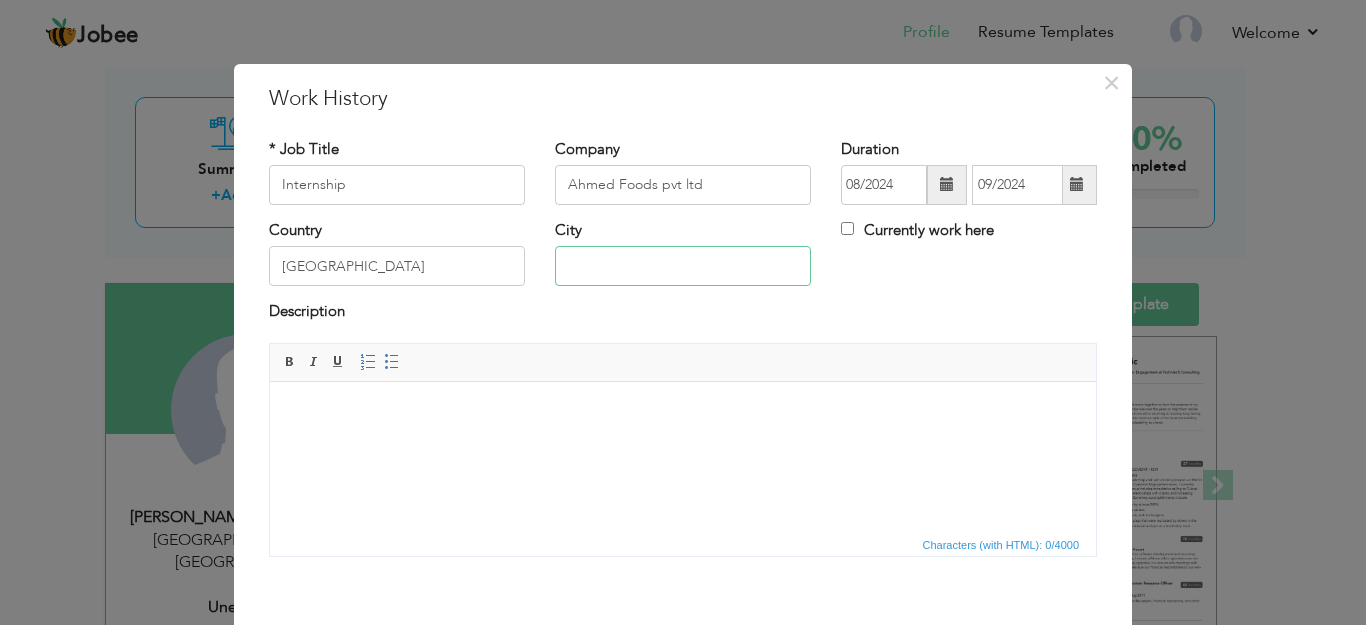click at bounding box center [683, 266] 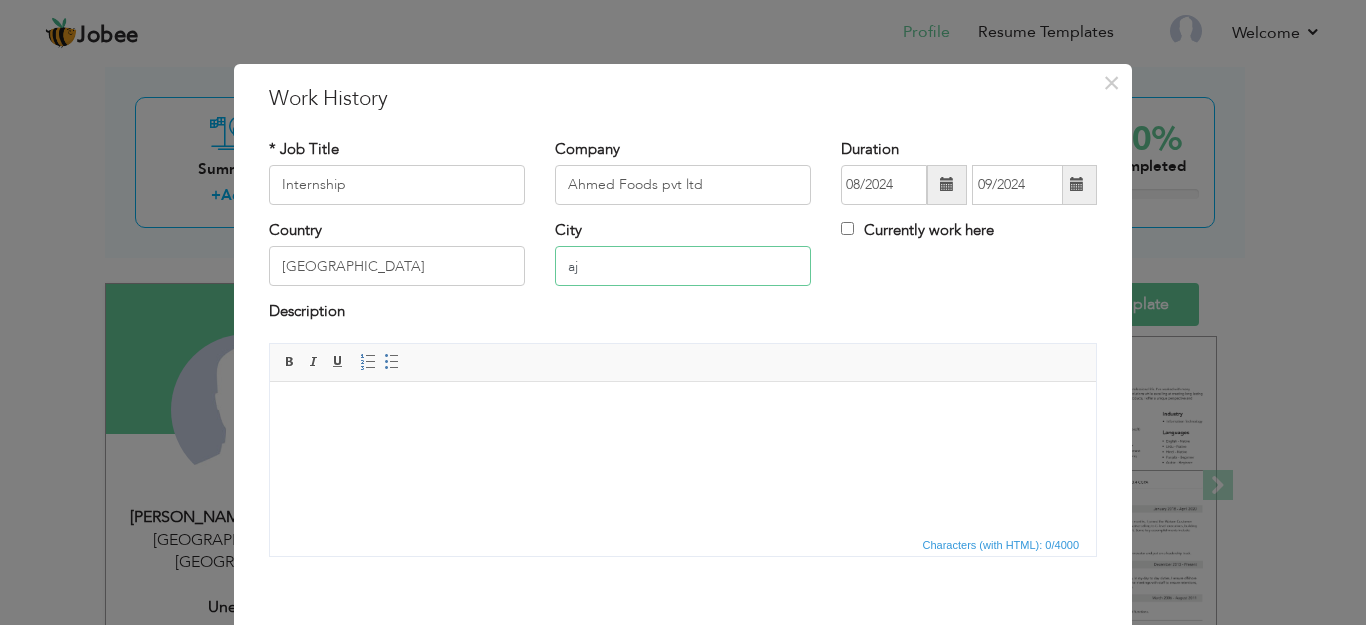 type on "a" 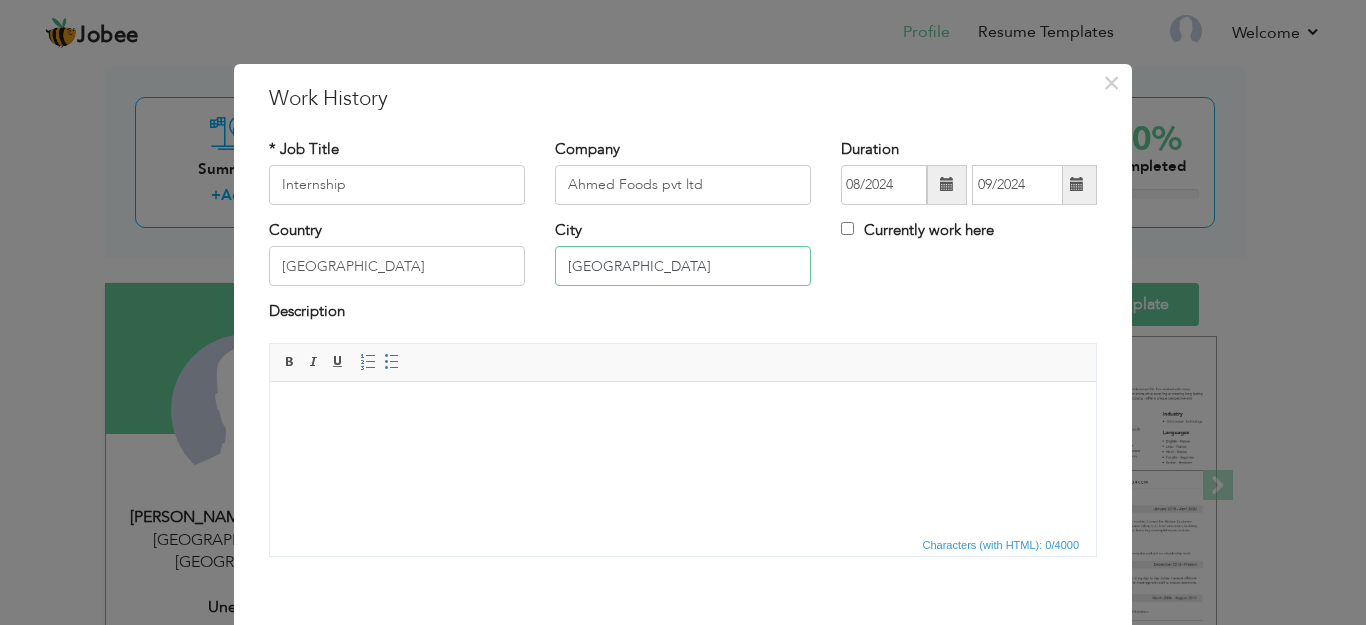 type on "[GEOGRAPHIC_DATA]" 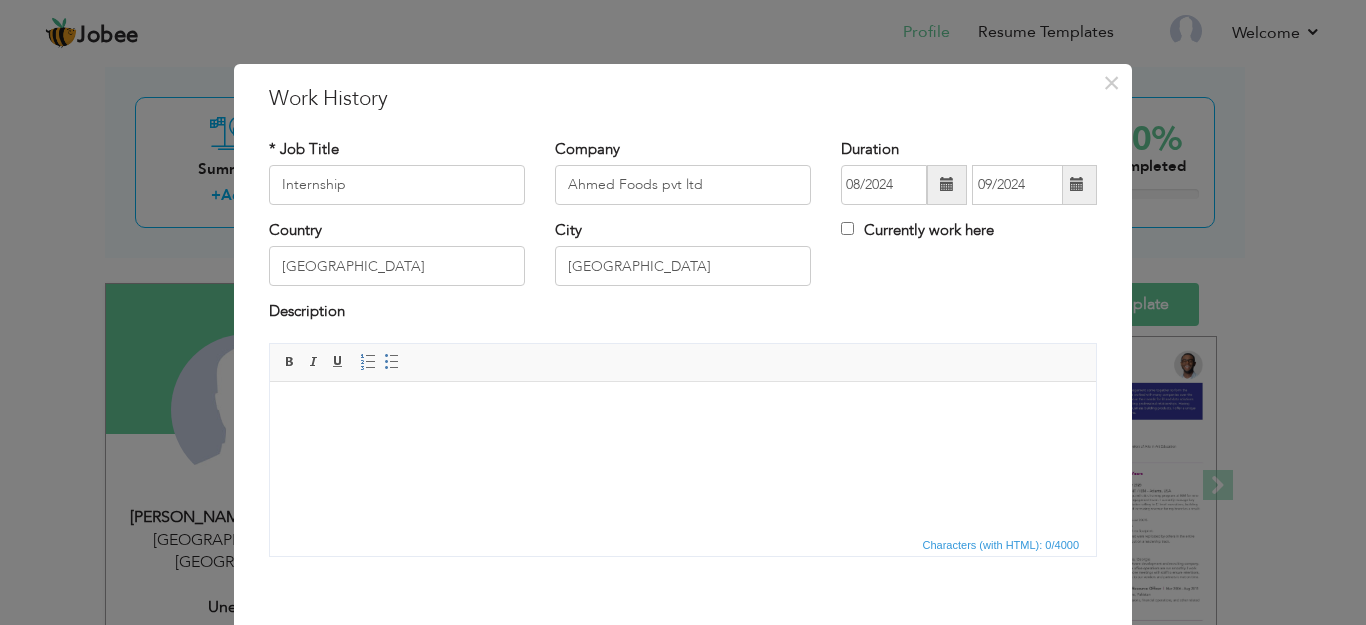 click at bounding box center [683, 411] 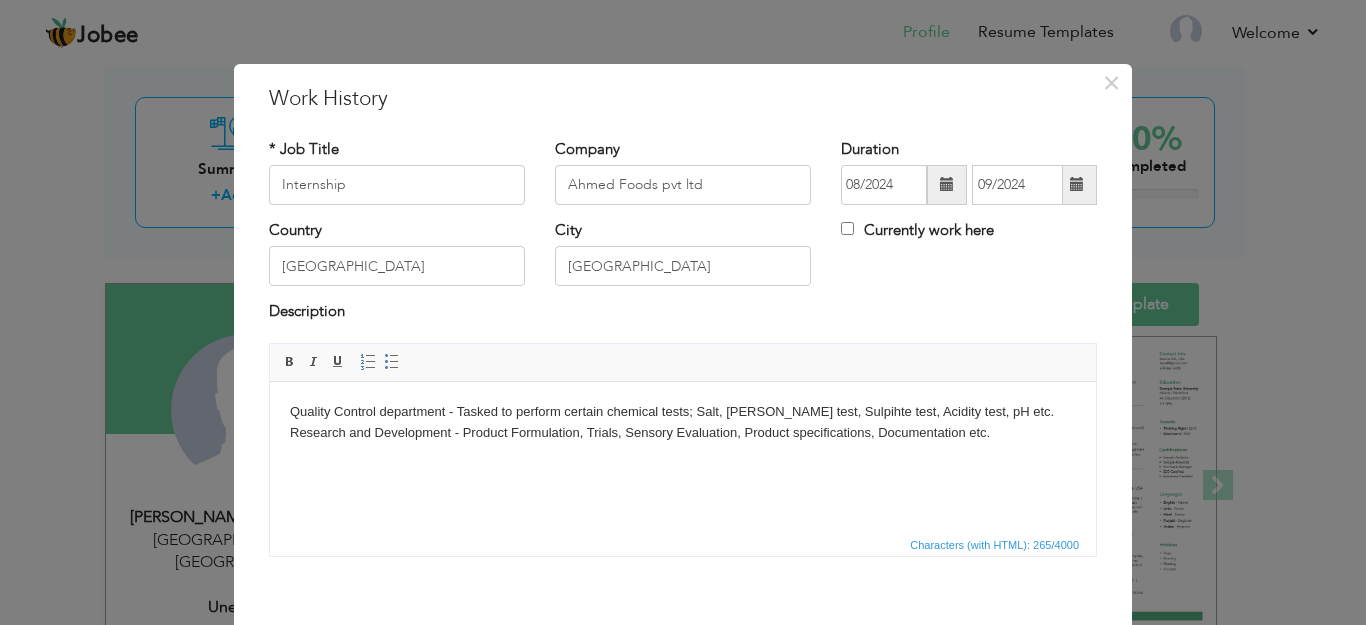 click on "Quality Control department - Tasked to perform certain chemical tests; Salt, Bostwick's test, Sulpihte test, Acidity test, pH etc. Research and Development - Product Formulation, Trials, Sensory Evaluation, Product specifications, Documentation etc." at bounding box center [683, 432] 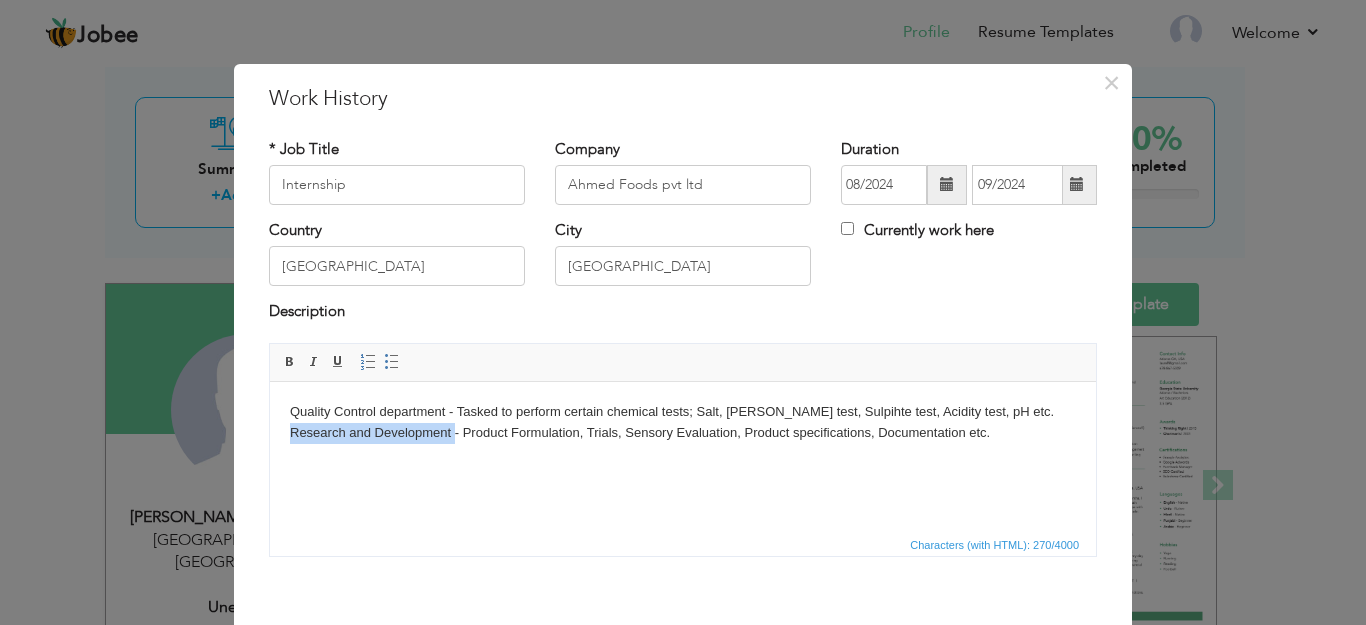 drag, startPoint x: 454, startPoint y: 430, endPoint x: 288, endPoint y: 424, distance: 166.1084 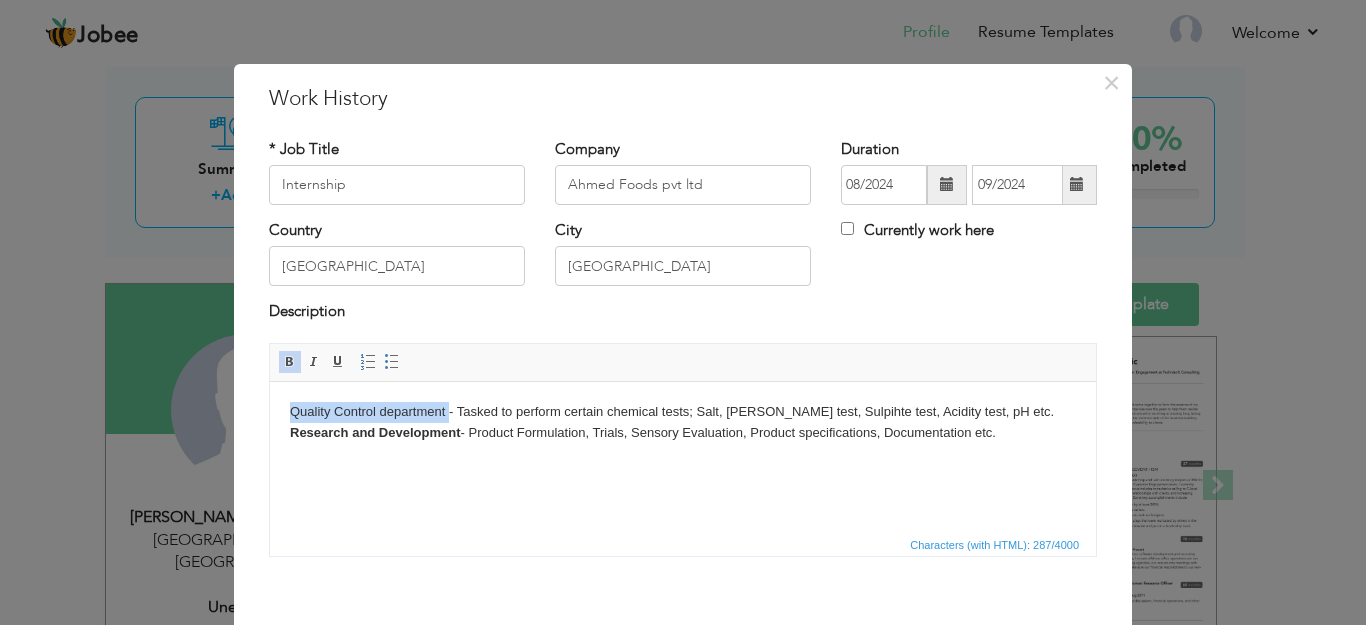 drag, startPoint x: 447, startPoint y: 408, endPoint x: 188, endPoint y: 418, distance: 259.193 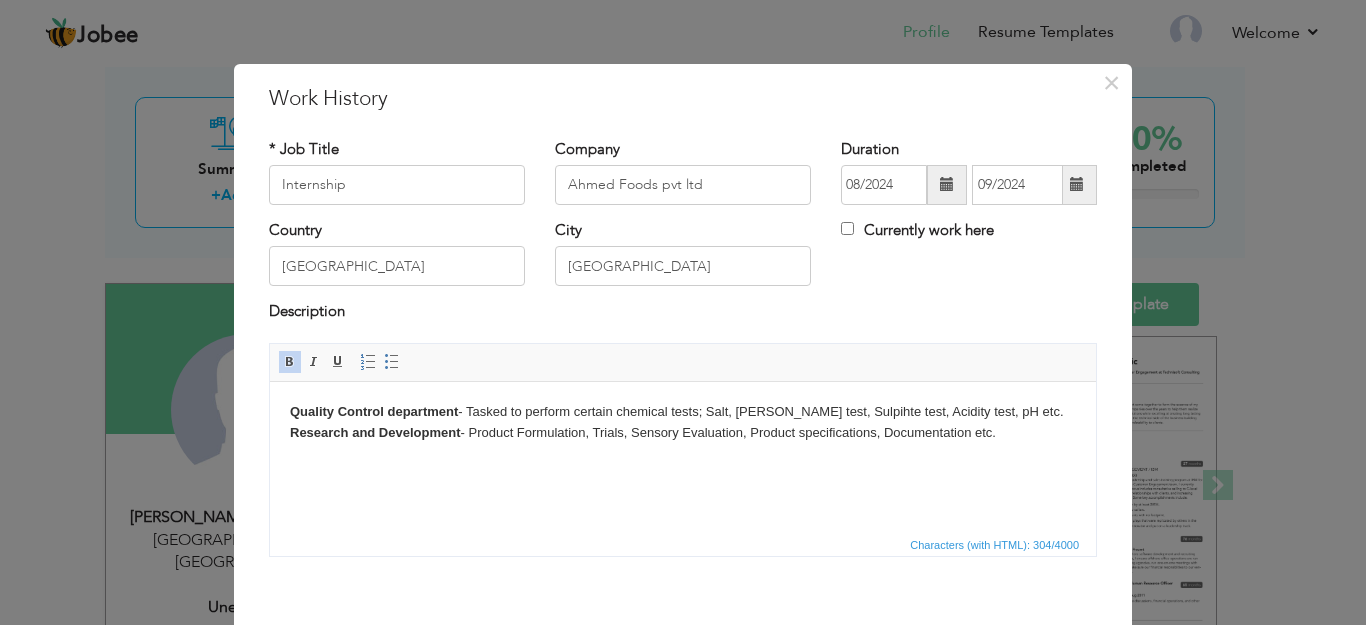 scroll, scrollTop: 94, scrollLeft: 0, axis: vertical 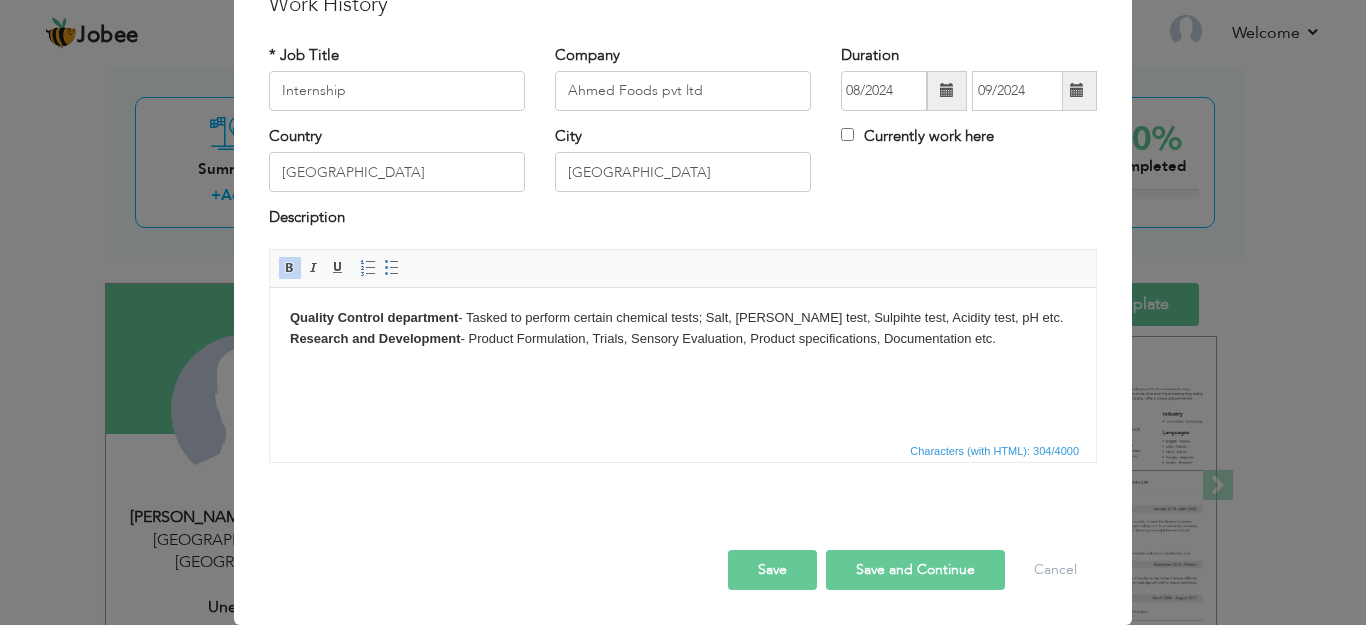 click on "Save and Continue" at bounding box center [915, 570] 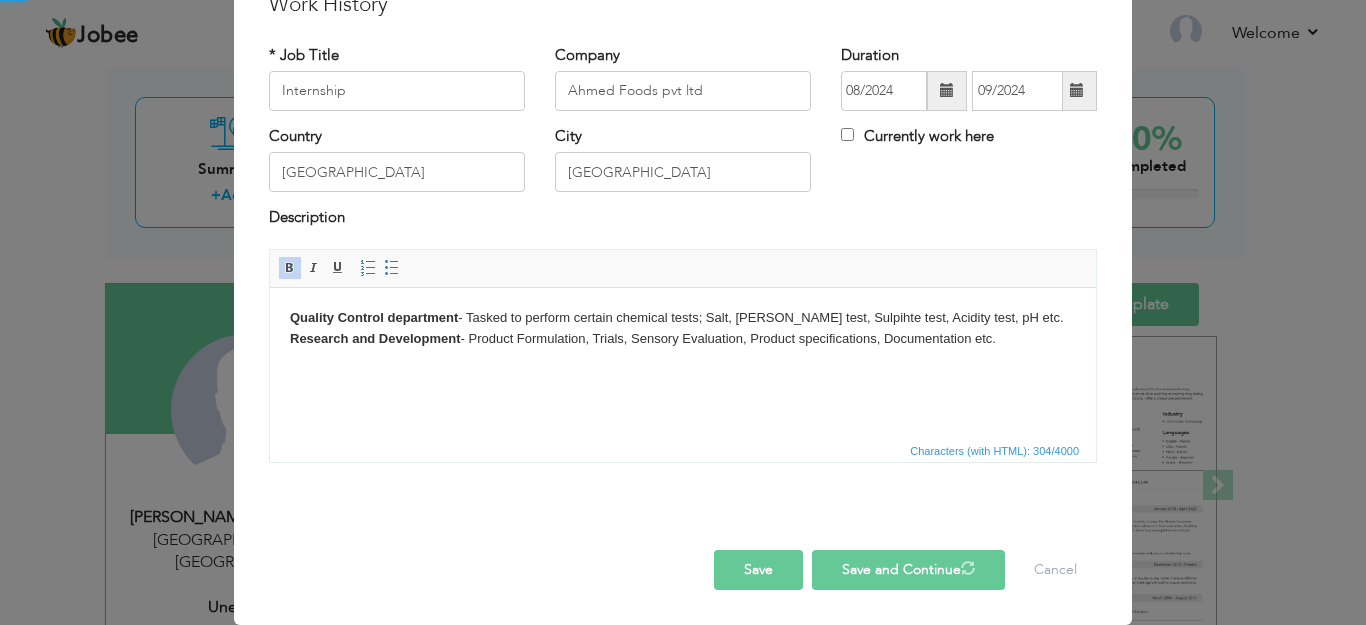 type 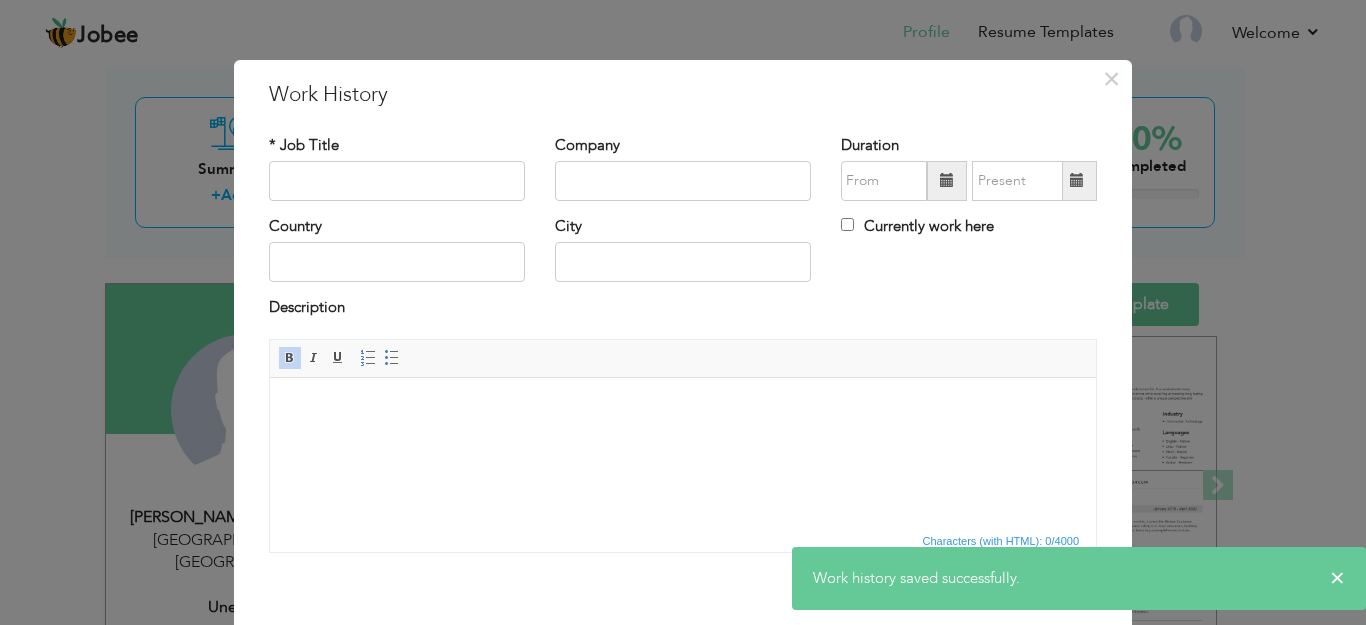 scroll, scrollTop: 0, scrollLeft: 0, axis: both 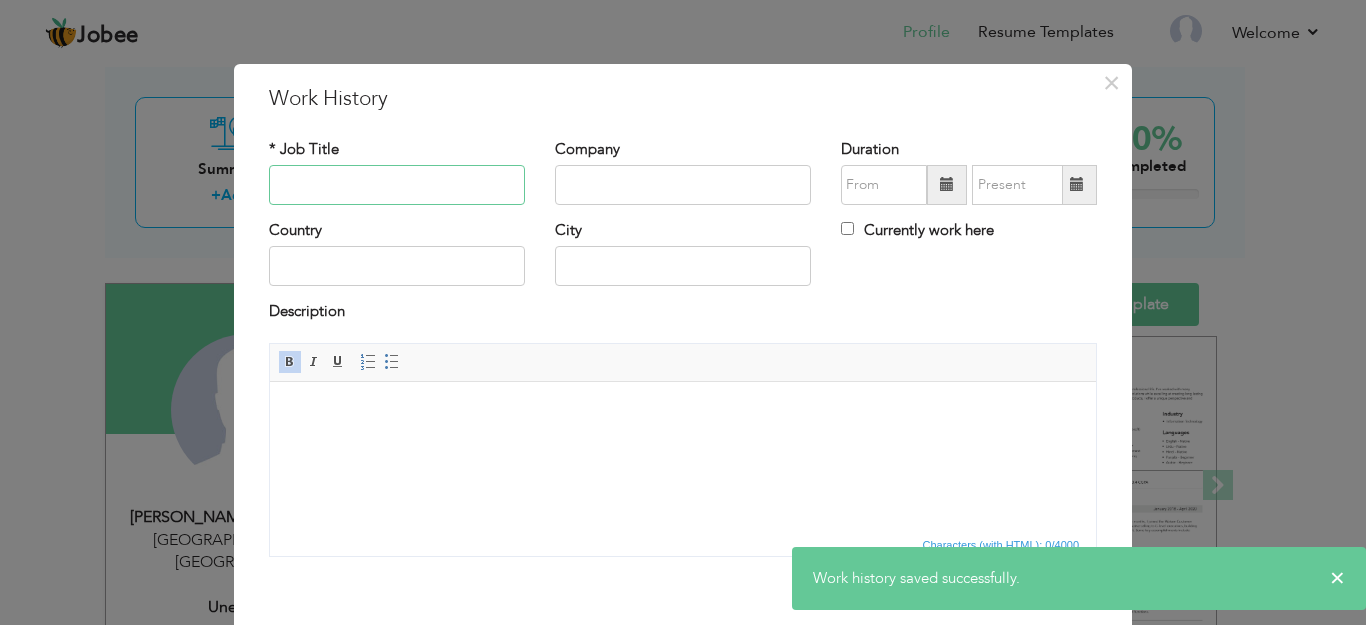 click at bounding box center (397, 185) 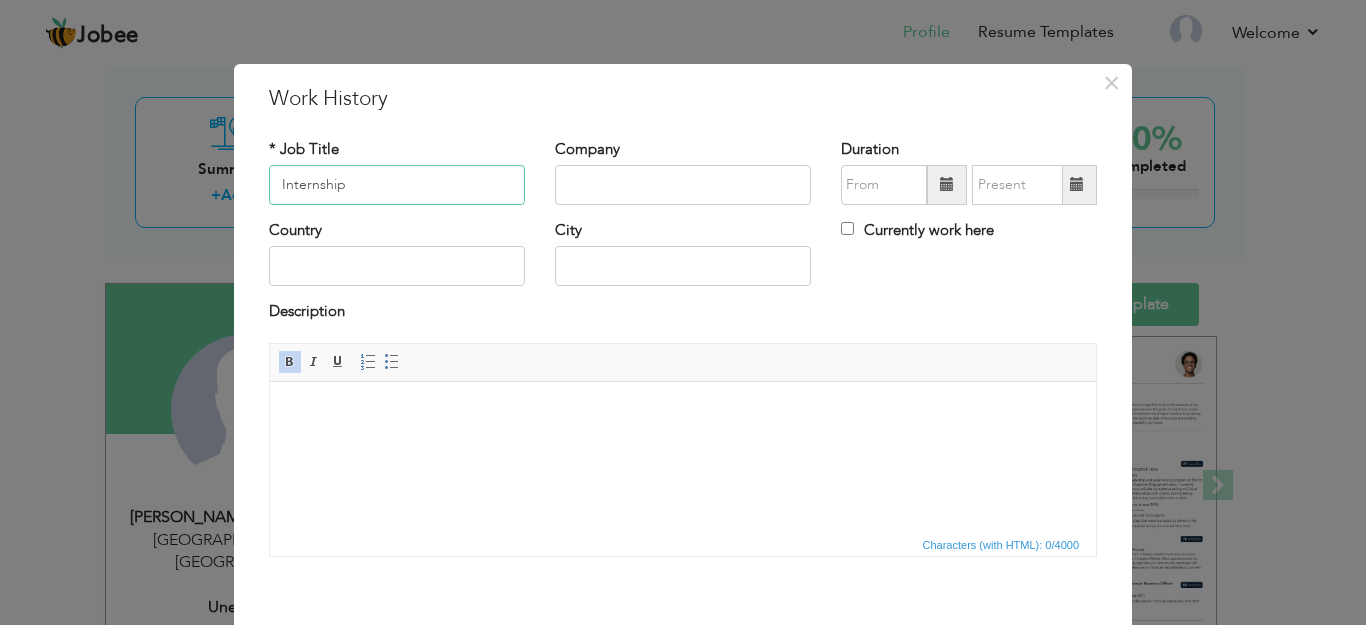 type on "Internship" 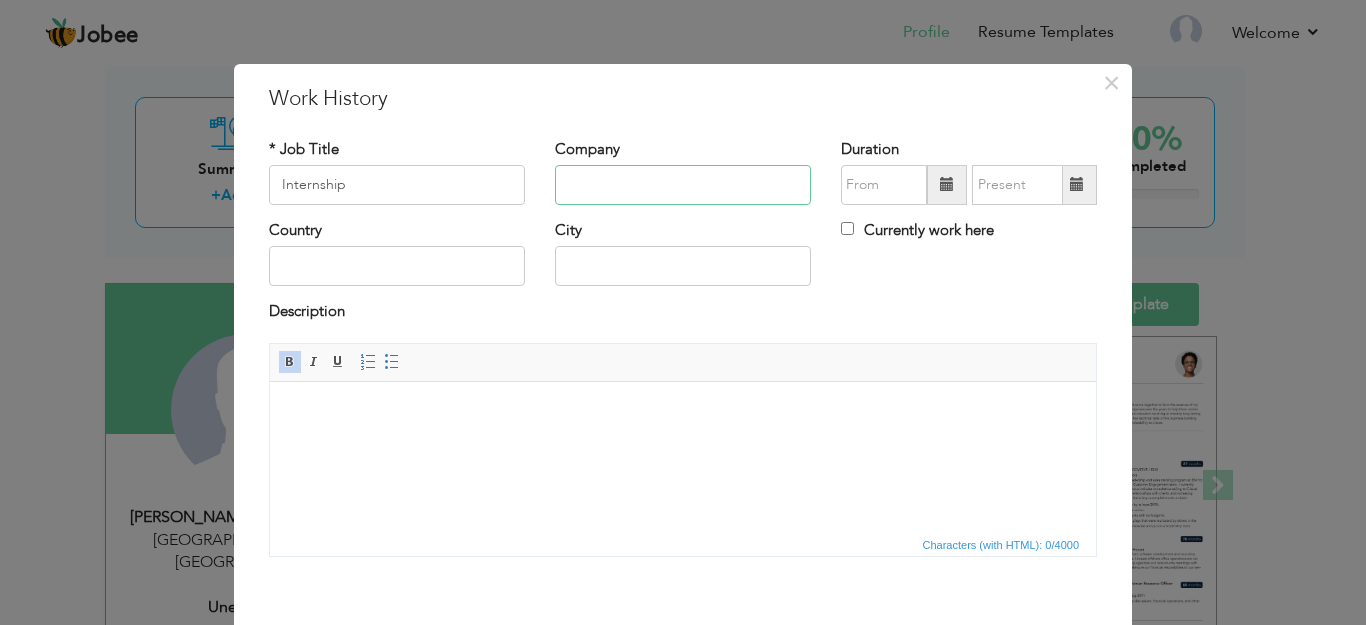 click at bounding box center [683, 185] 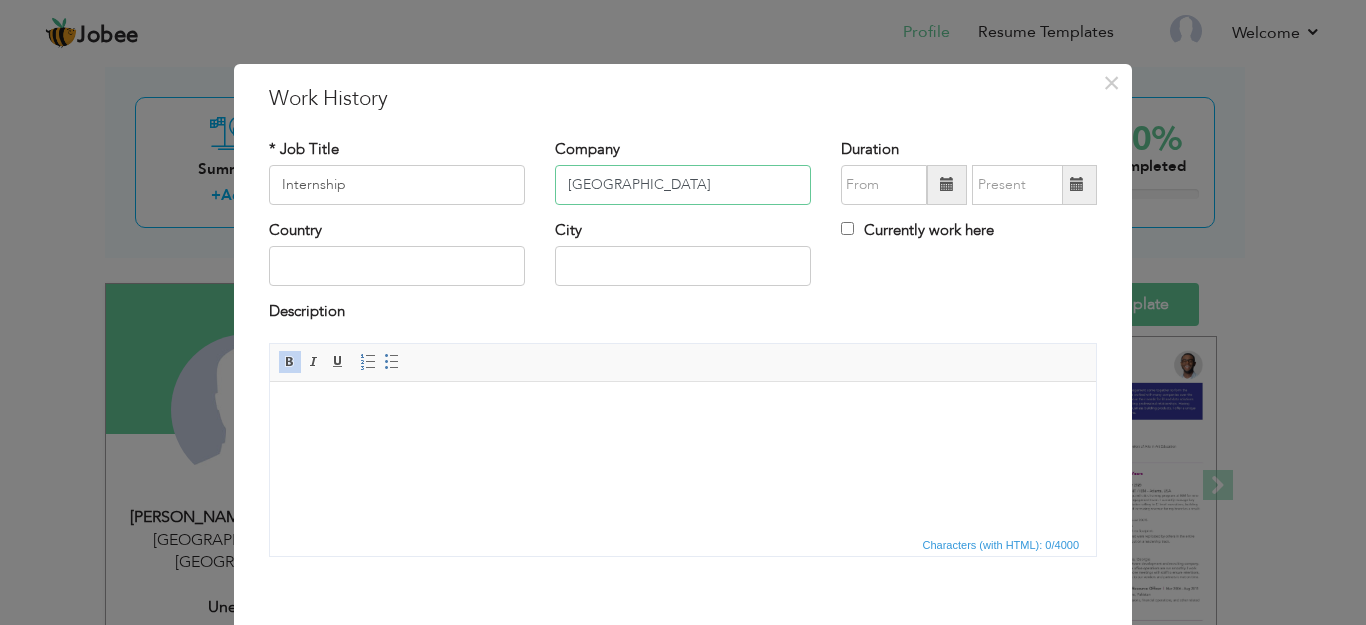 type on "Karachi University" 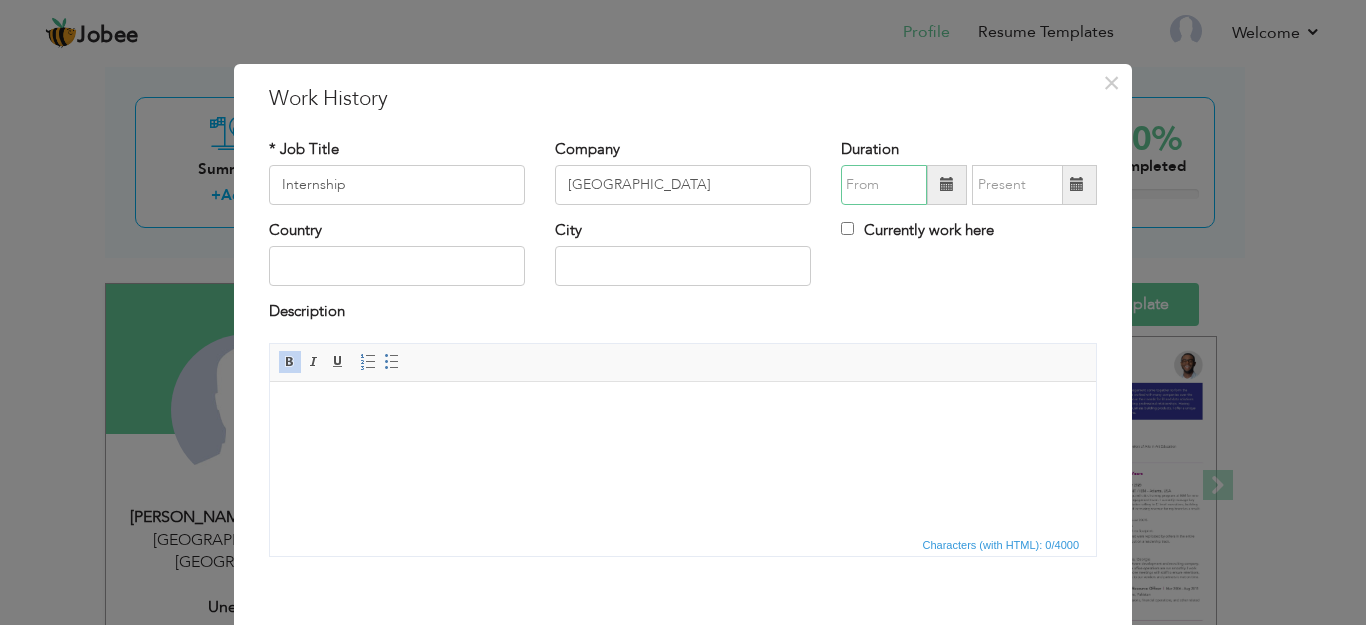 click at bounding box center (884, 185) 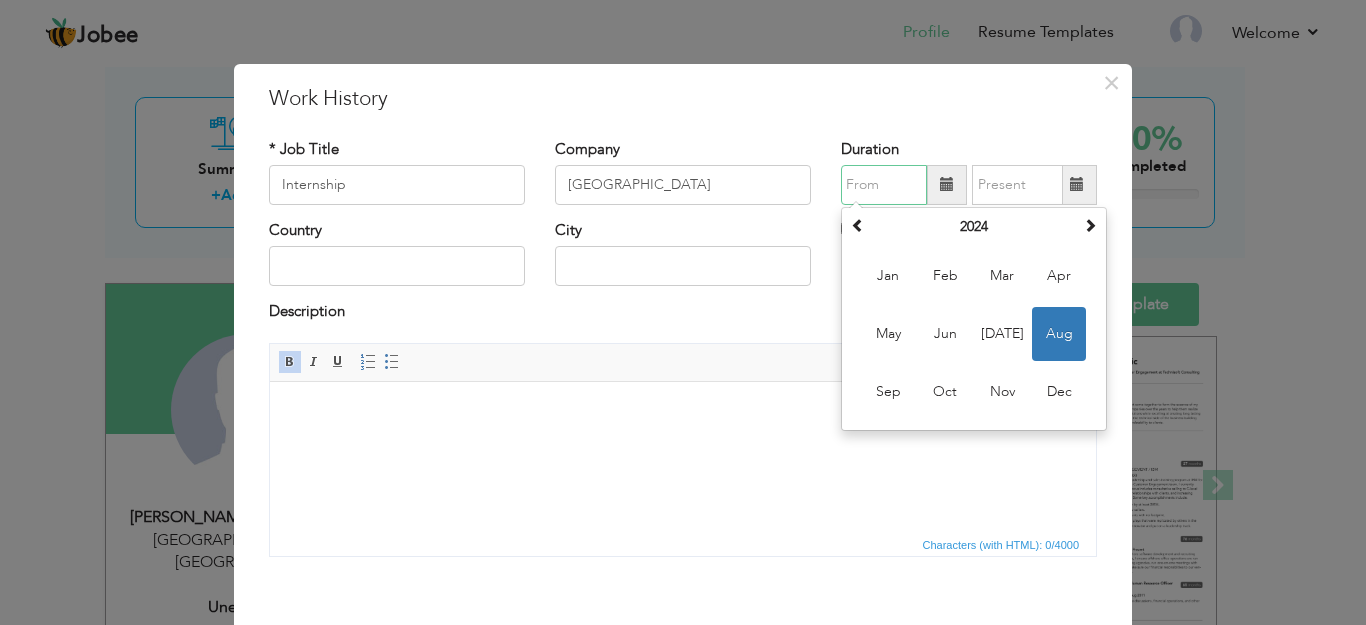 click at bounding box center (884, 185) 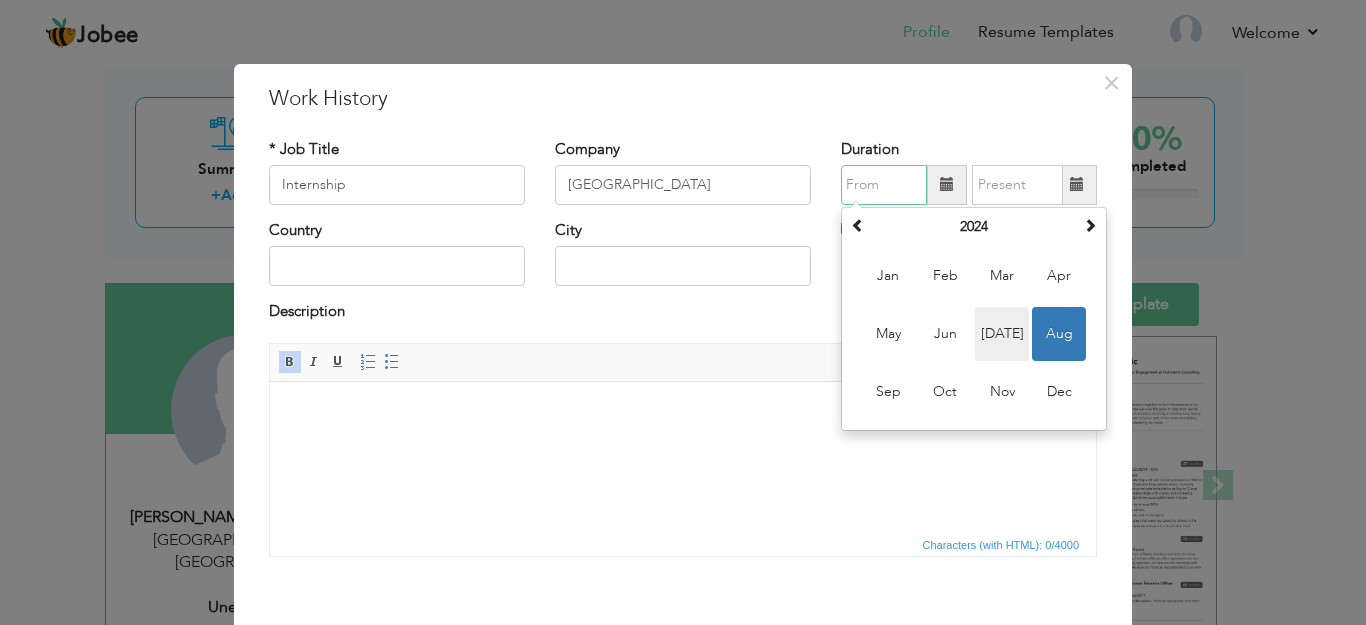 click on "Jul" at bounding box center [1002, 334] 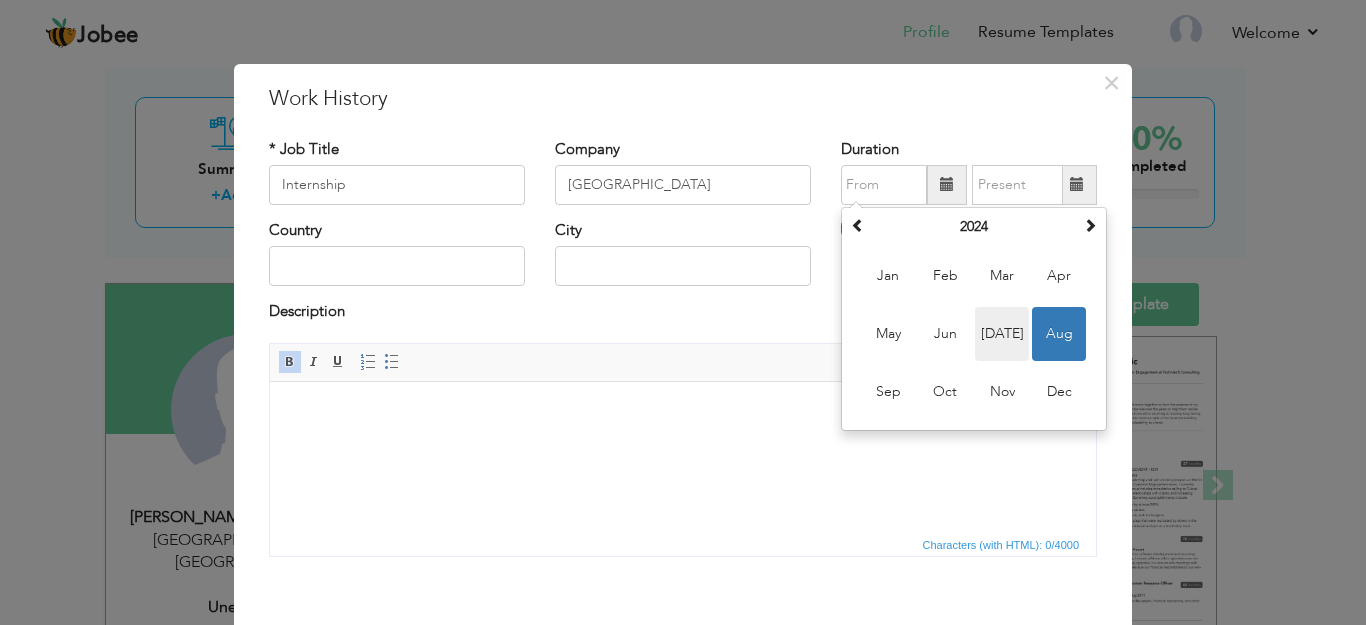 type on "07/2024" 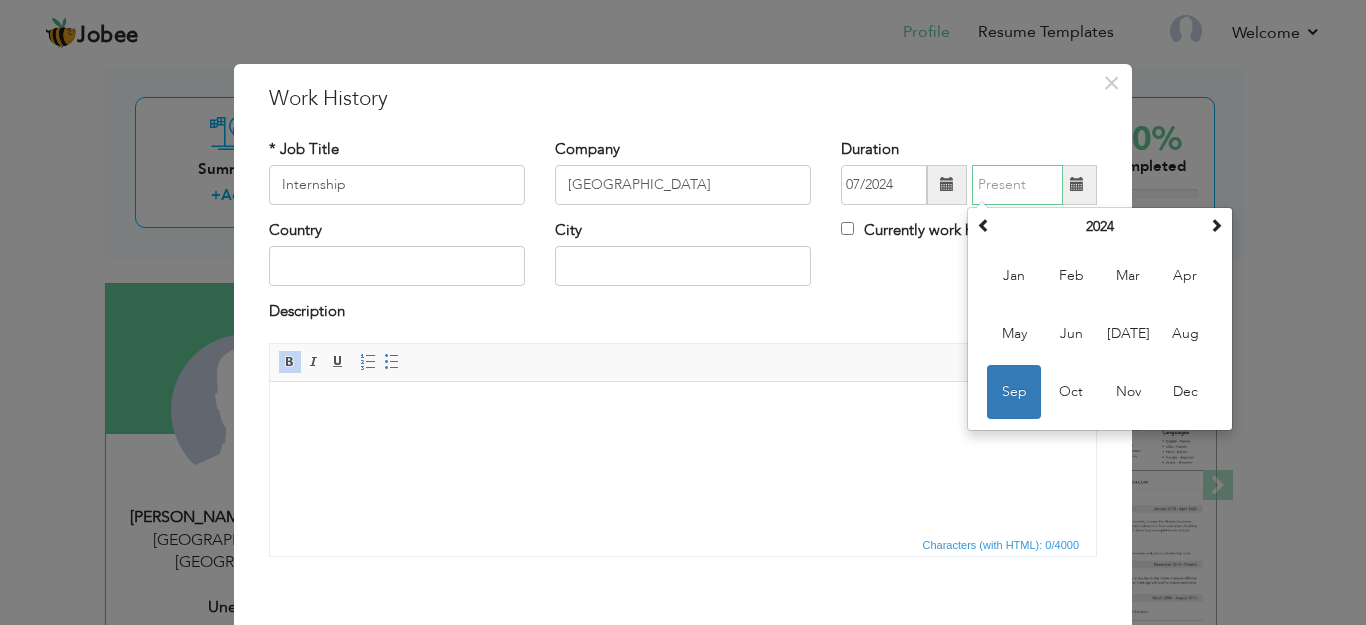 click at bounding box center [1017, 185] 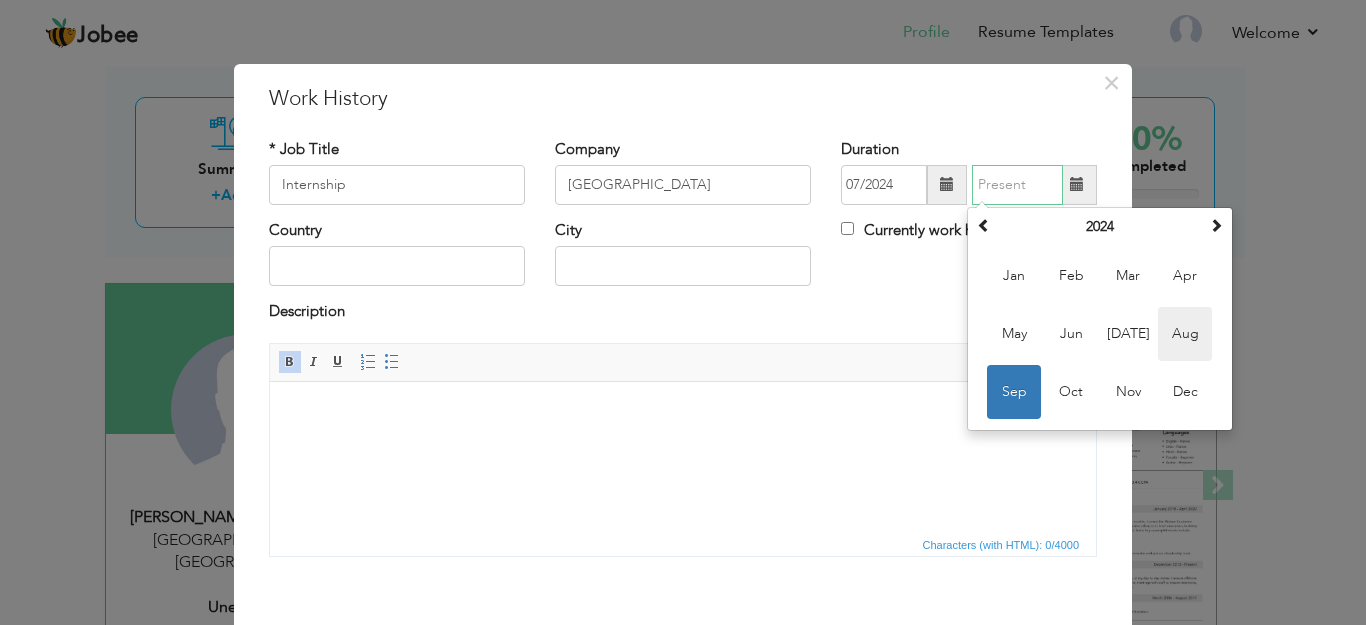 click on "Aug" at bounding box center [1185, 334] 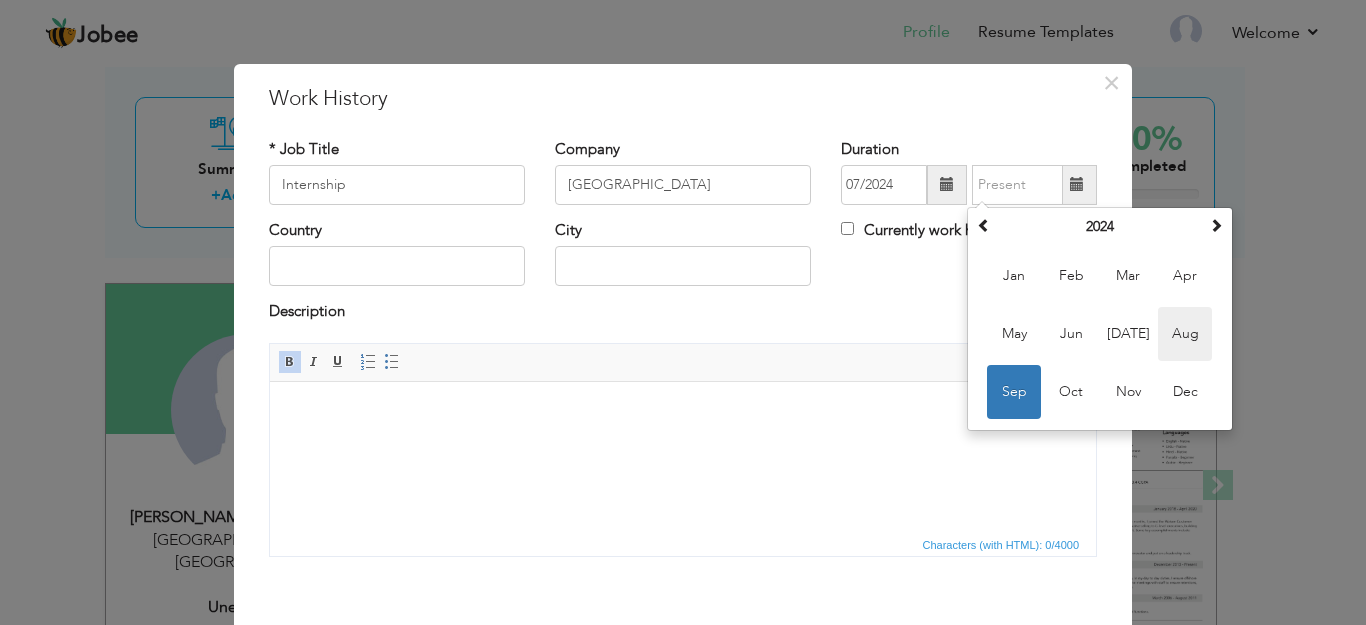 type on "08/2024" 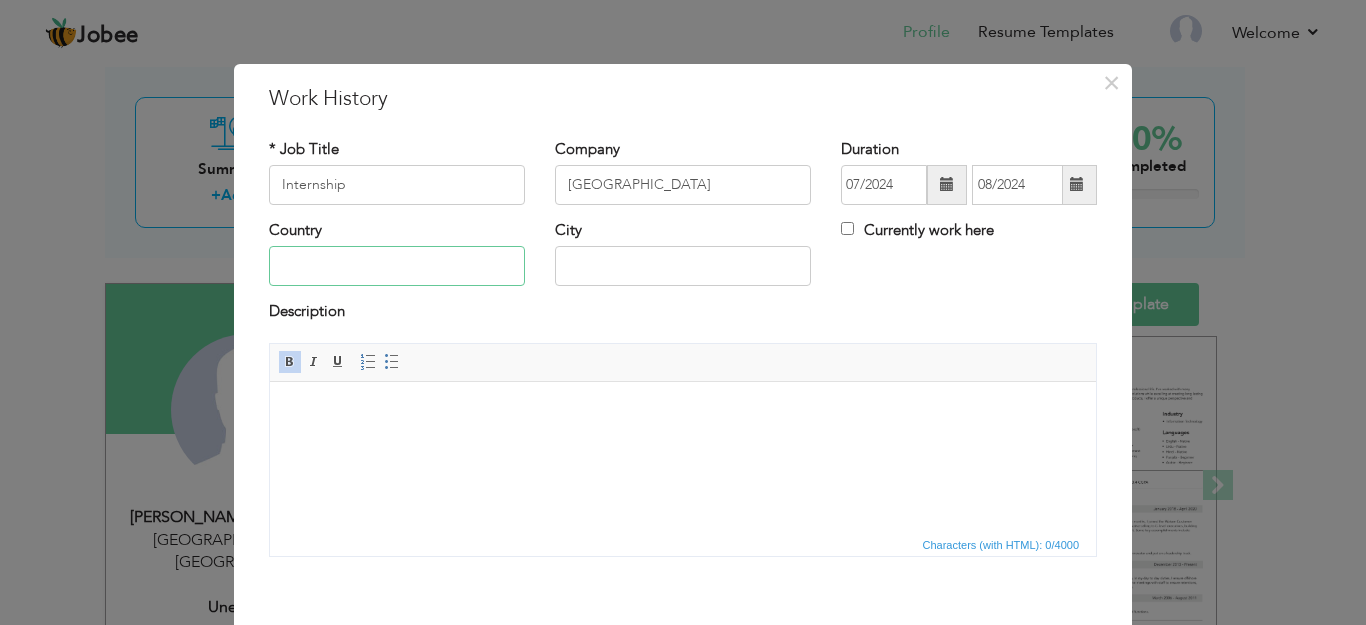 click at bounding box center [397, 266] 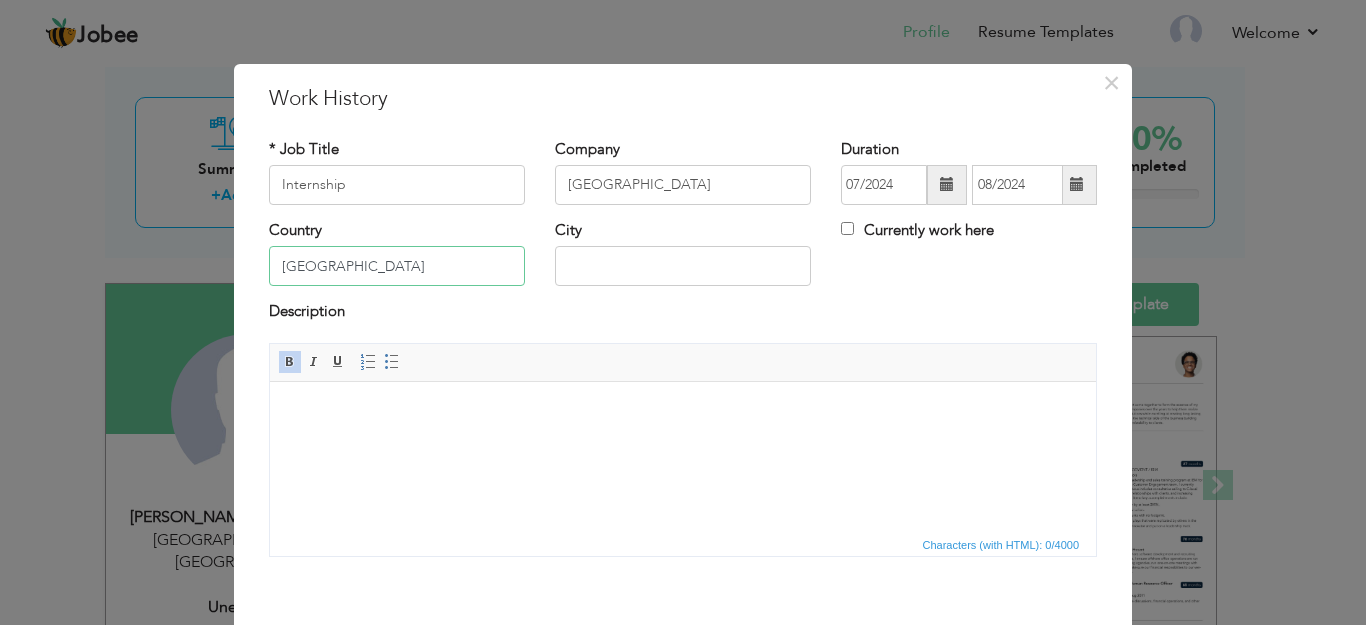 type on "Pakistan" 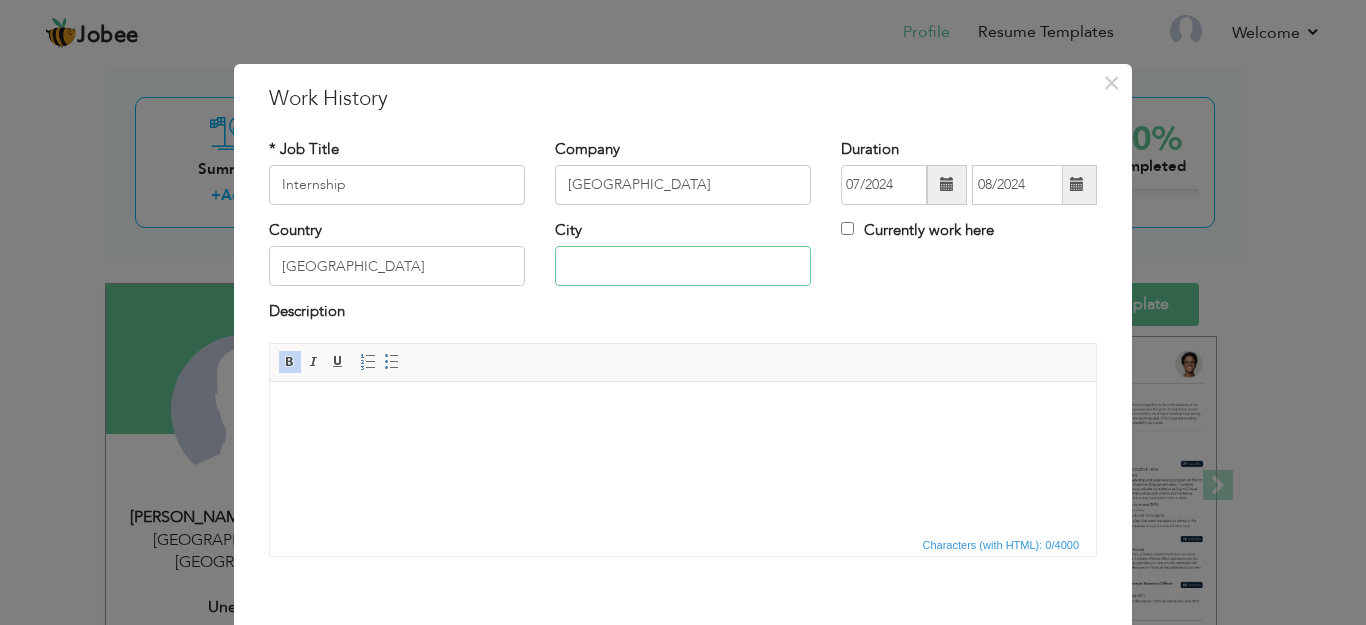 click at bounding box center (683, 266) 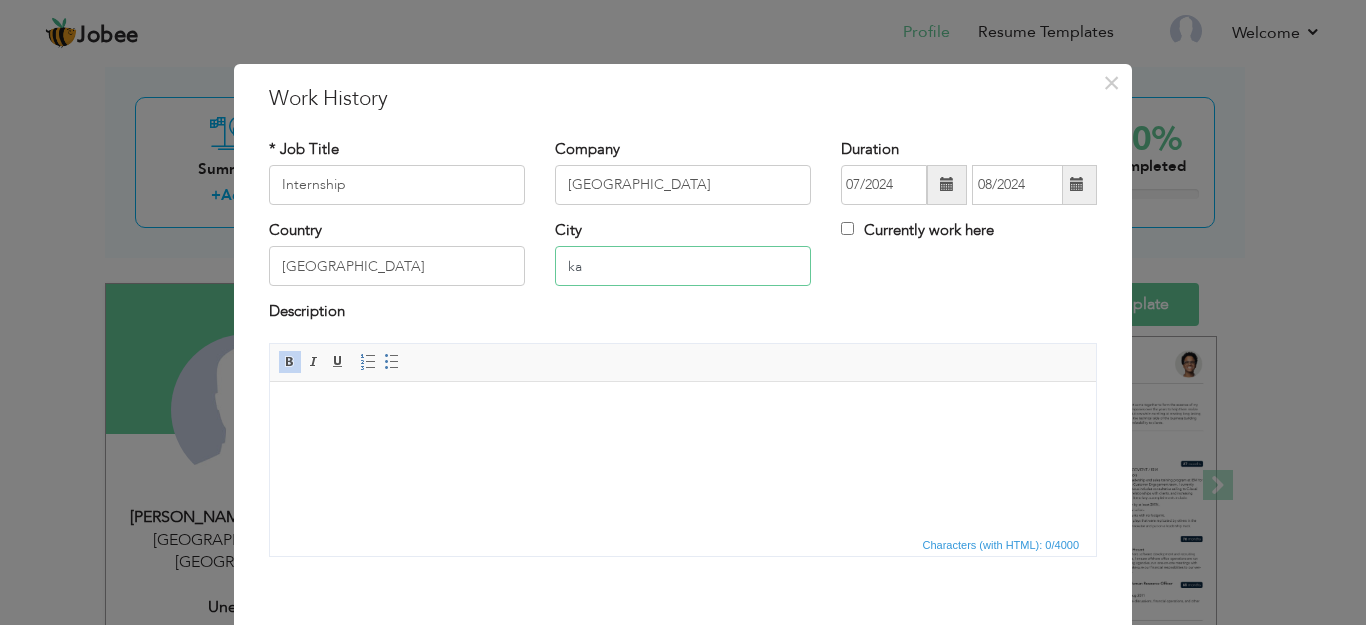type on "k" 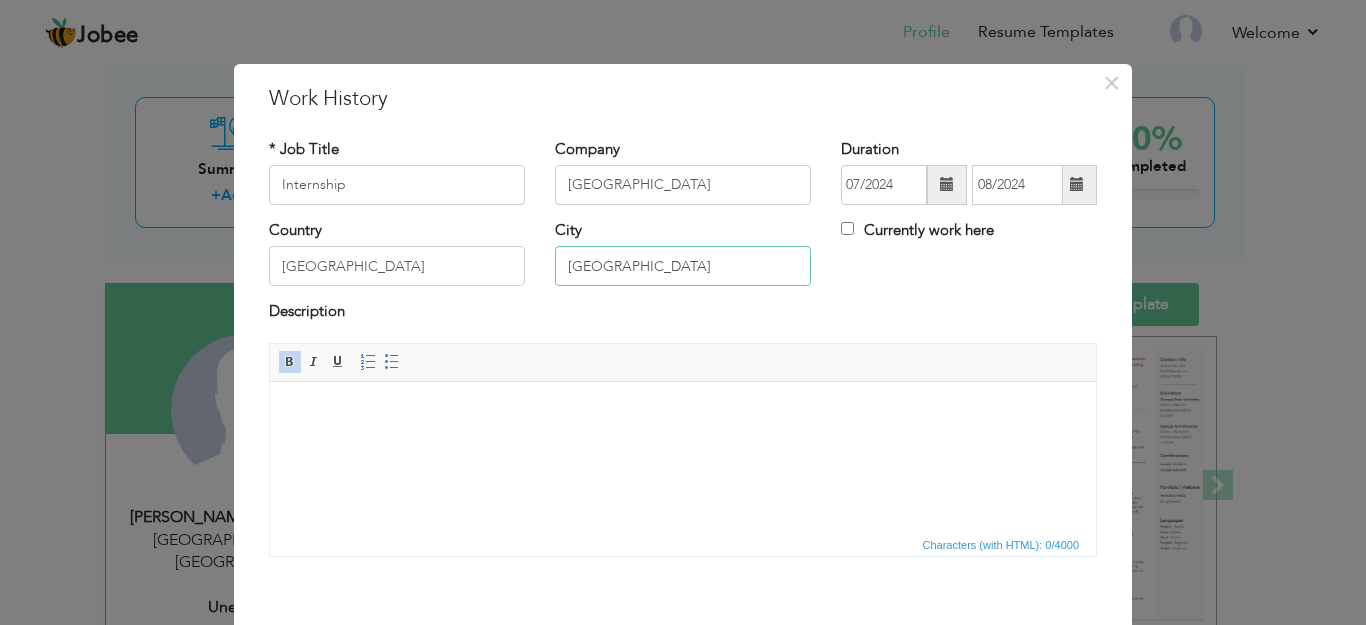 type on "Karachi" 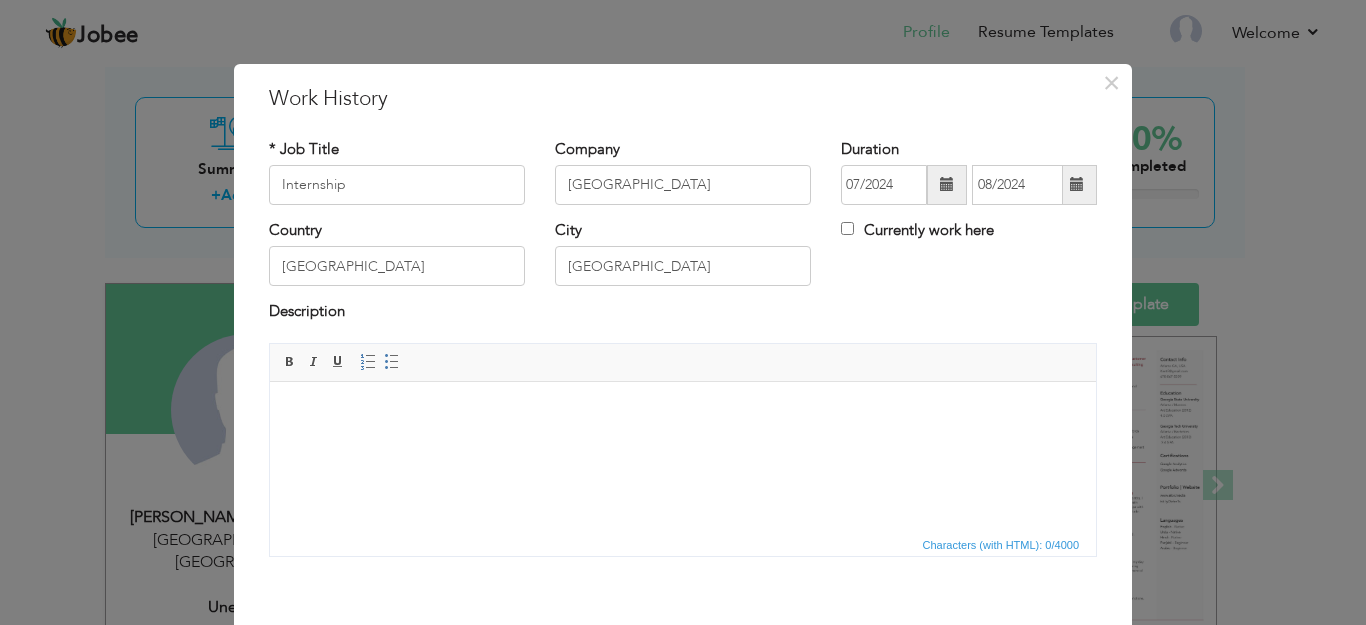 click at bounding box center (683, 411) 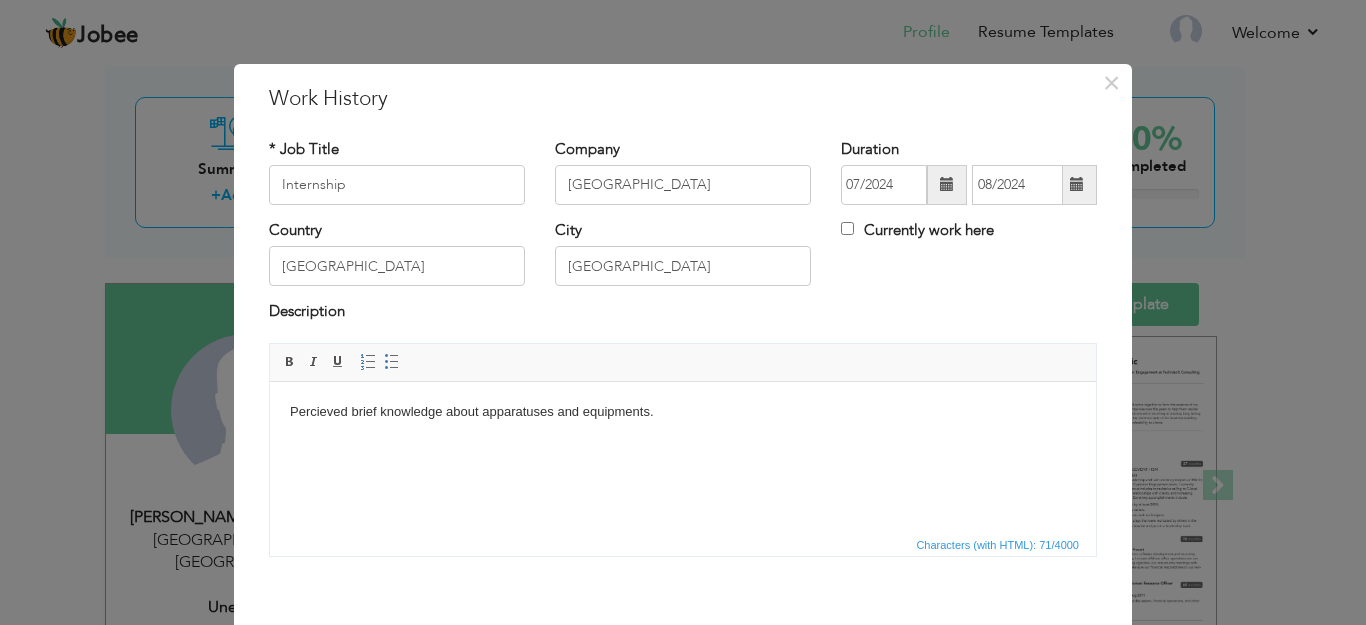 scroll, scrollTop: 94, scrollLeft: 0, axis: vertical 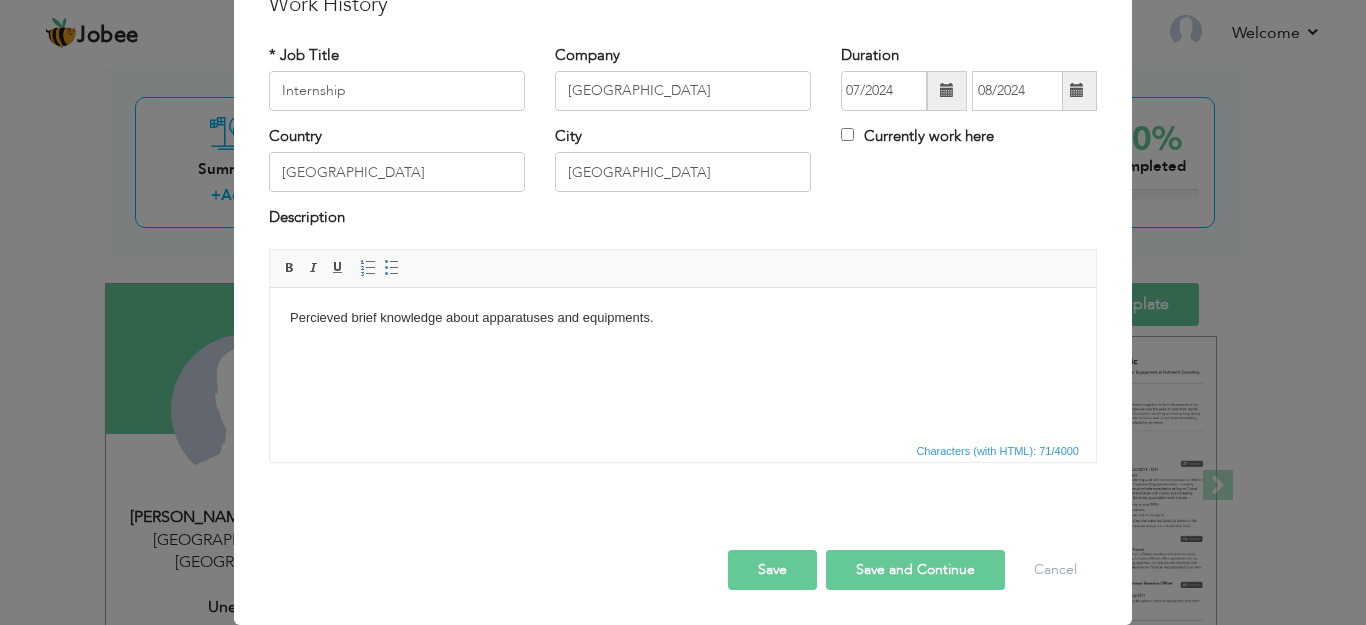 click on "Save and Continue" at bounding box center [915, 570] 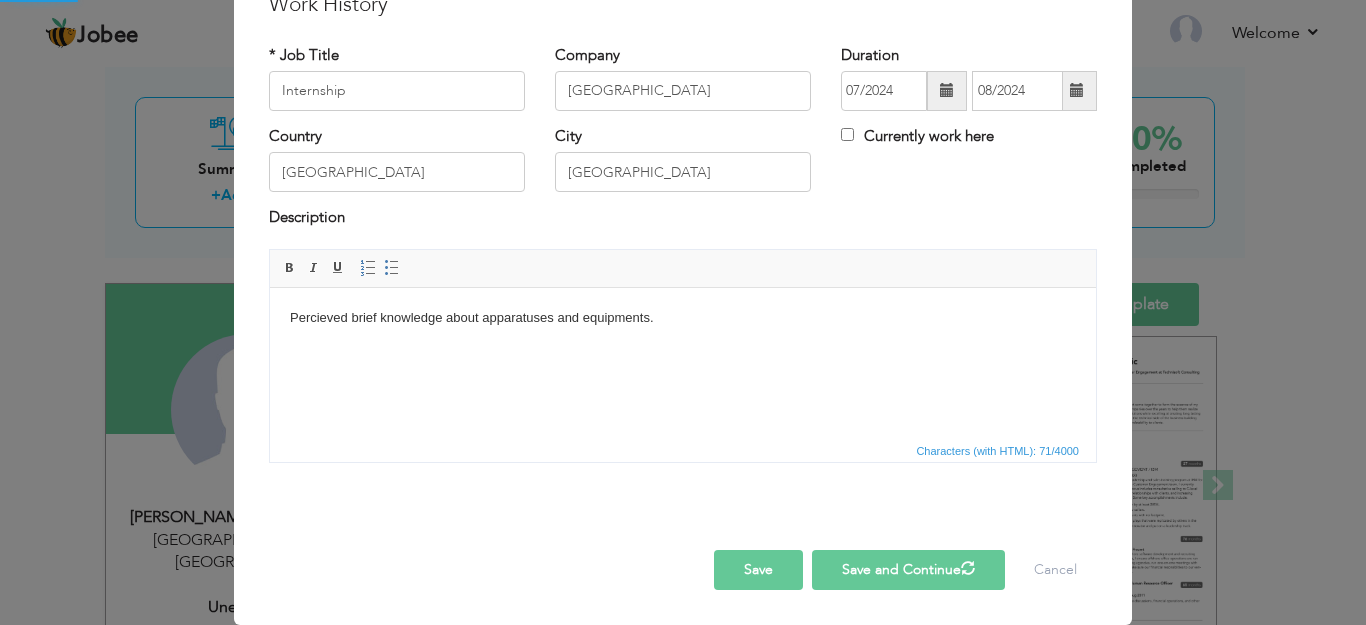 type 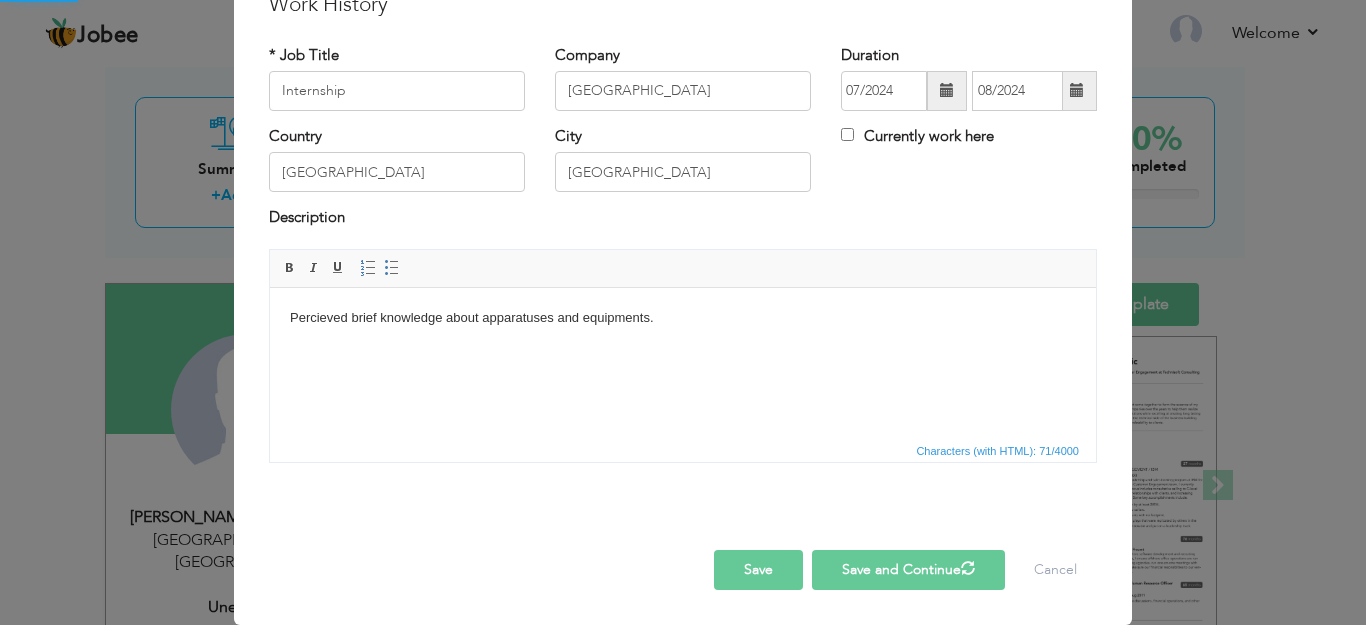 type 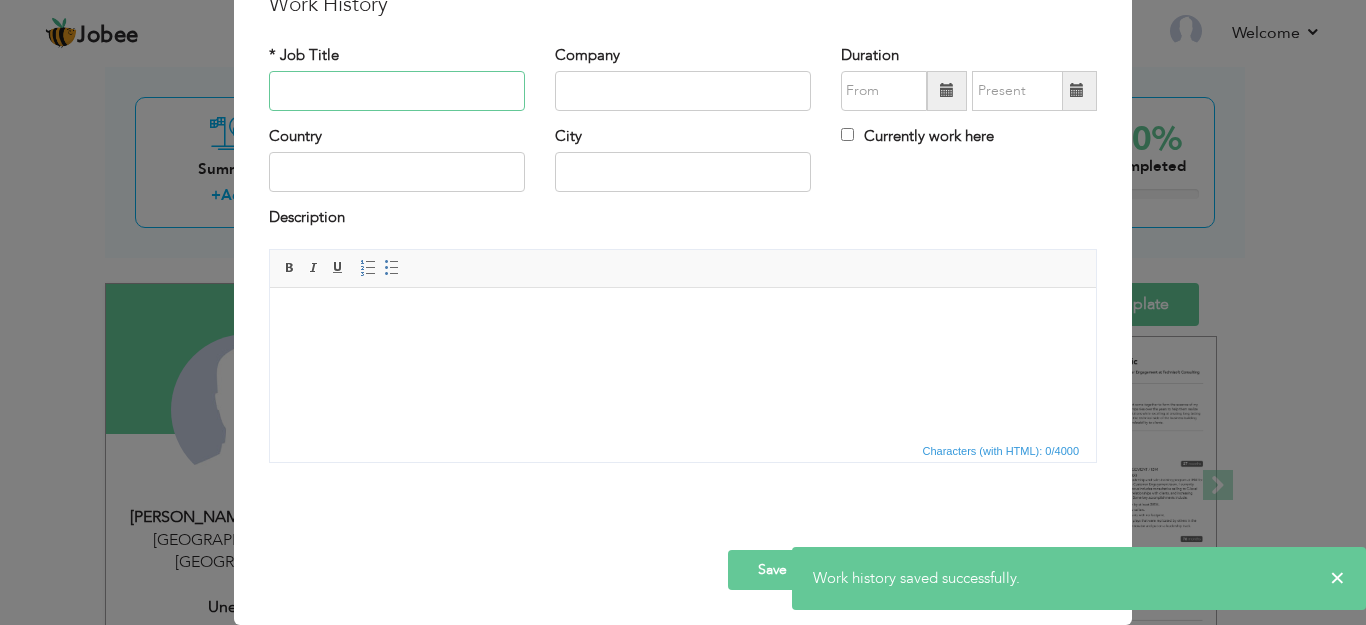click at bounding box center (397, 91) 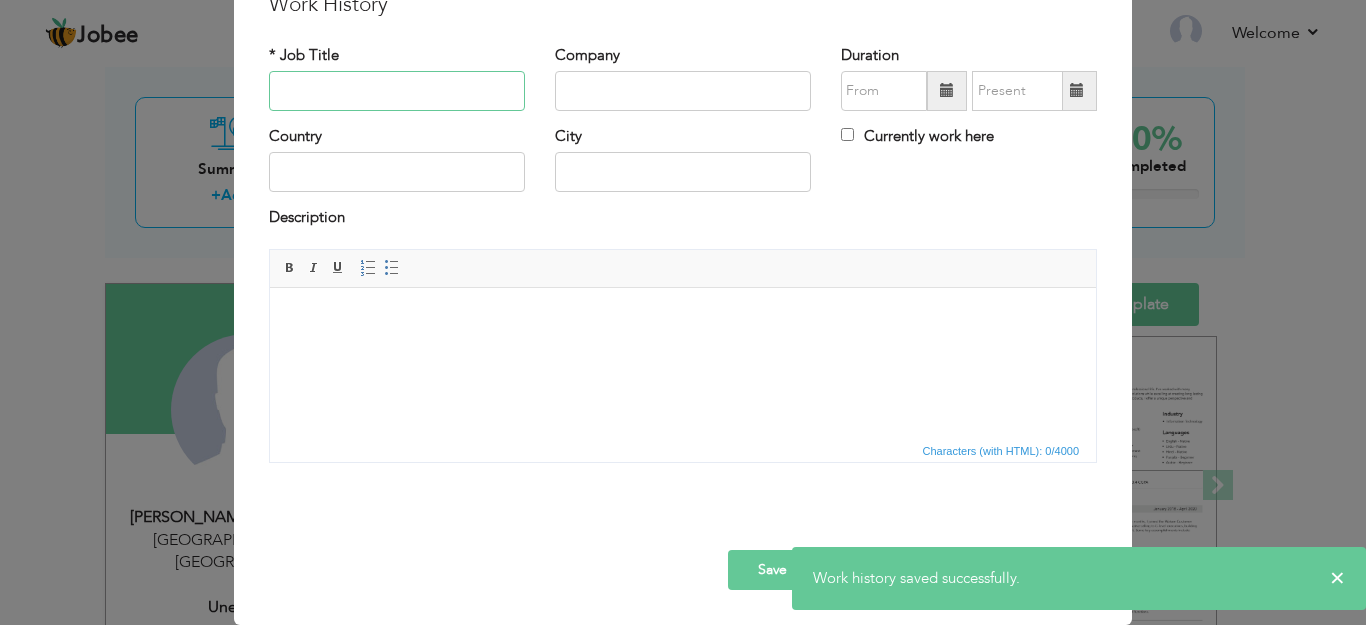 type on "v" 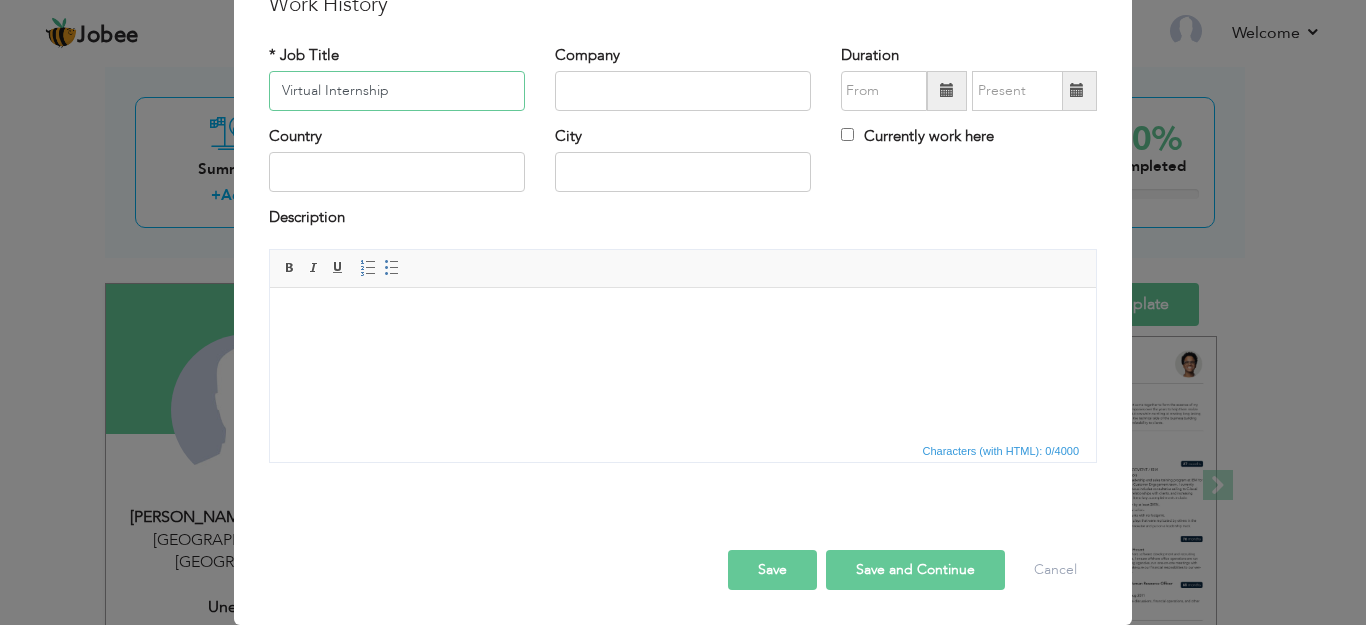 type on "Virtual Internship" 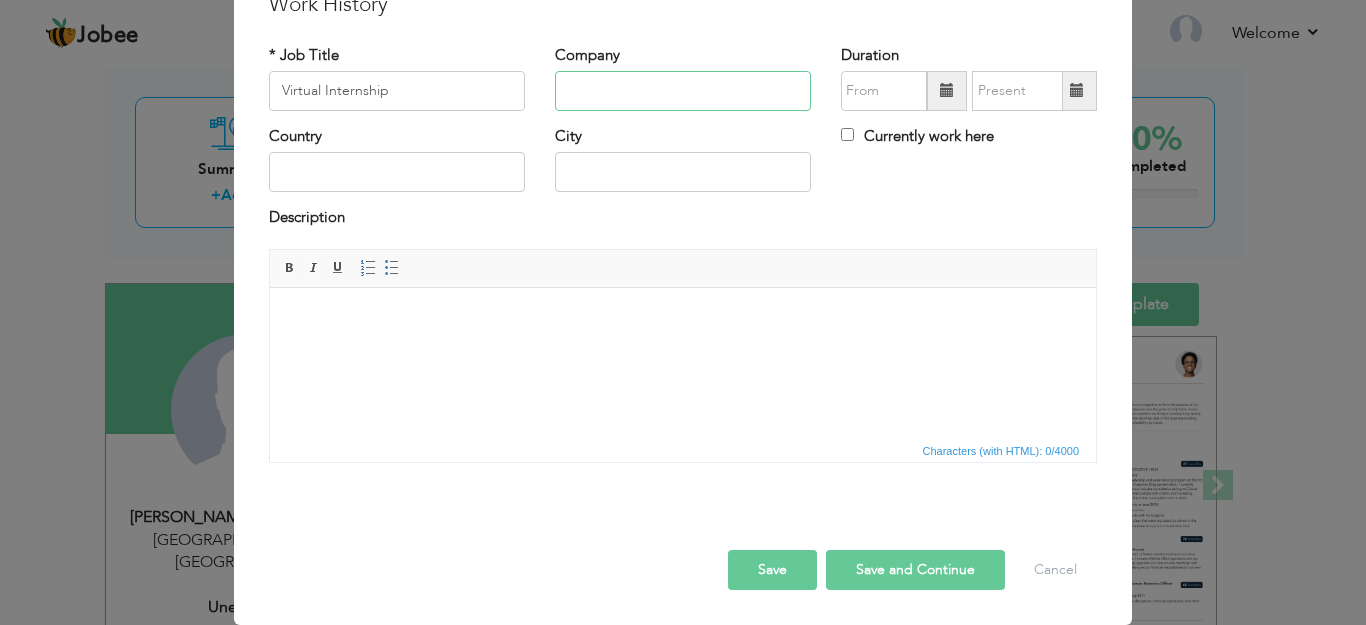 click at bounding box center (683, 91) 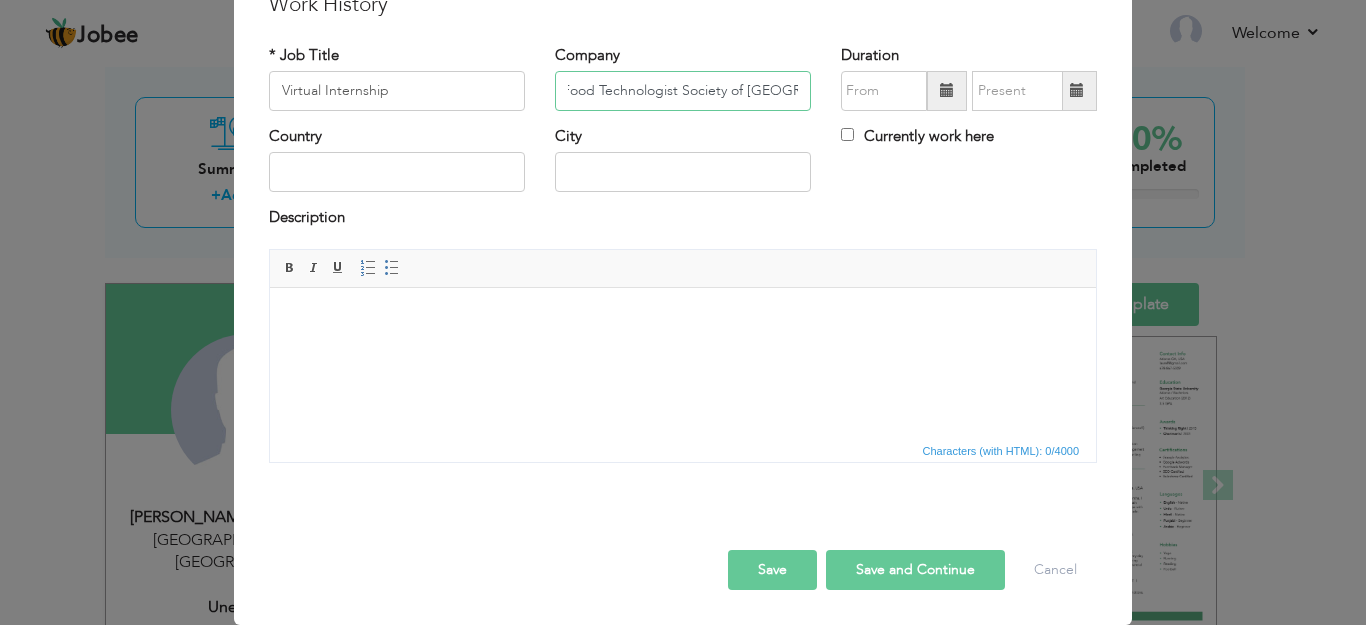 scroll, scrollTop: 0, scrollLeft: 65, axis: horizontal 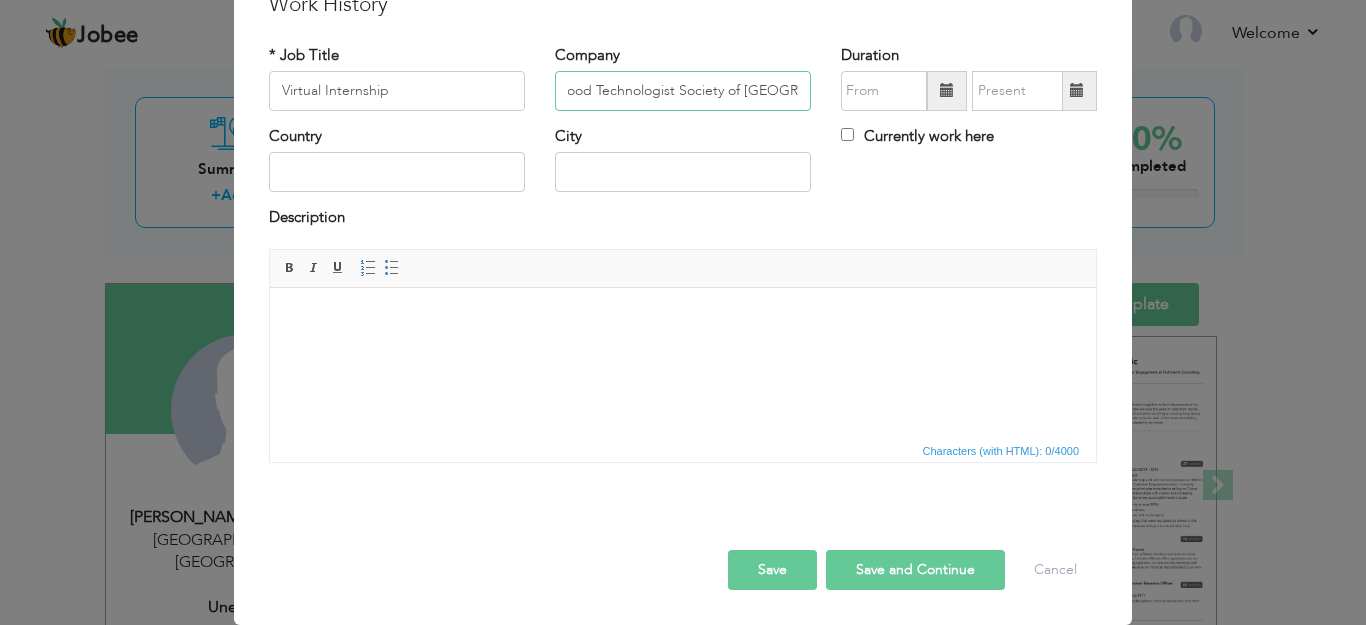 type on "National Food Technologist Society of Pakistan" 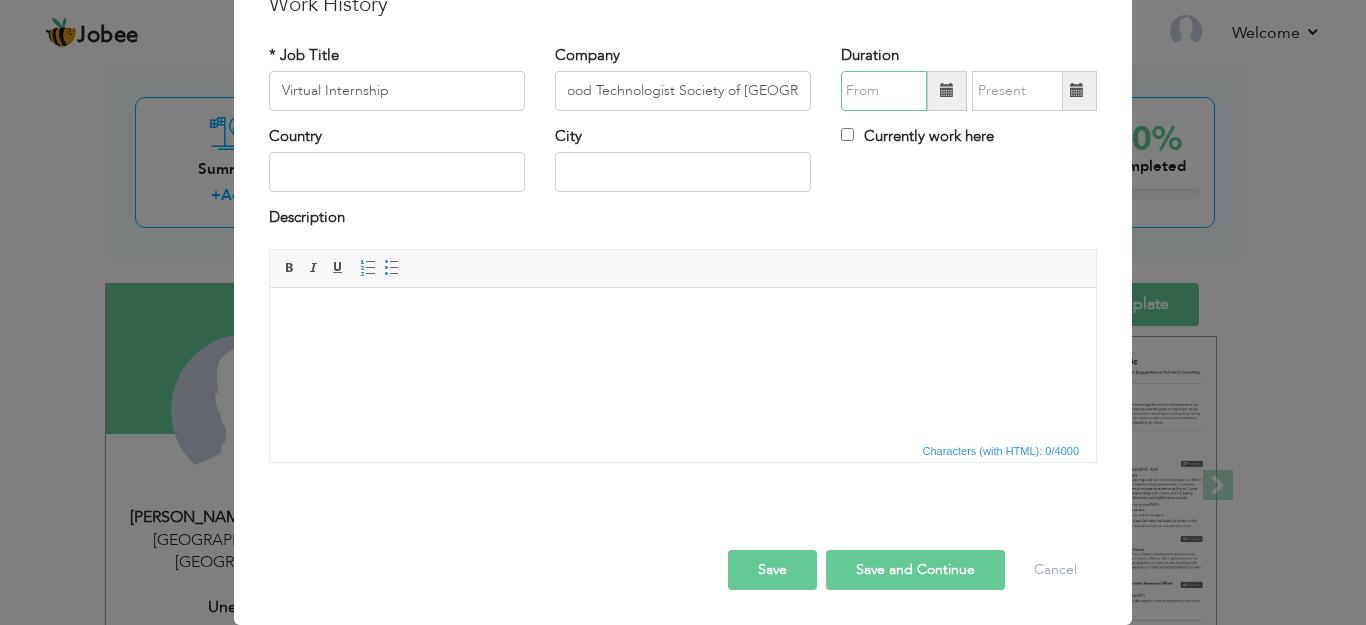 click at bounding box center (884, 91) 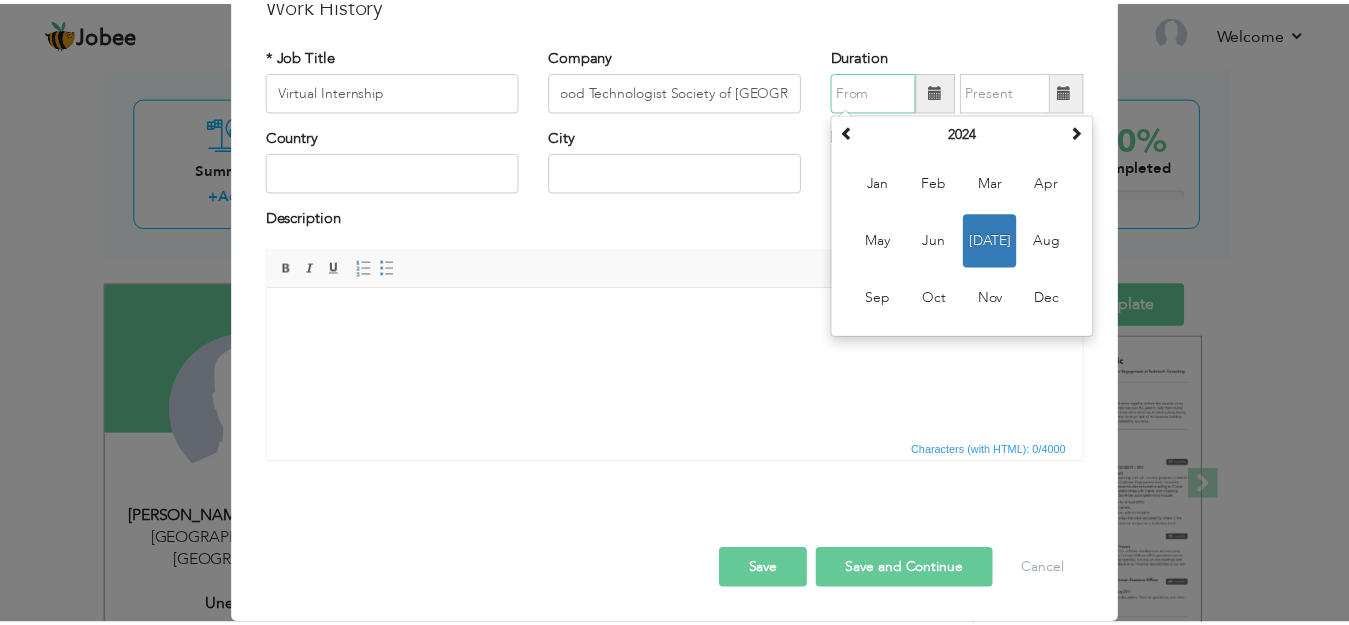 scroll, scrollTop: 0, scrollLeft: 0, axis: both 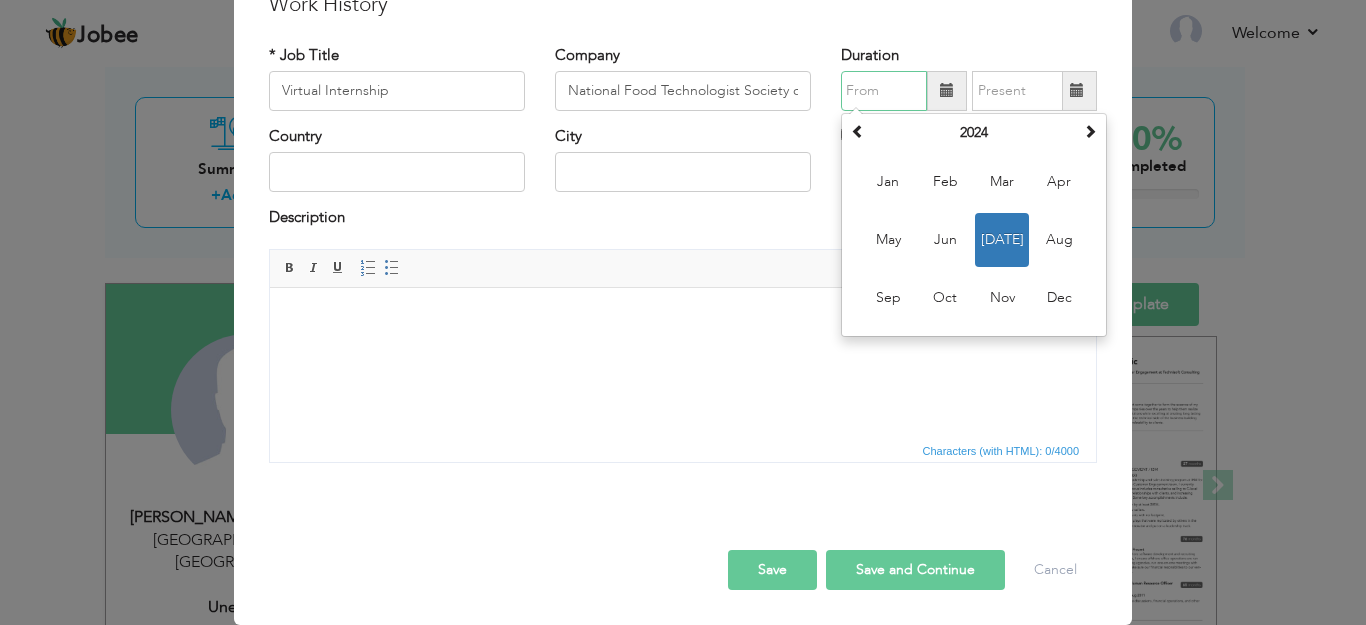 click on "Jul" at bounding box center (1002, 240) 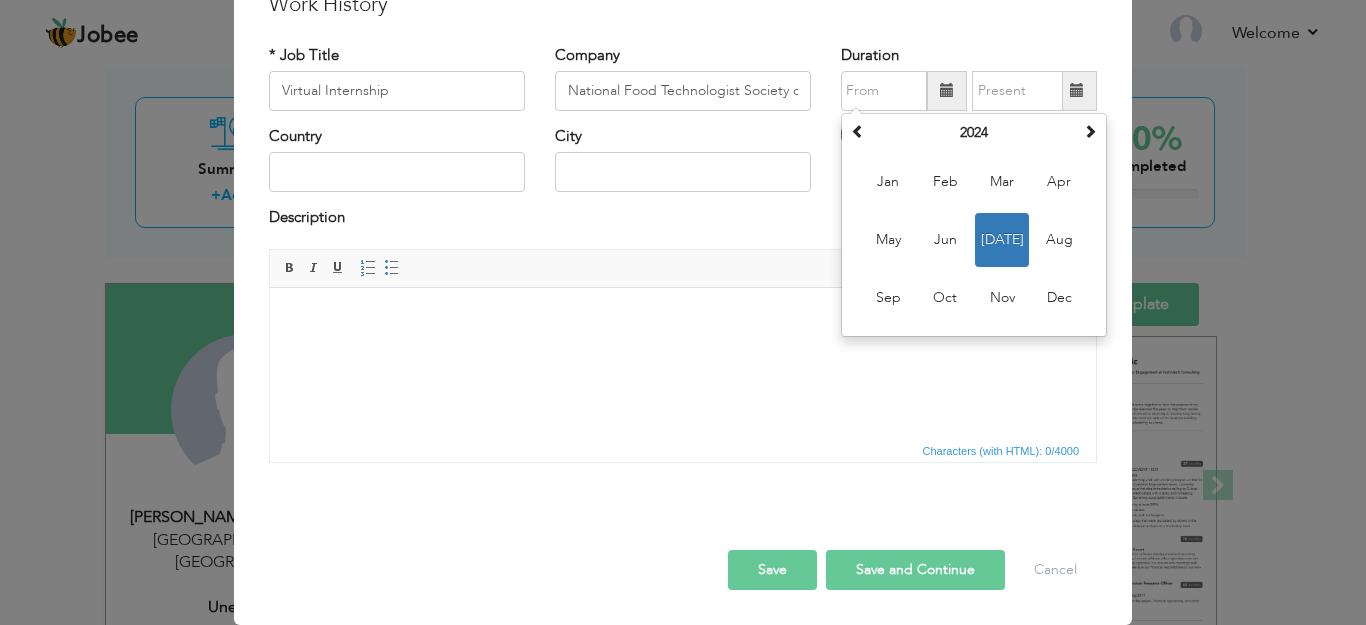 type on "07/2024" 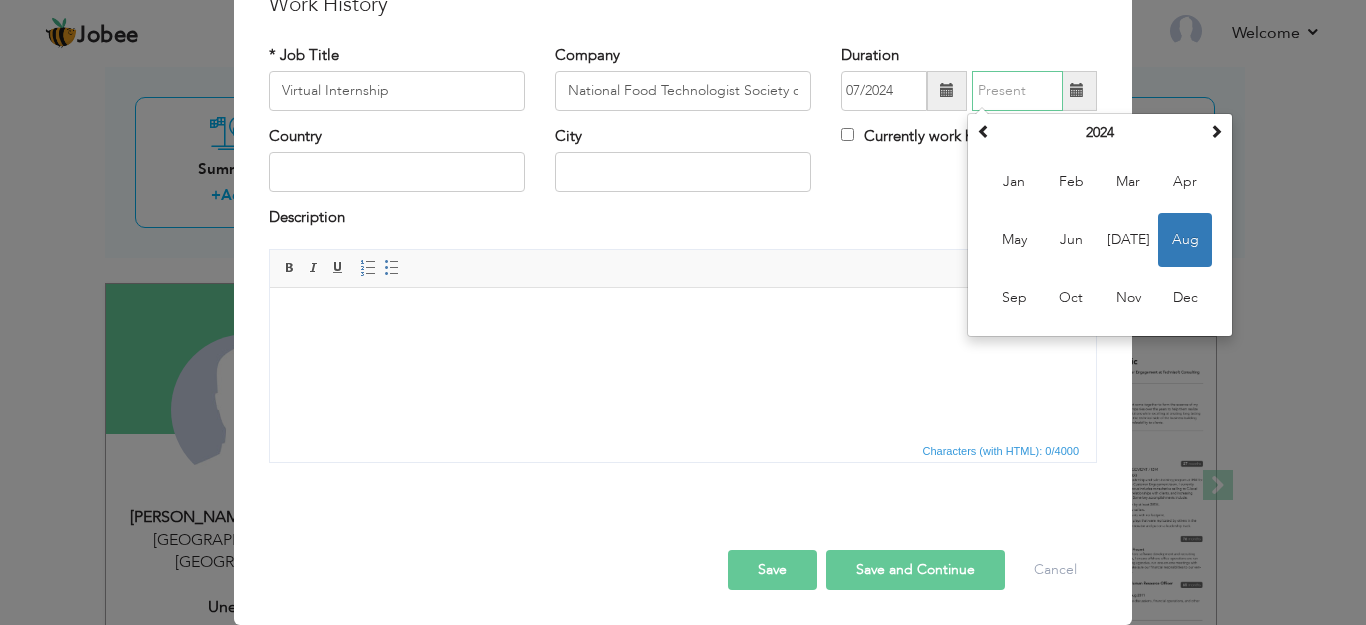 click at bounding box center (1017, 91) 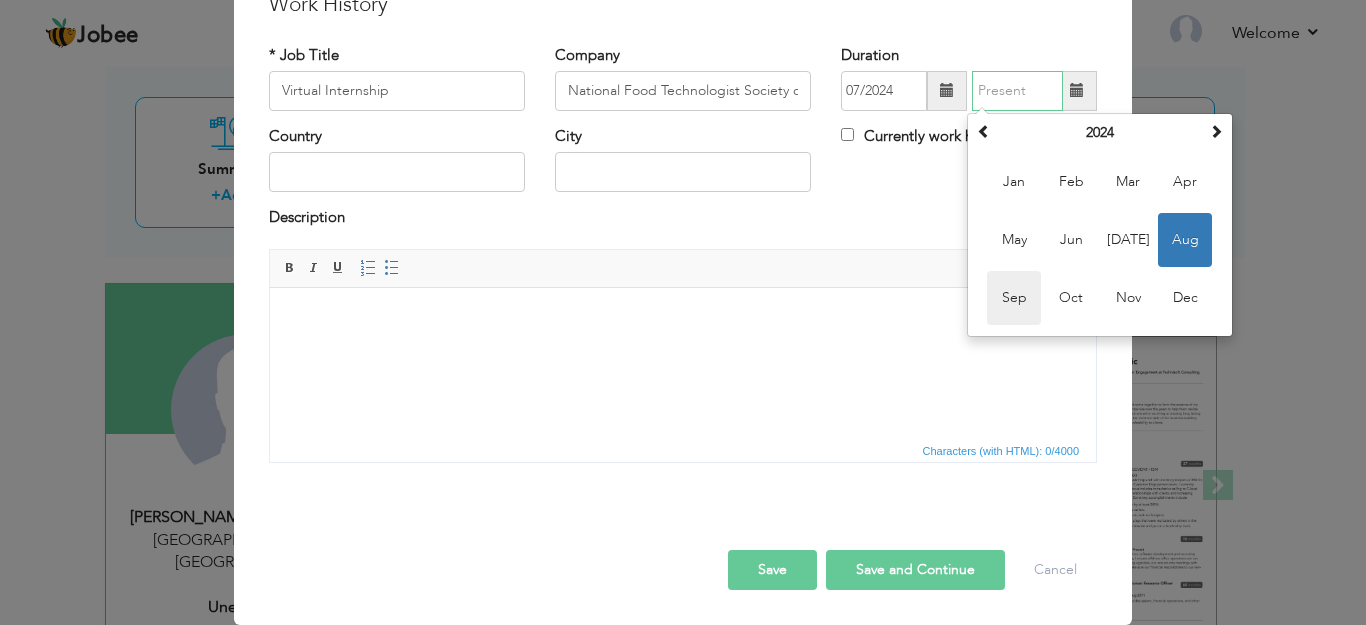 click on "Sep" at bounding box center (1014, 298) 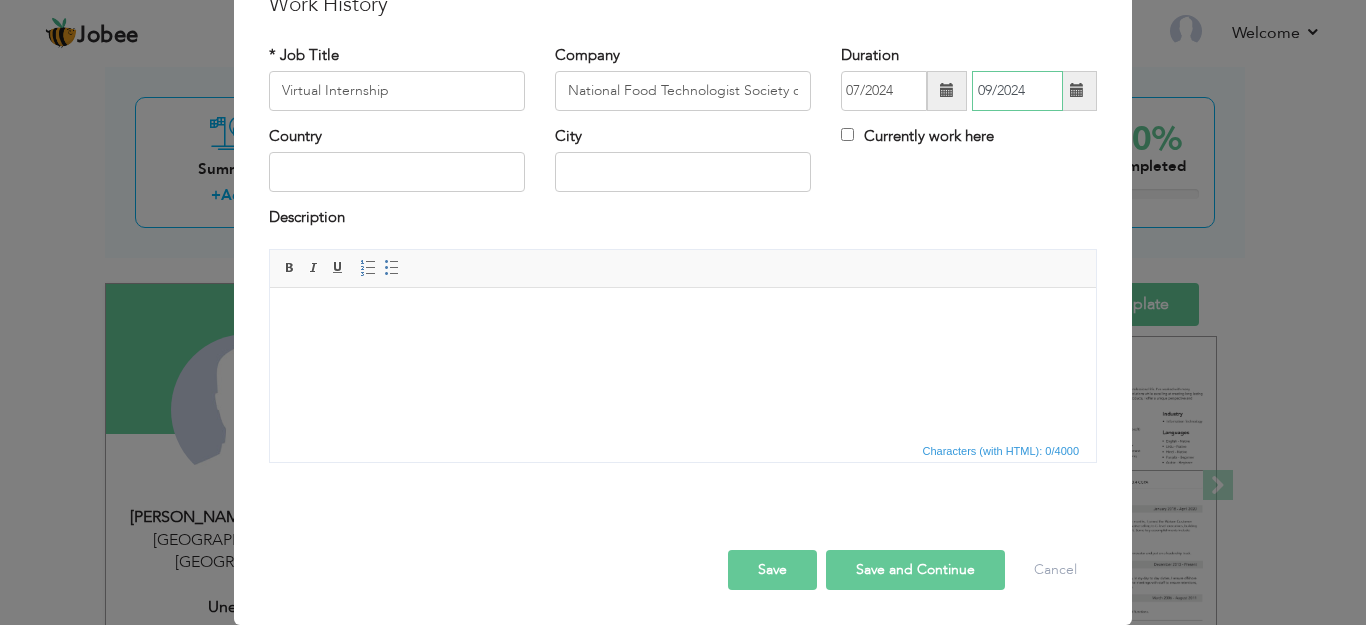 click on "09/2024" at bounding box center (1017, 91) 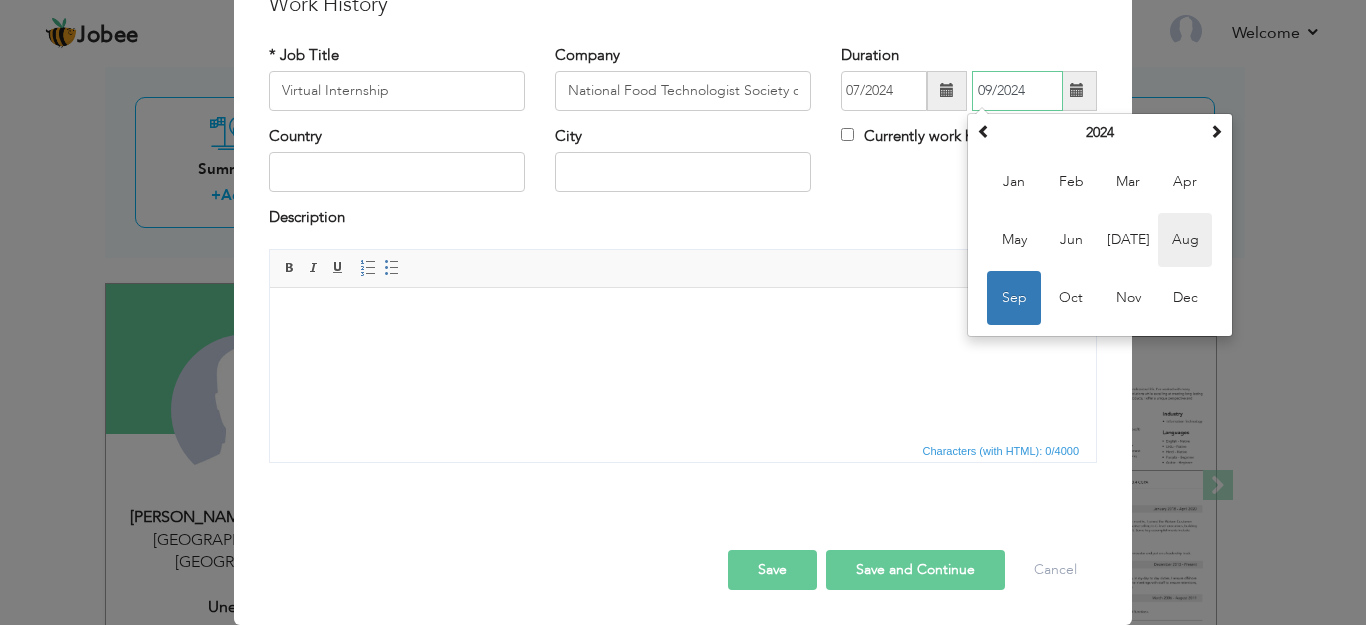 click on "Aug" at bounding box center (1185, 240) 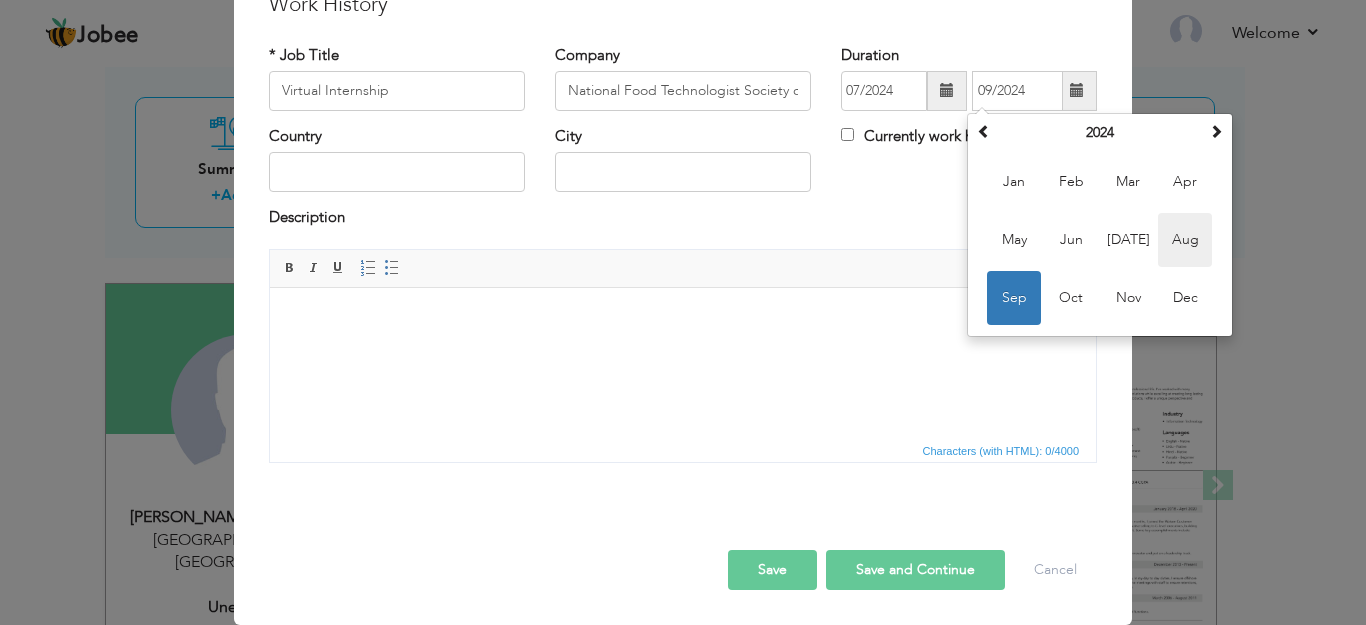 type on "08/2024" 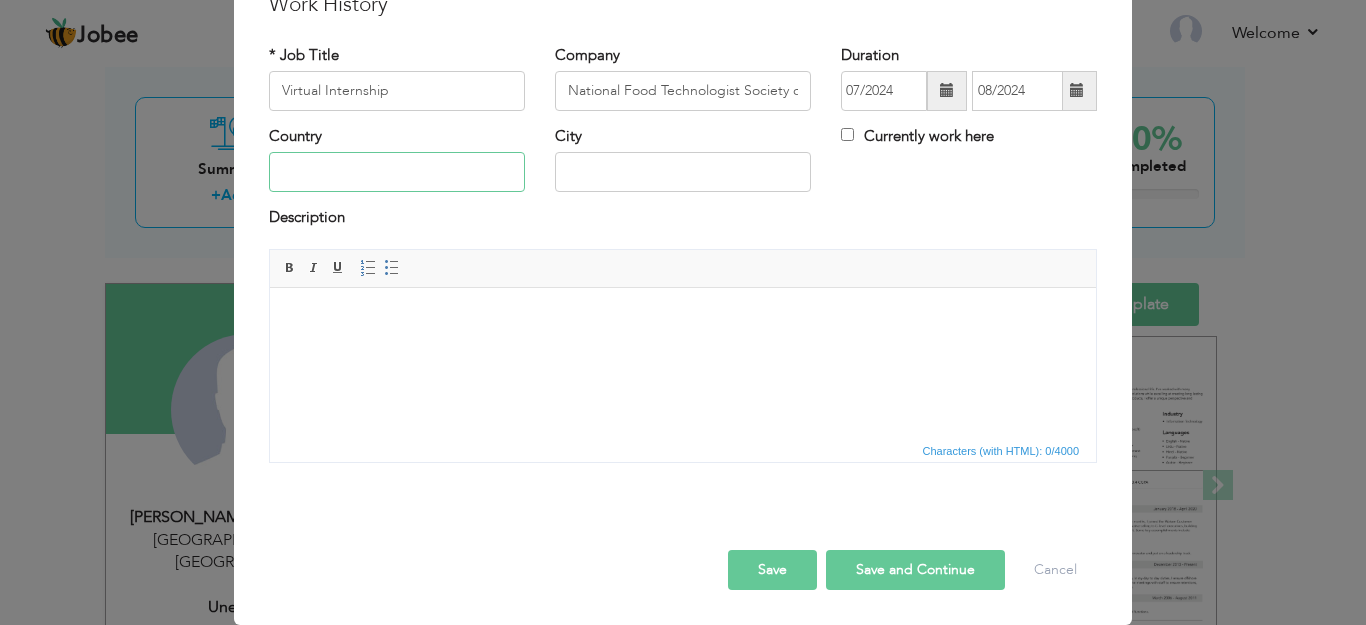 click at bounding box center (397, 172) 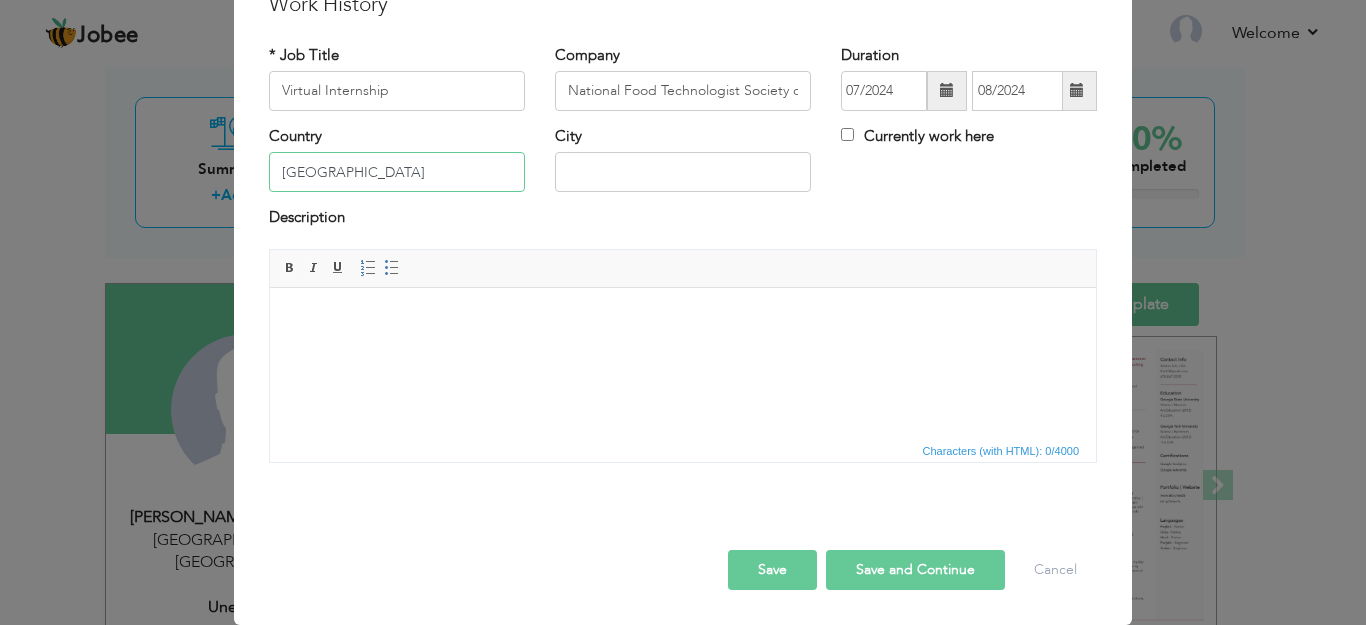 type on "Pakistan" 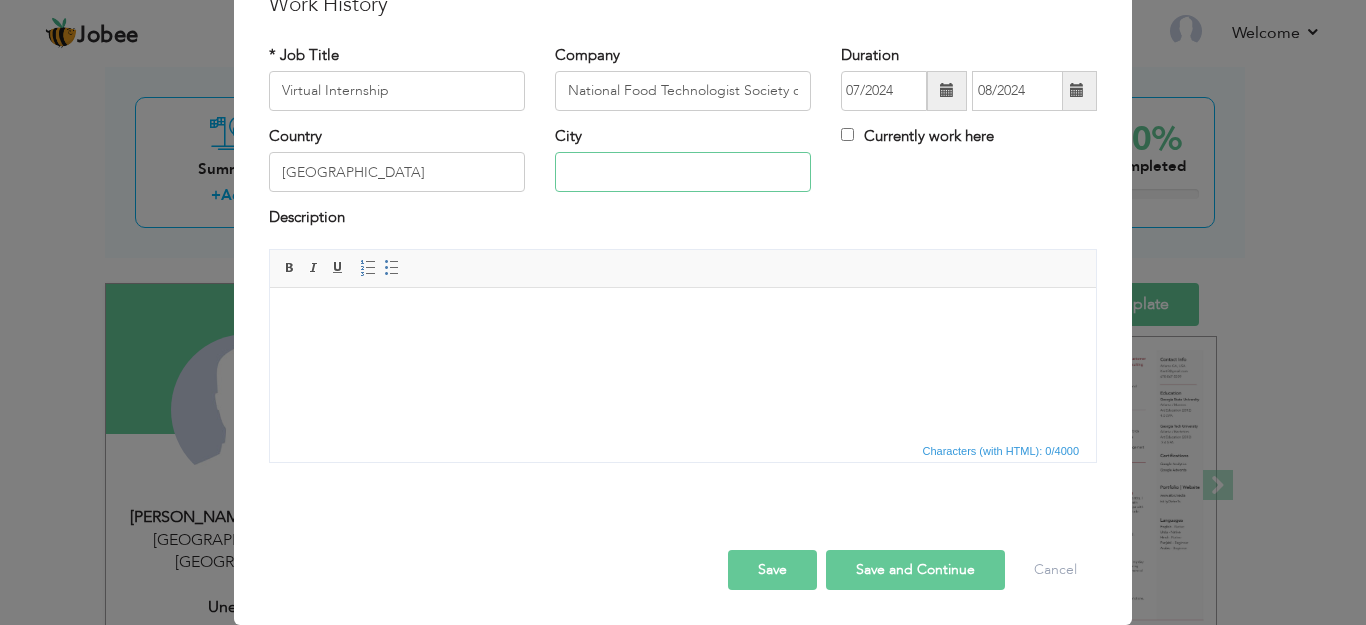 click at bounding box center [683, 172] 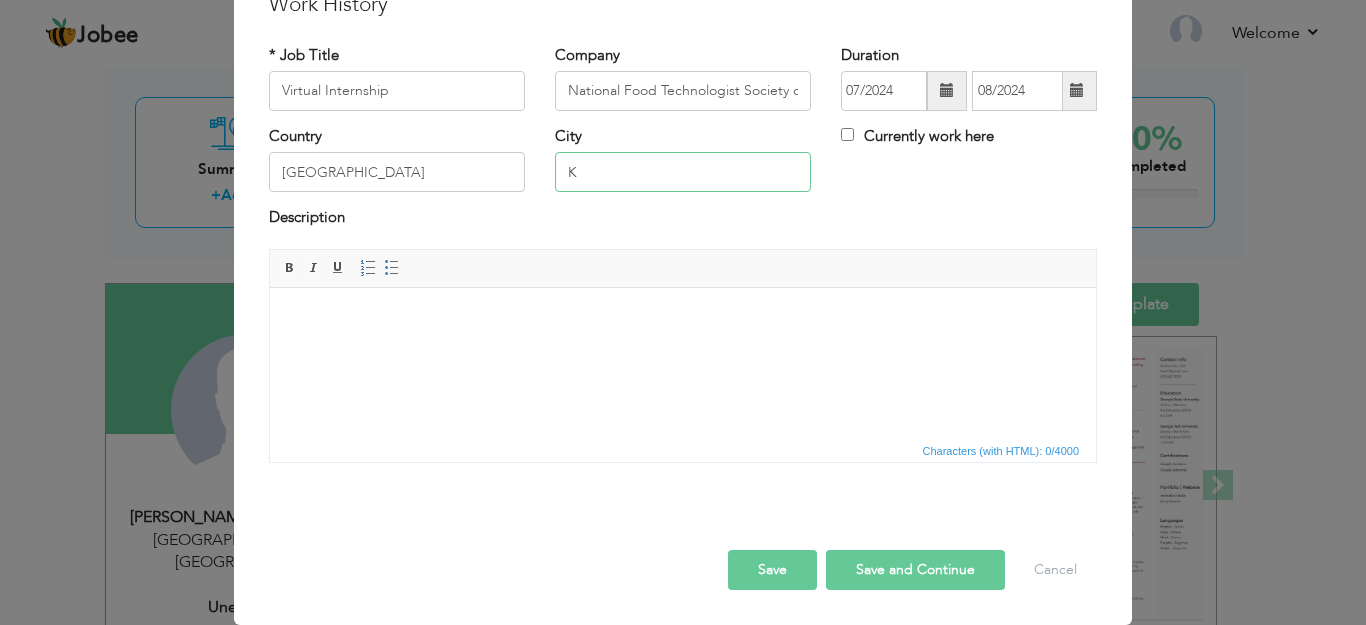 type 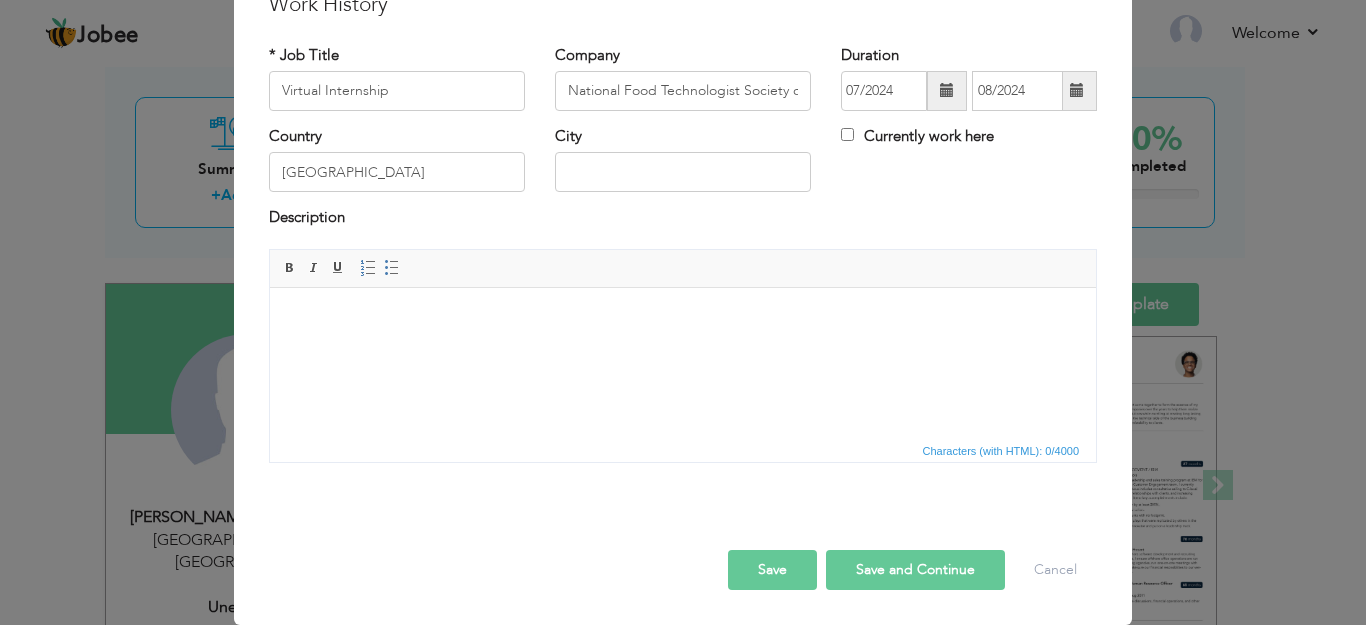 click at bounding box center [683, 317] 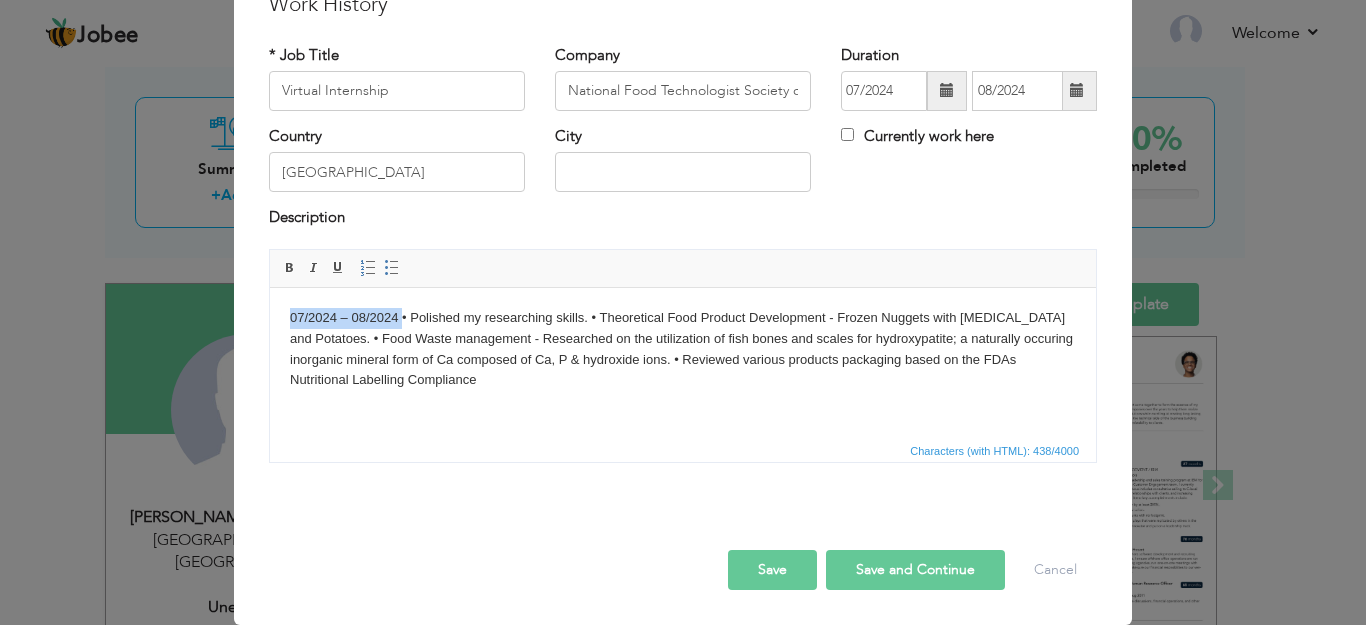 drag, startPoint x: 403, startPoint y: 309, endPoint x: 207, endPoint y: 308, distance: 196.00255 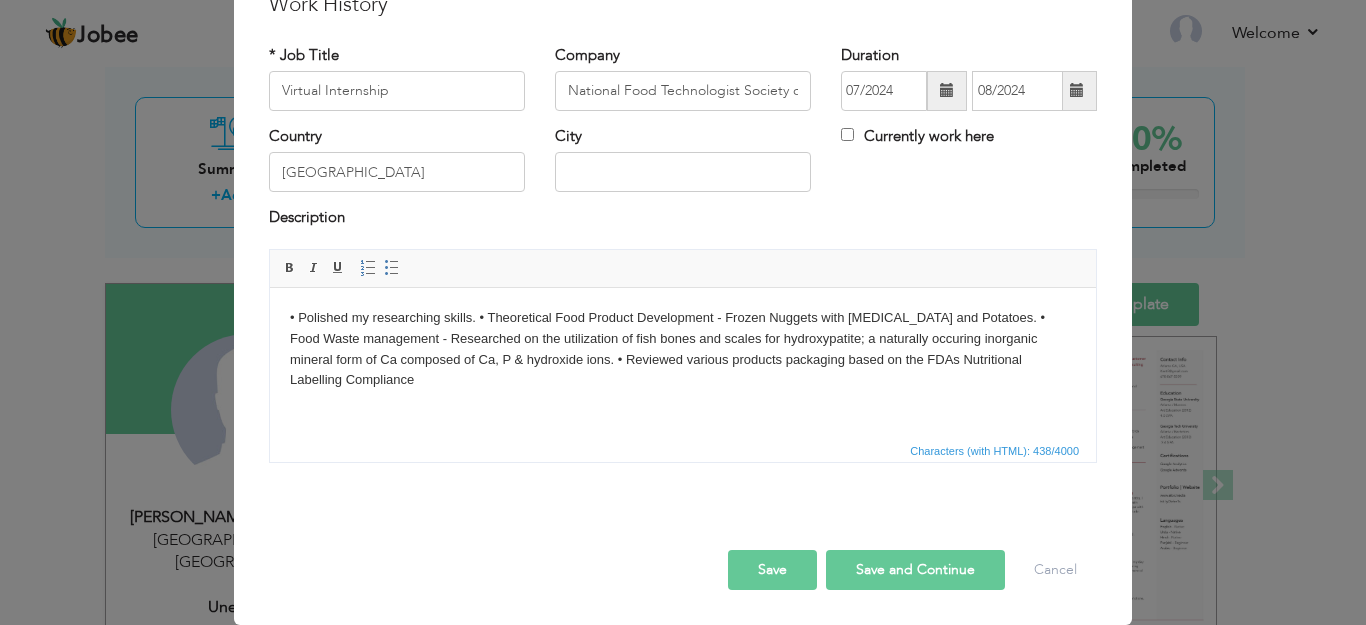 click on "• Polished my researching skills. • Theoretical Food Product Development - Frozen Nuggets with Casein and Potatoes. • Food Waste management - Researched on the utilization of fish bones and scales for hydroxypatite; a naturally occuring inorganic mineral form of Ca composed of Ca, P & hydroxide ions. • Reviewed various products packaging based on the FDAs Nutritional Labelling Compliance" at bounding box center (683, 348) 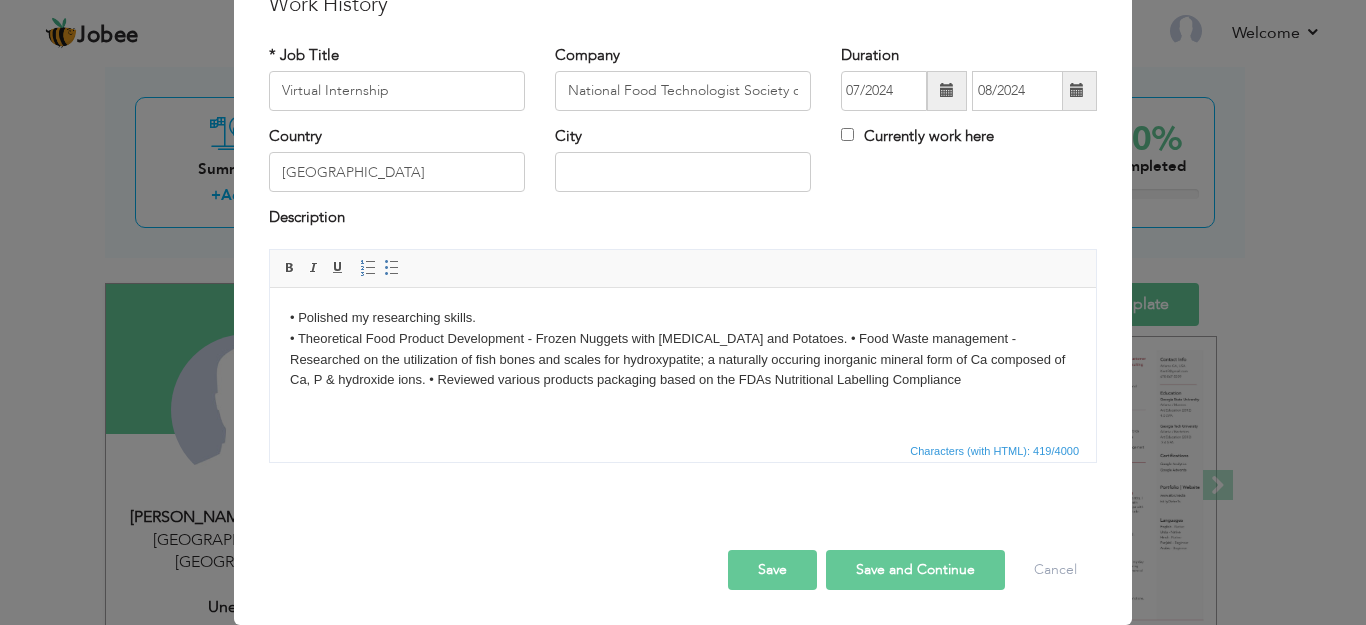 click on "• Polished my researching skills.  ​​​​​​​ • Theoretical Food Product Development - Frozen Nuggets with Casein and Potatoes. • Food Waste management - Researched on the utilization of fish bones and scales for hydroxypatite; a naturally occuring inorganic mineral form of Ca composed of Ca, P & hydroxide ions. • Reviewed various products packaging based on the FDAs Nutritional Labelling Compliance" at bounding box center [683, 348] 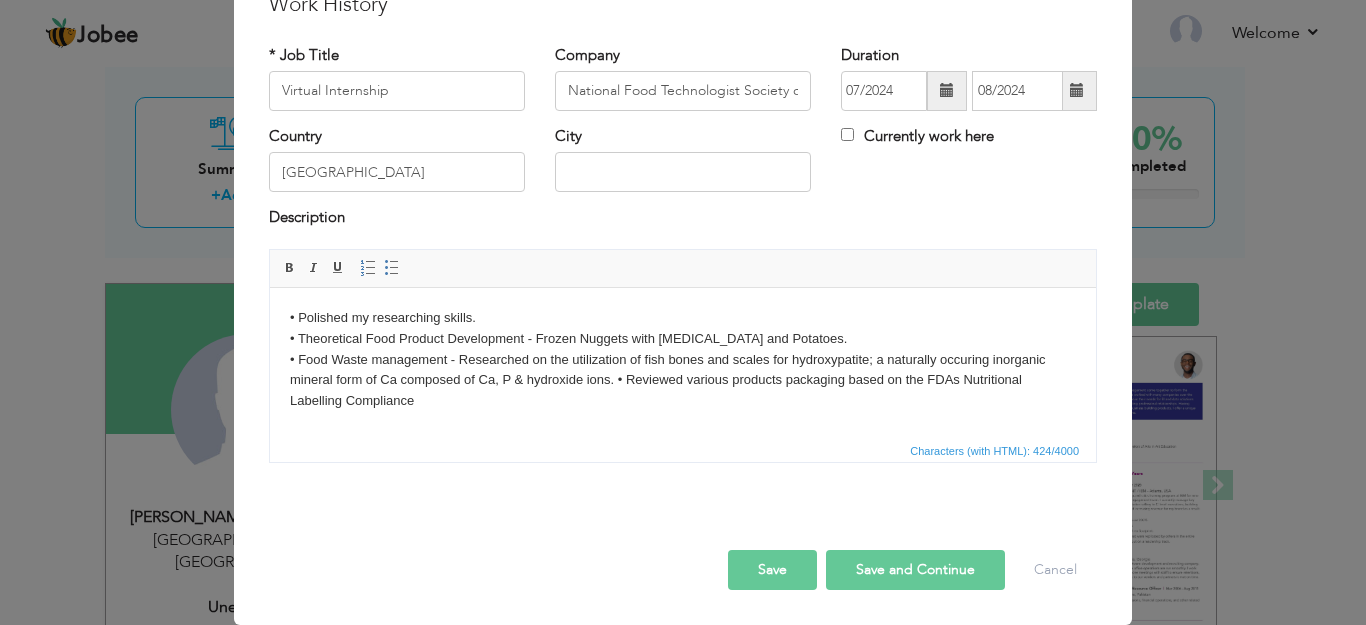 click on "• Polished my researching skills.  • Theoretical Food Product Development - Frozen Nuggets with Casein and Potatoes.  ​​​​​​​ • Food Waste management - Researched on the utilization of fish bones and scales for hydroxypatite; a naturally occuring inorganic mineral form of Ca composed of Ca, P & hydroxide ions. • Reviewed various products packaging based on the FDAs Nutritional Labelling Compliance" at bounding box center (683, 359) 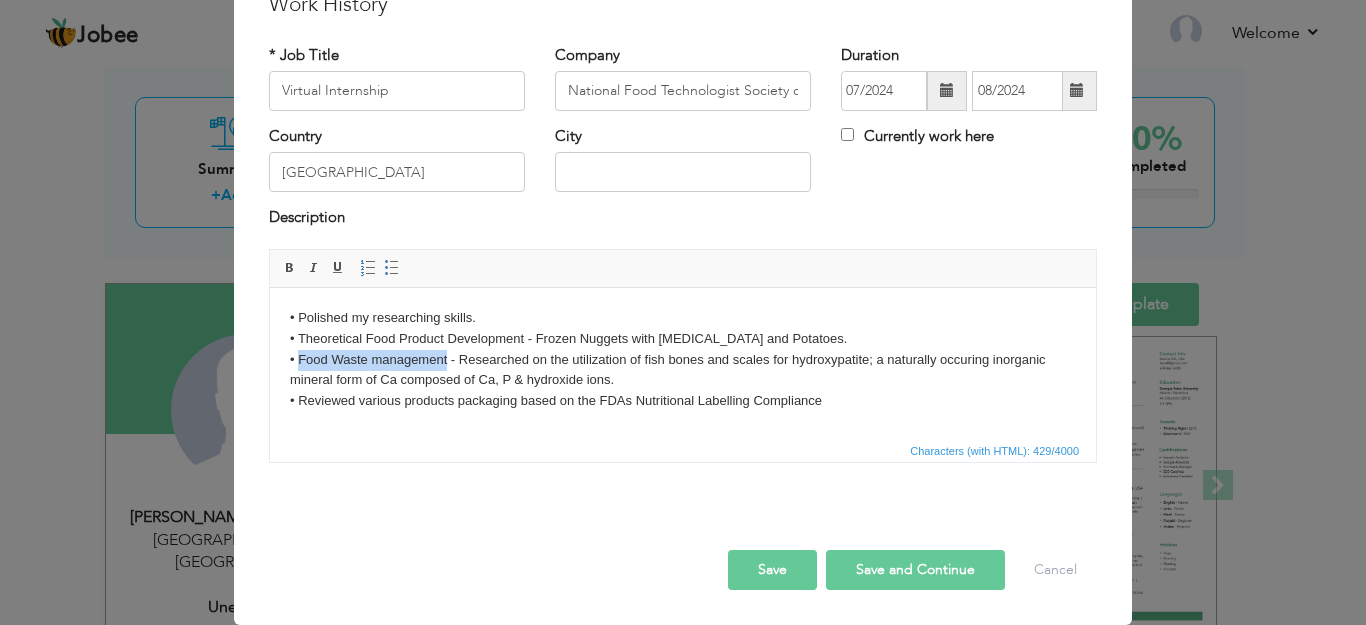 drag, startPoint x: 447, startPoint y: 357, endPoint x: 297, endPoint y: 361, distance: 150.05333 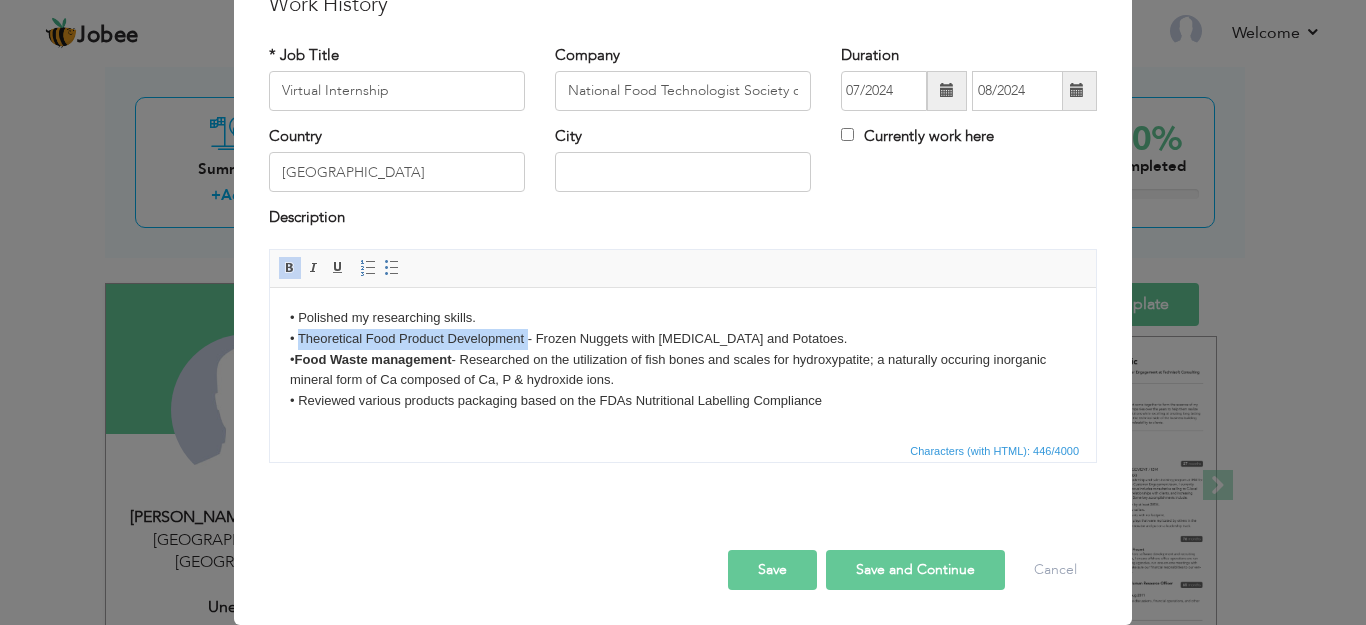 drag, startPoint x: 527, startPoint y: 336, endPoint x: 300, endPoint y: 332, distance: 227.03523 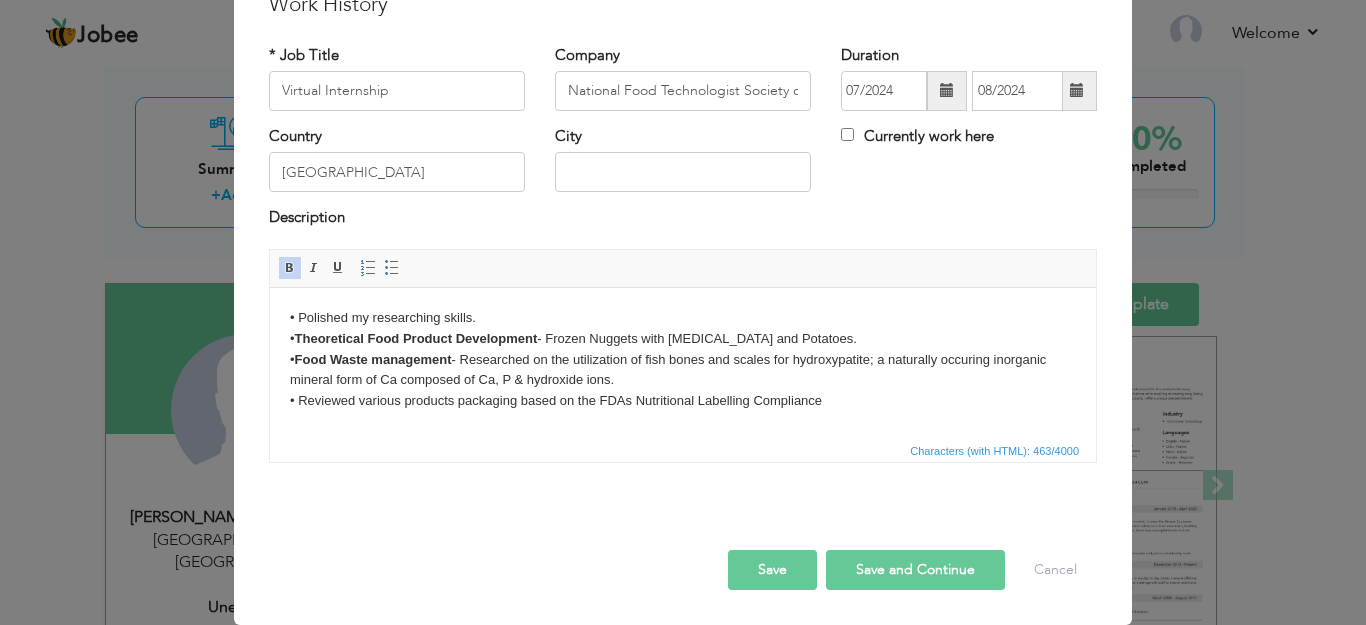click on "Save and Continue" at bounding box center [915, 570] 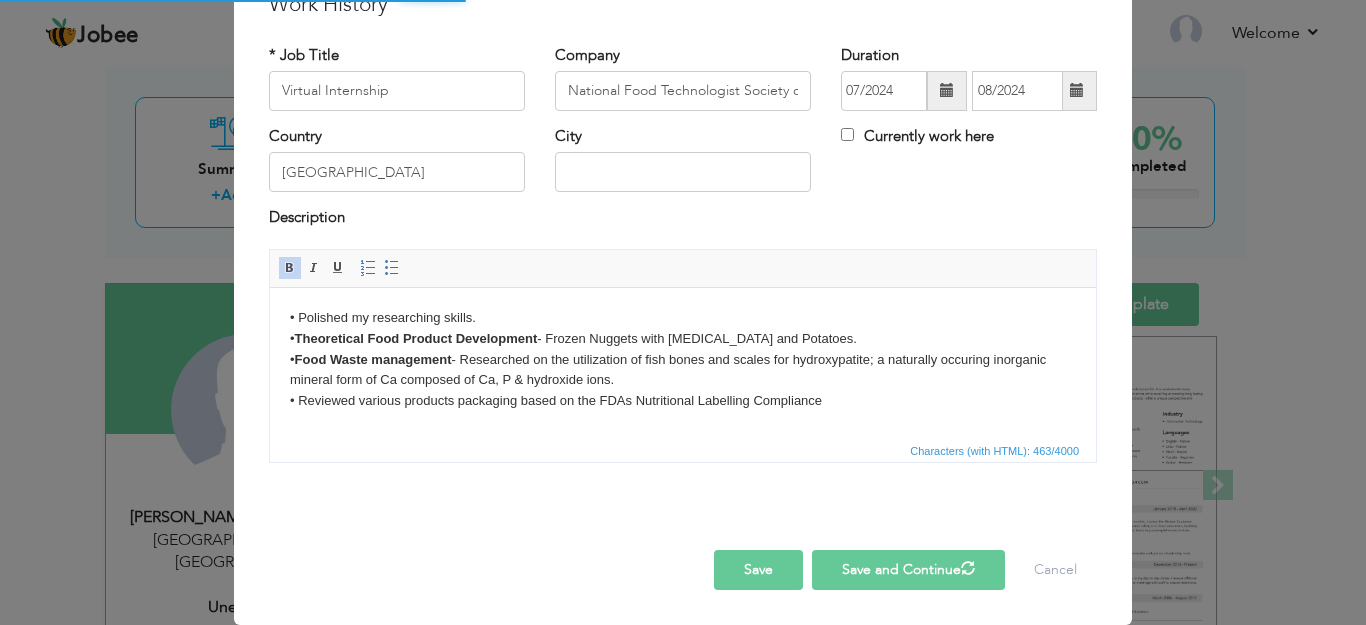 type 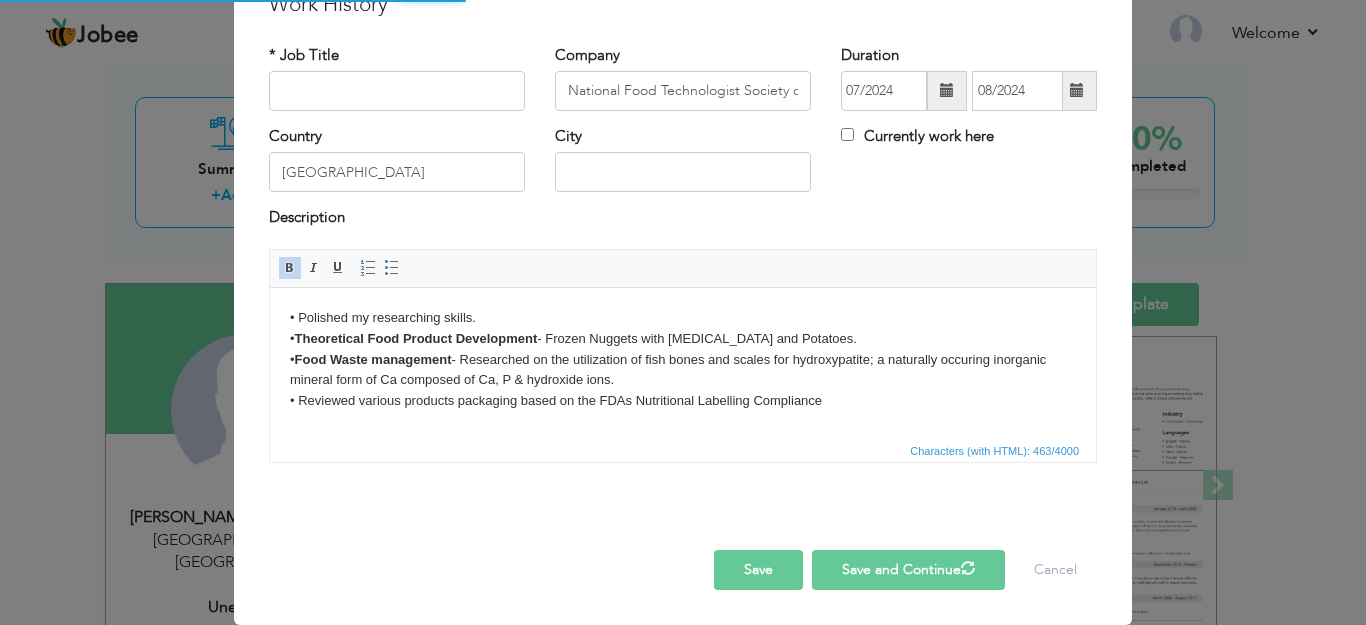 type 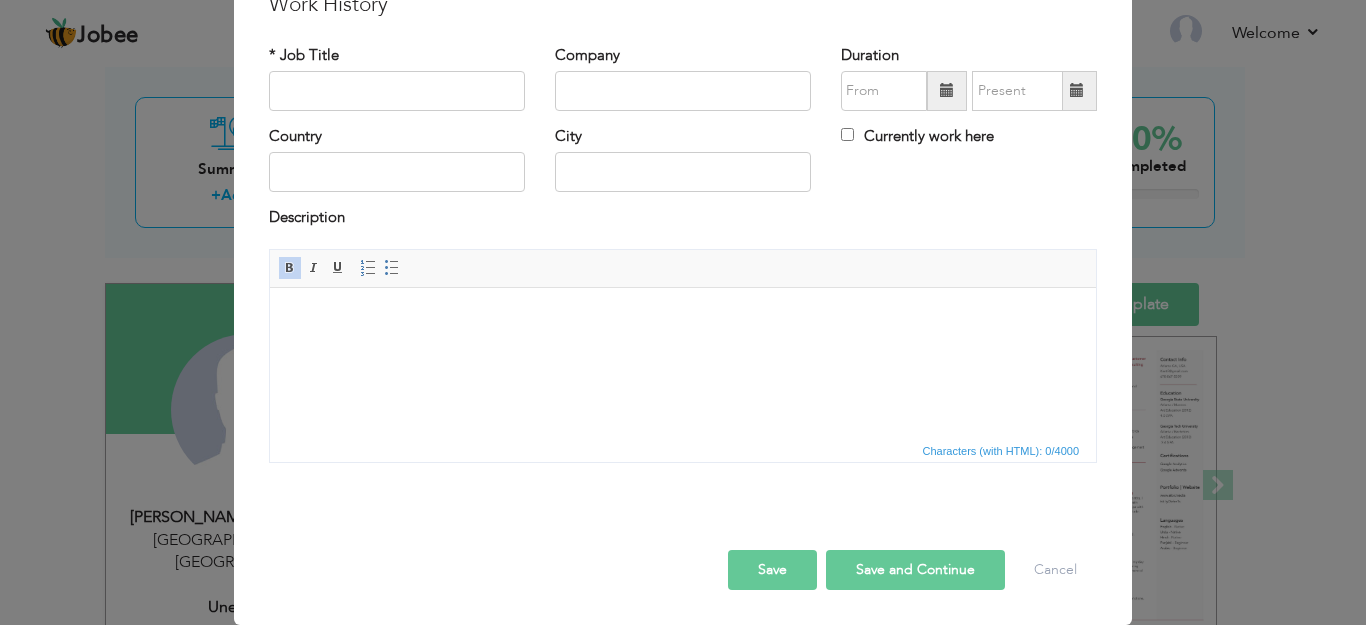 click on "Save" at bounding box center (772, 570) 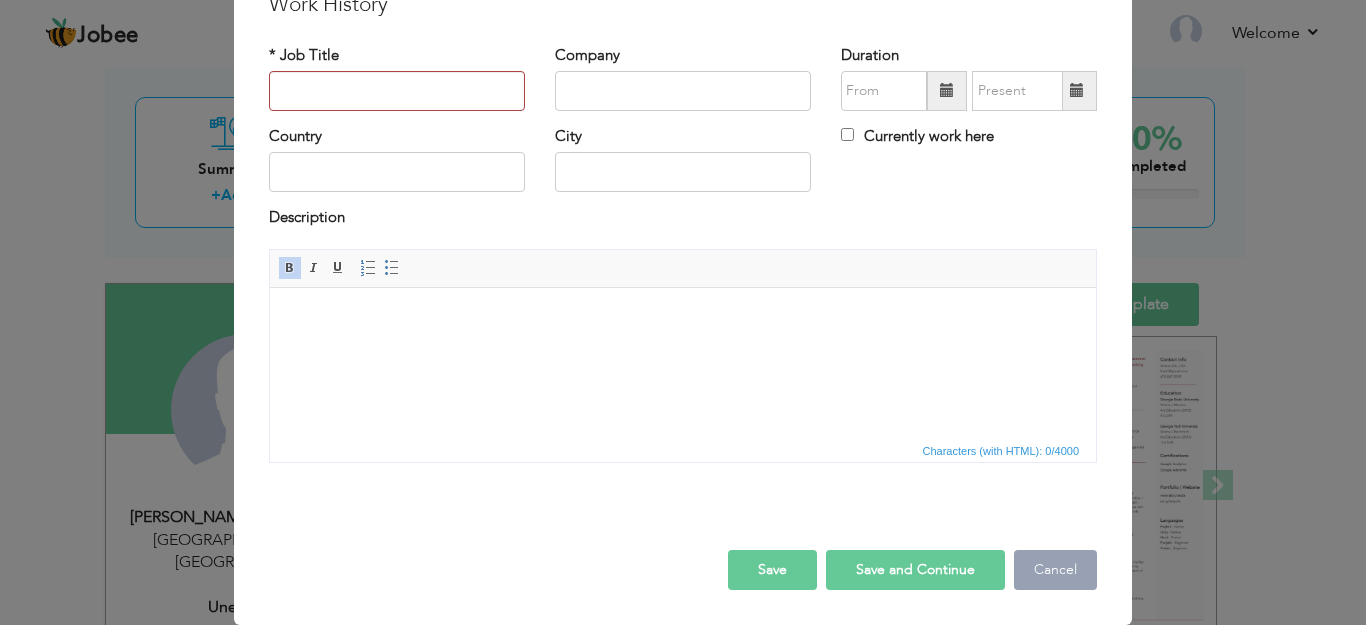 click on "Cancel" at bounding box center [1055, 570] 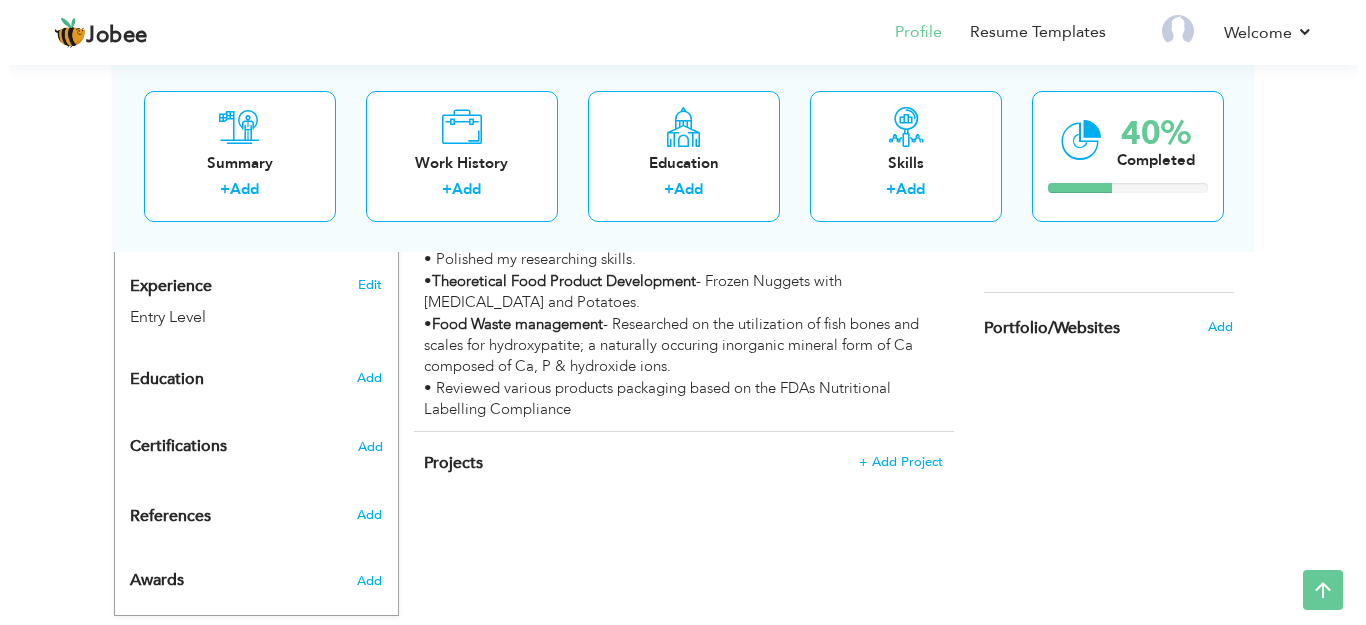 scroll, scrollTop: 765, scrollLeft: 0, axis: vertical 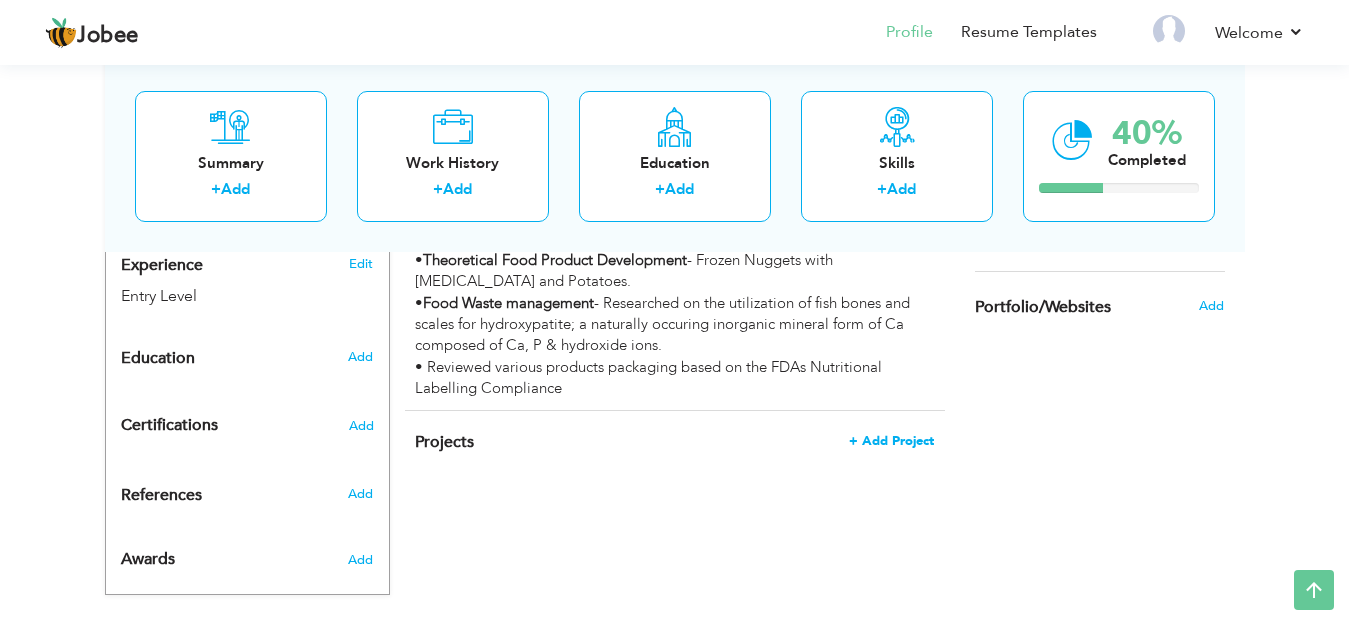 click on "+ Add Project" at bounding box center (891, 441) 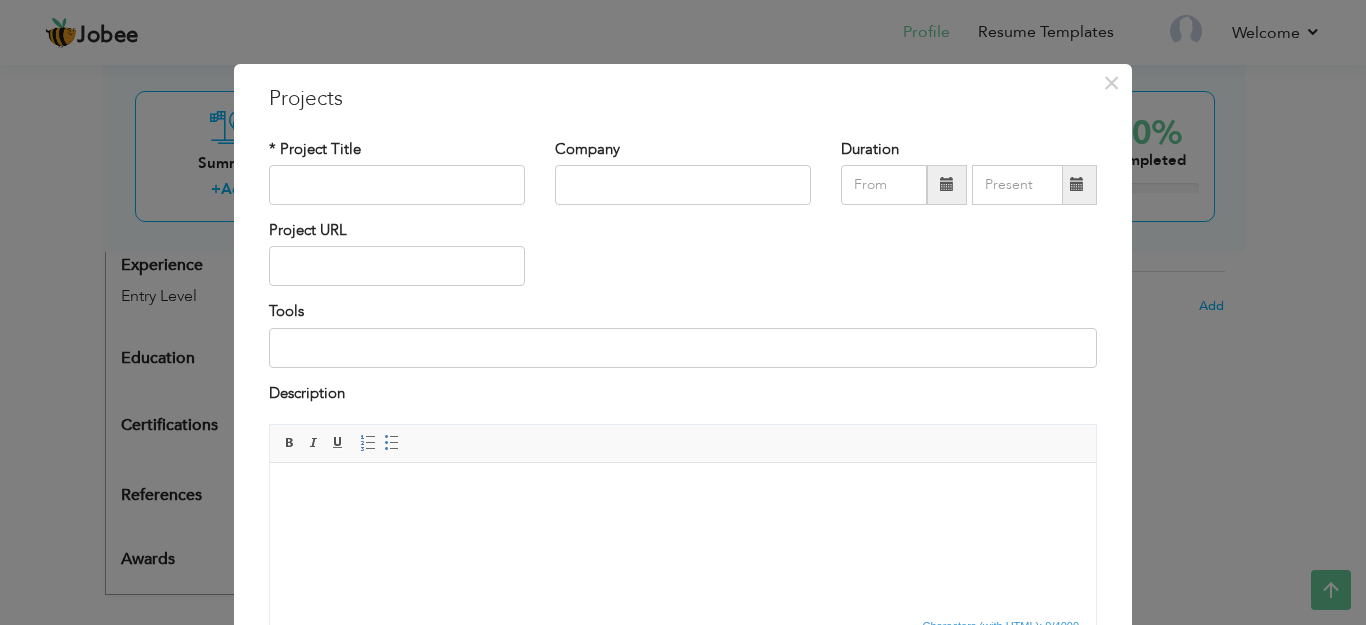 click at bounding box center [683, 493] 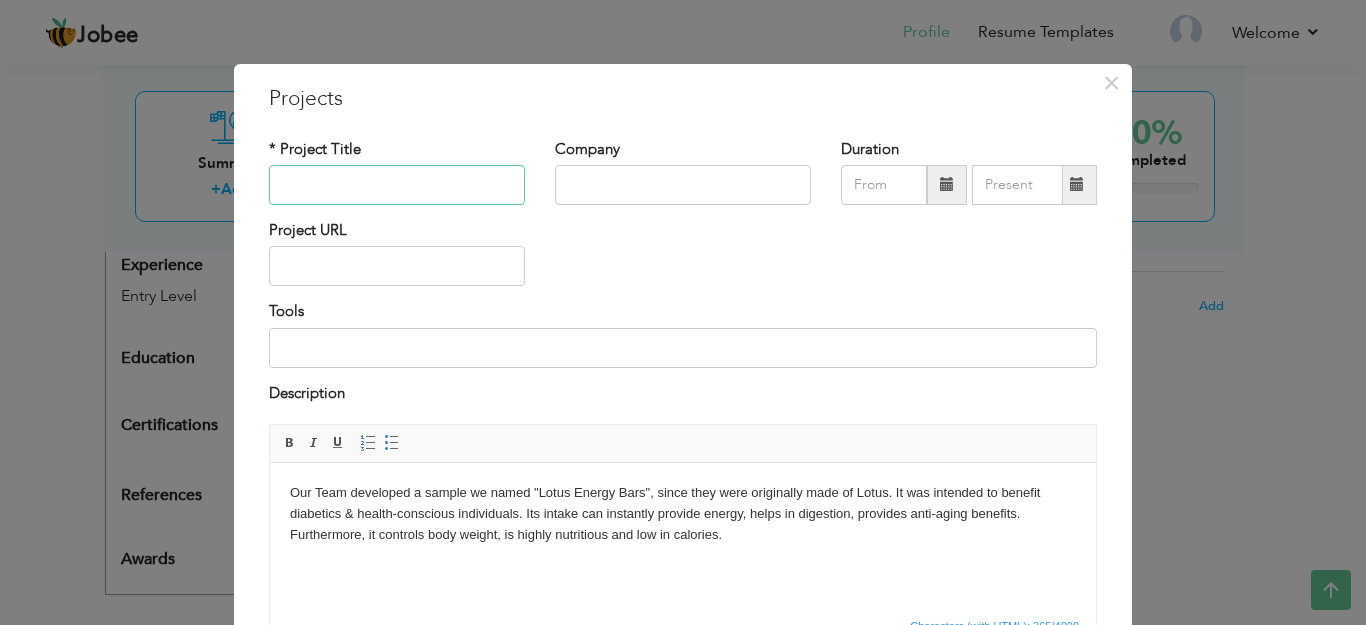 click at bounding box center [397, 185] 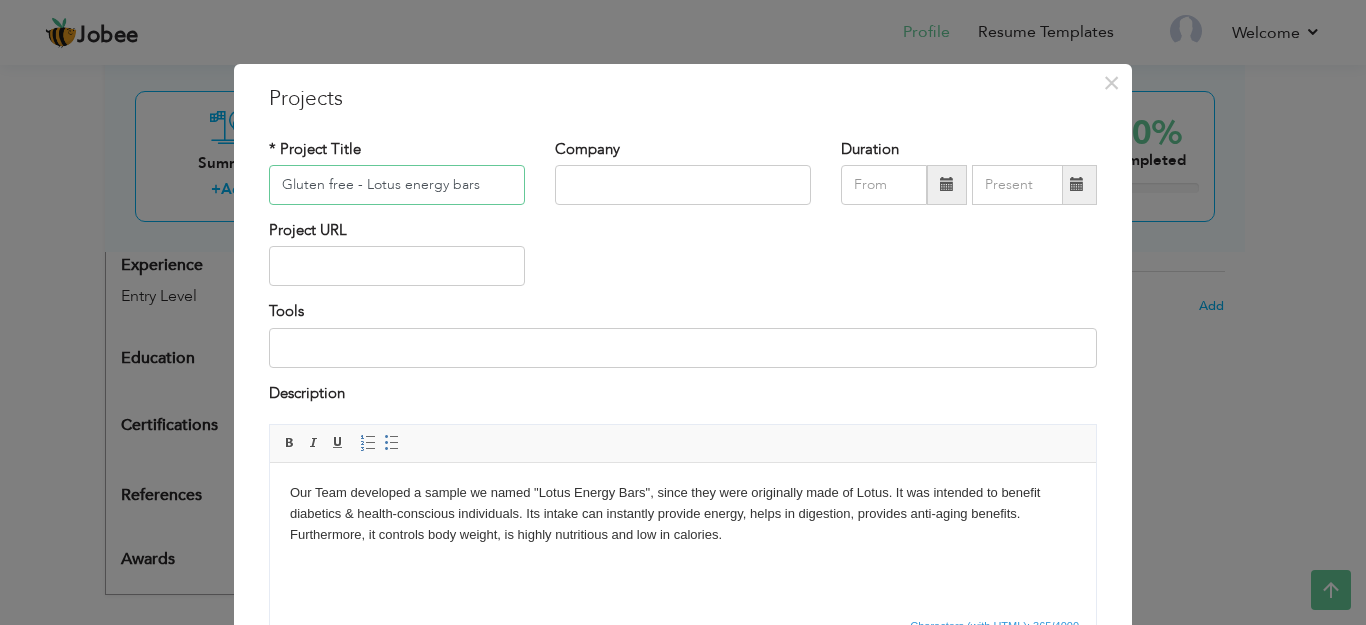 type on "Gluten free - Lotus energy bars" 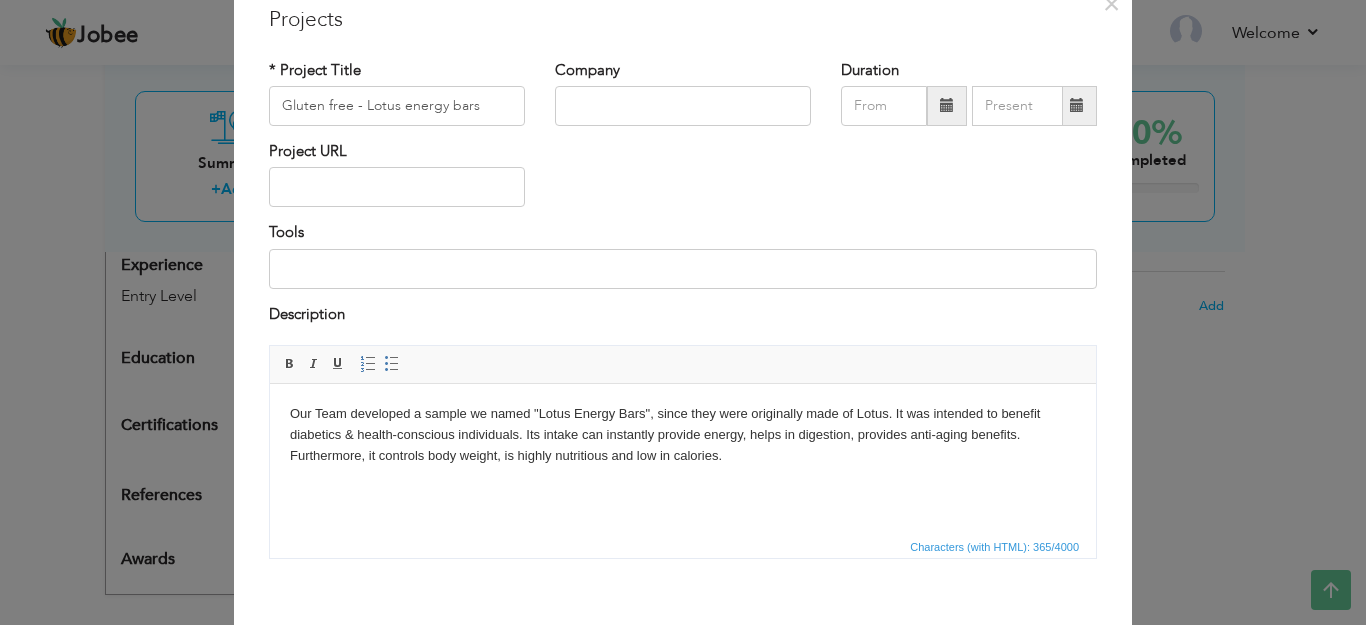 scroll, scrollTop: 175, scrollLeft: 0, axis: vertical 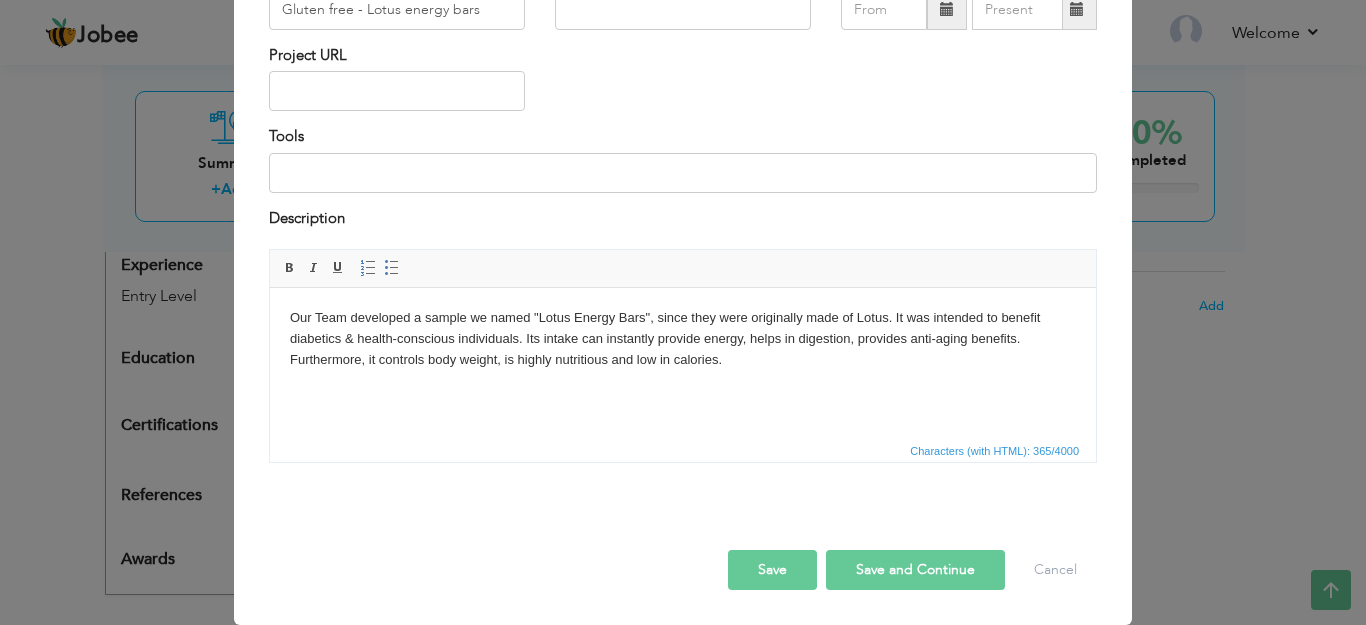 click on "Save and Continue" at bounding box center [915, 570] 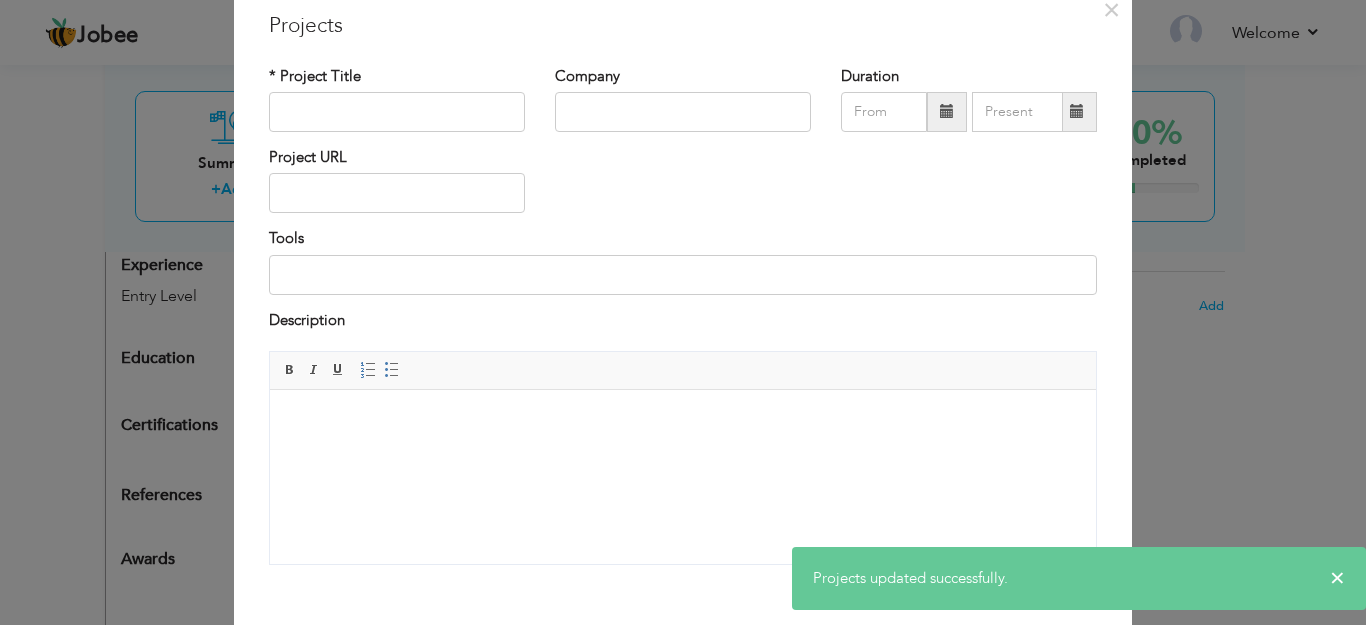 scroll, scrollTop: 53, scrollLeft: 0, axis: vertical 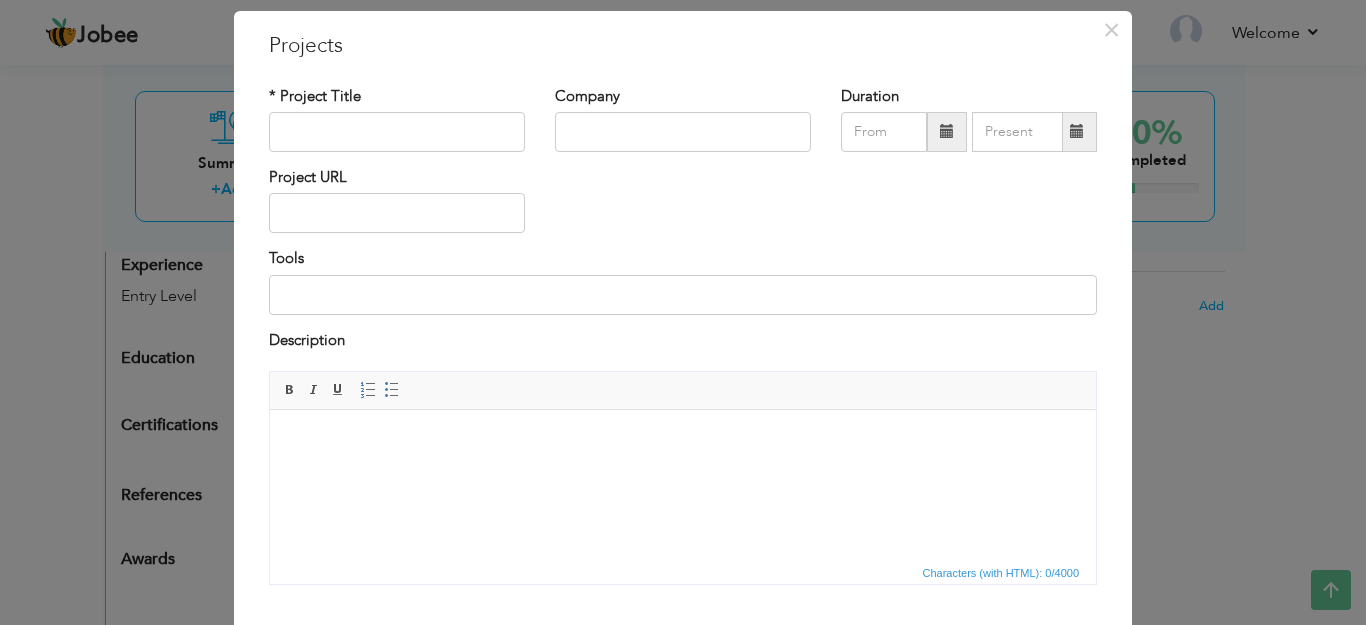 click at bounding box center (683, 440) 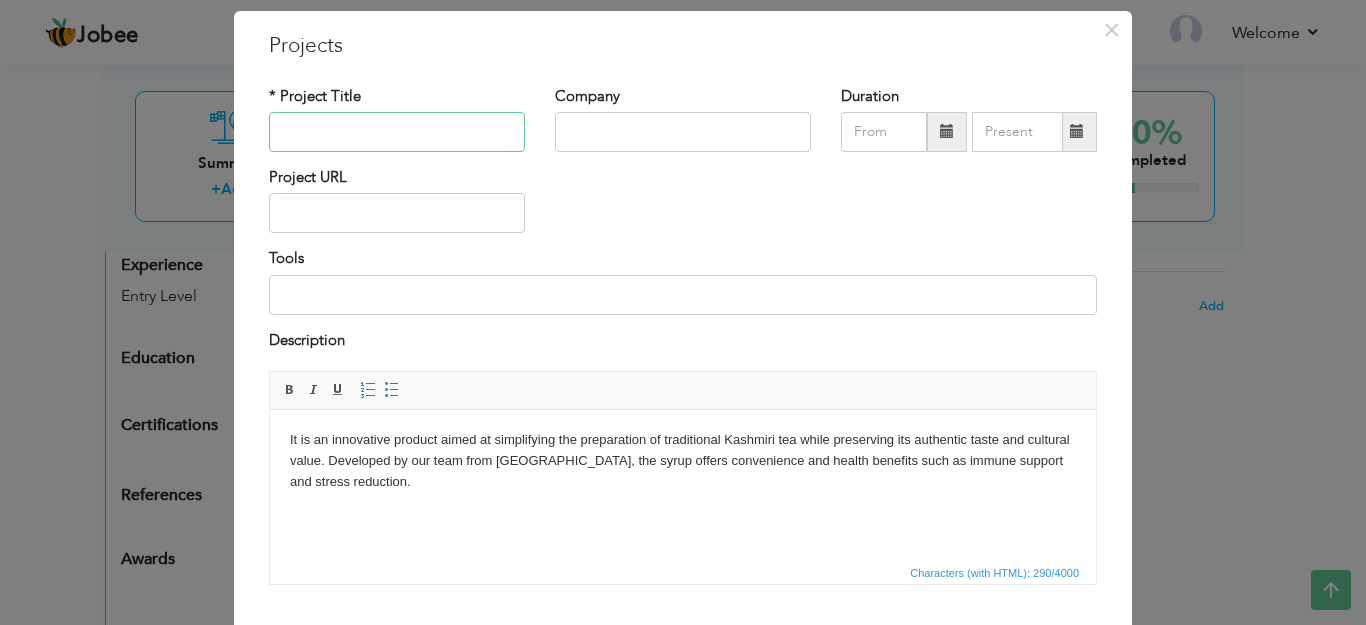 click at bounding box center [397, 132] 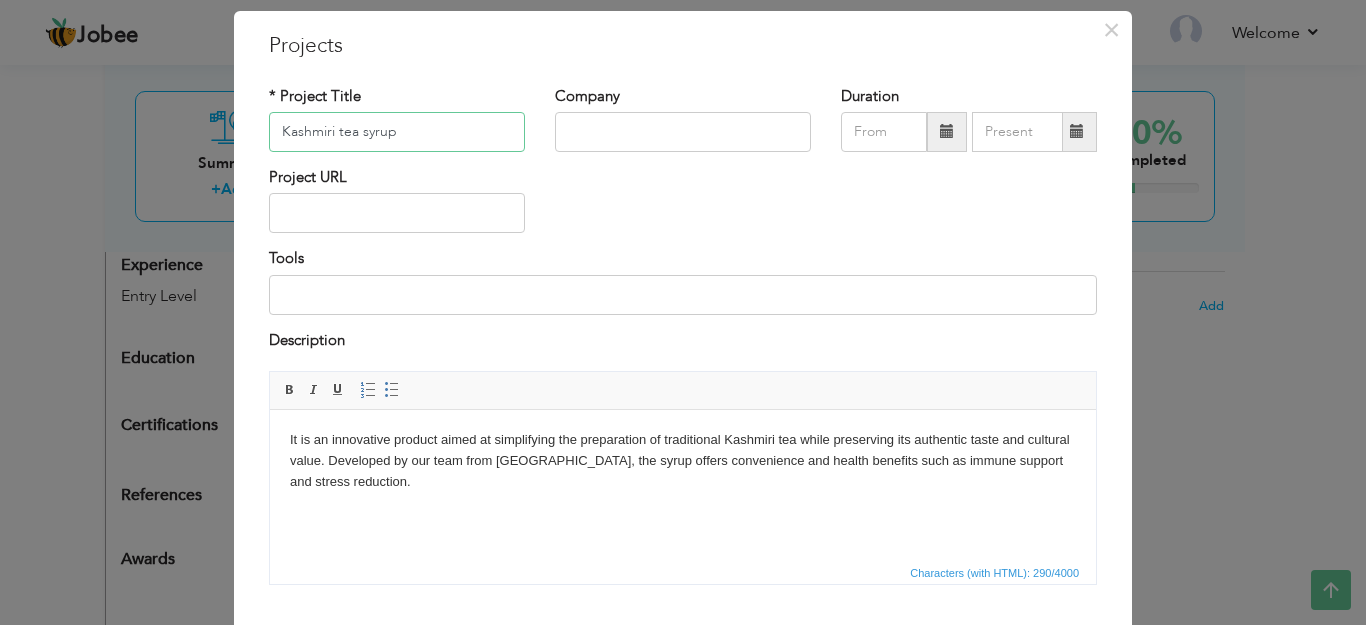 type on "Kashmiri tea syrup" 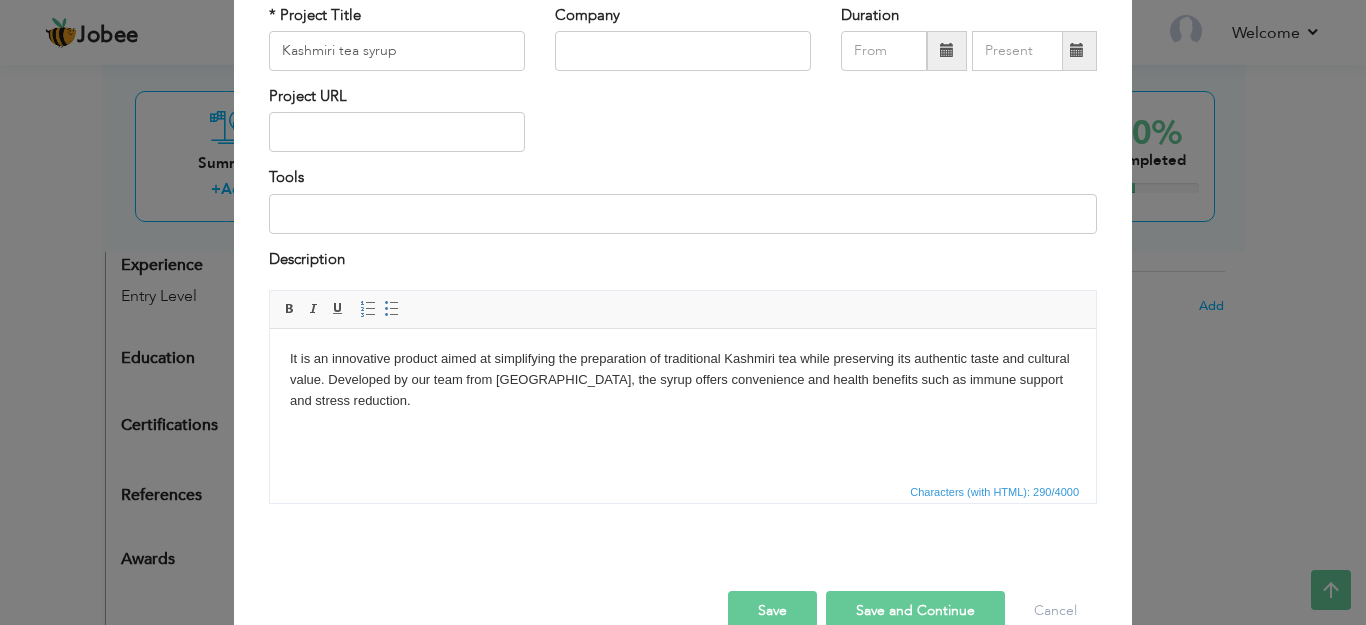 scroll, scrollTop: 159, scrollLeft: 0, axis: vertical 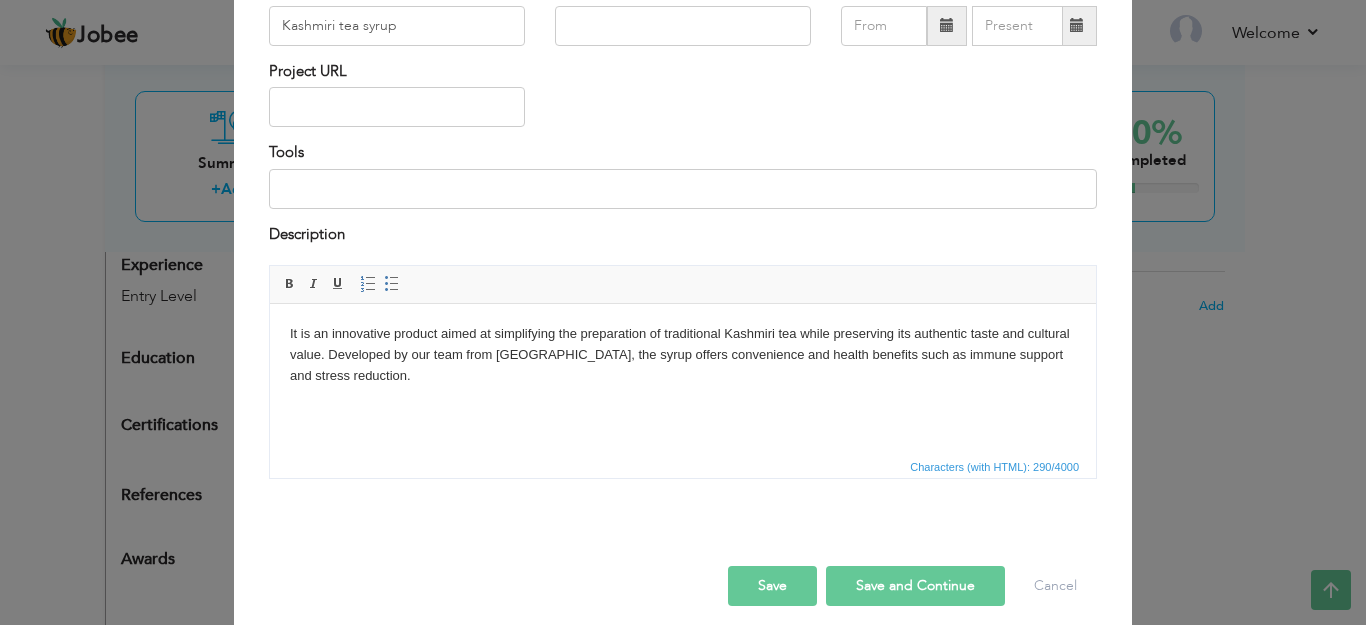 click on "Save and Continue" at bounding box center (915, 586) 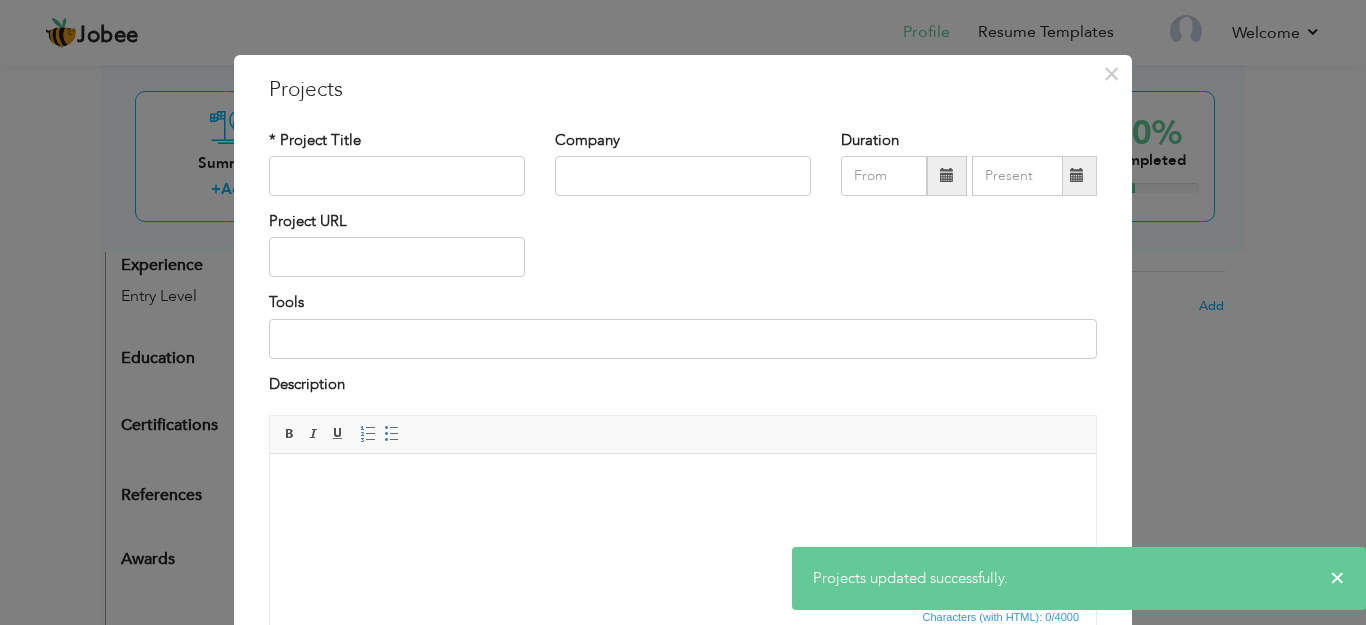 scroll, scrollTop: 0, scrollLeft: 0, axis: both 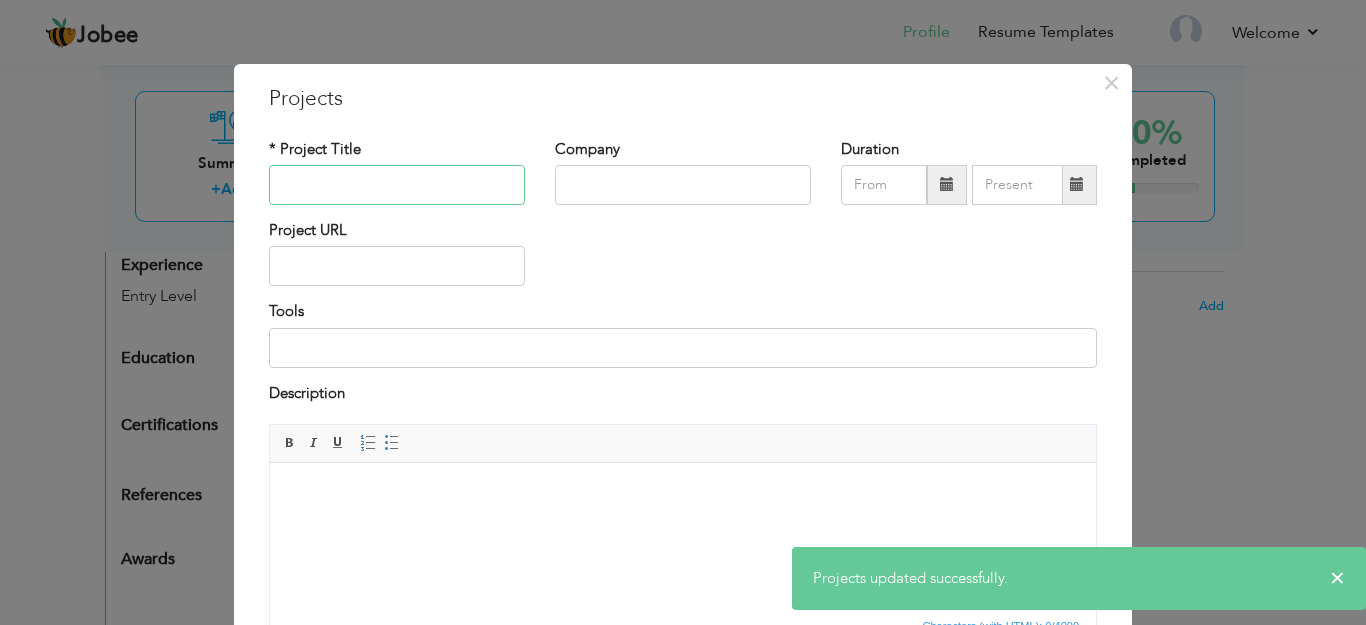 click at bounding box center [397, 185] 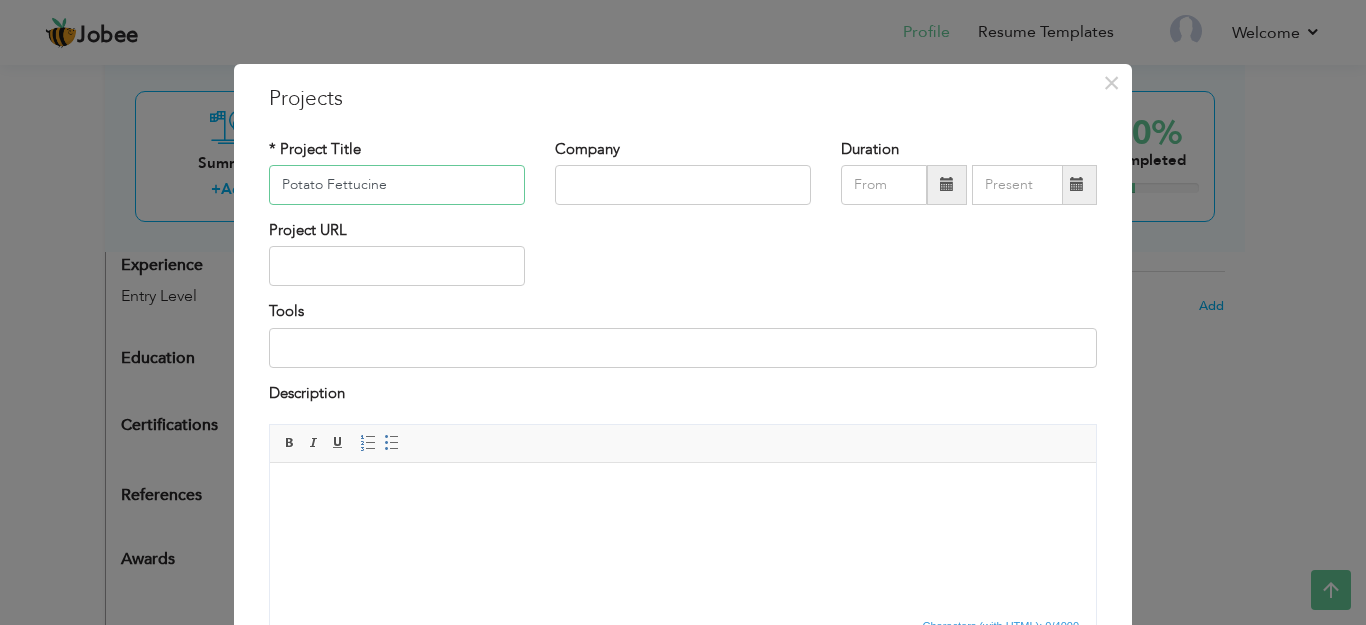 type on "Potato Fettucine" 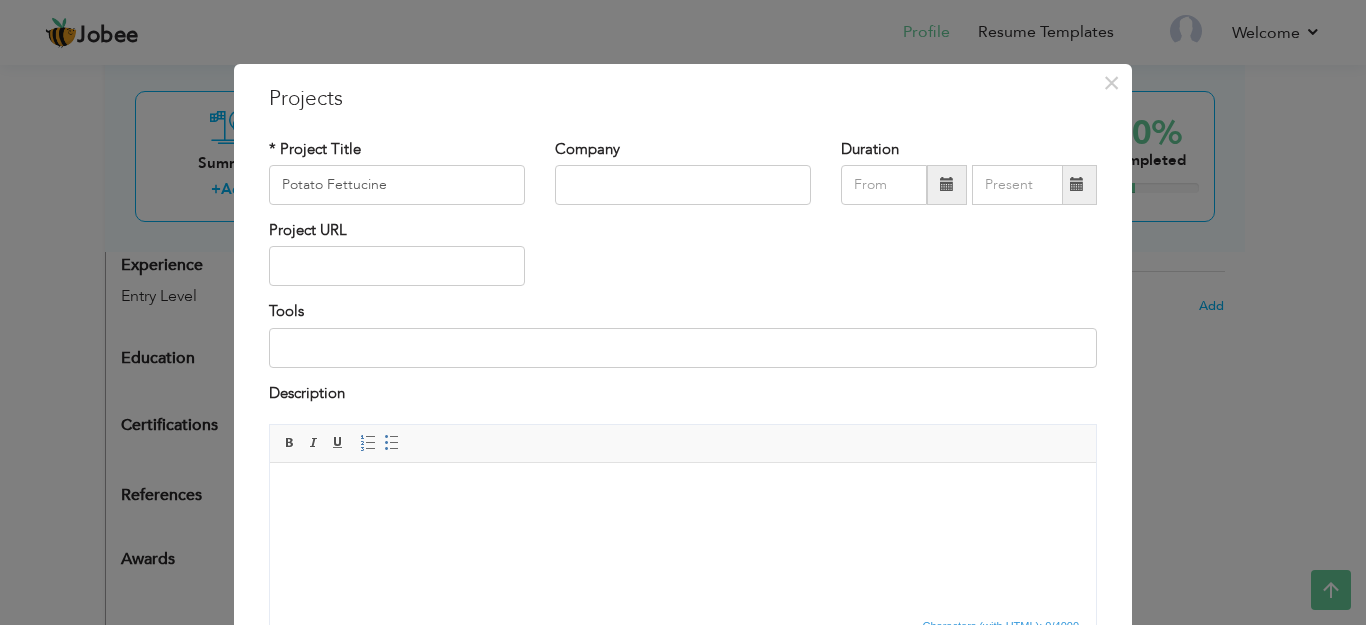 click at bounding box center (683, 493) 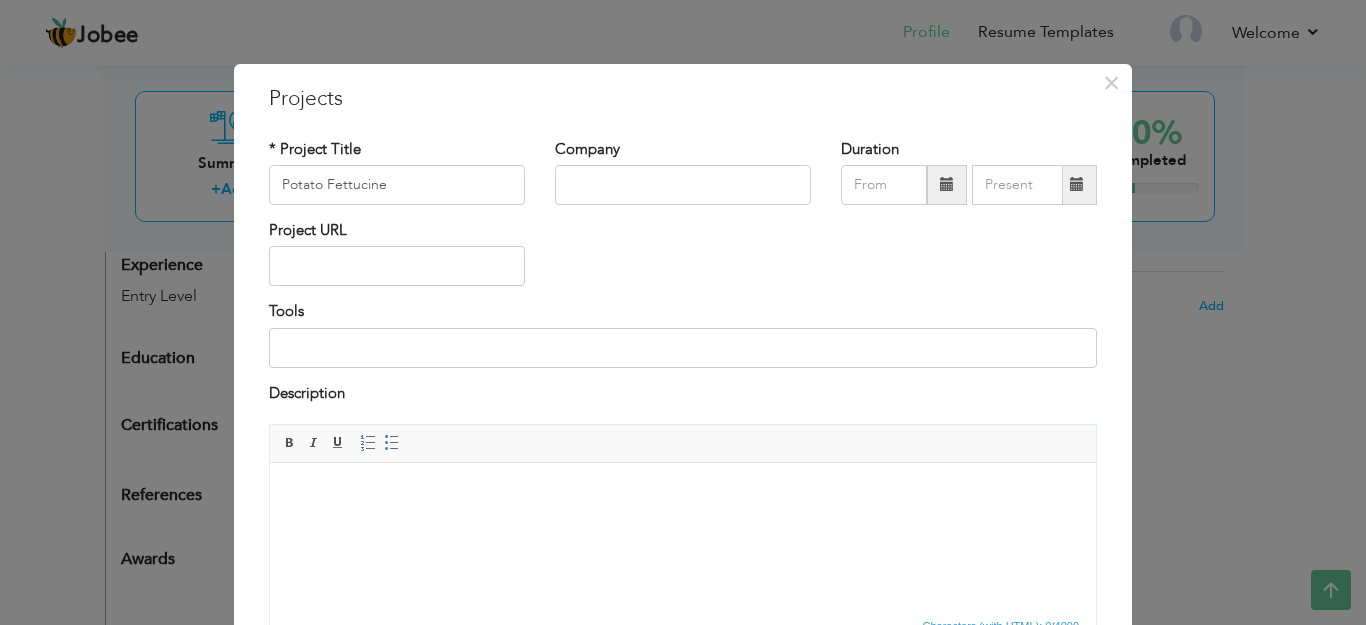 click at bounding box center (683, 493) 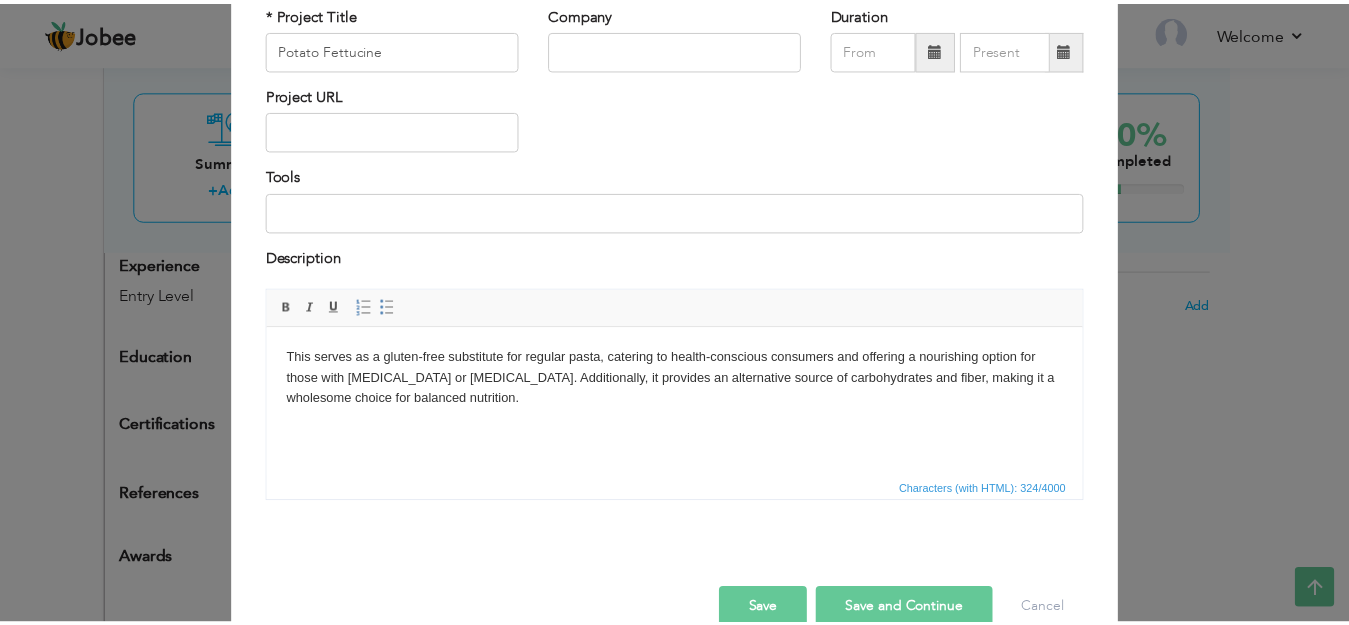 scroll, scrollTop: 175, scrollLeft: 0, axis: vertical 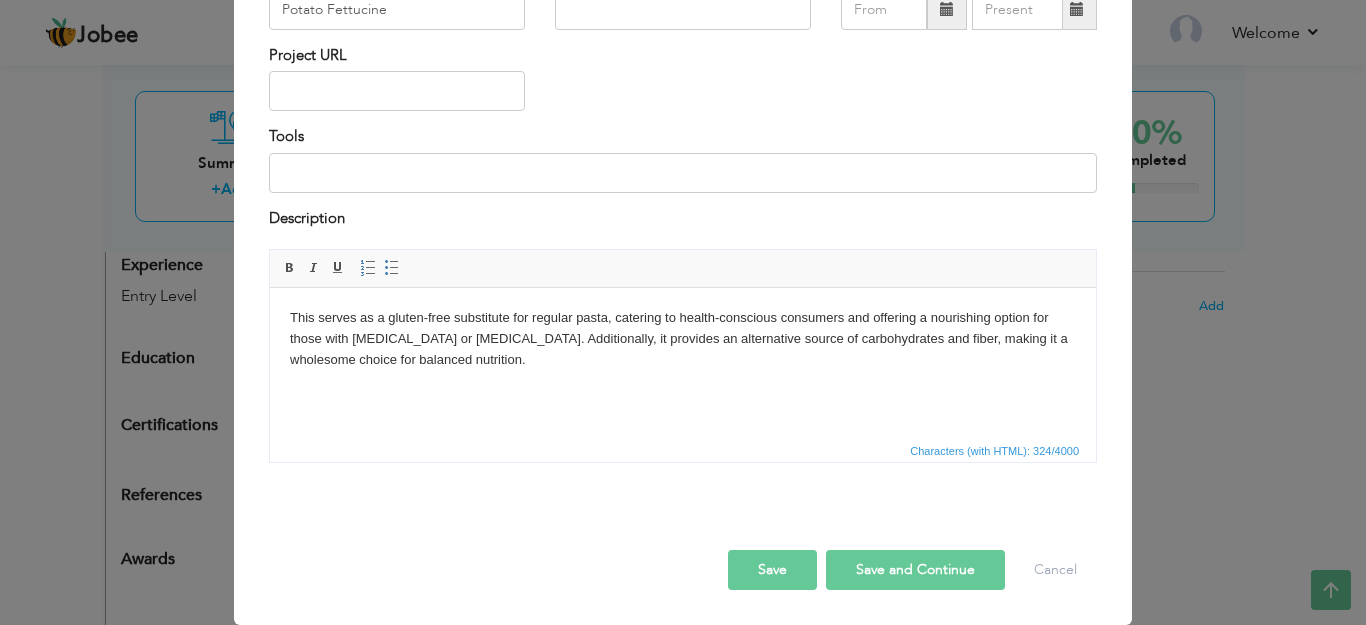 click on "Save" at bounding box center [772, 570] 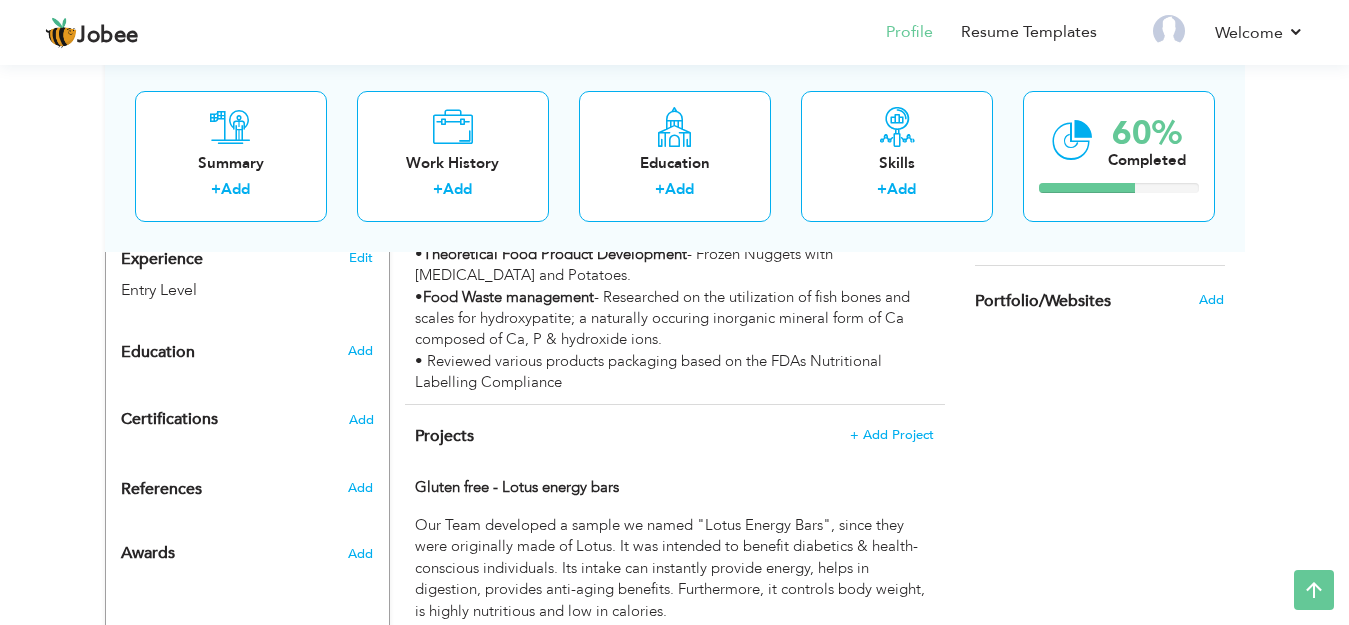 scroll, scrollTop: 728, scrollLeft: 0, axis: vertical 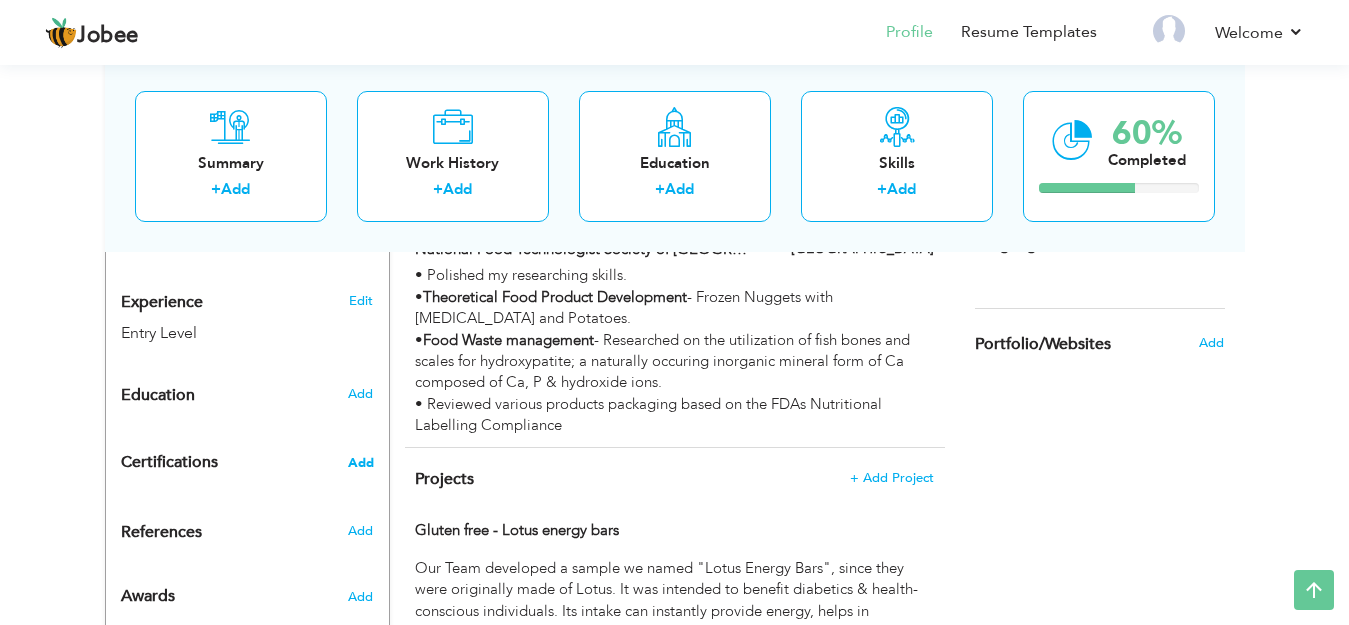 click on "Add" at bounding box center [361, 463] 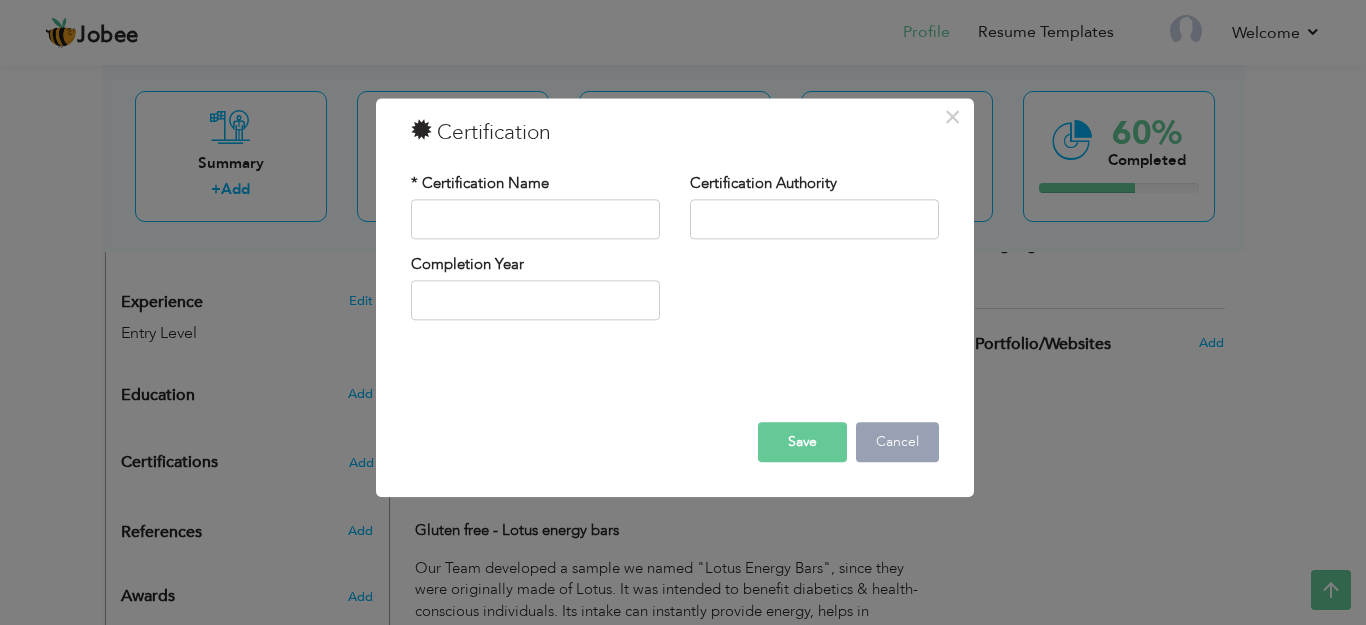 click on "Cancel" at bounding box center [897, 442] 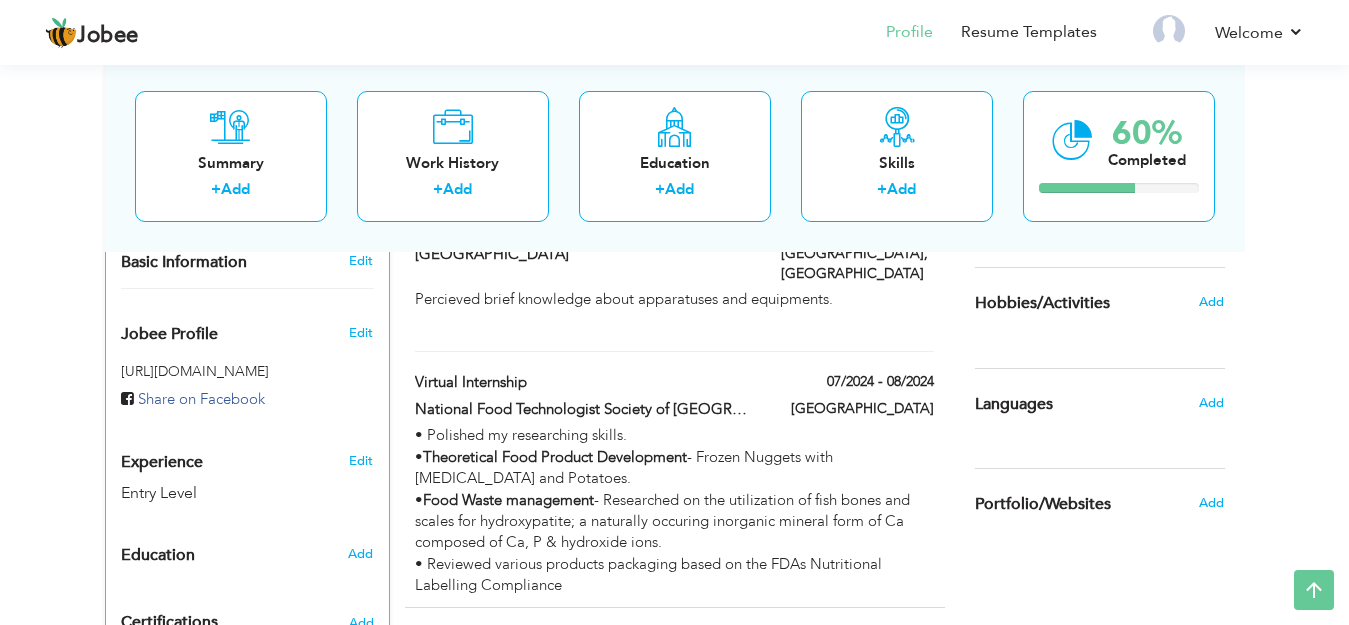 scroll, scrollTop: 528, scrollLeft: 0, axis: vertical 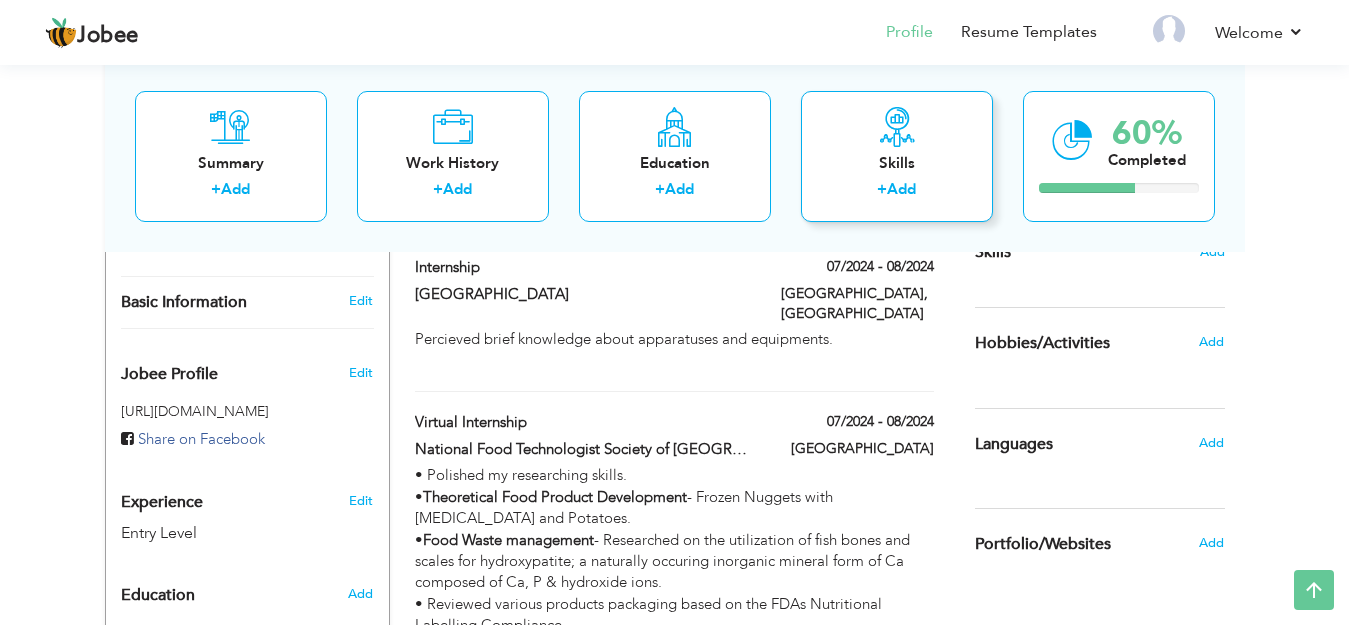 click on "Skills
+  Add" at bounding box center [897, 155] 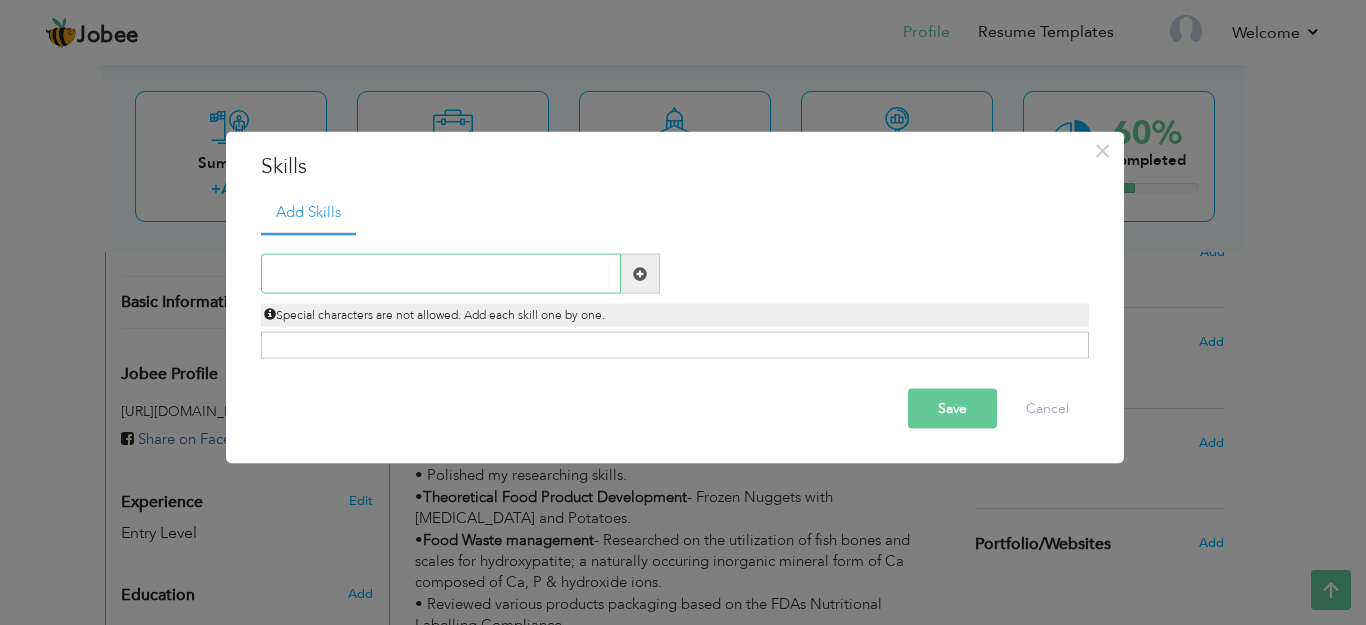 paste on "Time Management Adaptibility and Attention to deta" 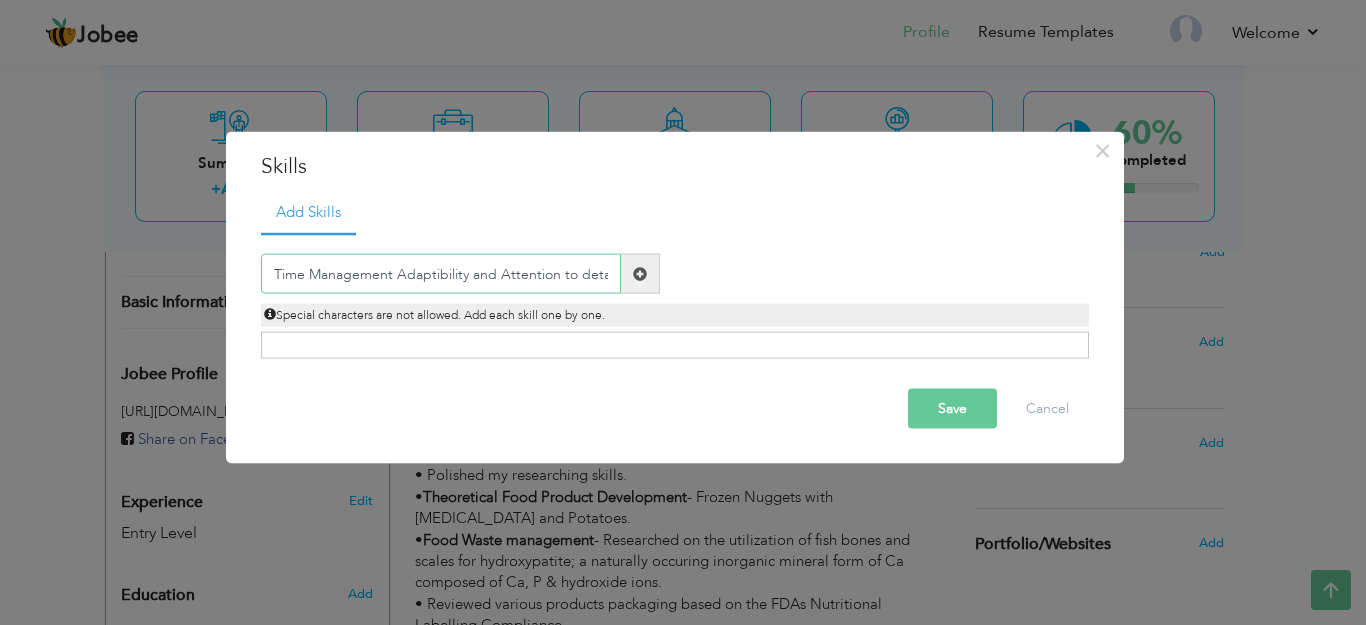 drag, startPoint x: 397, startPoint y: 267, endPoint x: 1120, endPoint y: 256, distance: 723.0837 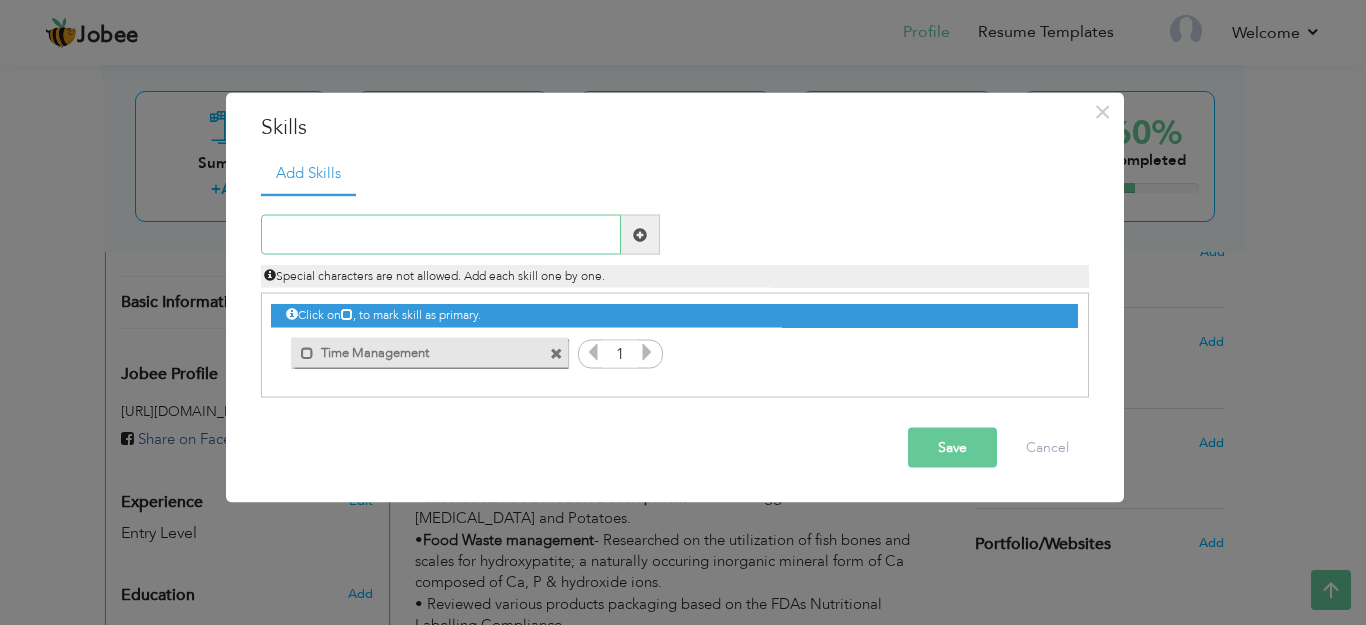 click at bounding box center [441, 235] 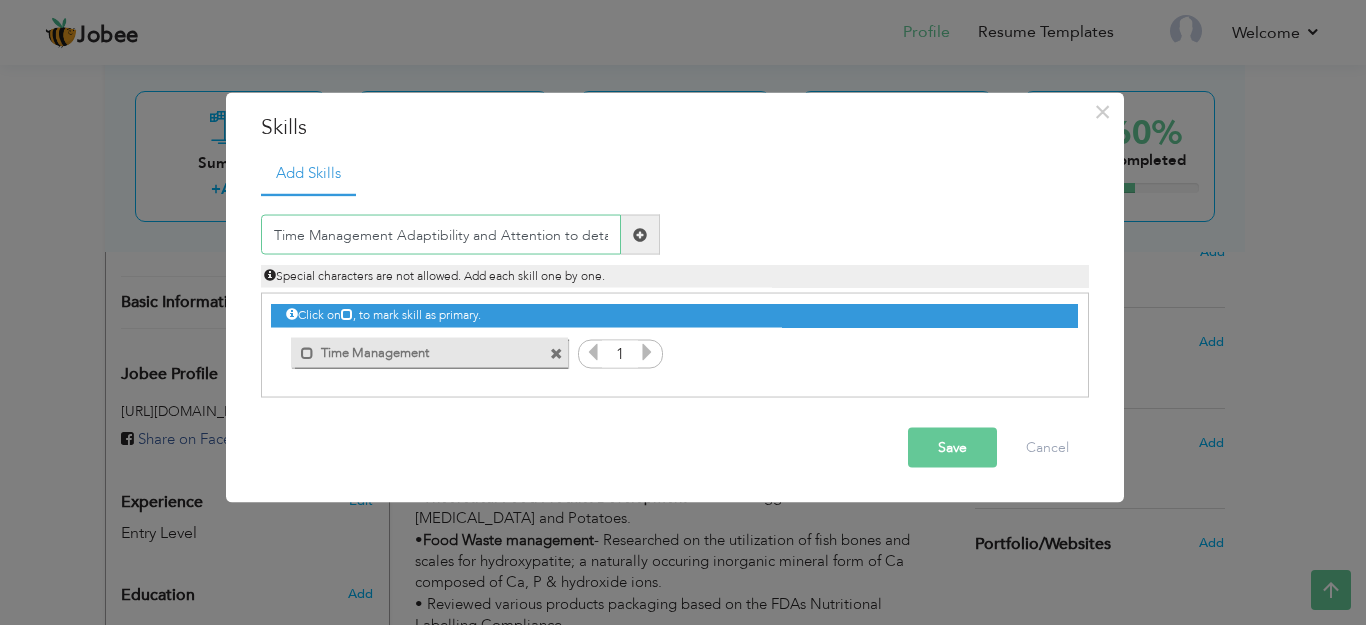 drag, startPoint x: 391, startPoint y: 230, endPoint x: 190, endPoint y: 215, distance: 201.55893 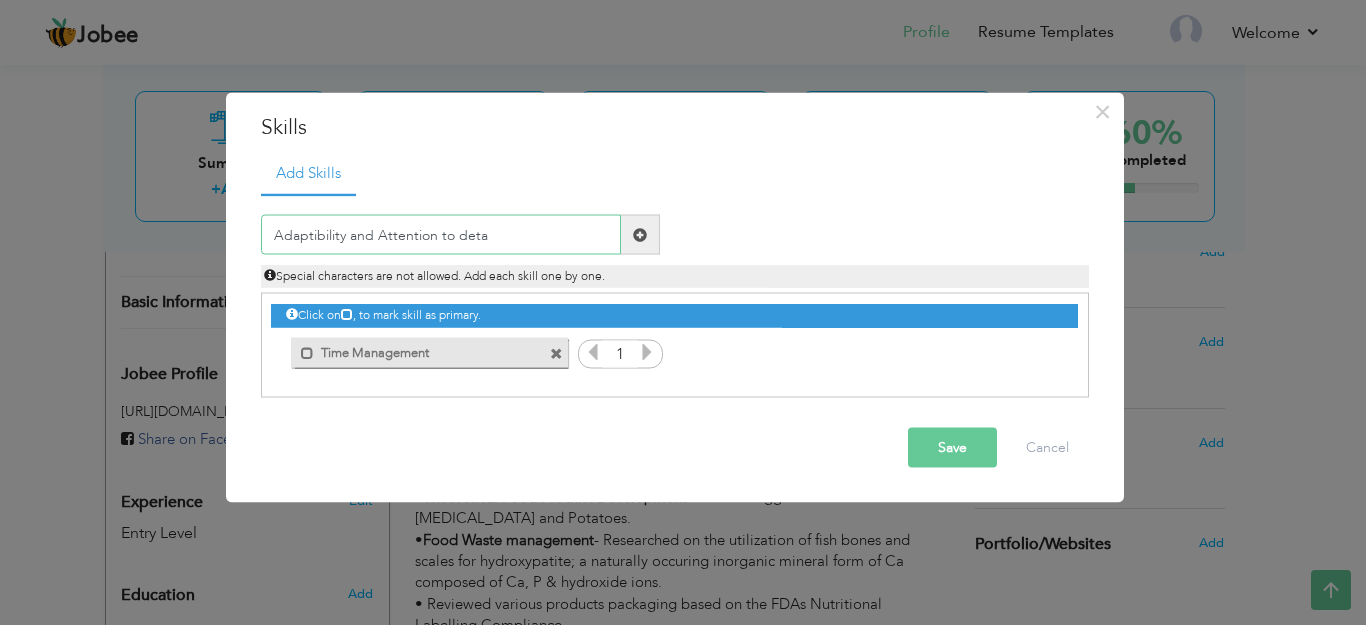 drag, startPoint x: 488, startPoint y: 237, endPoint x: 354, endPoint y: 229, distance: 134.23859 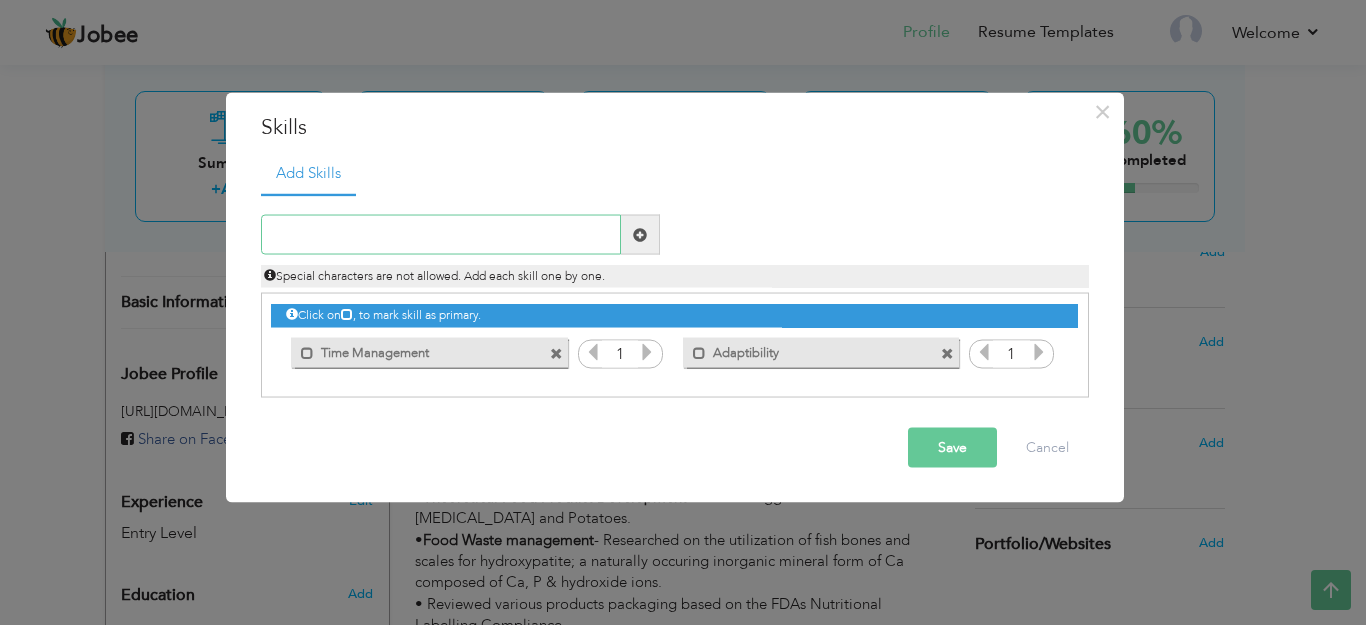 paste on "Time Management Adaptibility and Attention to deta" 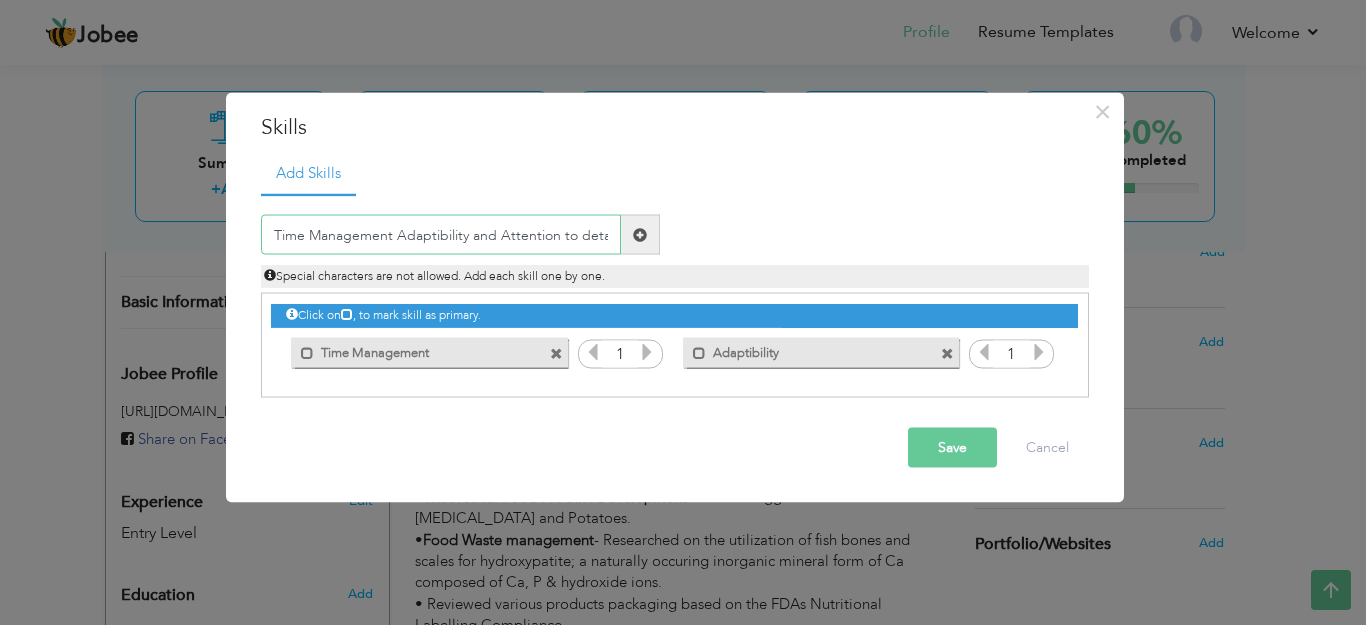 drag, startPoint x: 494, startPoint y: 233, endPoint x: 199, endPoint y: 208, distance: 296.05743 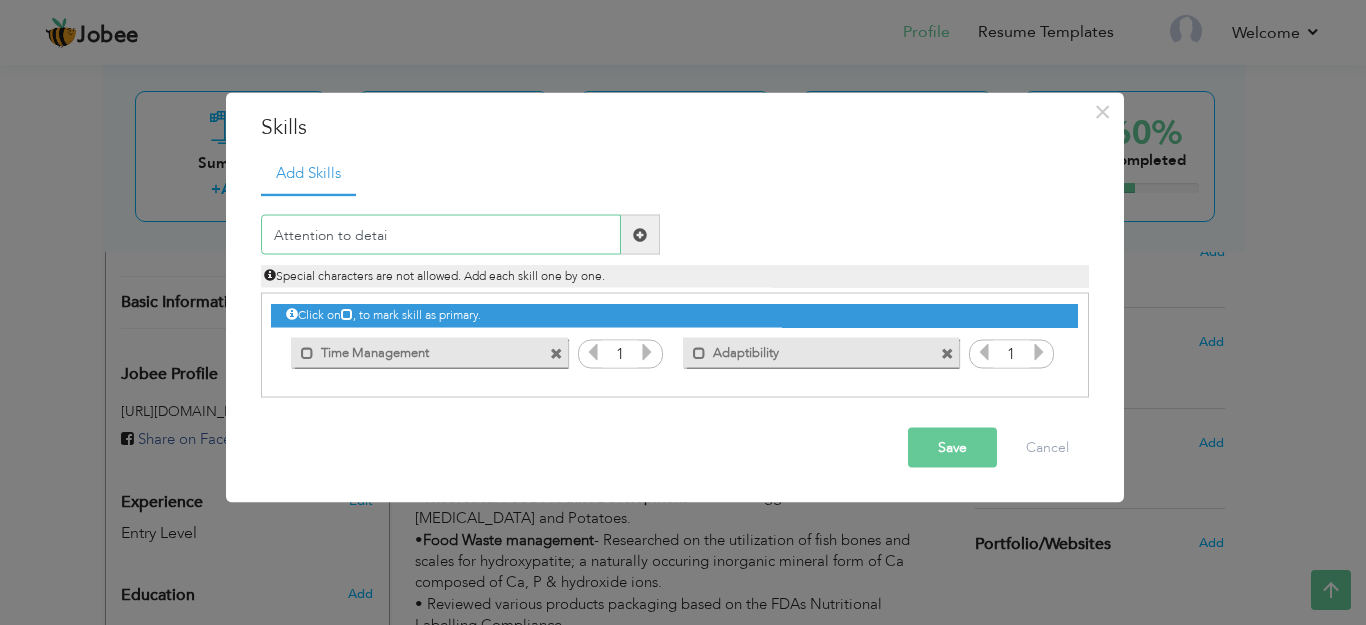 type on "Attention to detail" 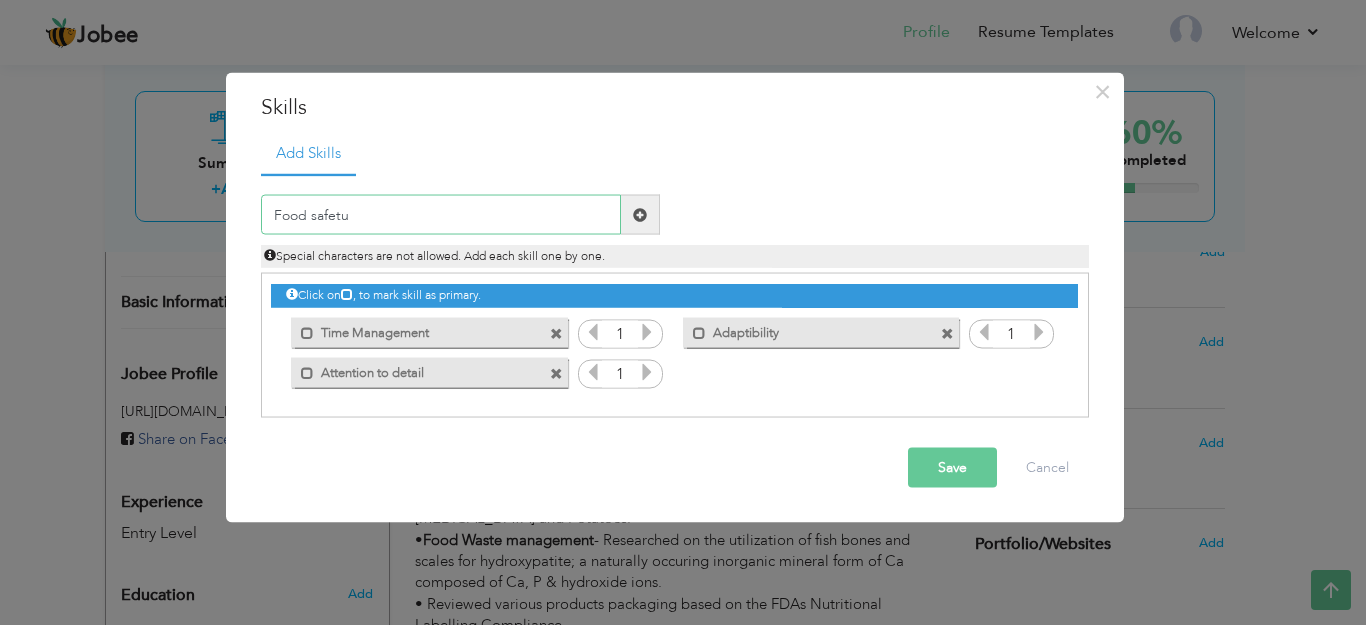 type on "Food safetu" 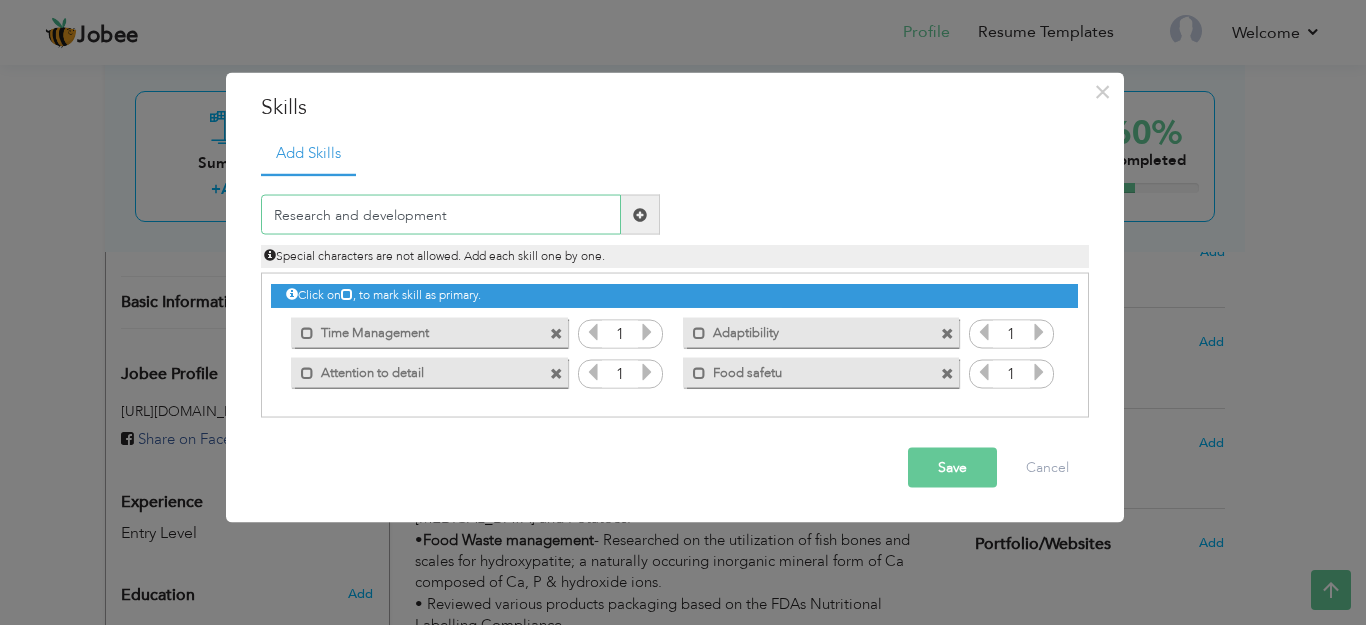 type on "Research and development" 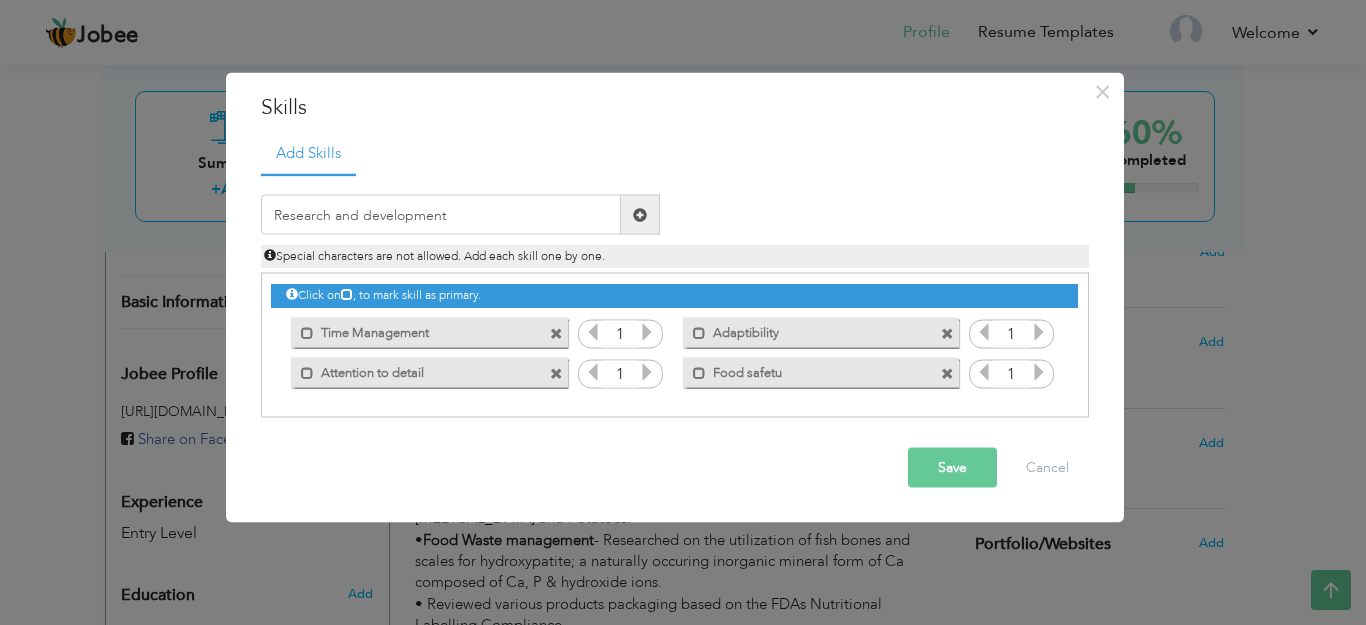 click at bounding box center [947, 373] 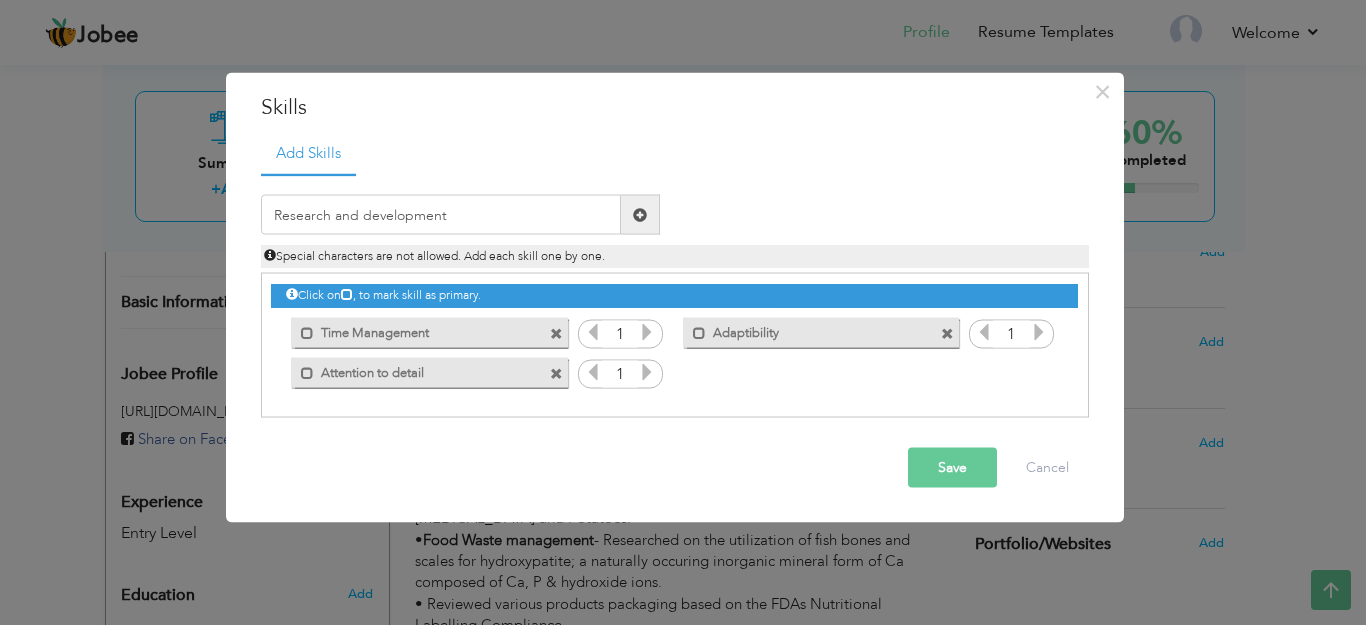 click on "Save" at bounding box center (952, 468) 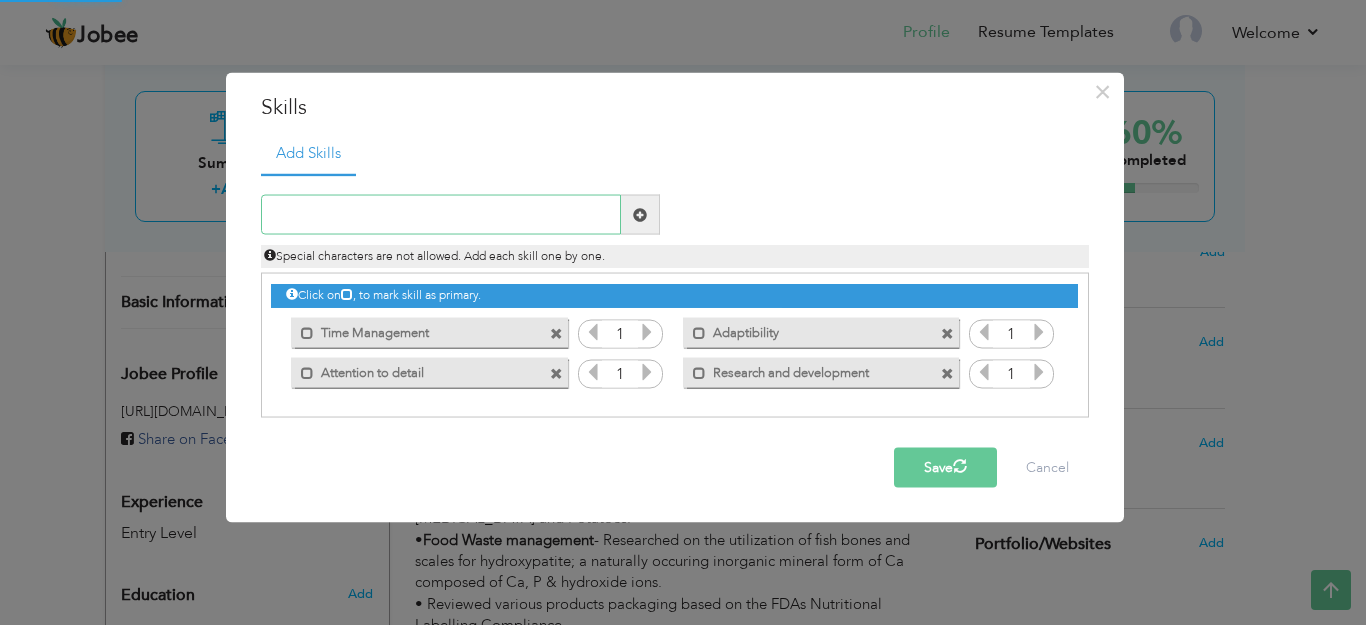 click at bounding box center [441, 215] 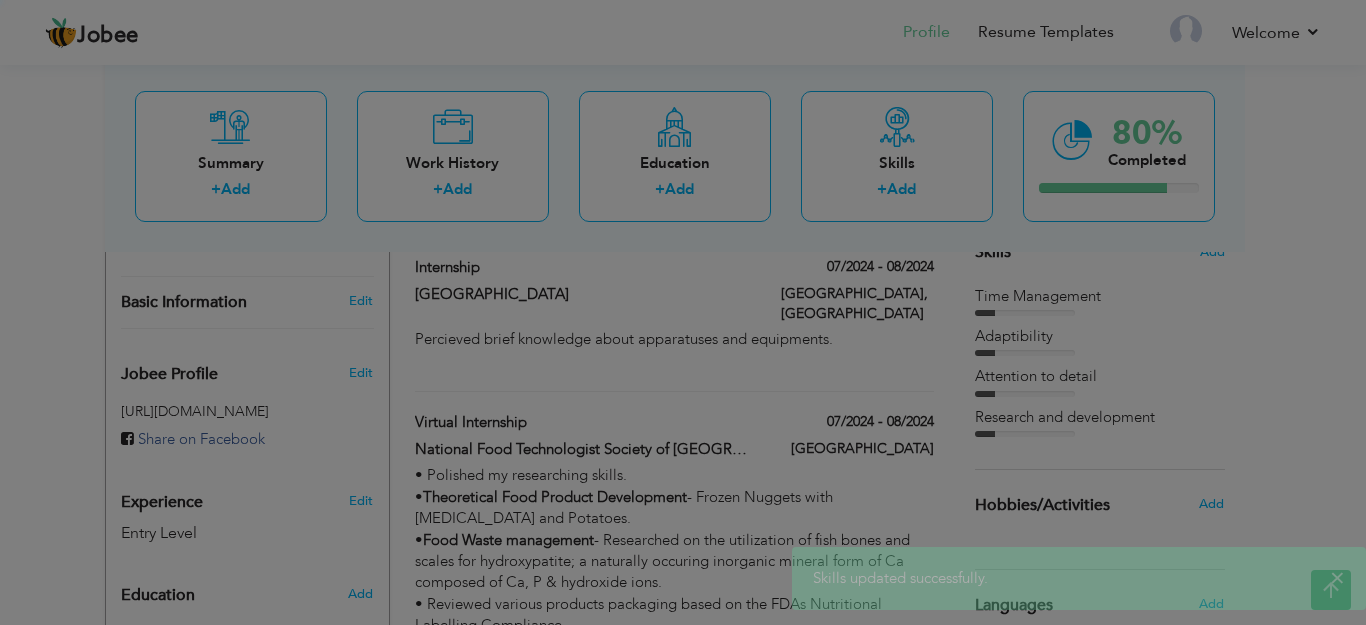 type on "F" 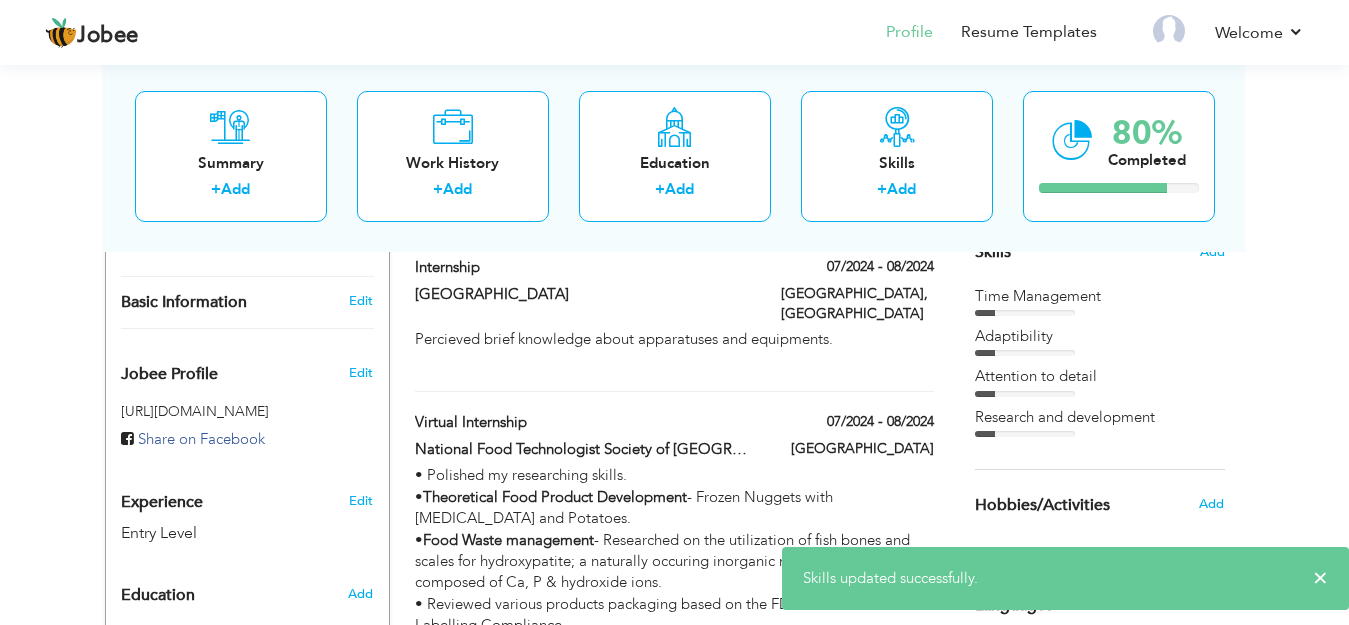 scroll, scrollTop: 1074, scrollLeft: 0, axis: vertical 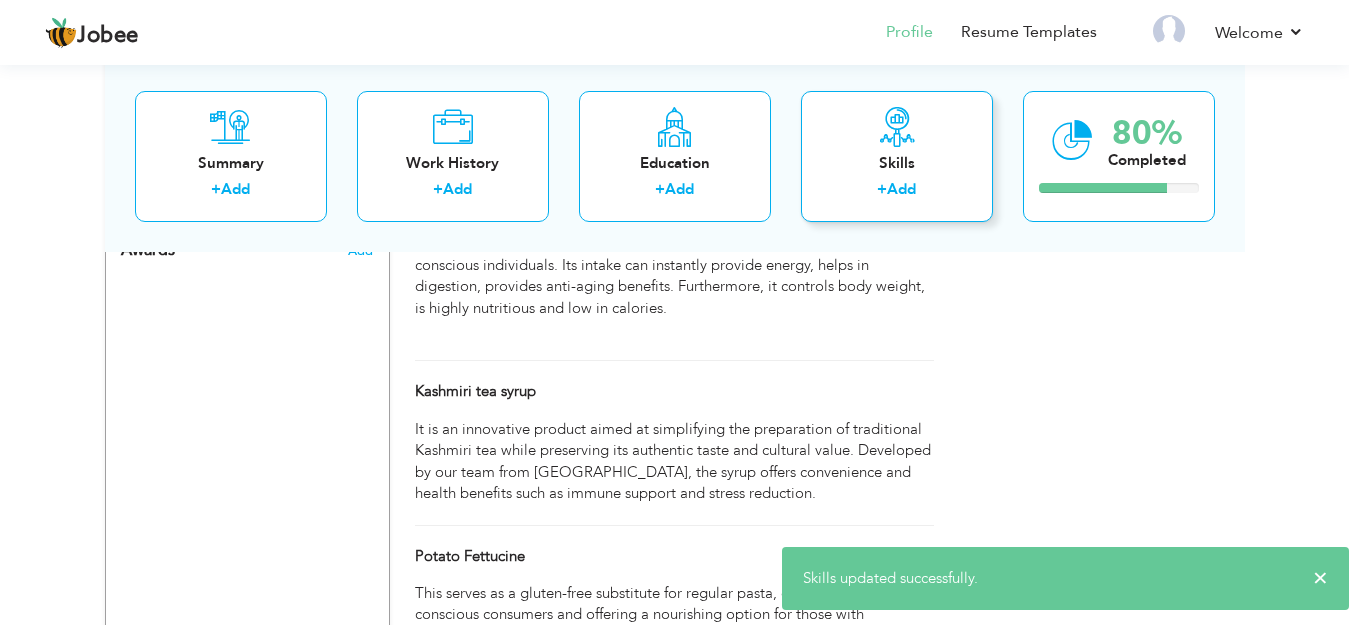 click on "Skills
+  Add" at bounding box center (897, 155) 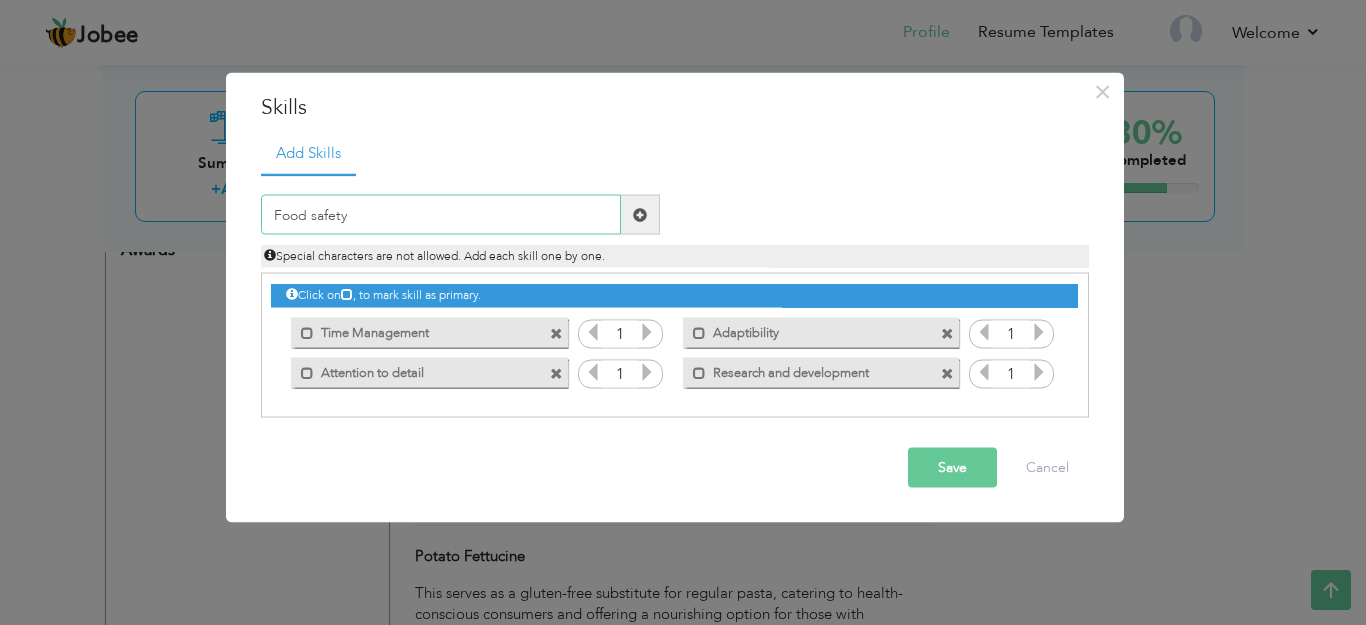 type on "Food safety" 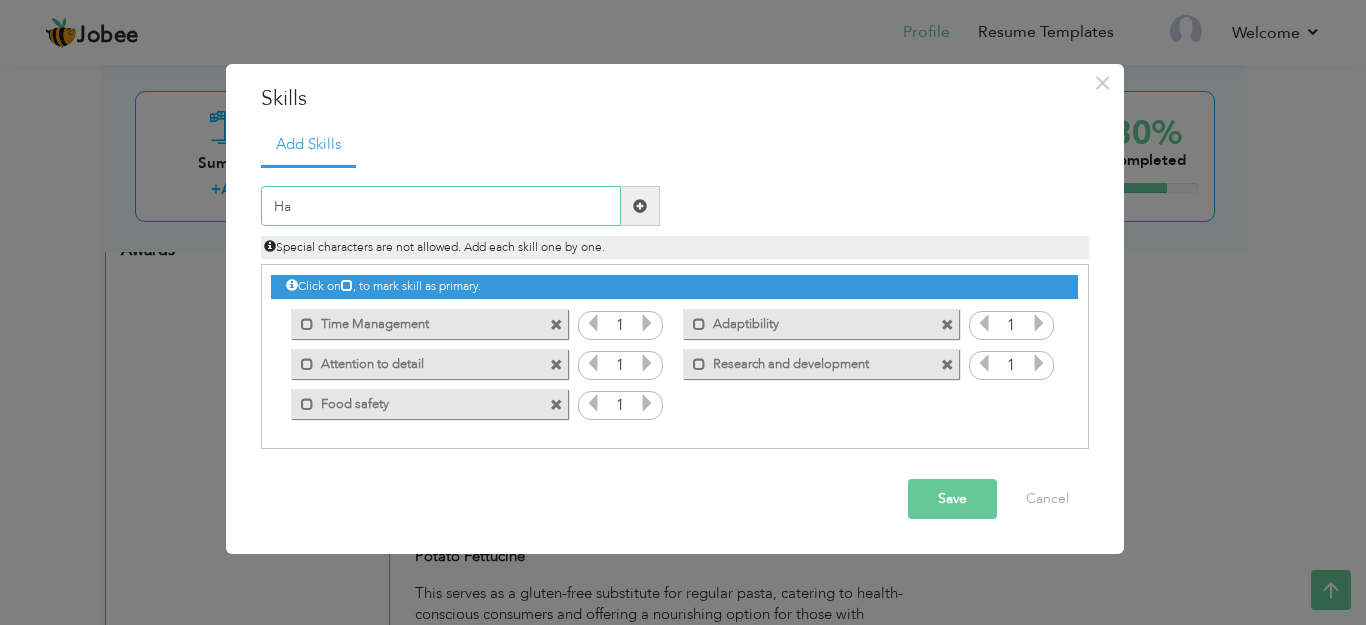 type on "H" 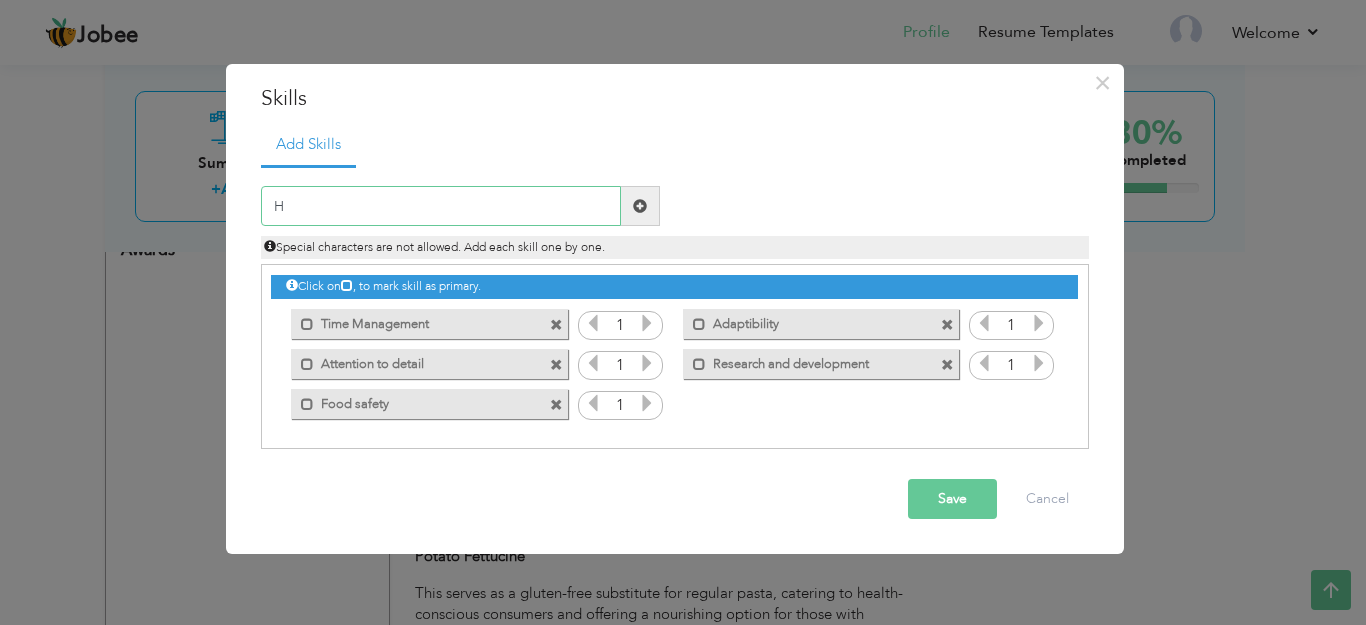 type 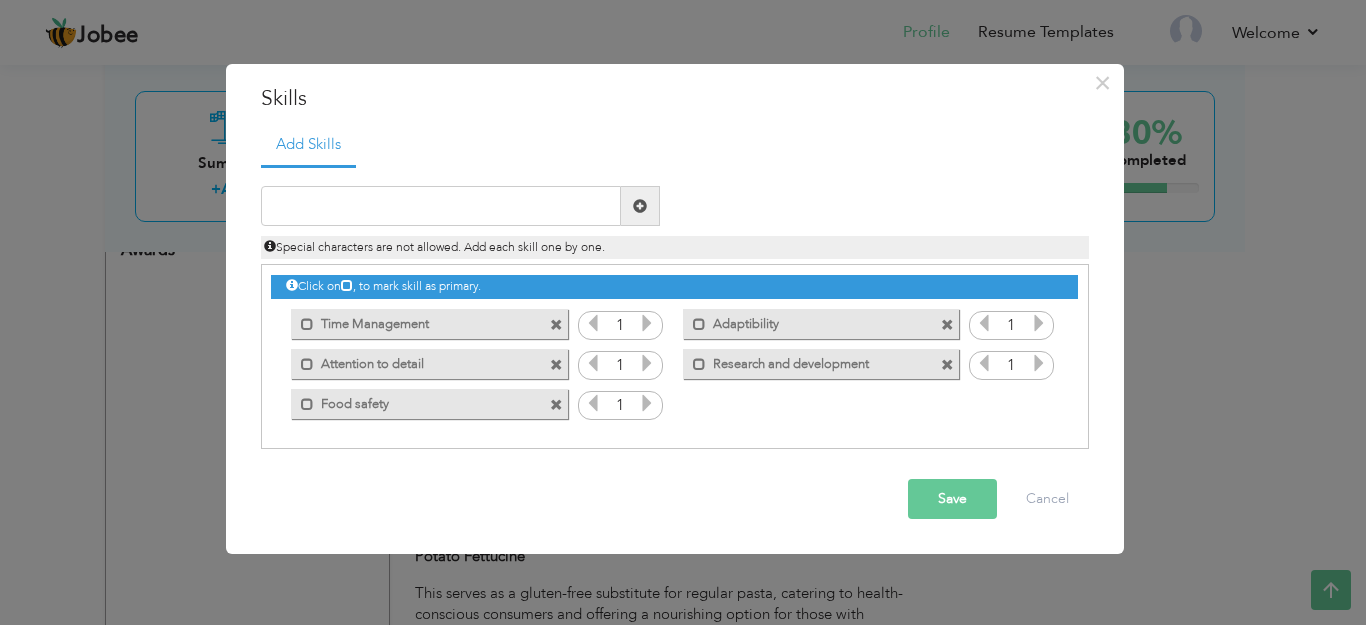click on "Save
Cancel" at bounding box center [675, 499] 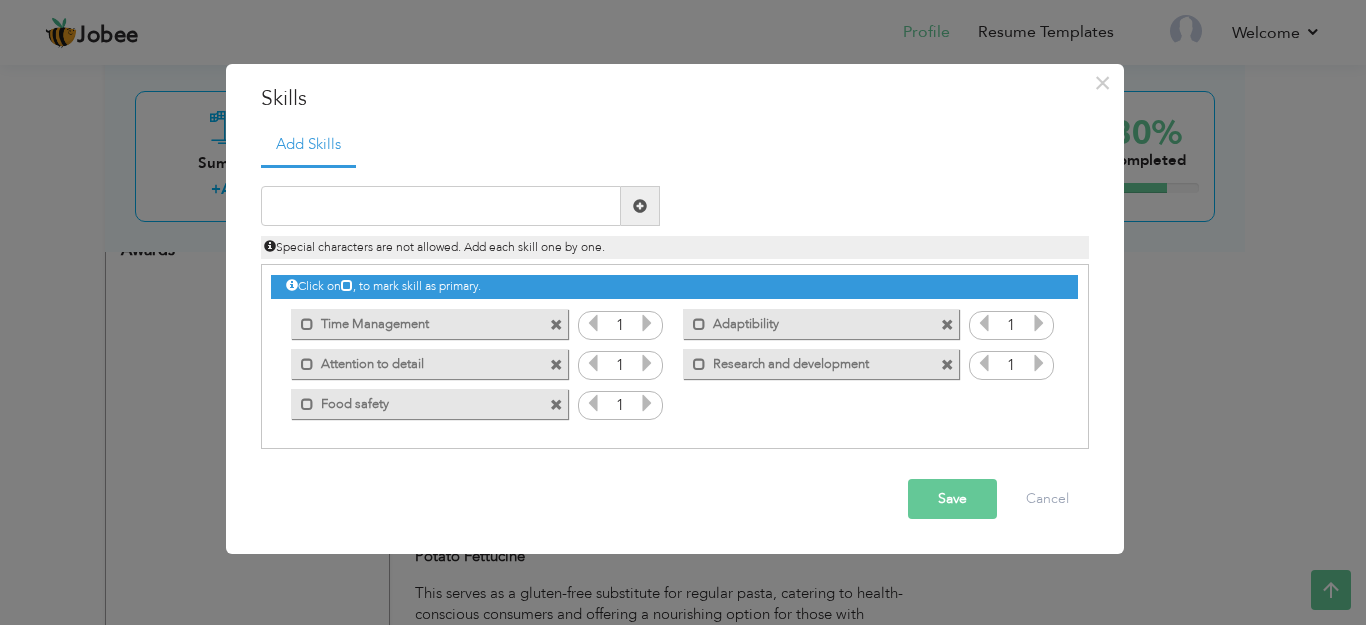 click at bounding box center [647, 323] 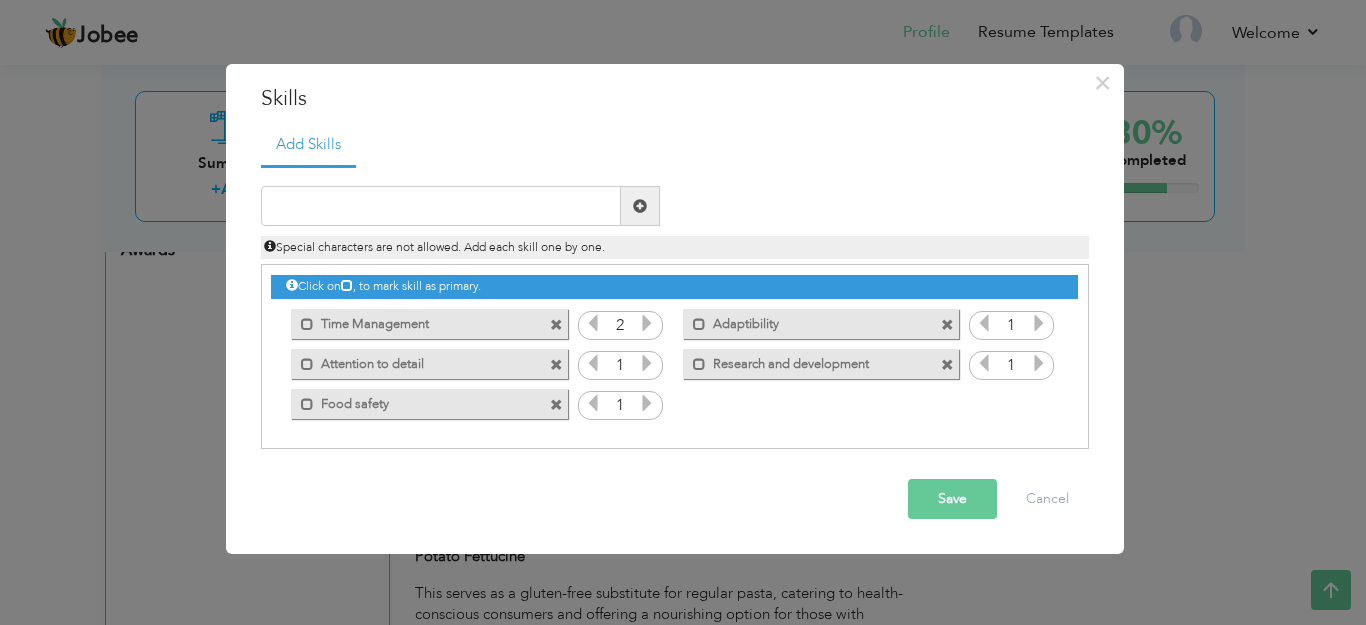click at bounding box center [593, 323] 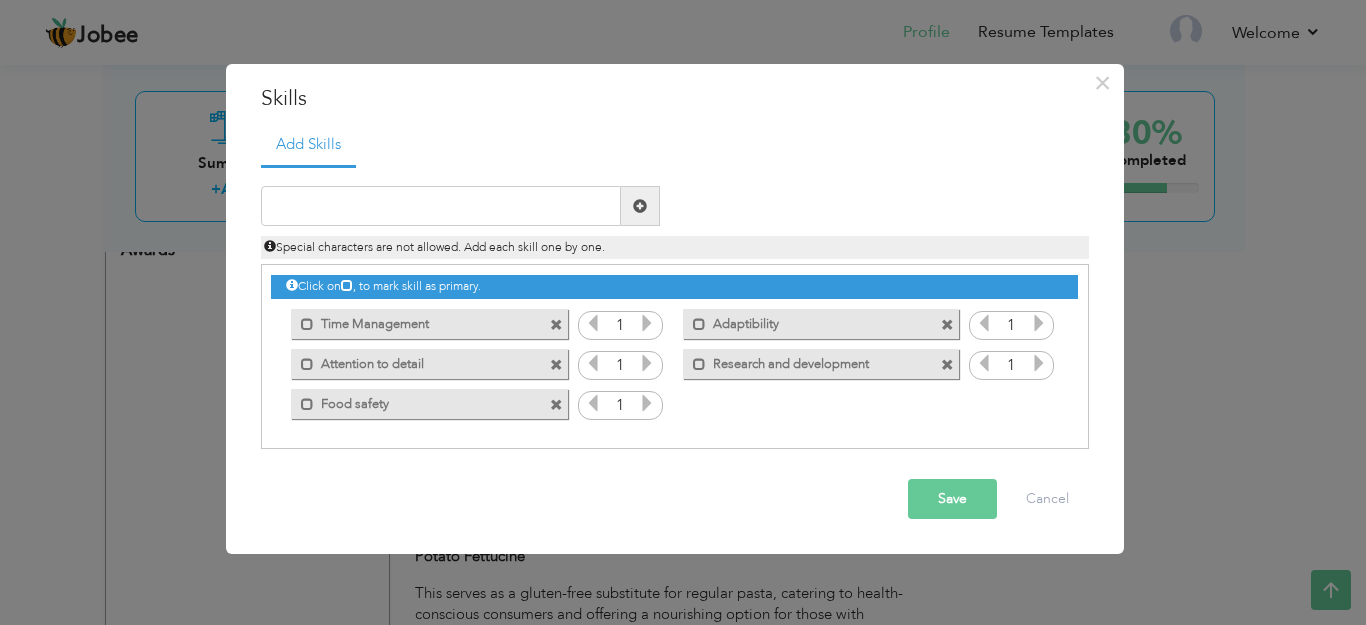 click at bounding box center [593, 323] 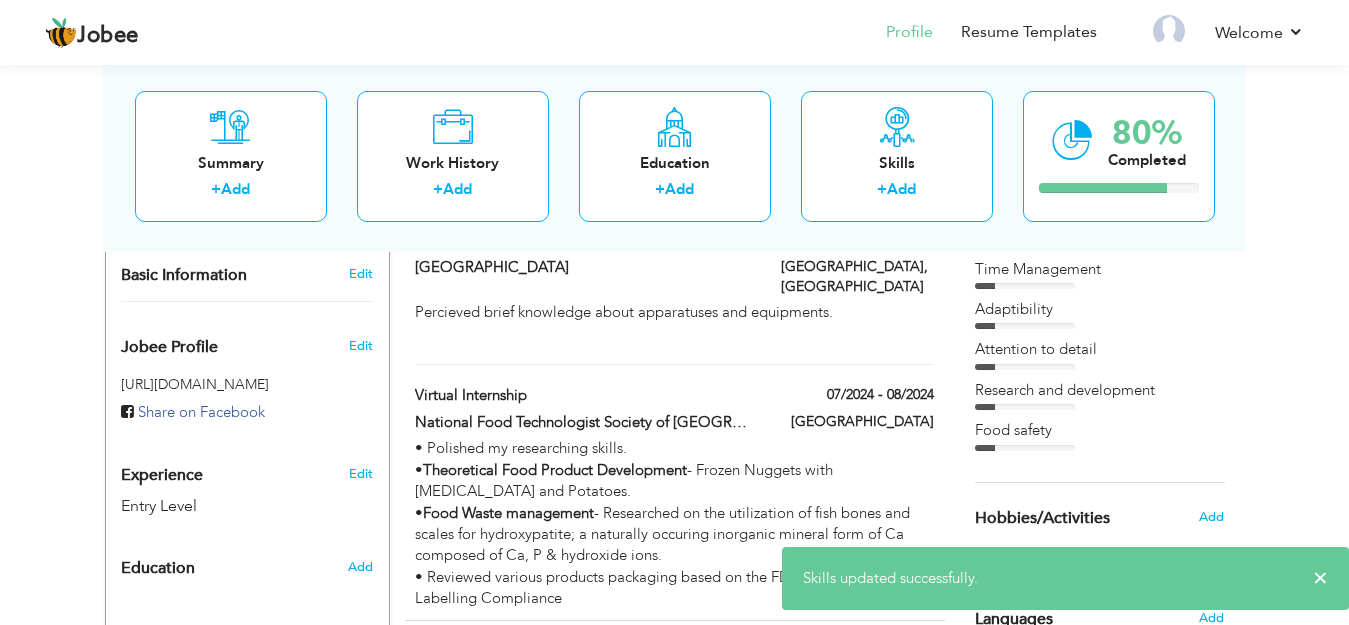 scroll, scrollTop: 481, scrollLeft: 0, axis: vertical 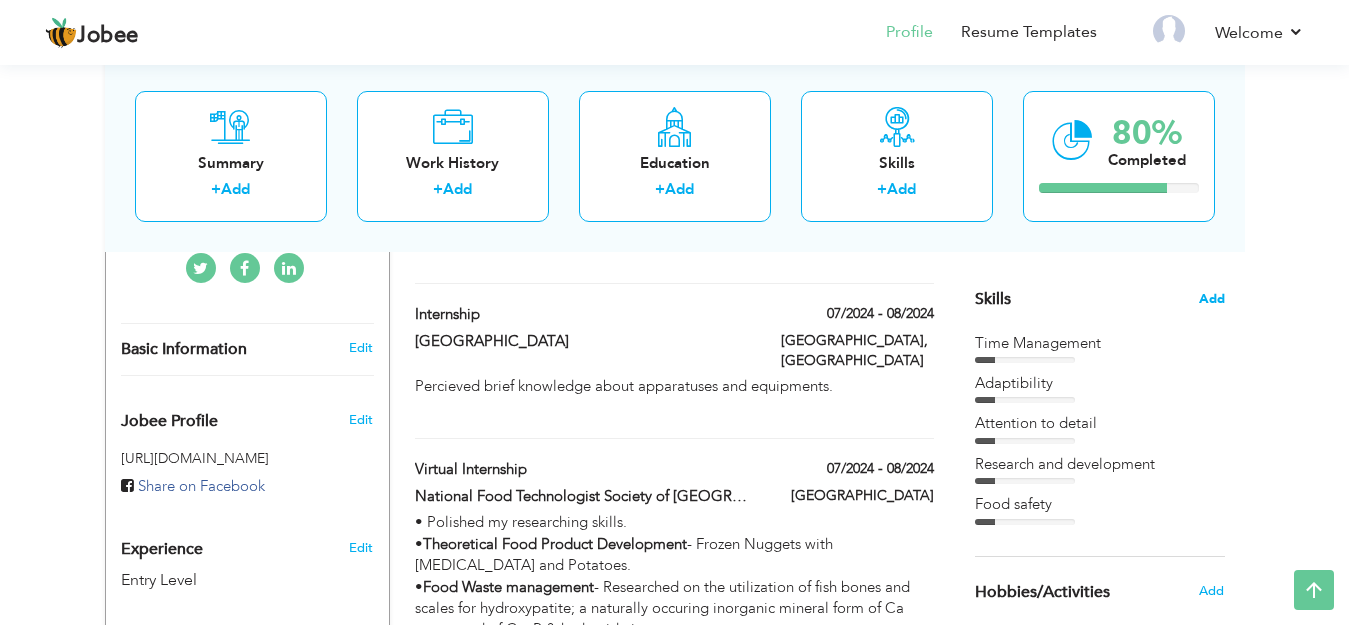 click on "Add" at bounding box center [1212, 299] 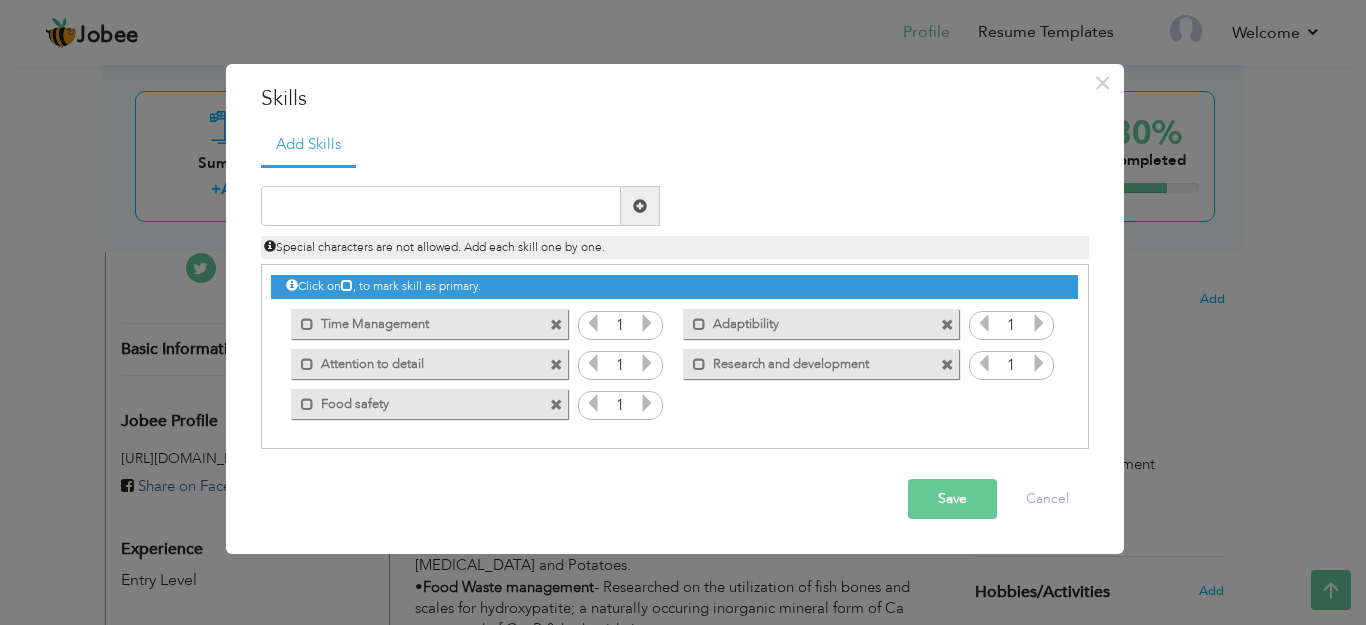 click on "1" at bounding box center [620, 326] 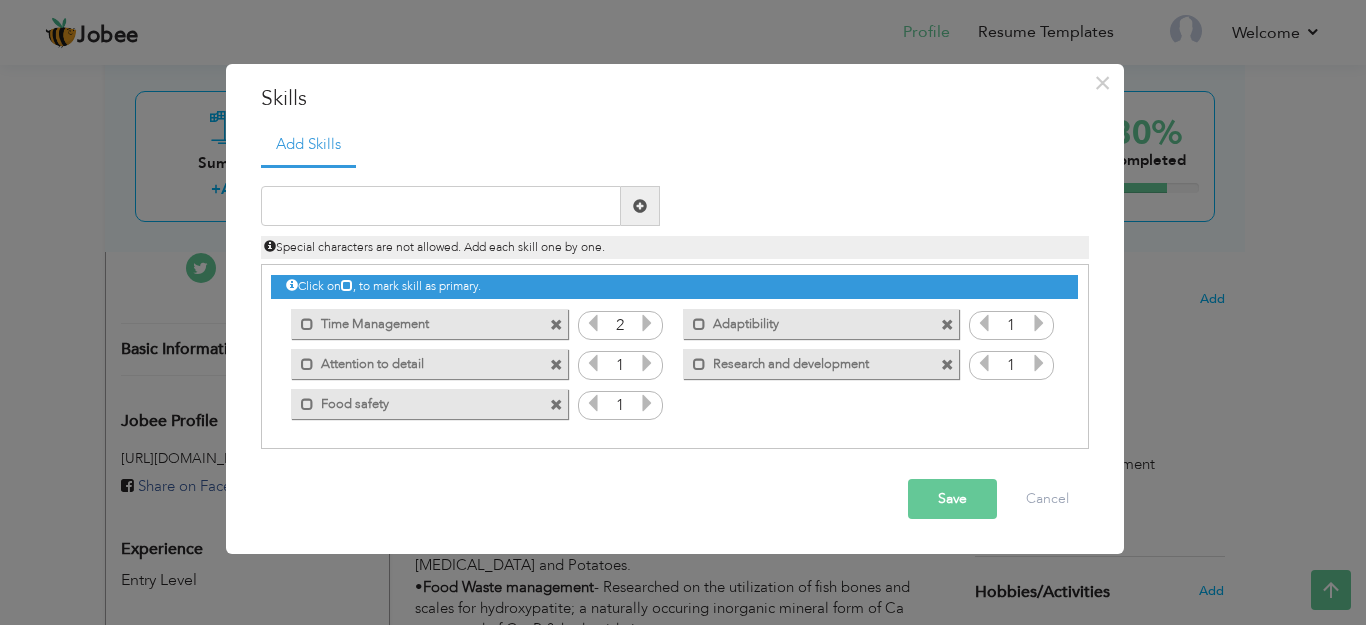 click at bounding box center [647, 323] 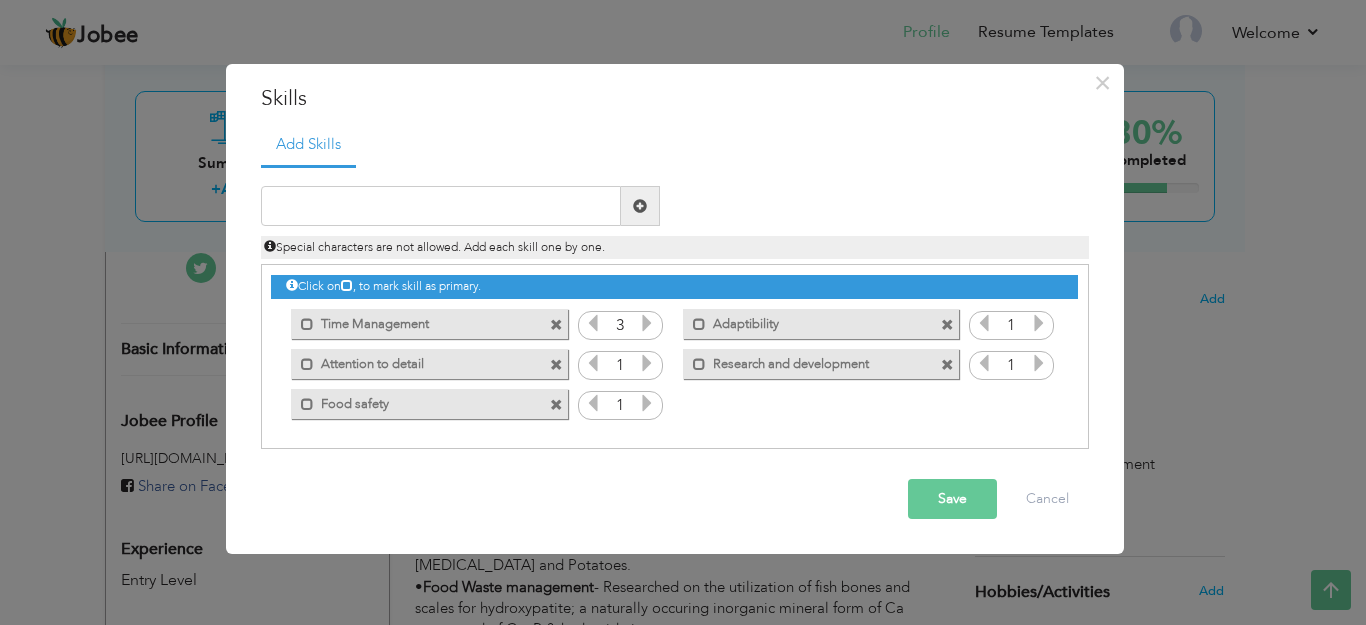 click at bounding box center (647, 323) 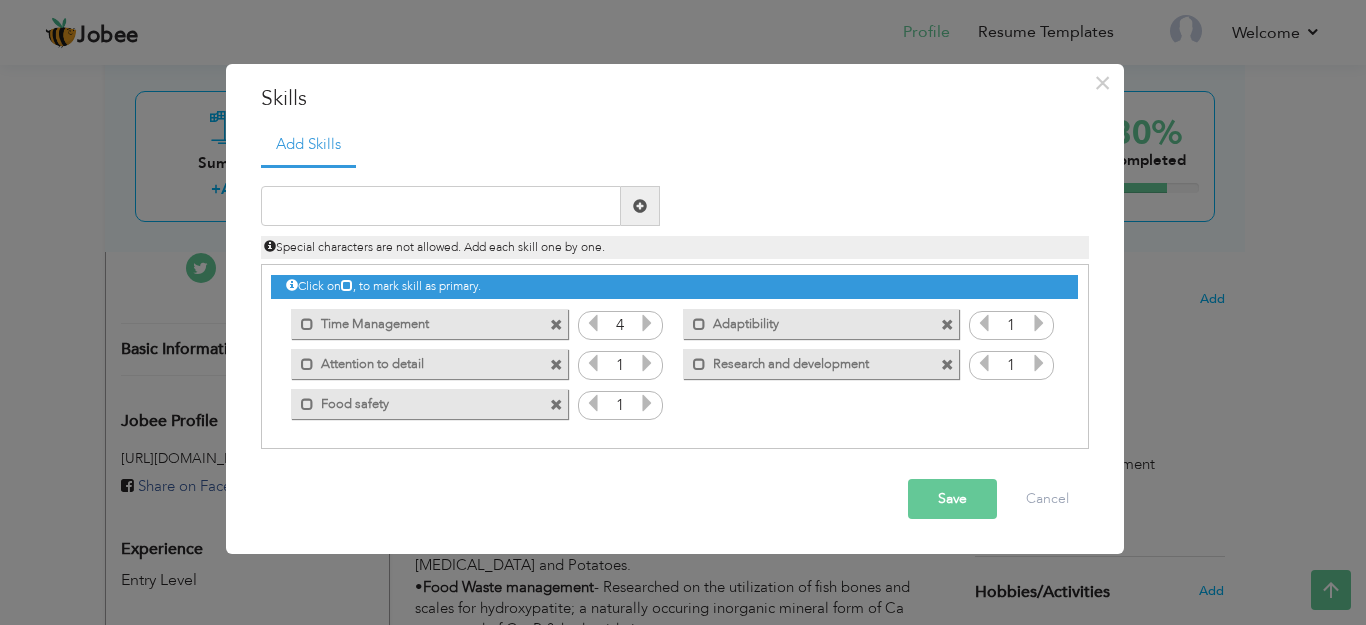 click at bounding box center (647, 323) 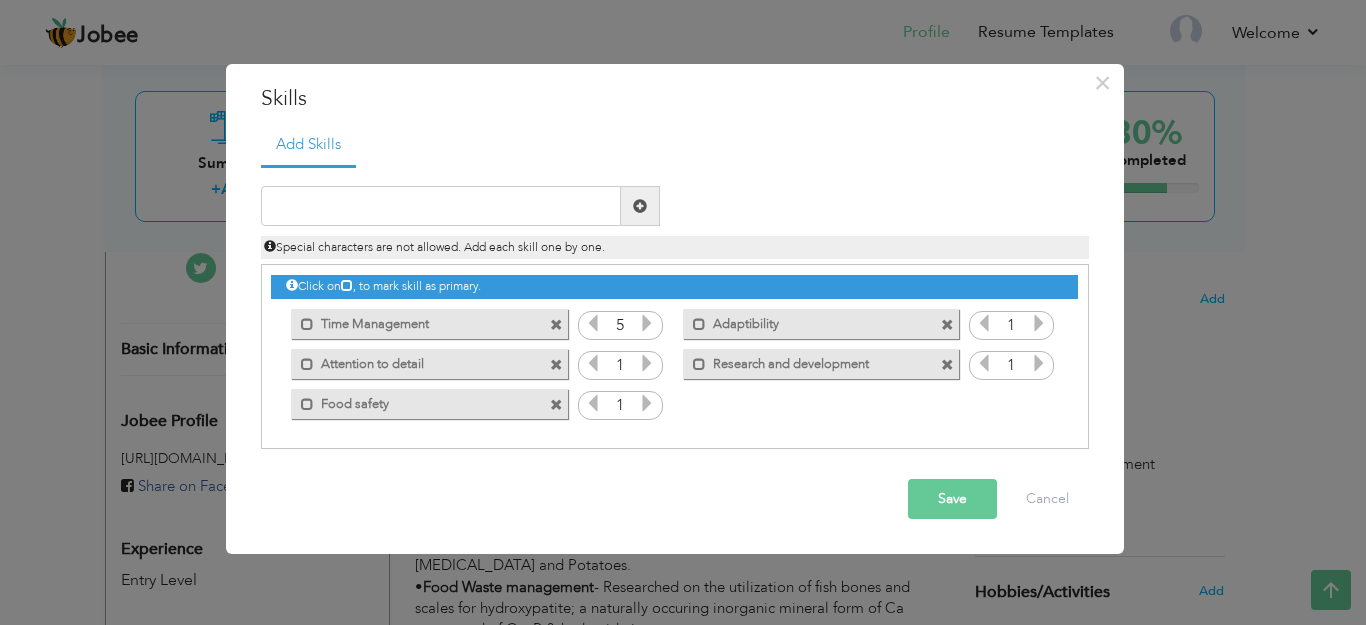 click at bounding box center [647, 323] 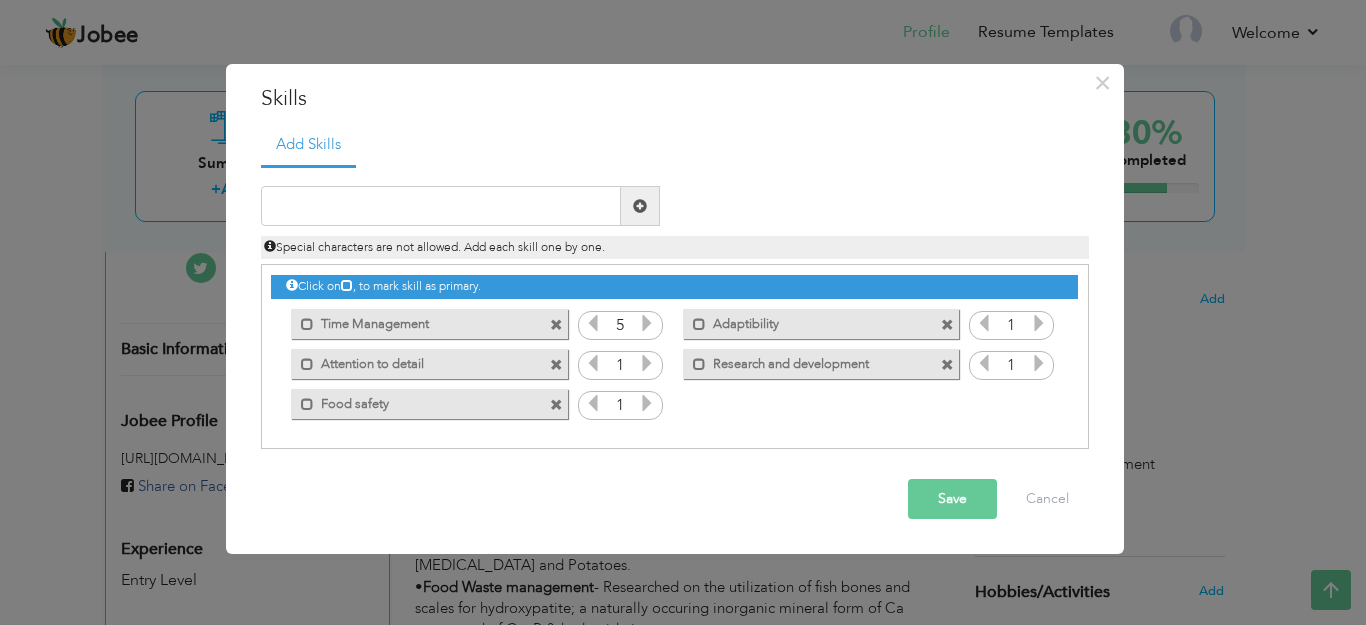 click at bounding box center [647, 363] 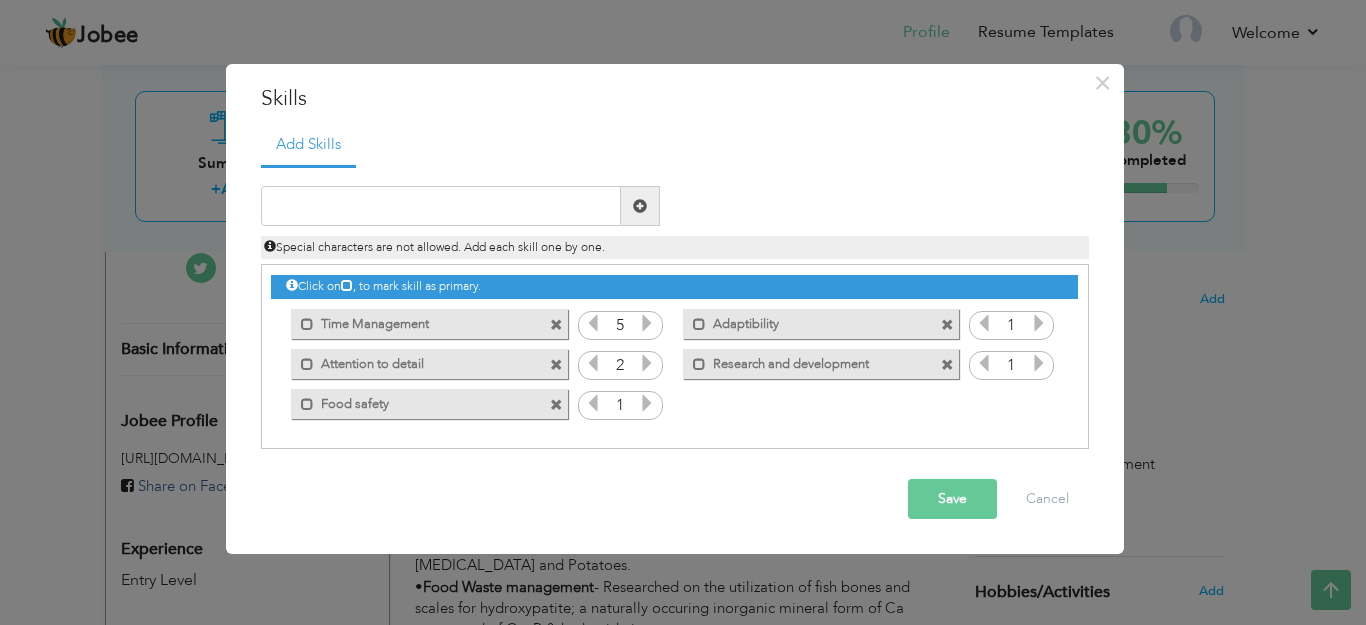 click at bounding box center (647, 363) 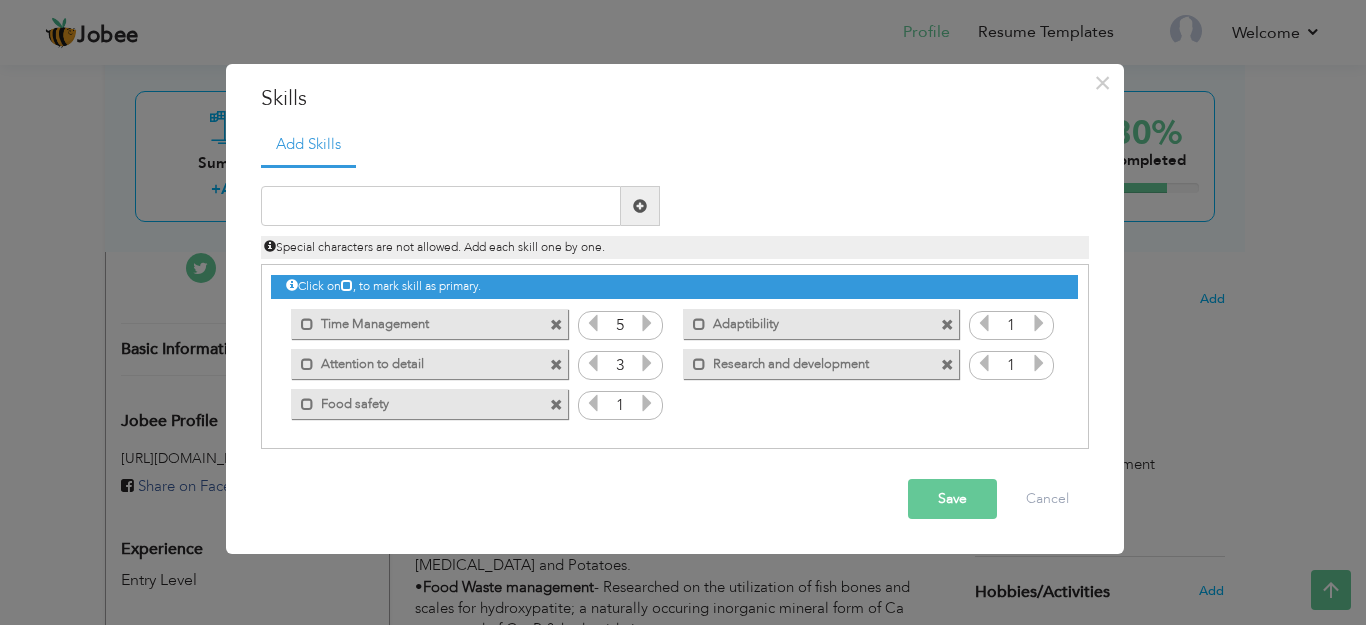 click at bounding box center (647, 403) 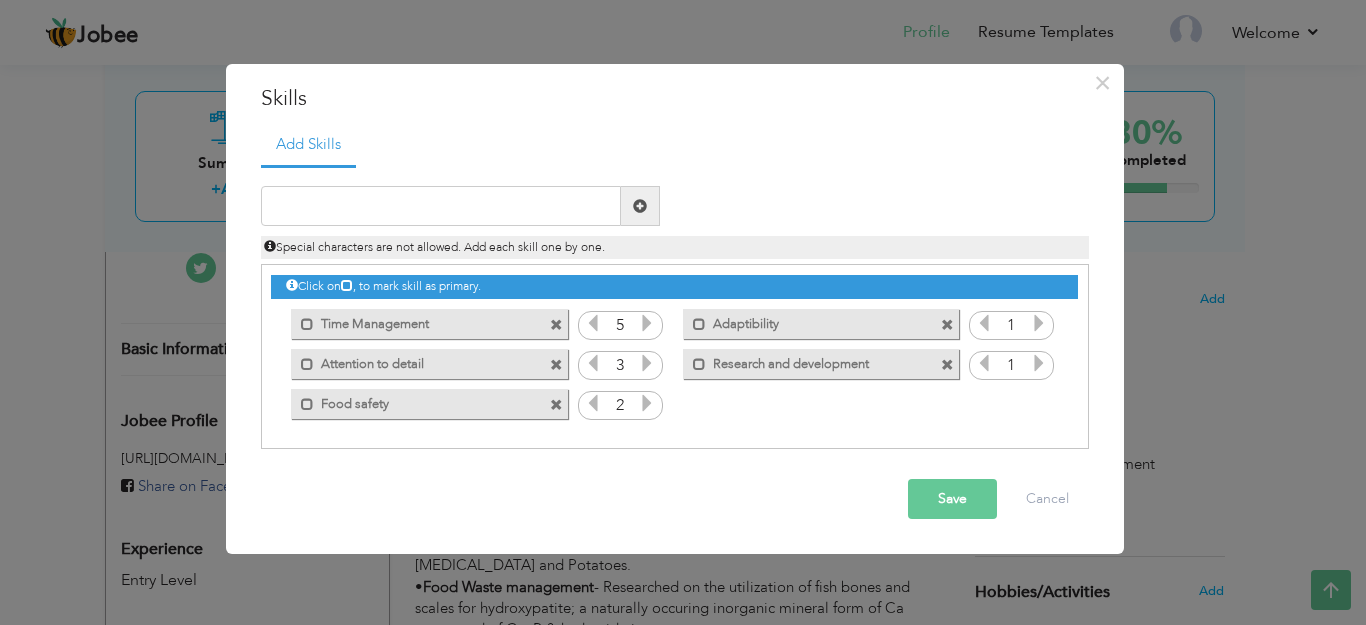click at bounding box center (647, 403) 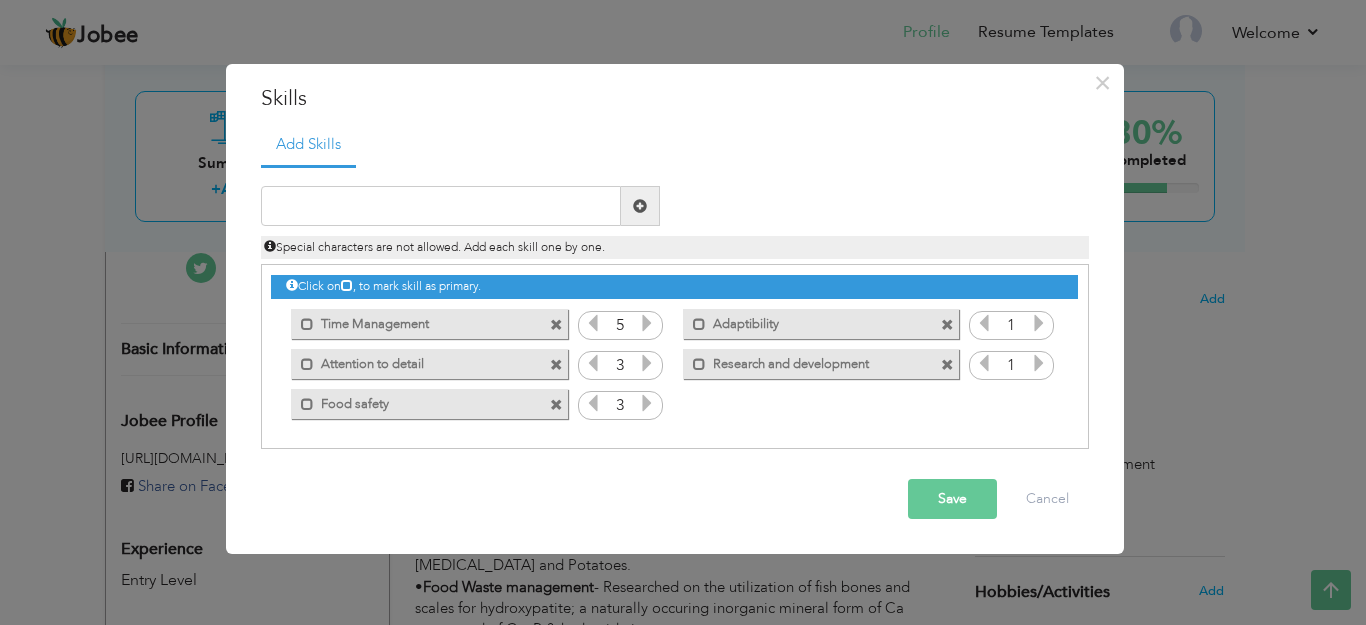 click at bounding box center [593, 363] 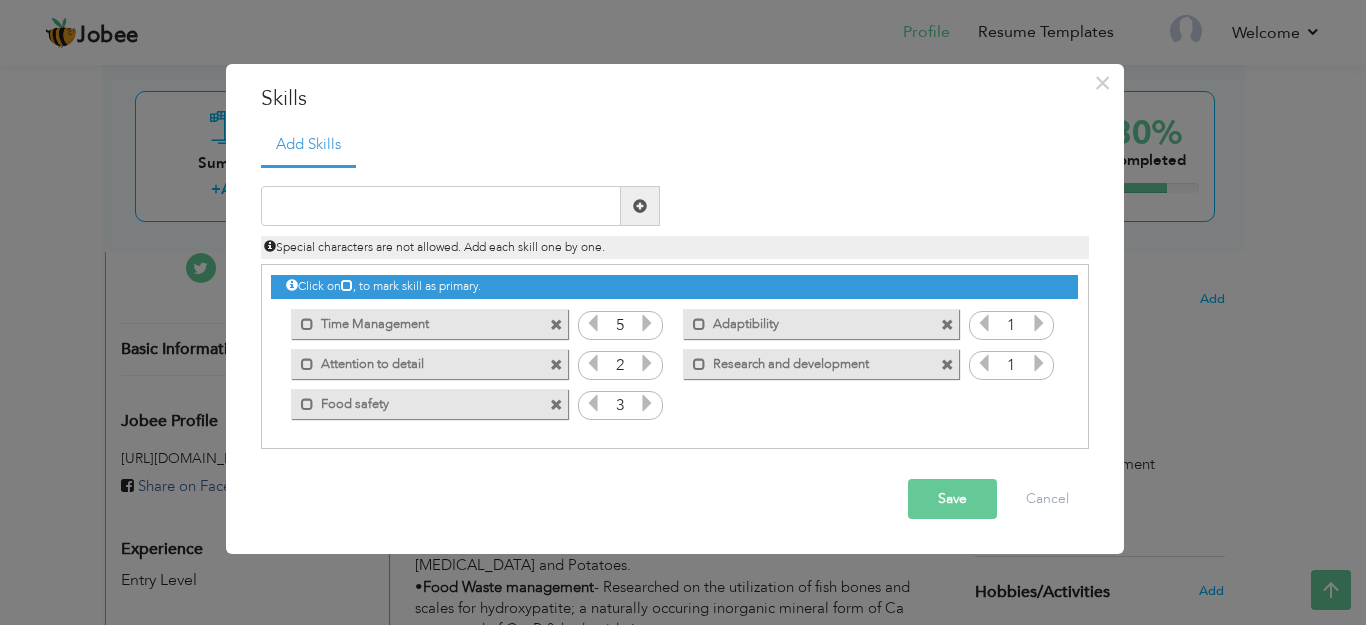 click at bounding box center [647, 363] 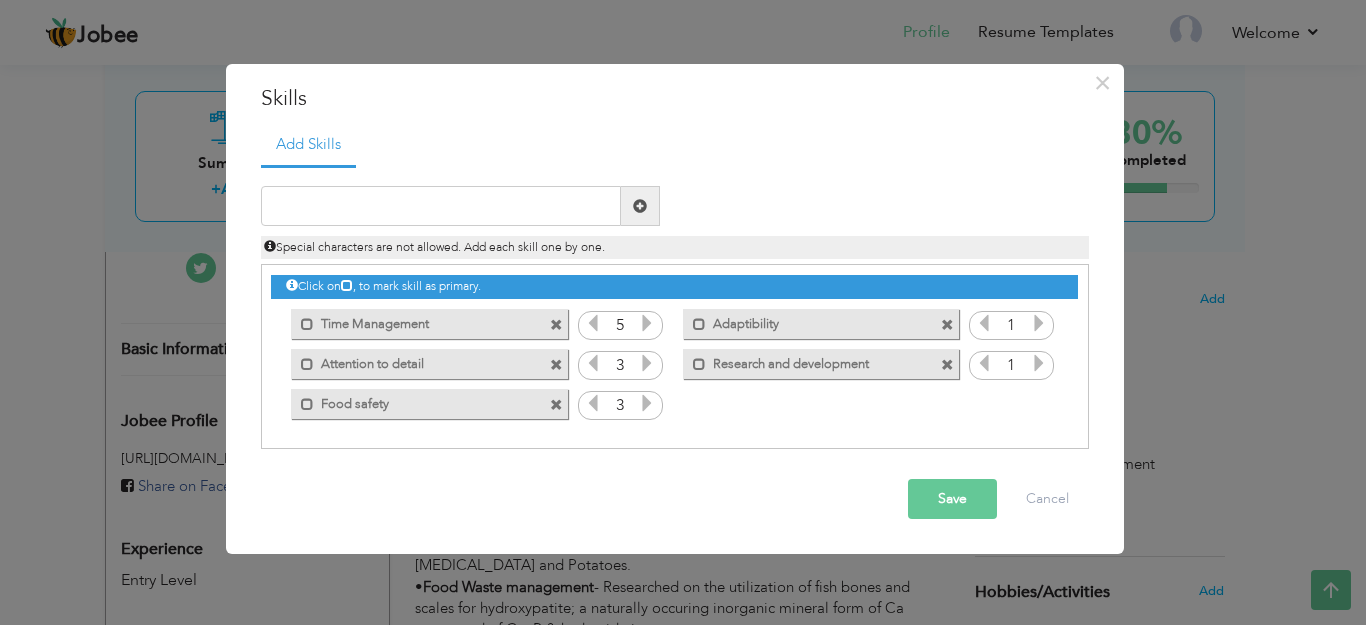 click at bounding box center (647, 363) 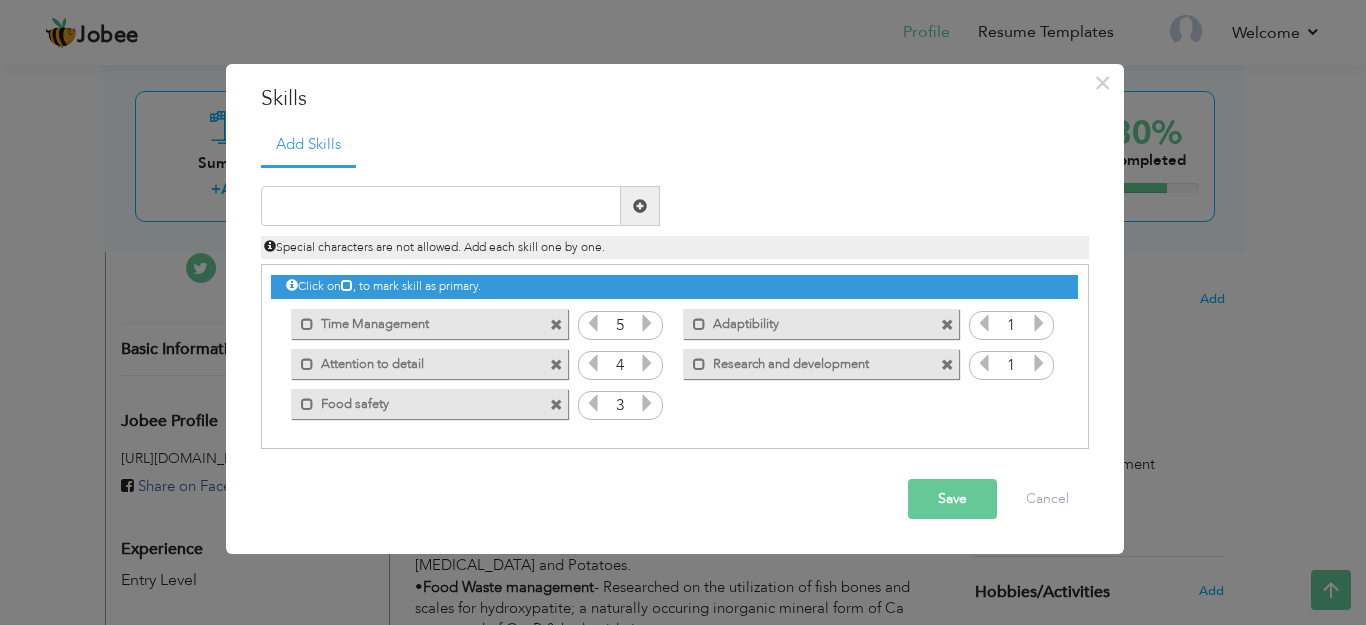 click at bounding box center (984, 323) 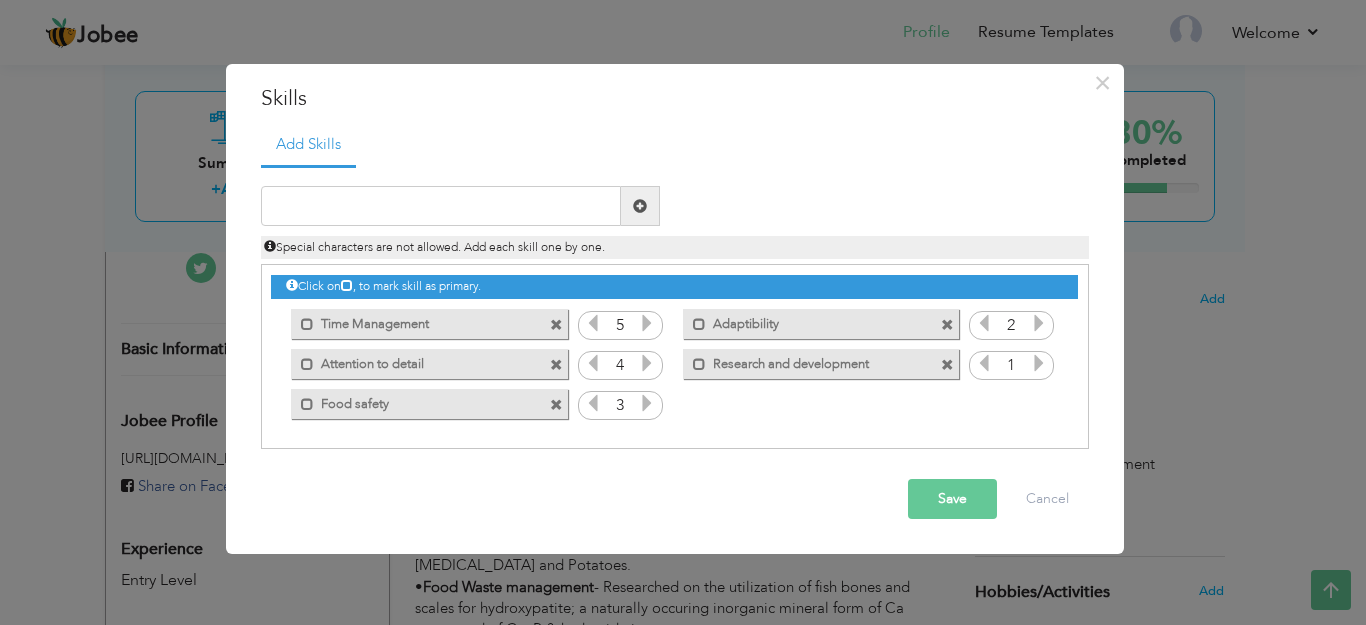 click at bounding box center [1039, 323] 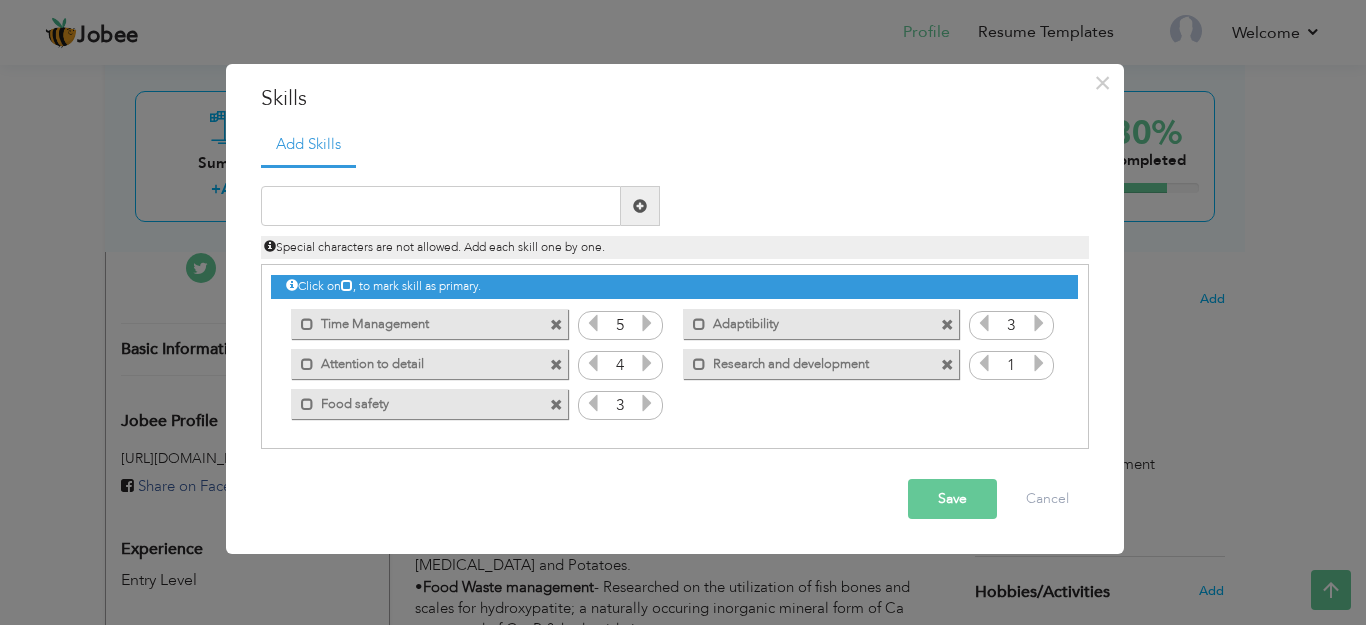 click at bounding box center [1039, 363] 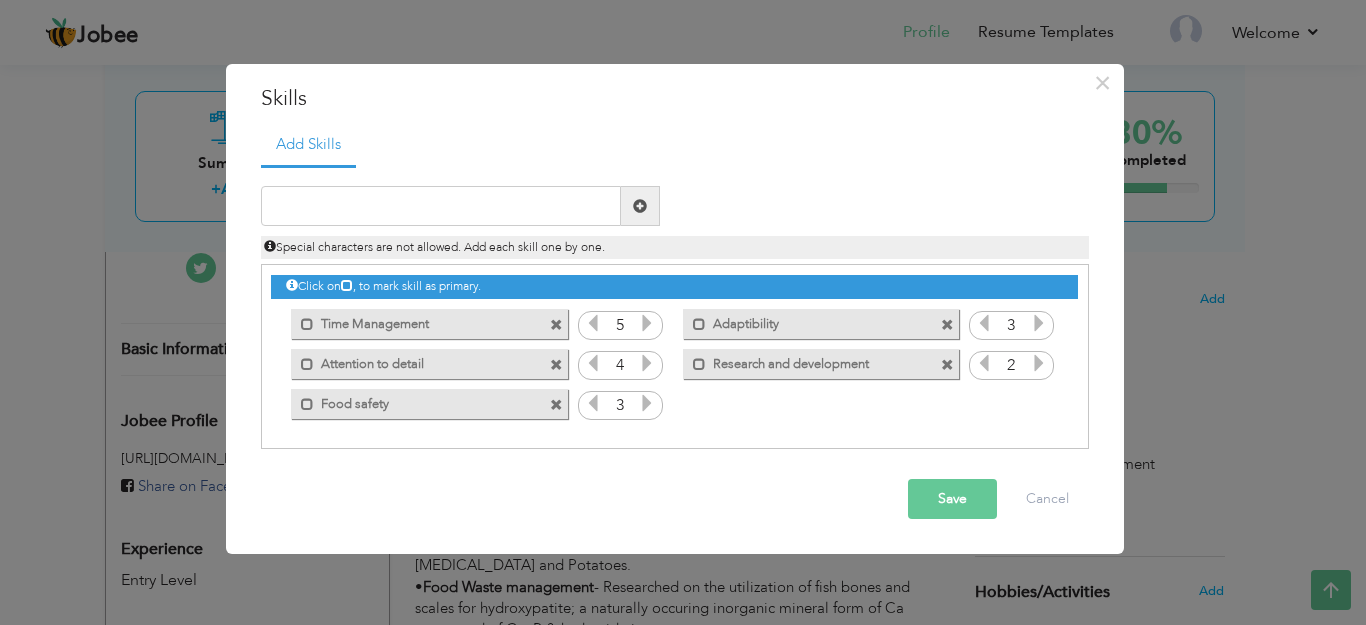 click at bounding box center [1039, 363] 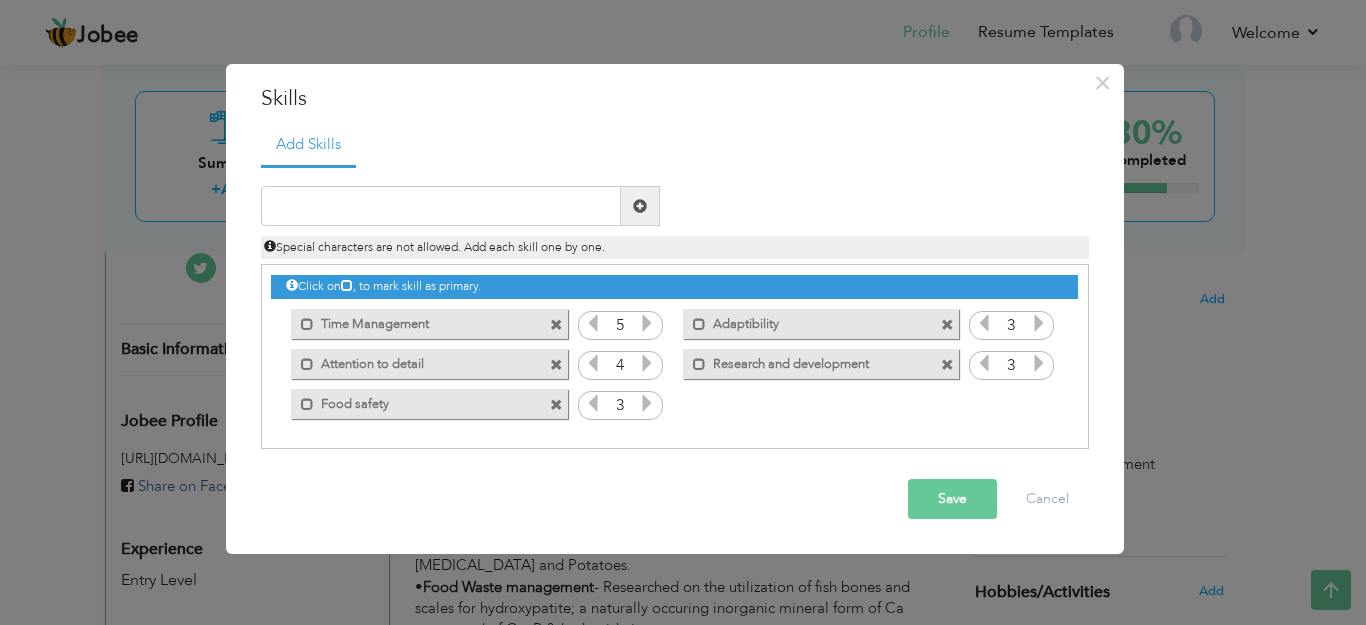 click at bounding box center [1039, 363] 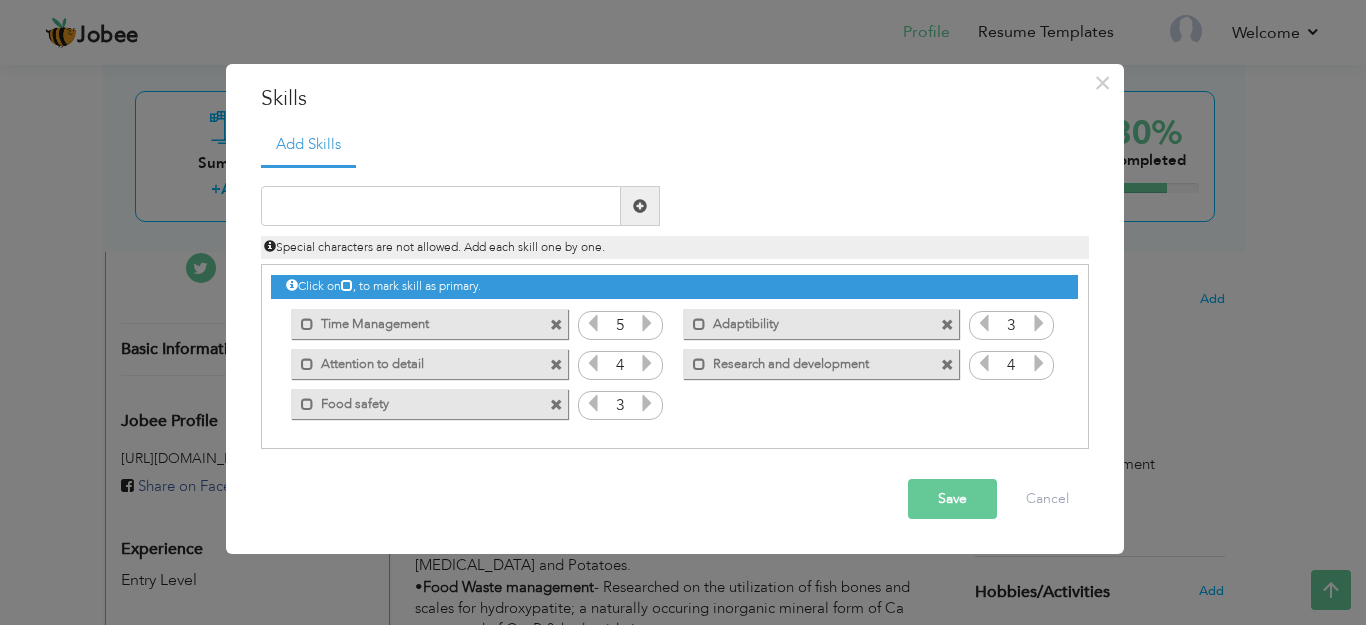 click on "Save" at bounding box center (952, 499) 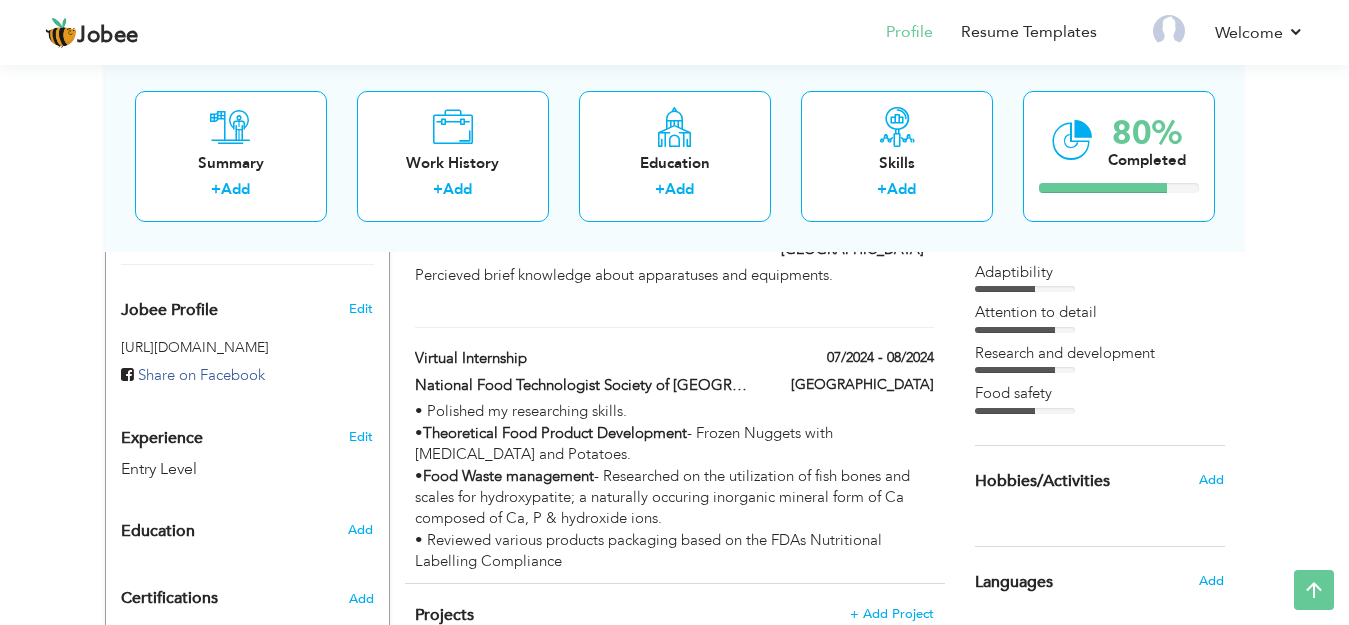 scroll, scrollTop: 644, scrollLeft: 0, axis: vertical 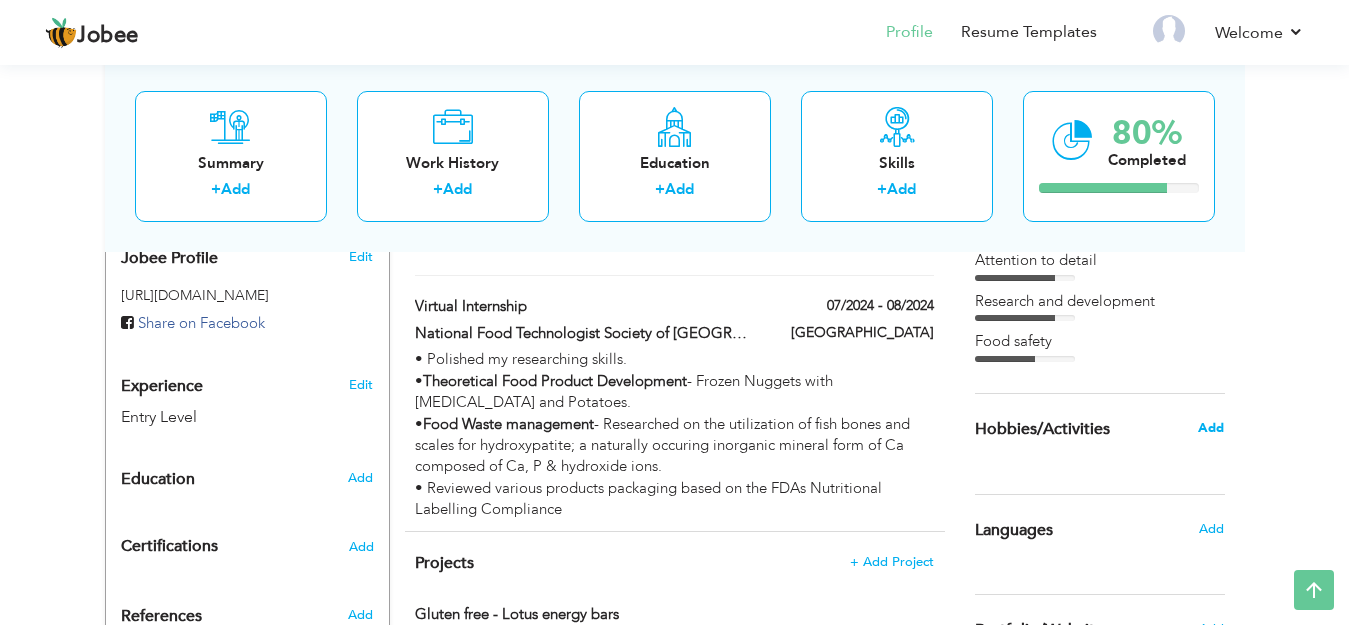 click on "Add" at bounding box center (1211, 428) 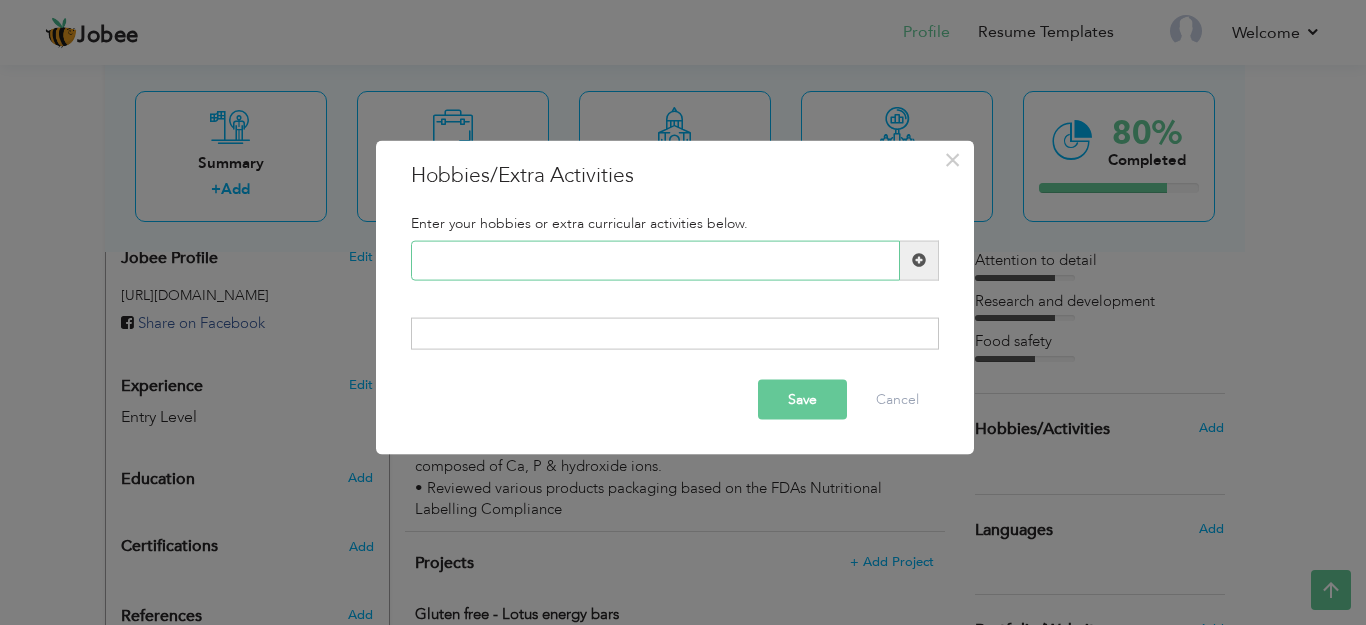 click at bounding box center [655, 260] 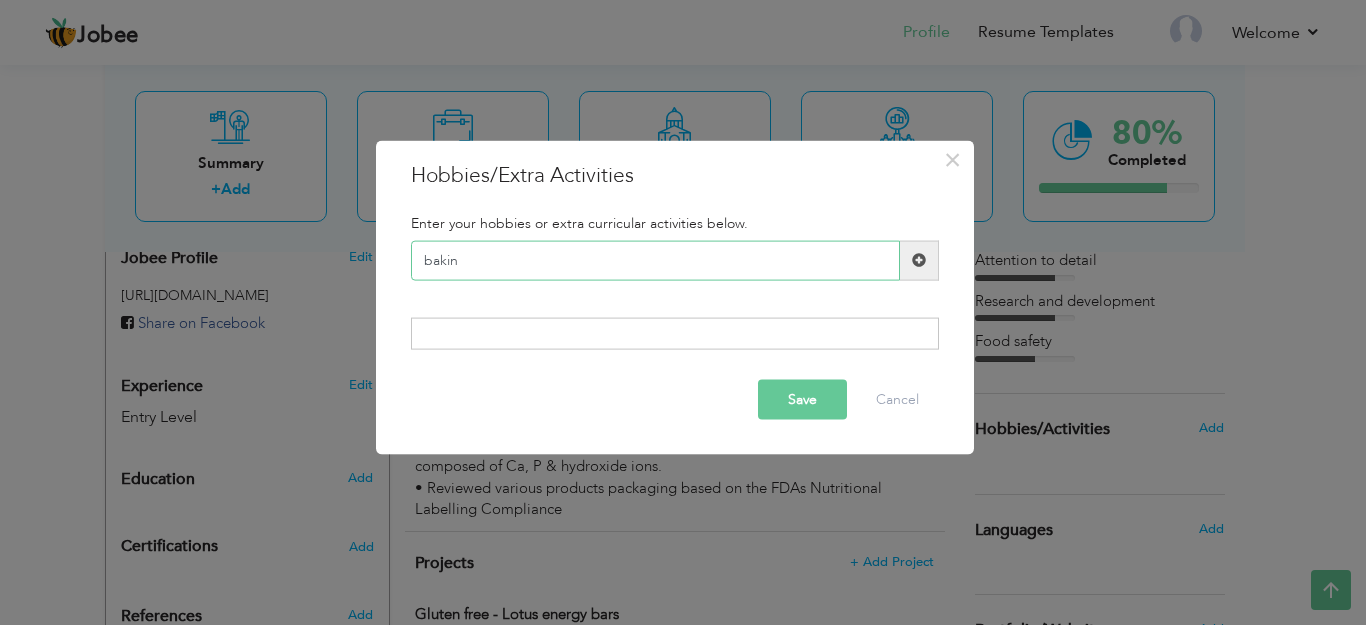 type on "baking" 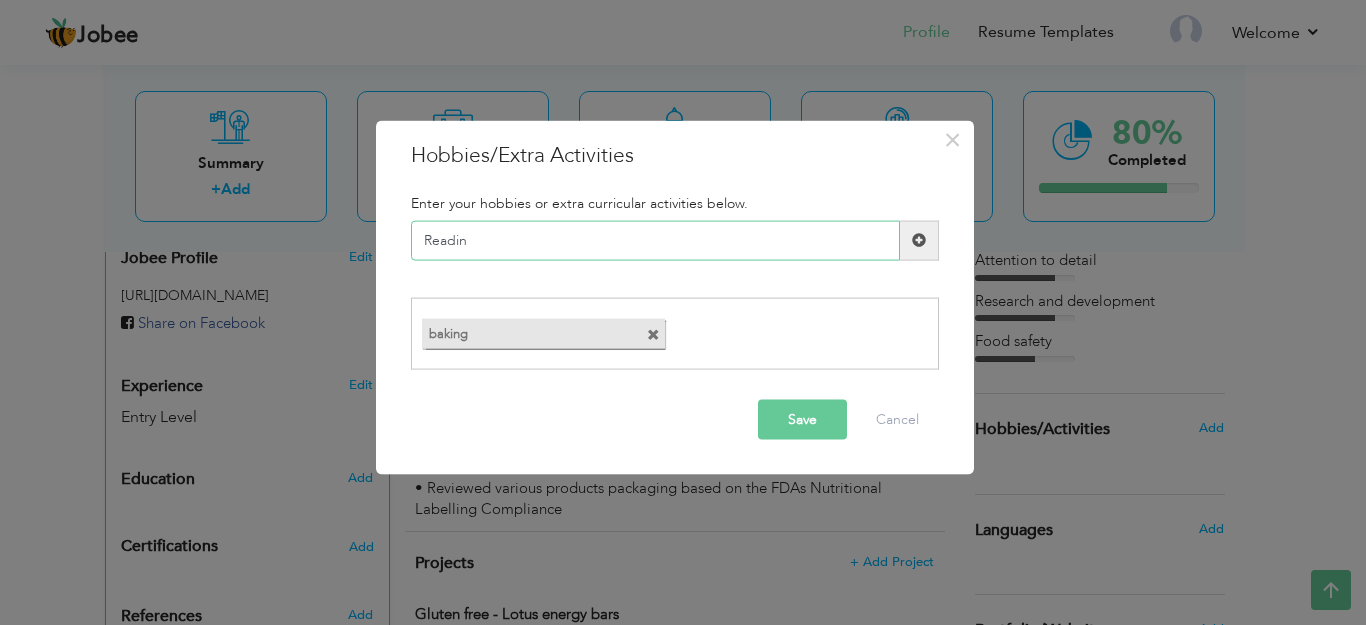 type on "Reading" 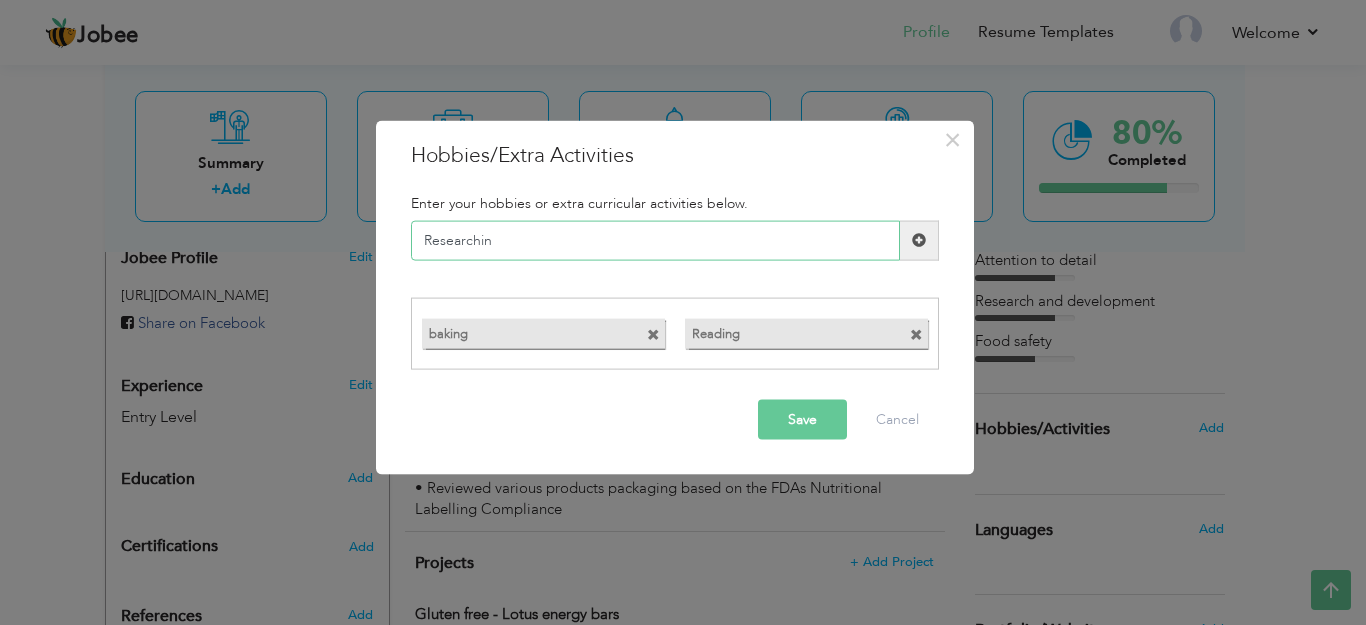 type on "Researchine" 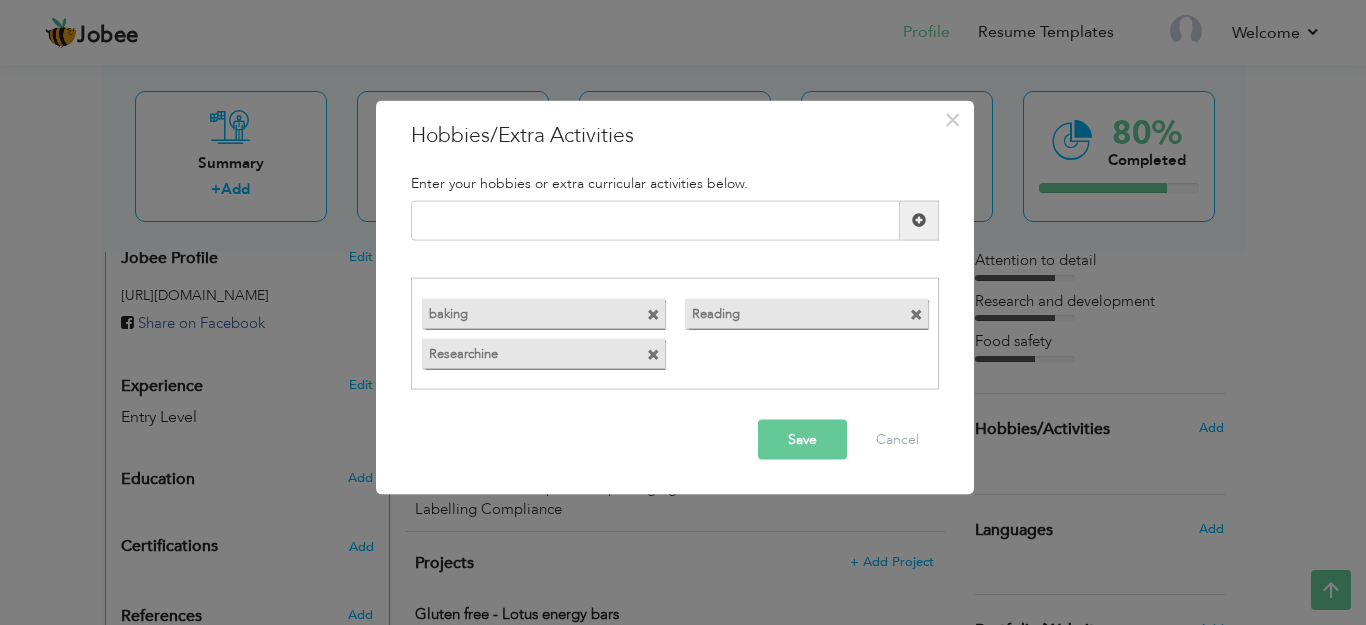 click on "Researchine" at bounding box center (525, 351) 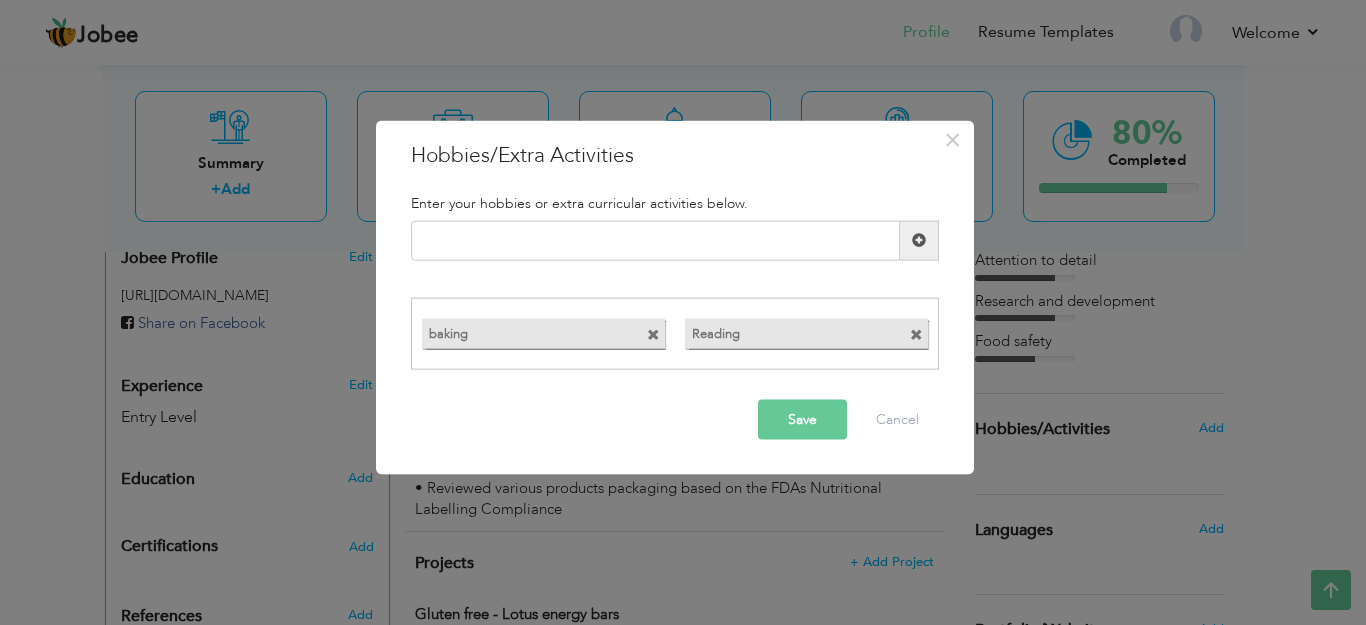 click on "Save" at bounding box center [802, 420] 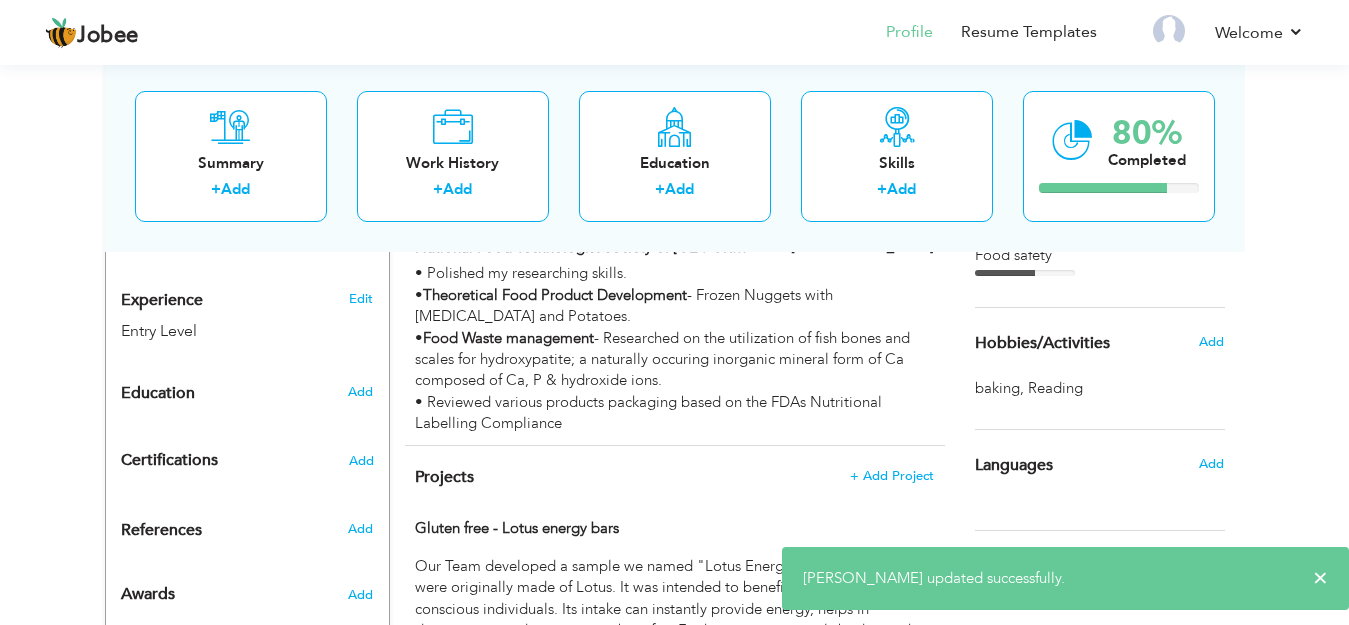 scroll, scrollTop: 785, scrollLeft: 0, axis: vertical 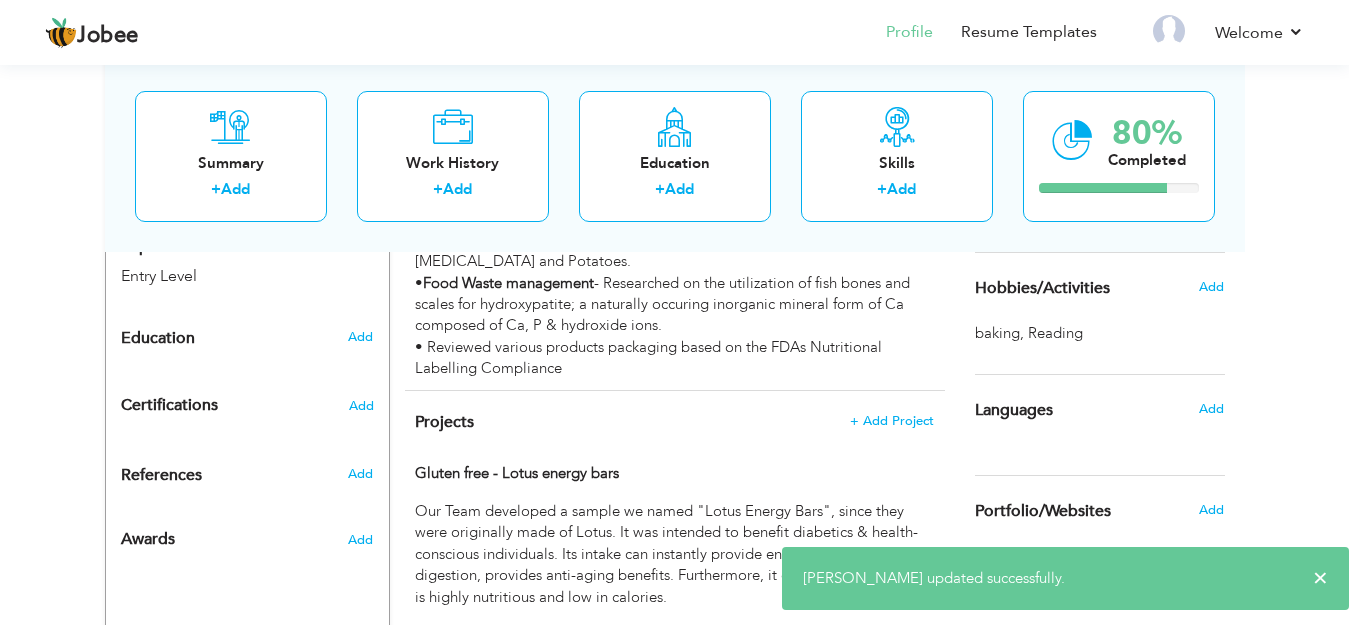 click on "Add" at bounding box center [1216, 287] 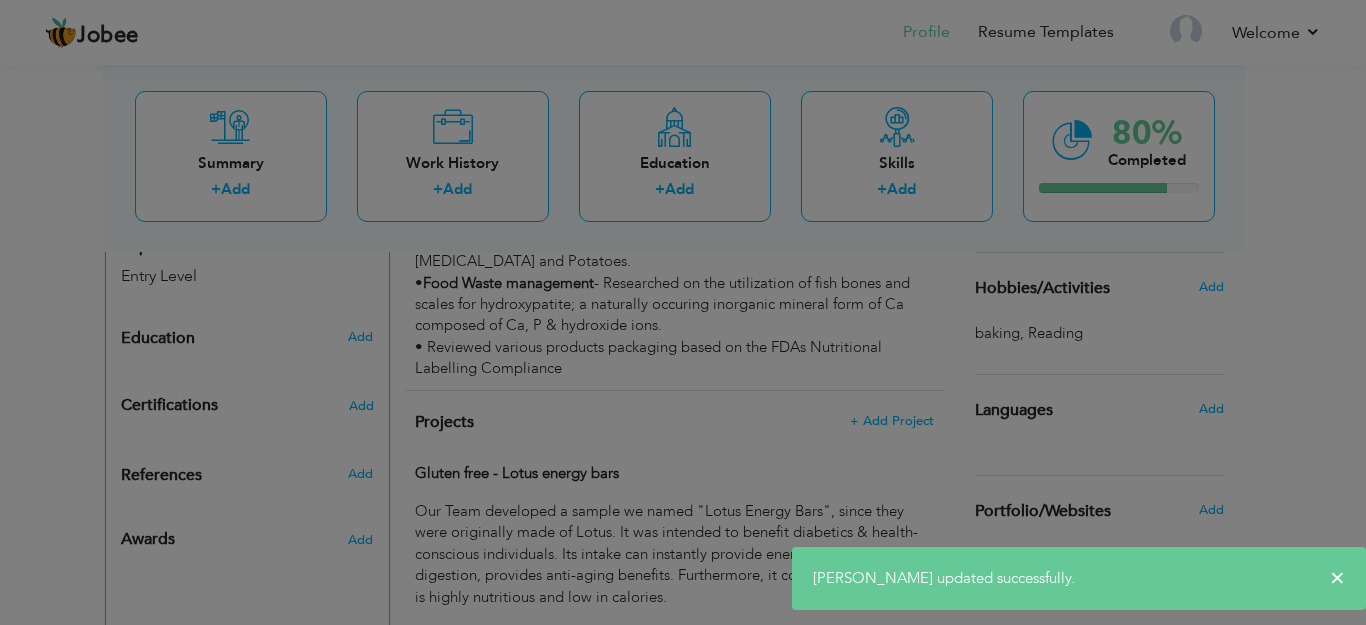 click on "×
Hobbies/Extra Activities
Enter your hobbies or extra curricular activities below.
Duplicate entry baking" at bounding box center [0, 0] 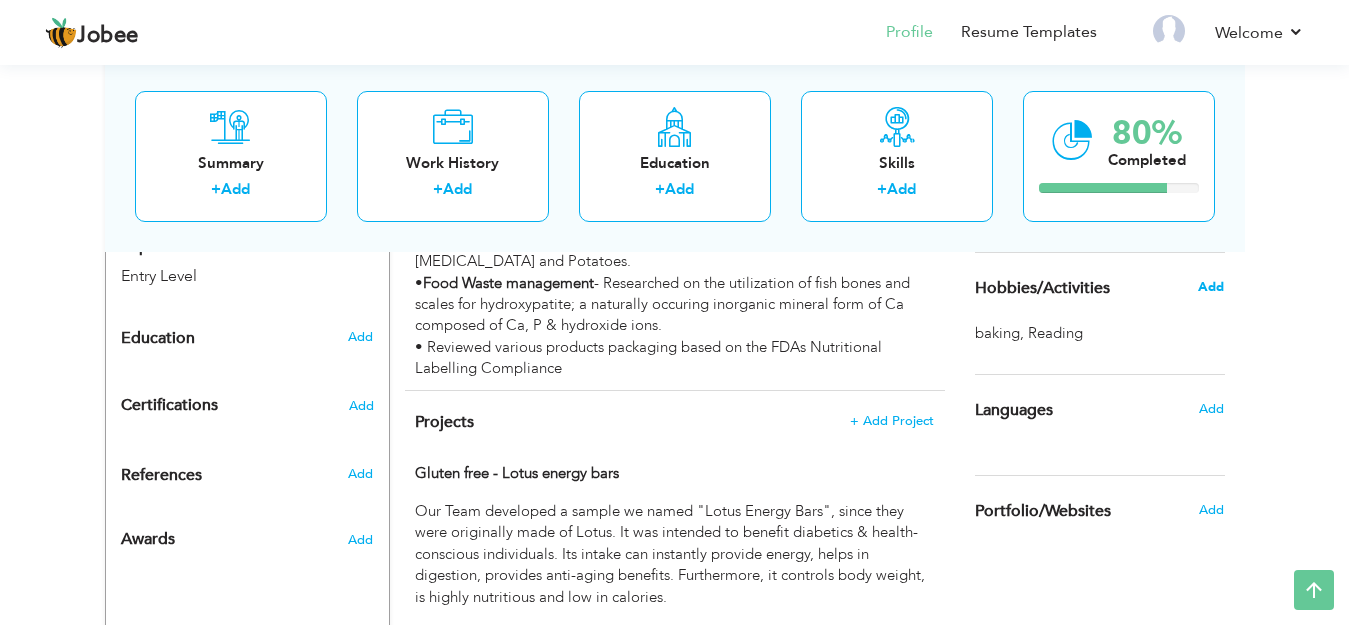 click on "Add" at bounding box center [1211, 287] 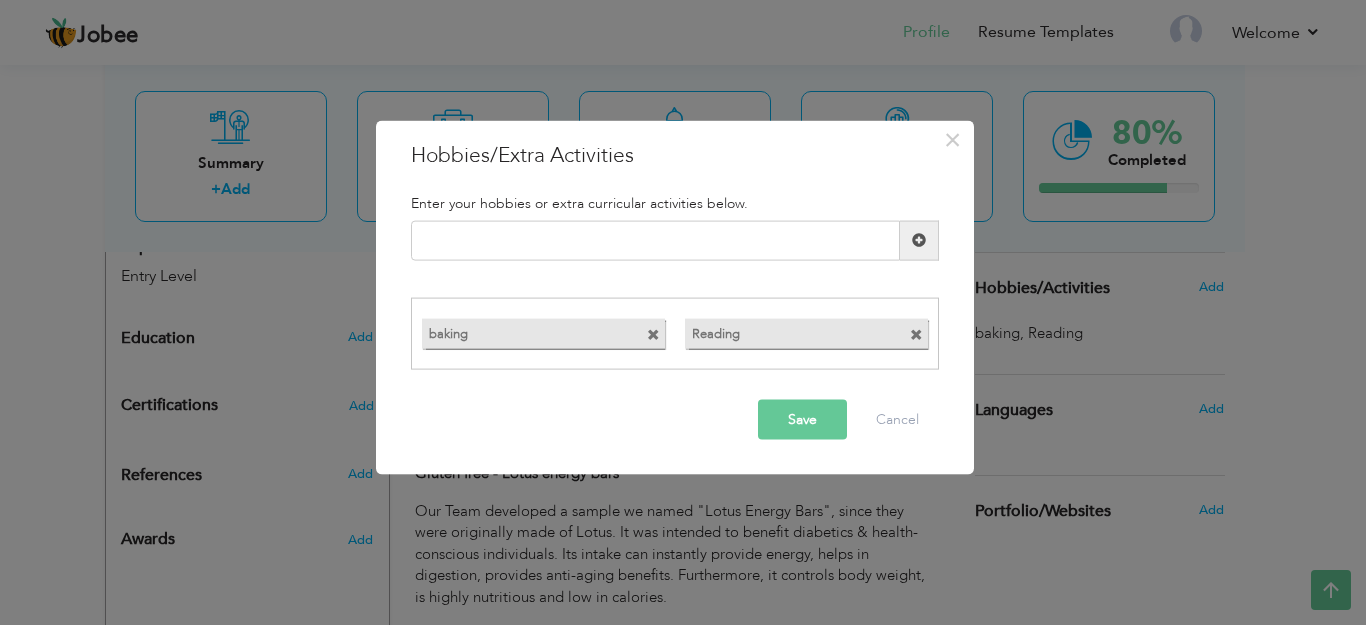 click at bounding box center (653, 335) 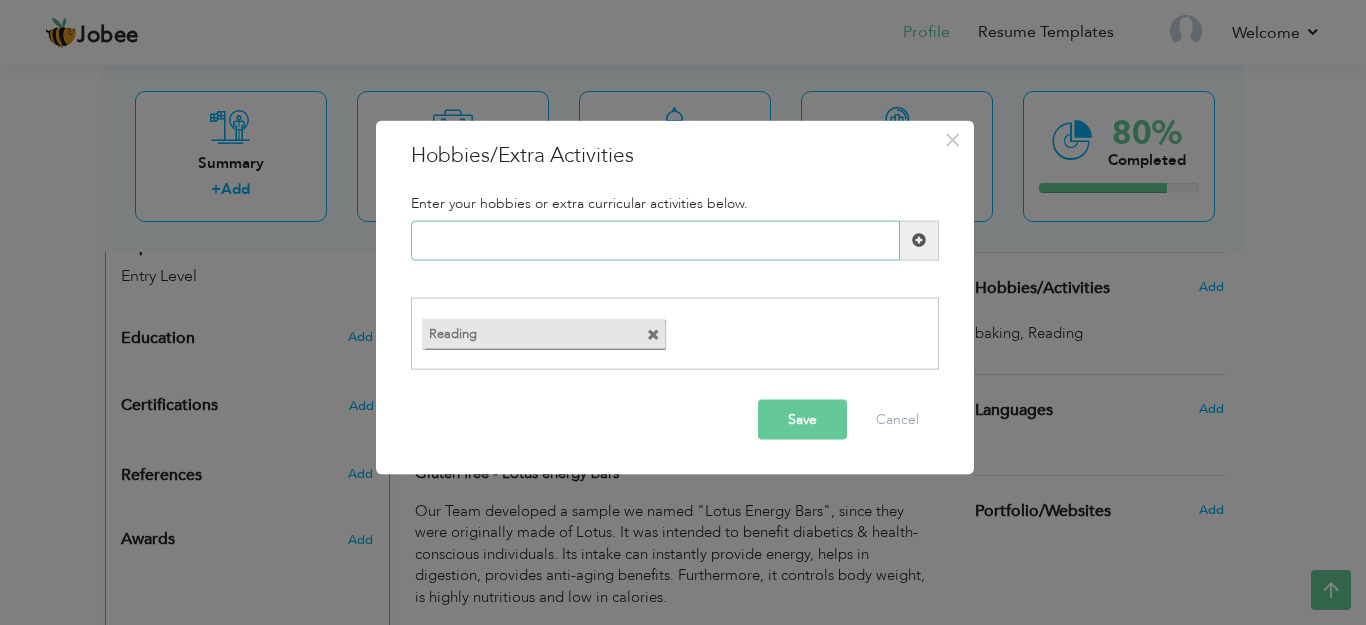 click at bounding box center (655, 240) 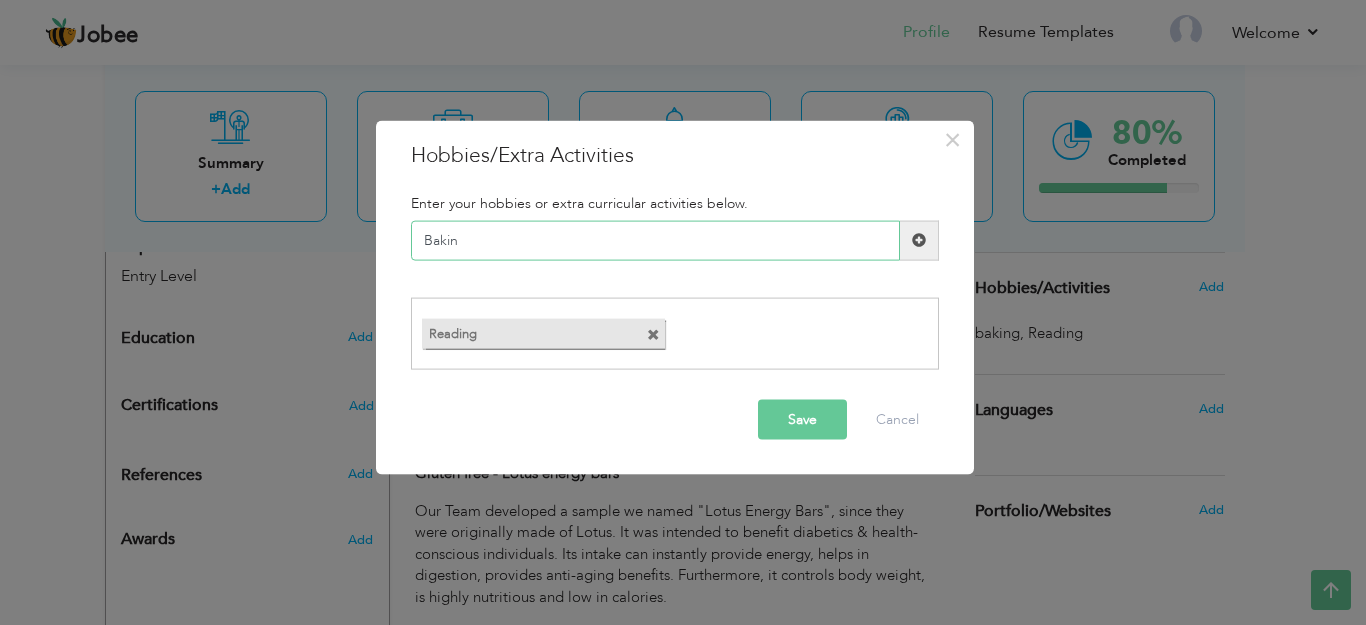 type on "Baking" 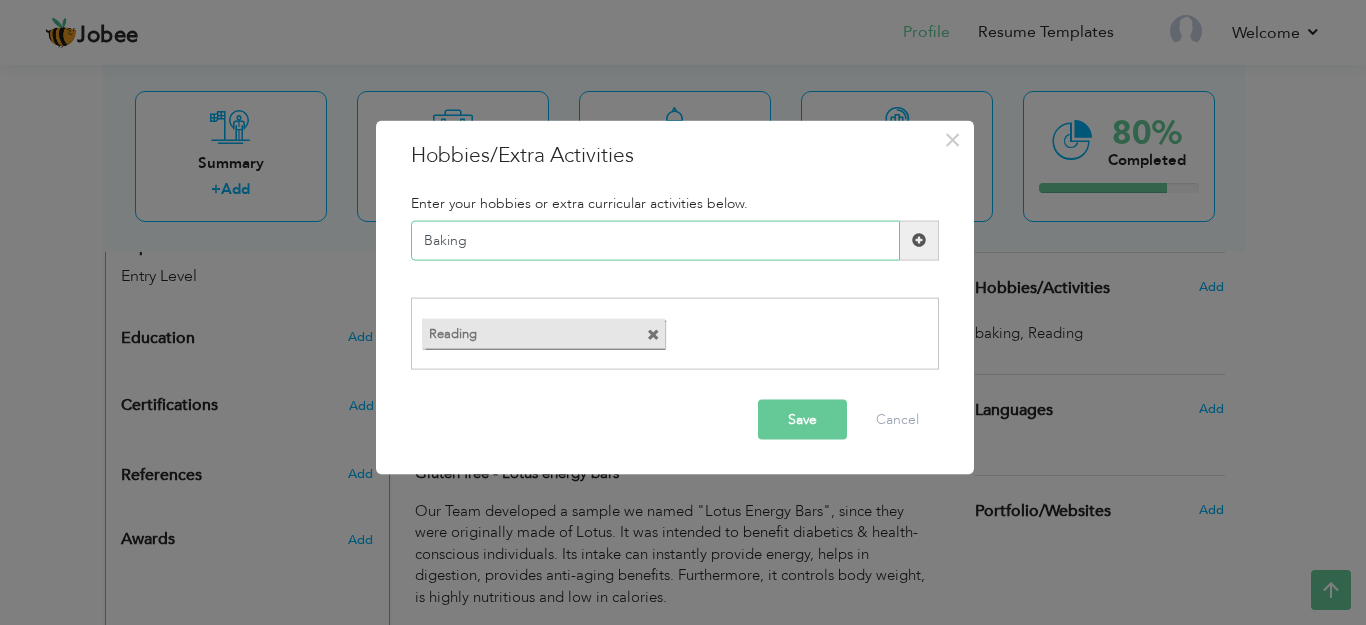 type 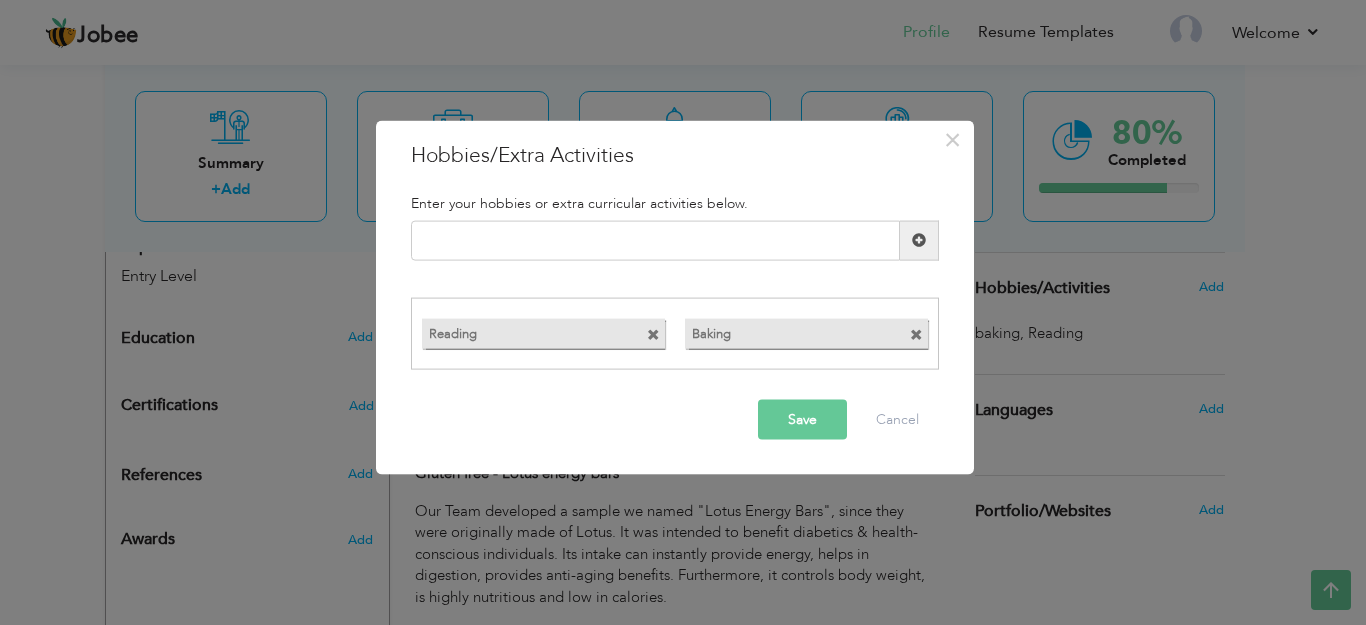 click on "Save" at bounding box center (802, 420) 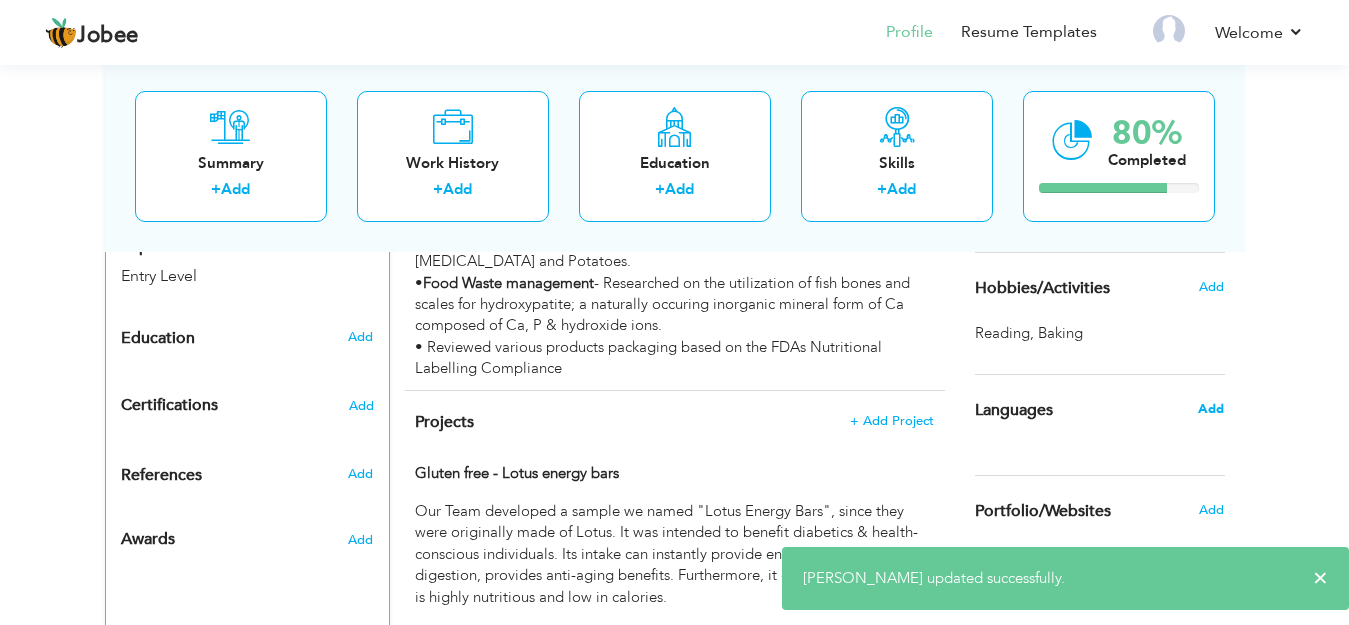click on "Add" at bounding box center (1211, 409) 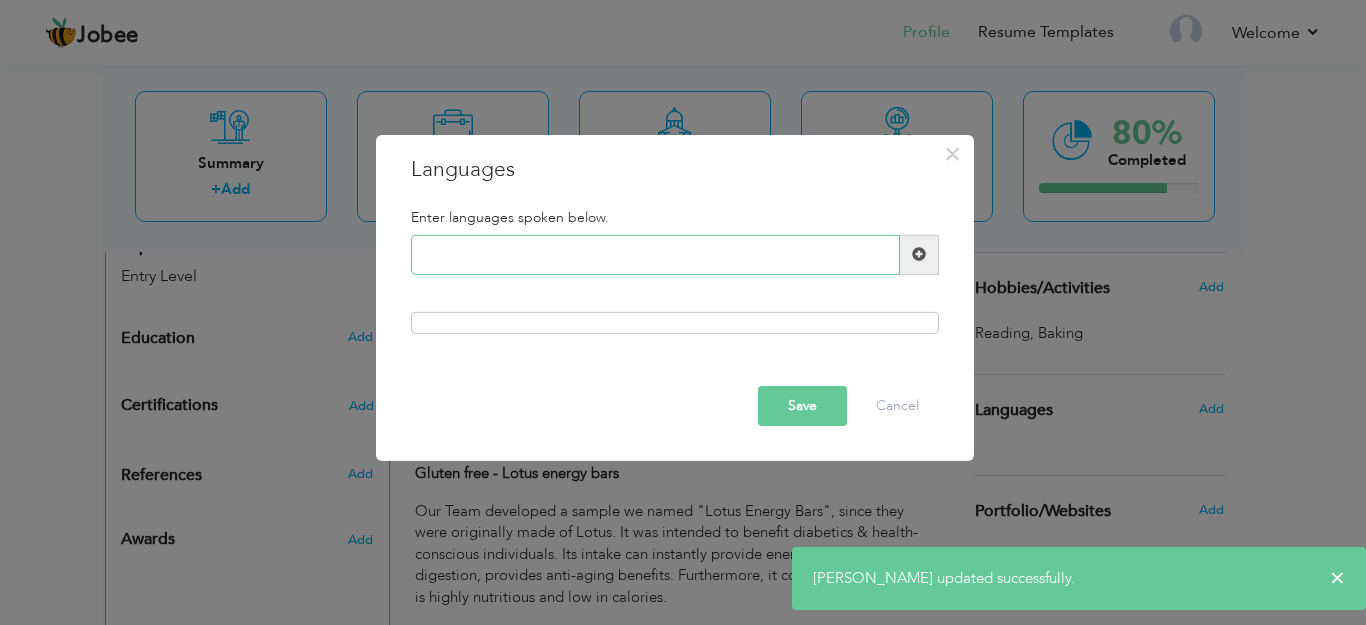 type on "u" 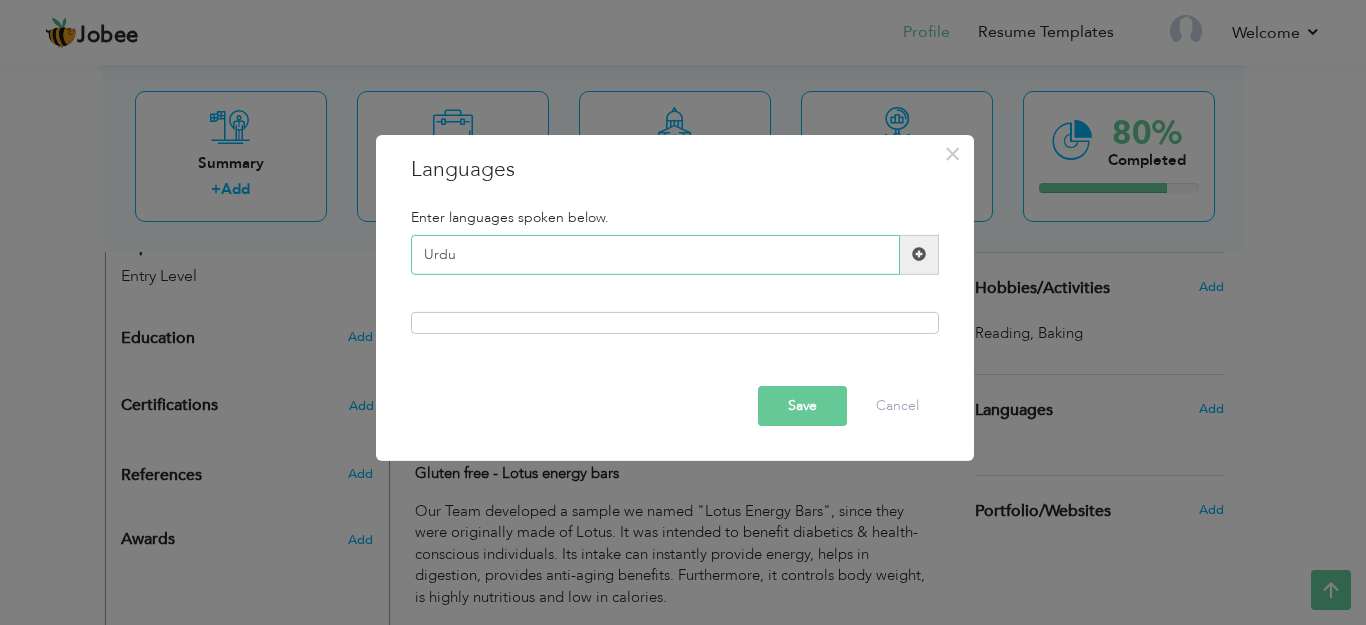 type on "Urdu" 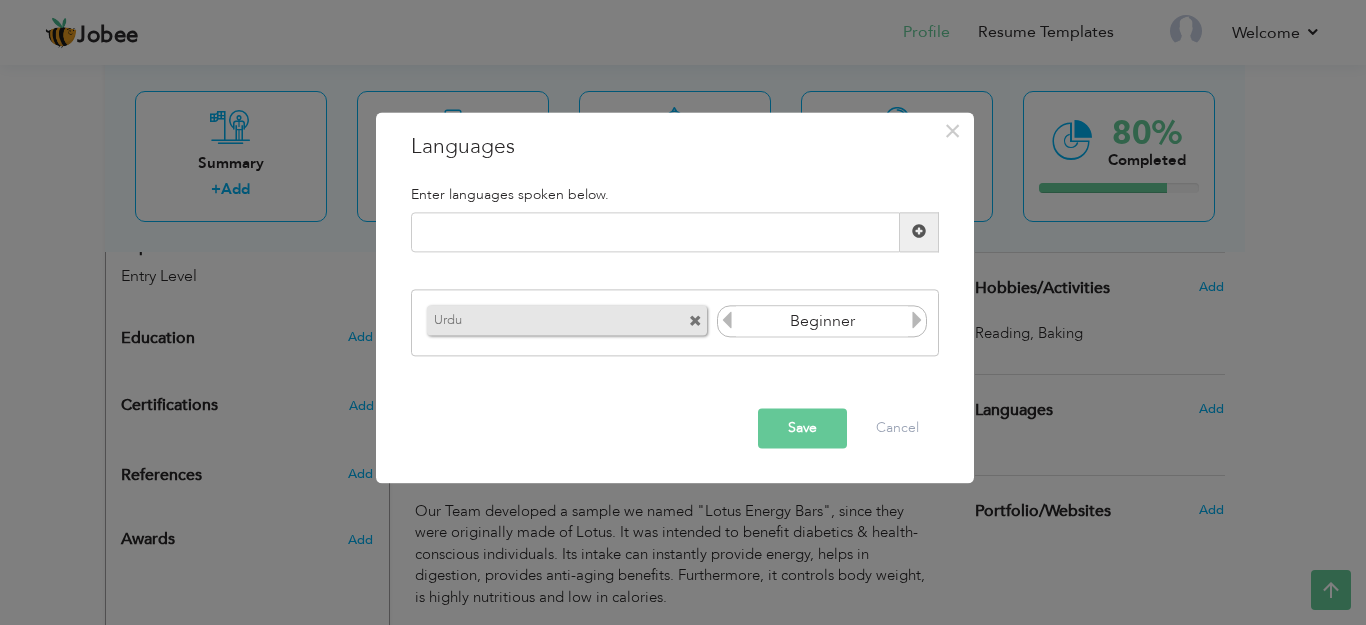 click at bounding box center [917, 321] 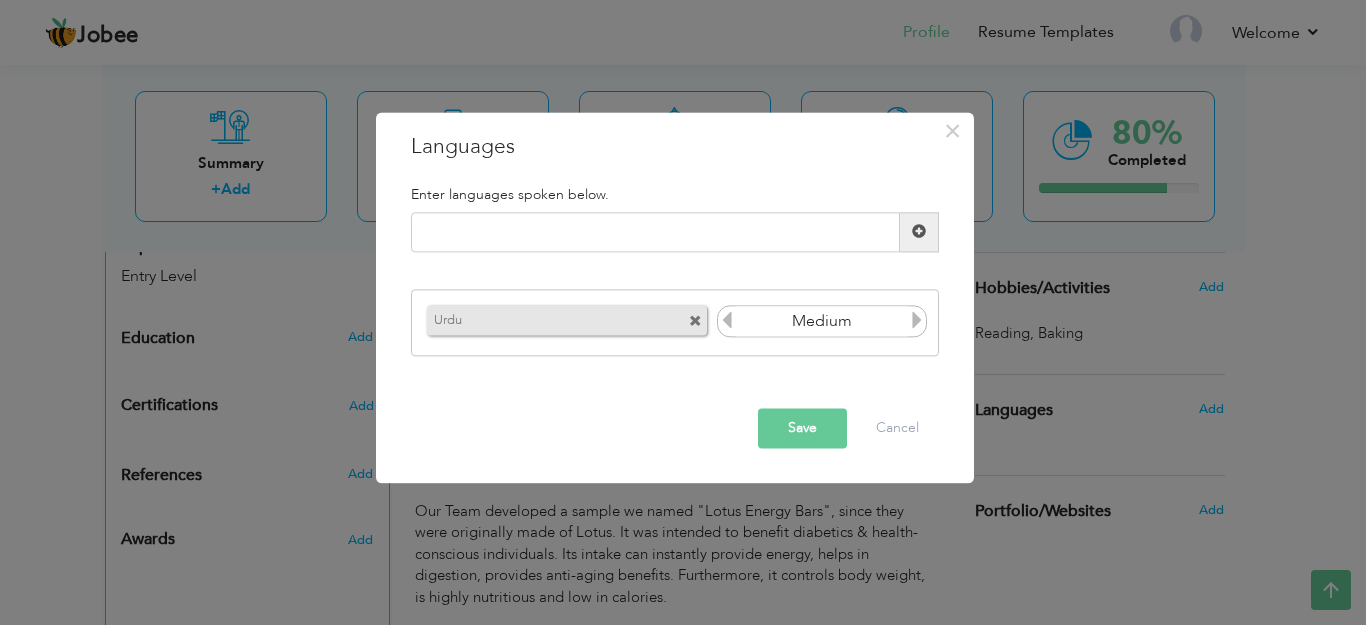 click at bounding box center [917, 321] 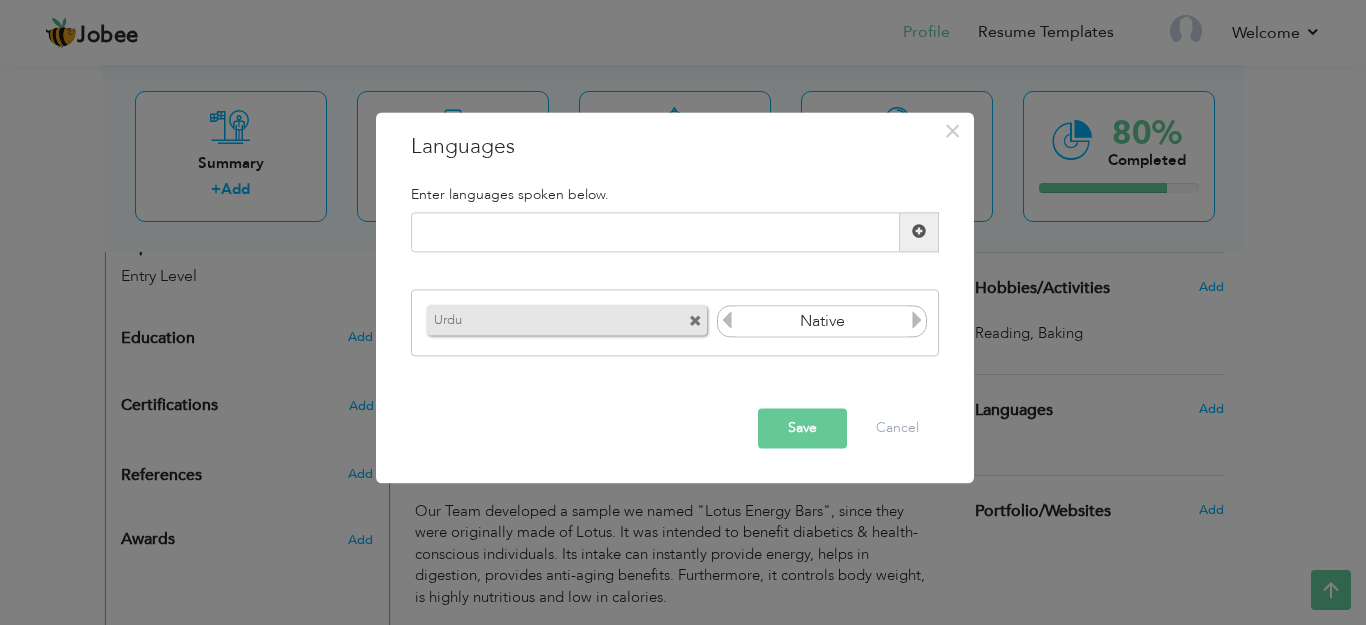 click at bounding box center [917, 321] 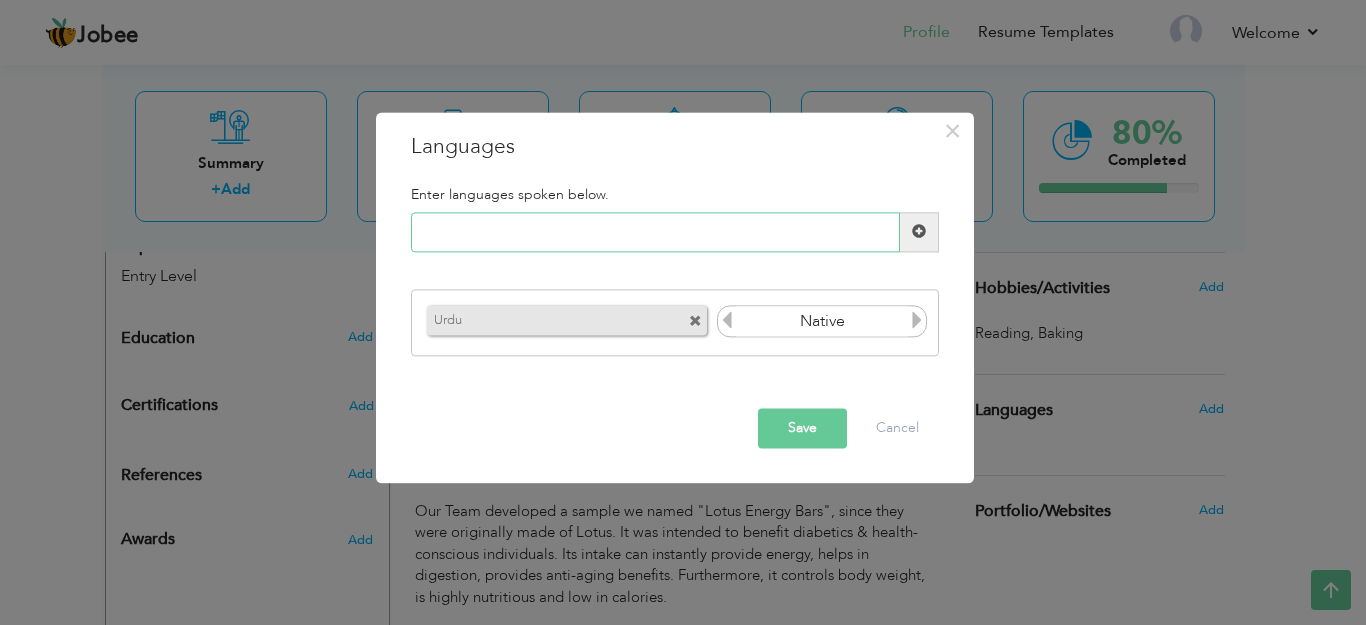 click at bounding box center [655, 232] 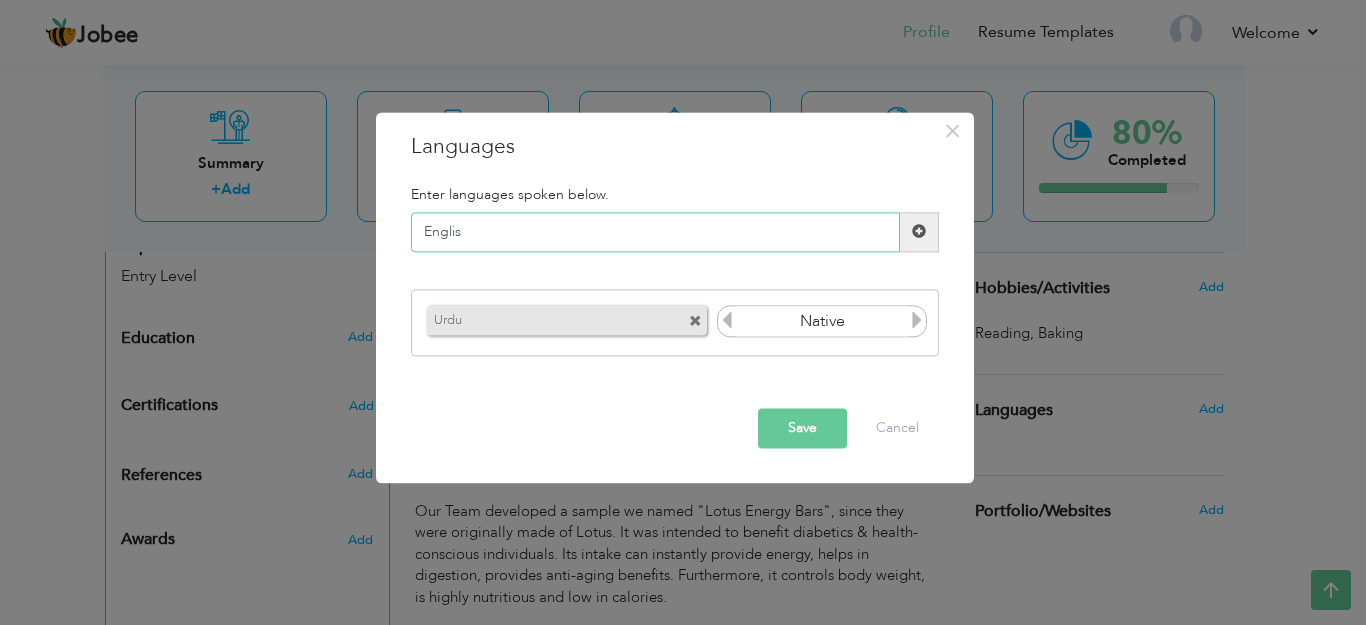 type on "English" 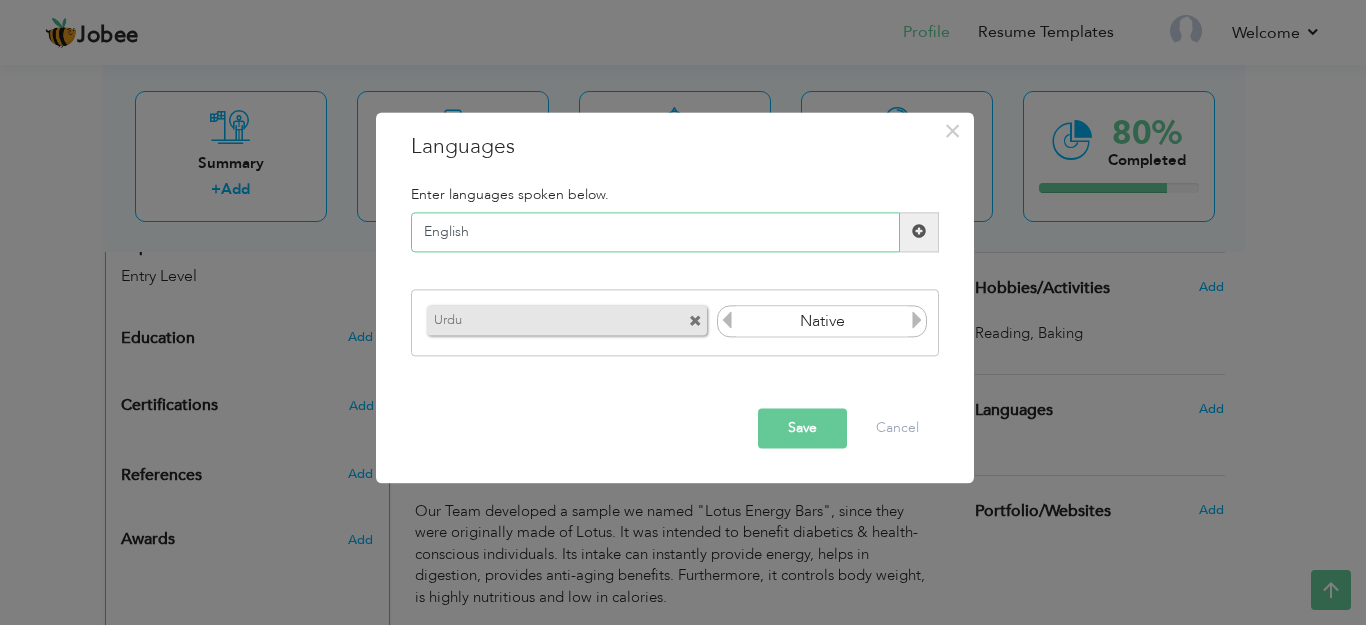 type 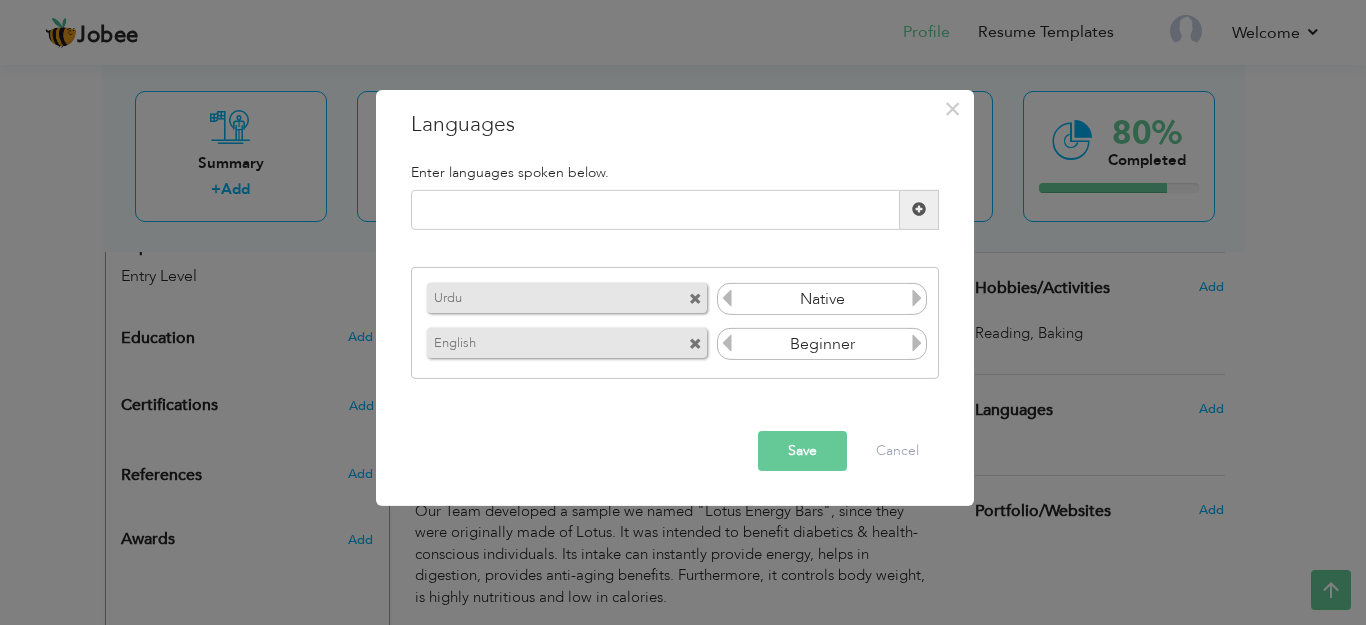 click at bounding box center (917, 343) 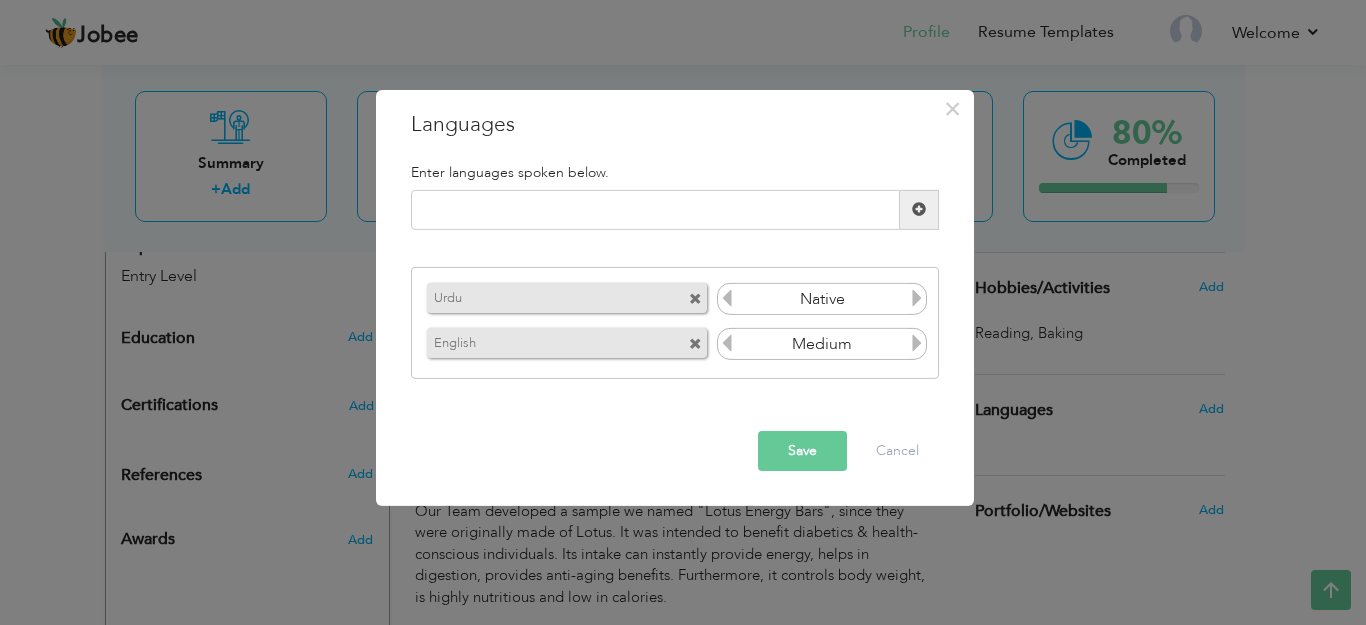 click on "Save" at bounding box center (802, 451) 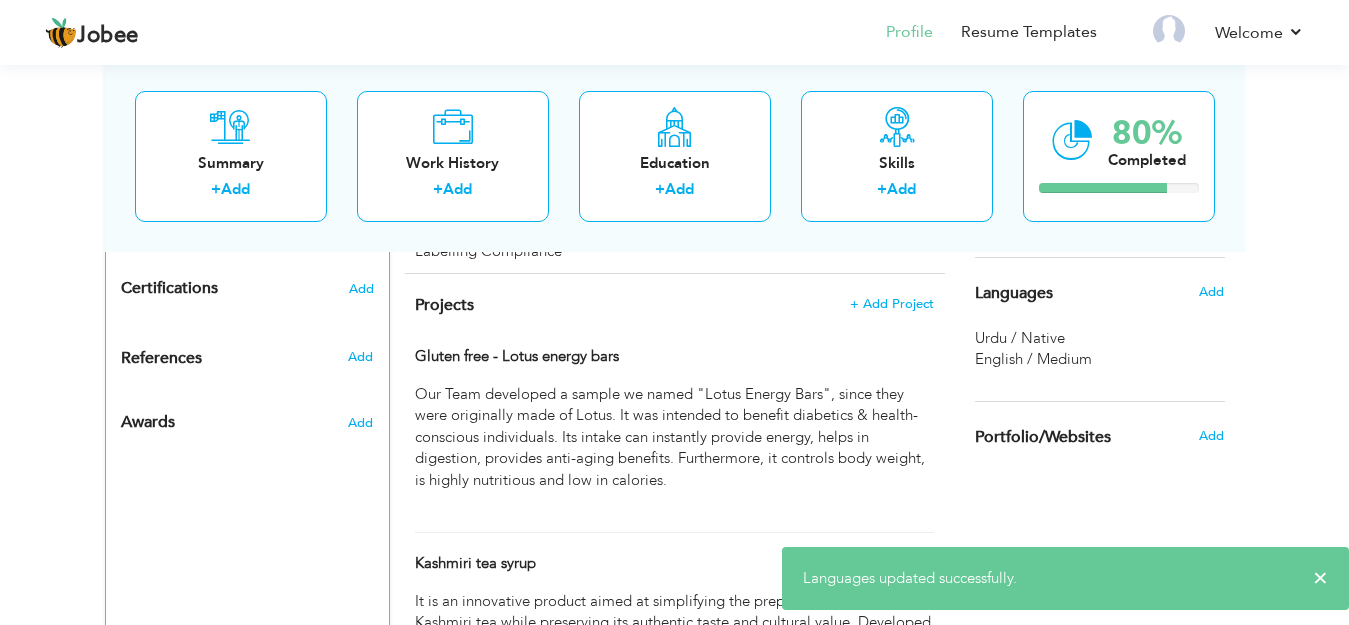 scroll, scrollTop: 951, scrollLeft: 0, axis: vertical 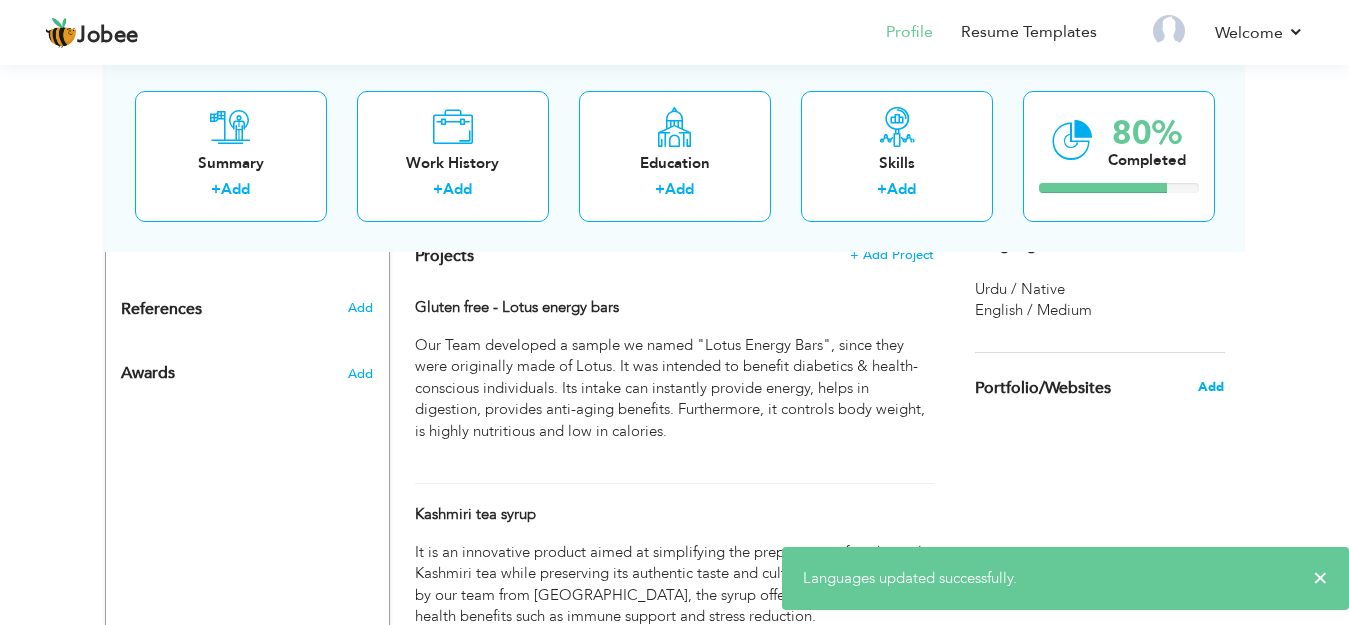click on "Add" at bounding box center [1211, 387] 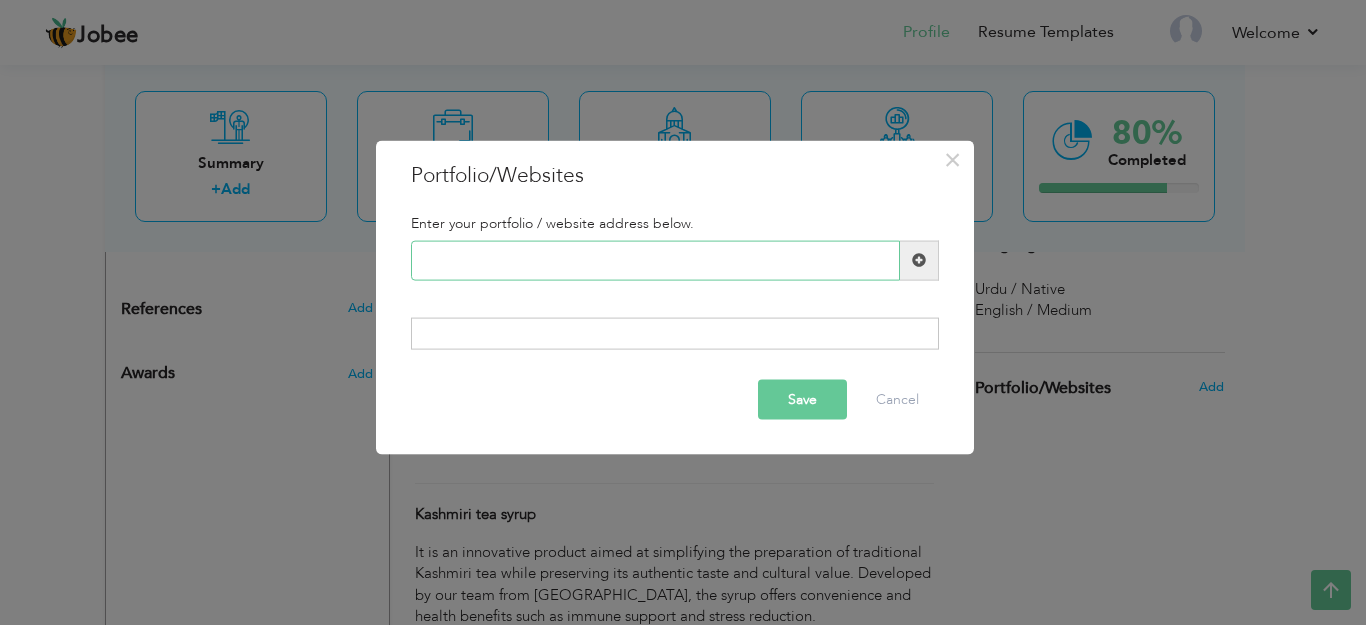 click at bounding box center (655, 260) 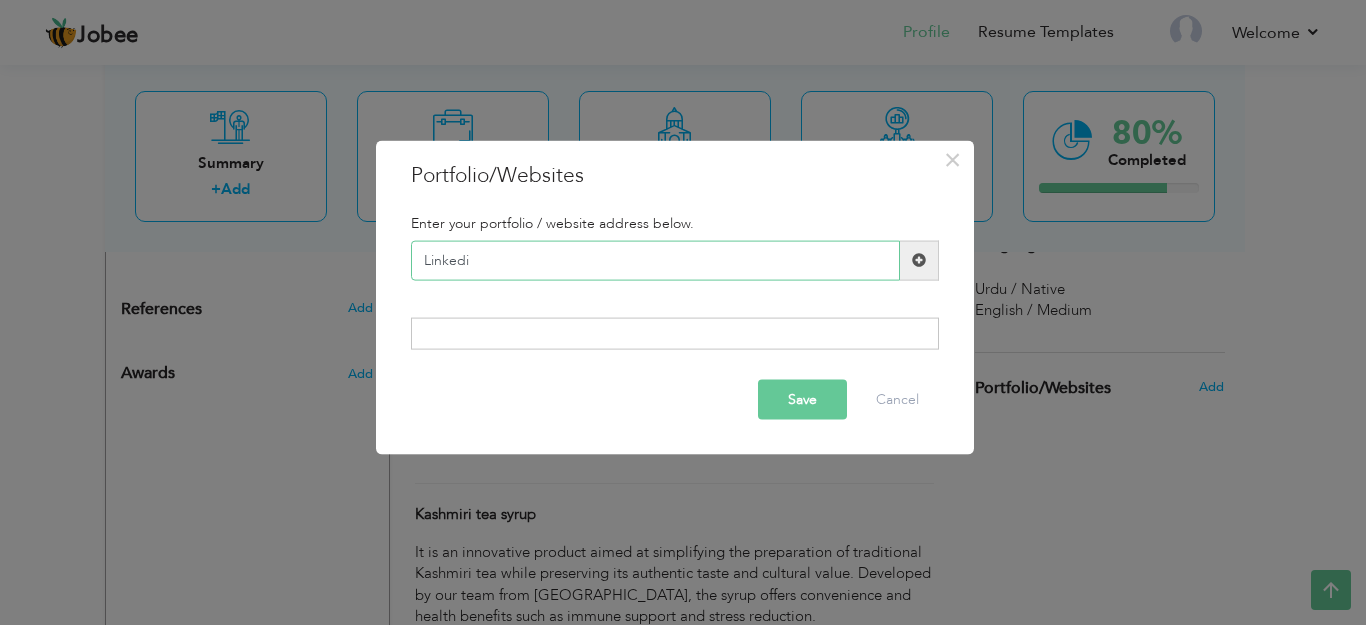 type on "Linkedin" 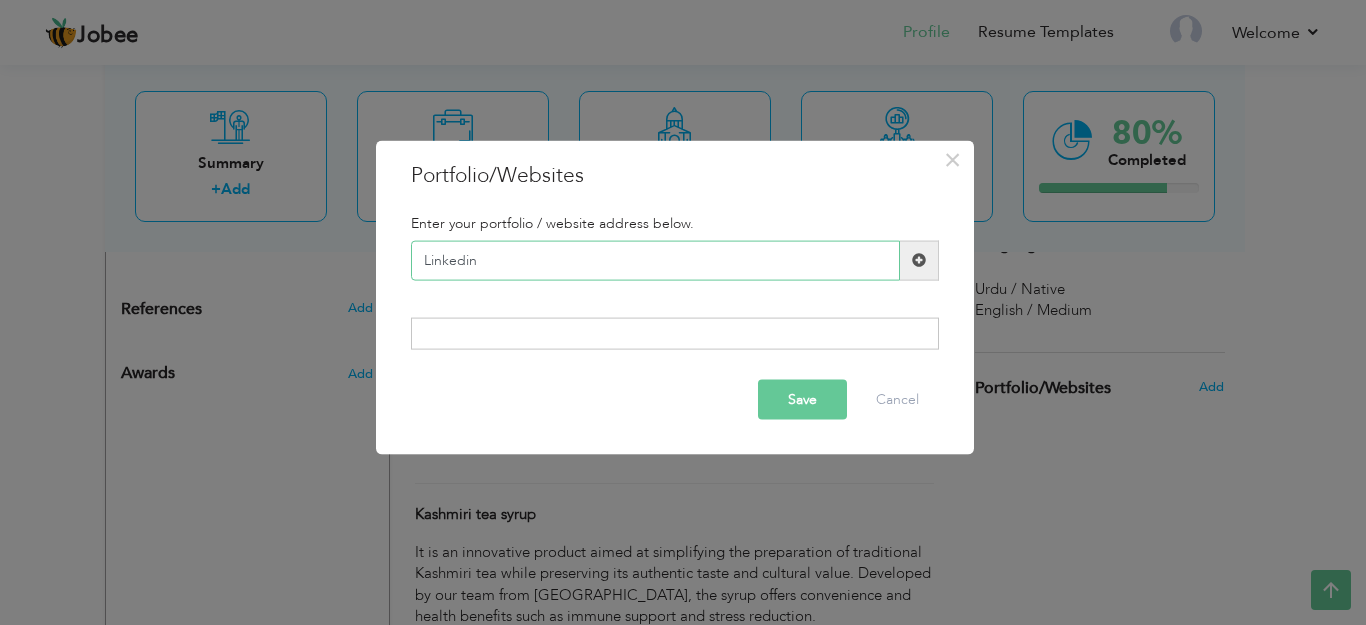 type 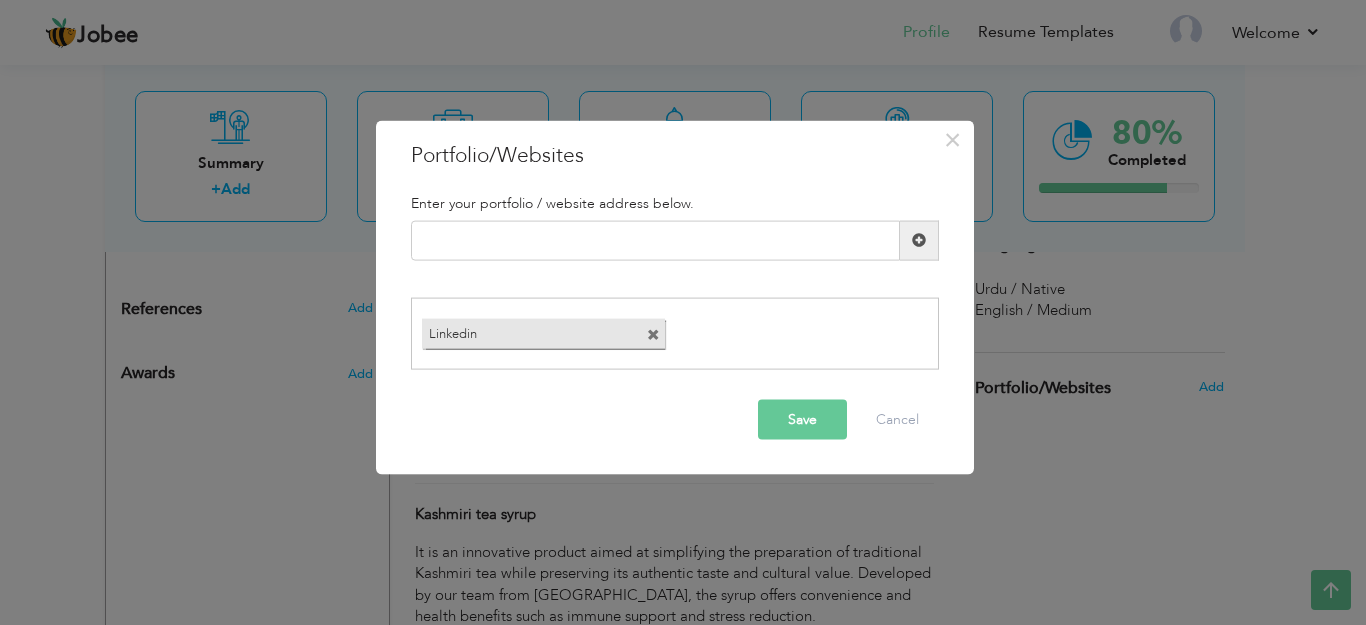 click on "Save" at bounding box center (802, 420) 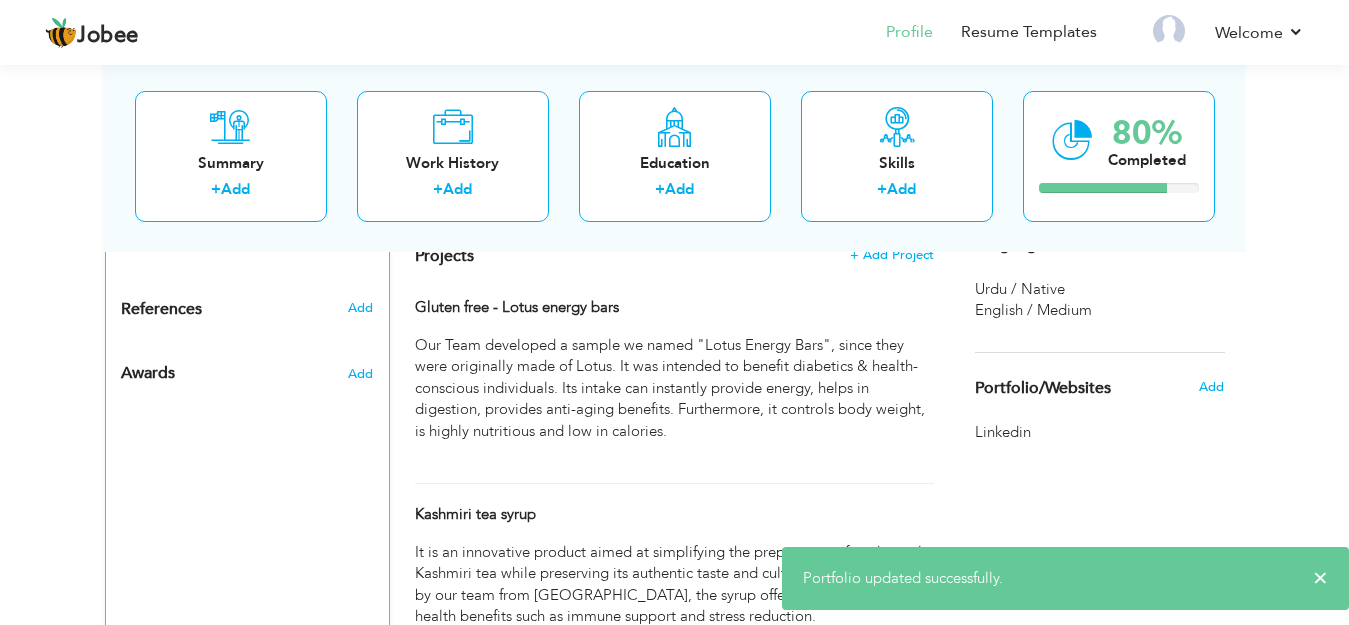 click on "Add" at bounding box center (1216, 387) 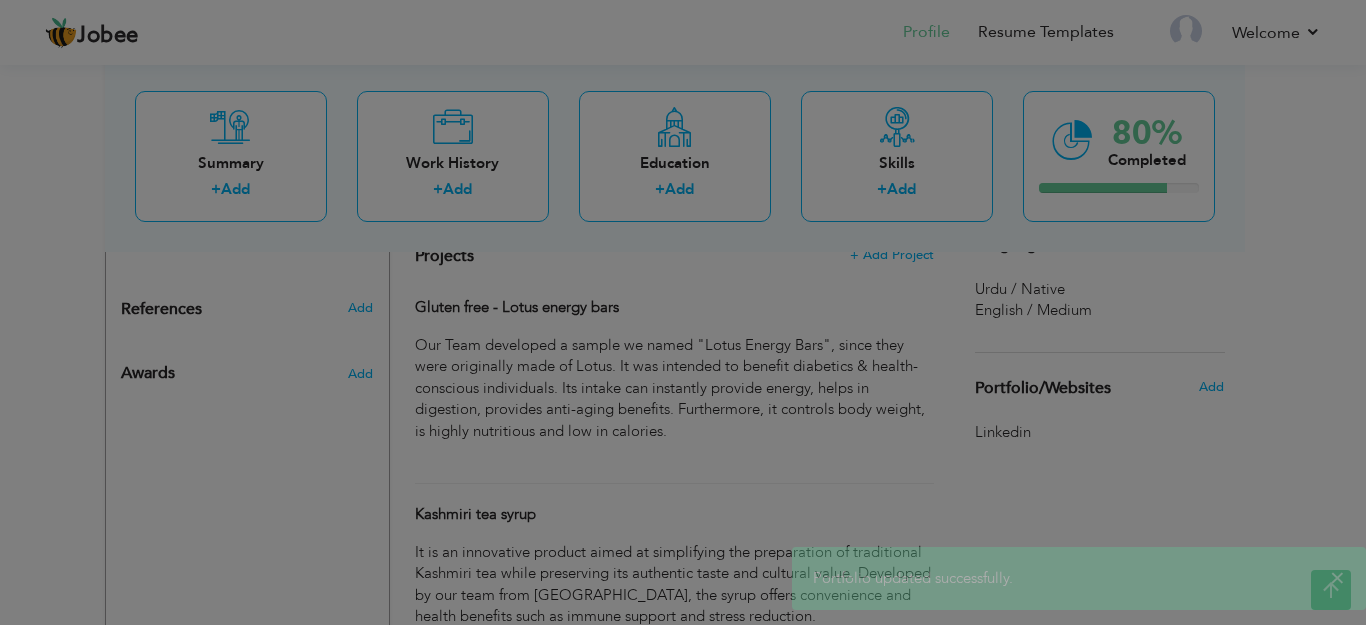 click on "×
Portfolio/Websites
Enter your portfolio / website address below." at bounding box center [0, 0] 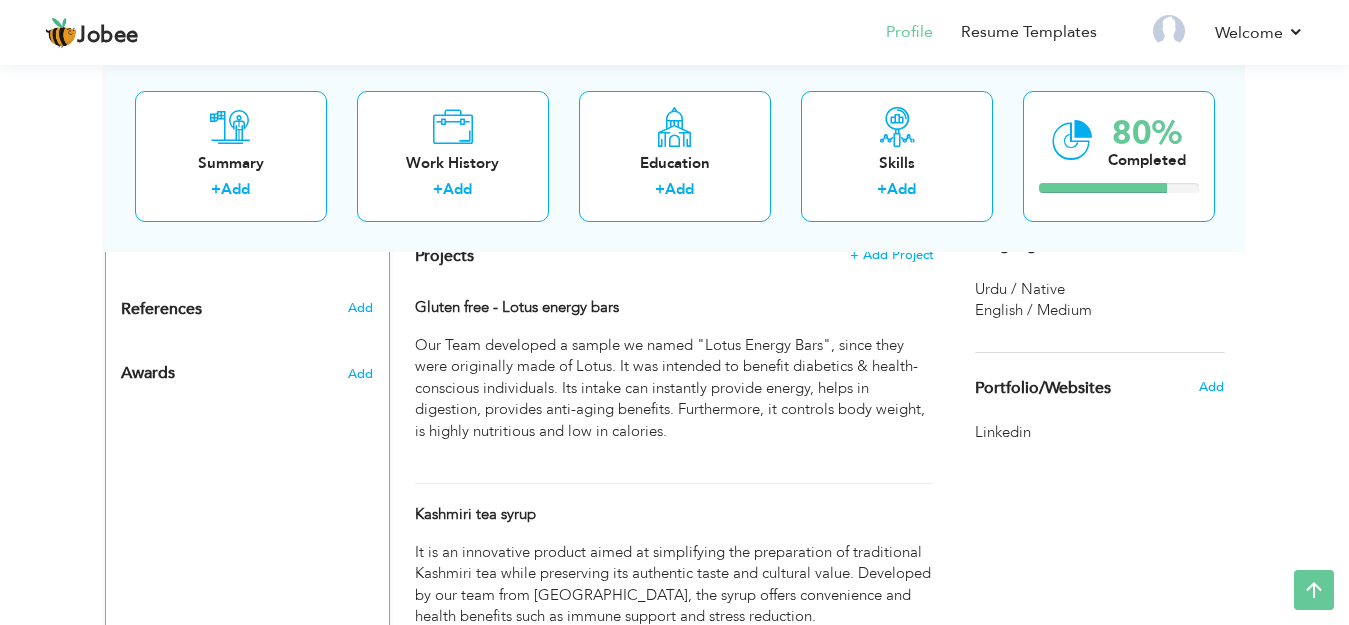 click on "Add" at bounding box center (1211, 387) 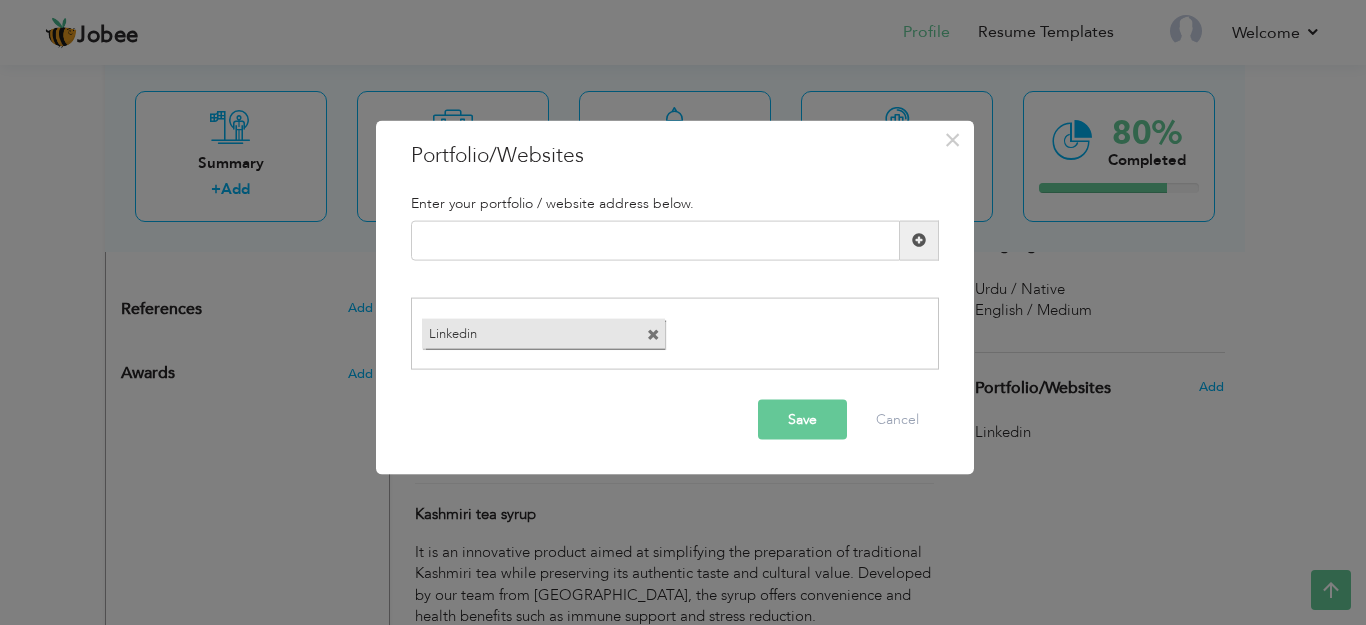 click on "Linkedin" at bounding box center (675, 334) 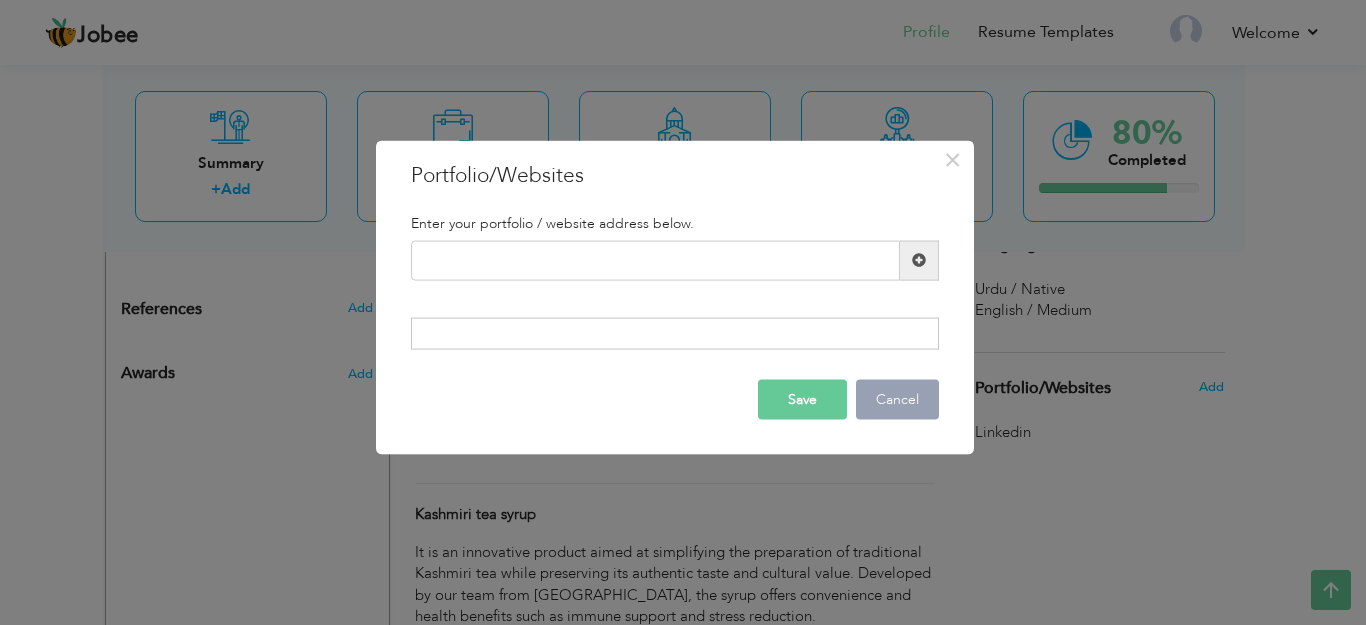 click on "Cancel" at bounding box center (897, 400) 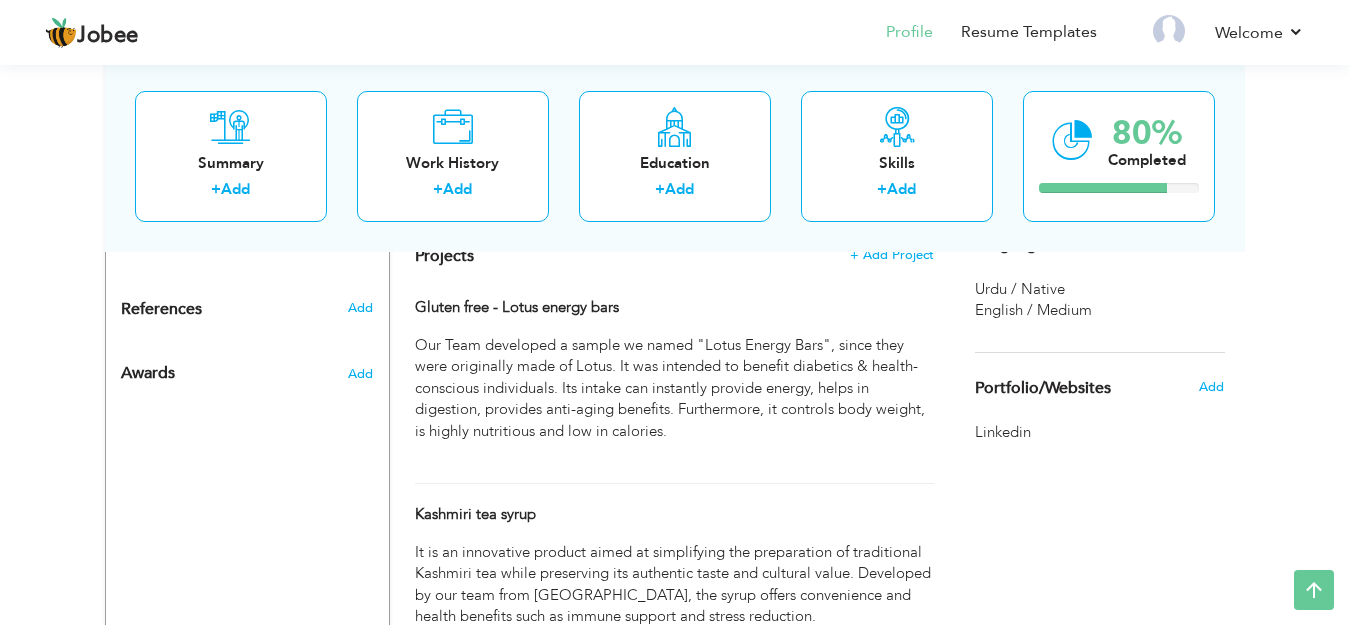 click on "Add" at bounding box center (1211, 387) 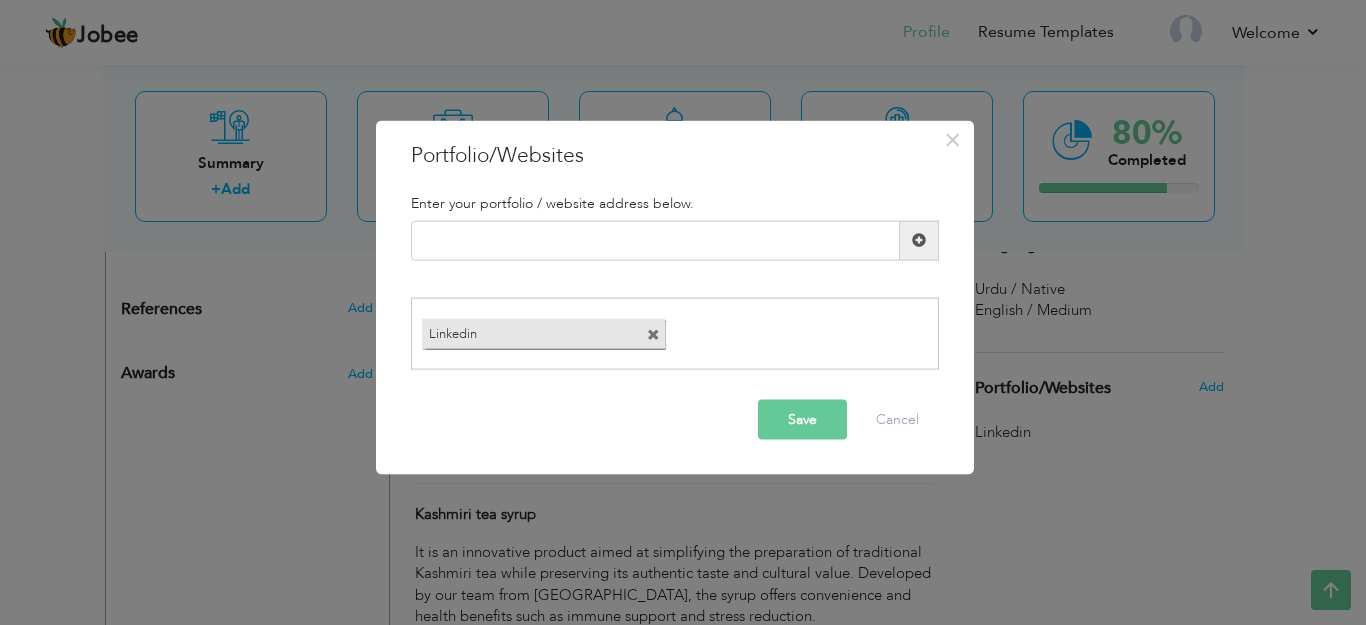 click at bounding box center [653, 335] 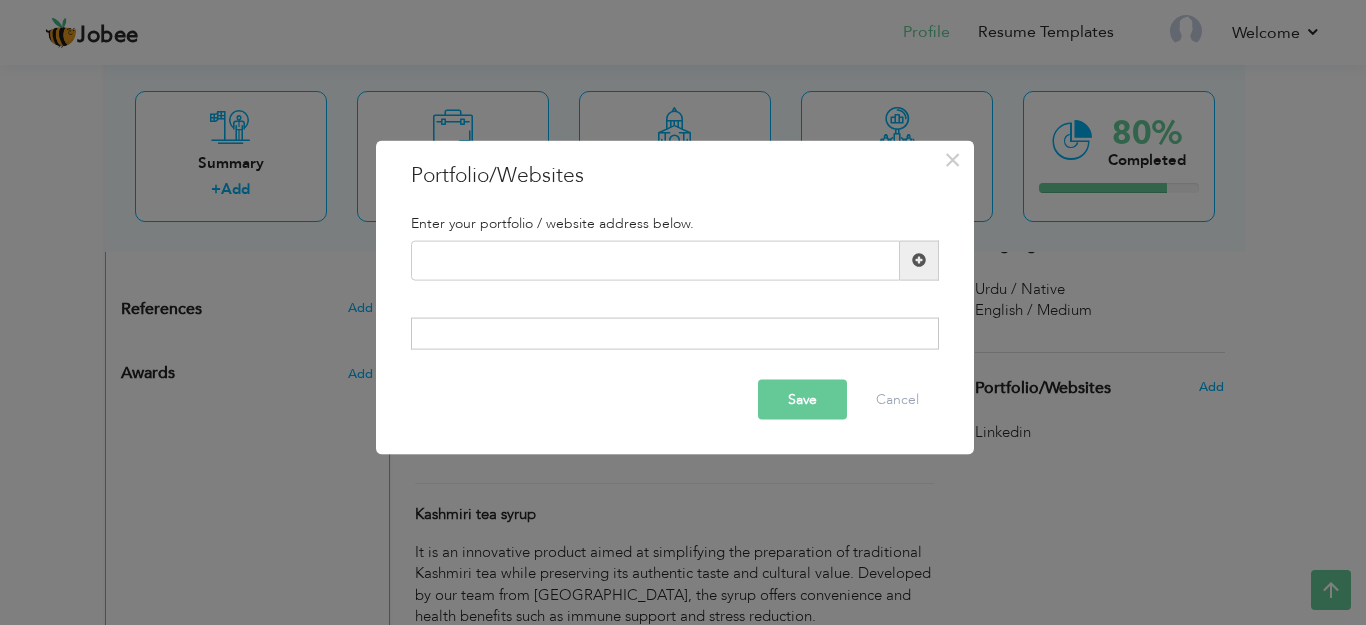 click on "Save" at bounding box center [802, 400] 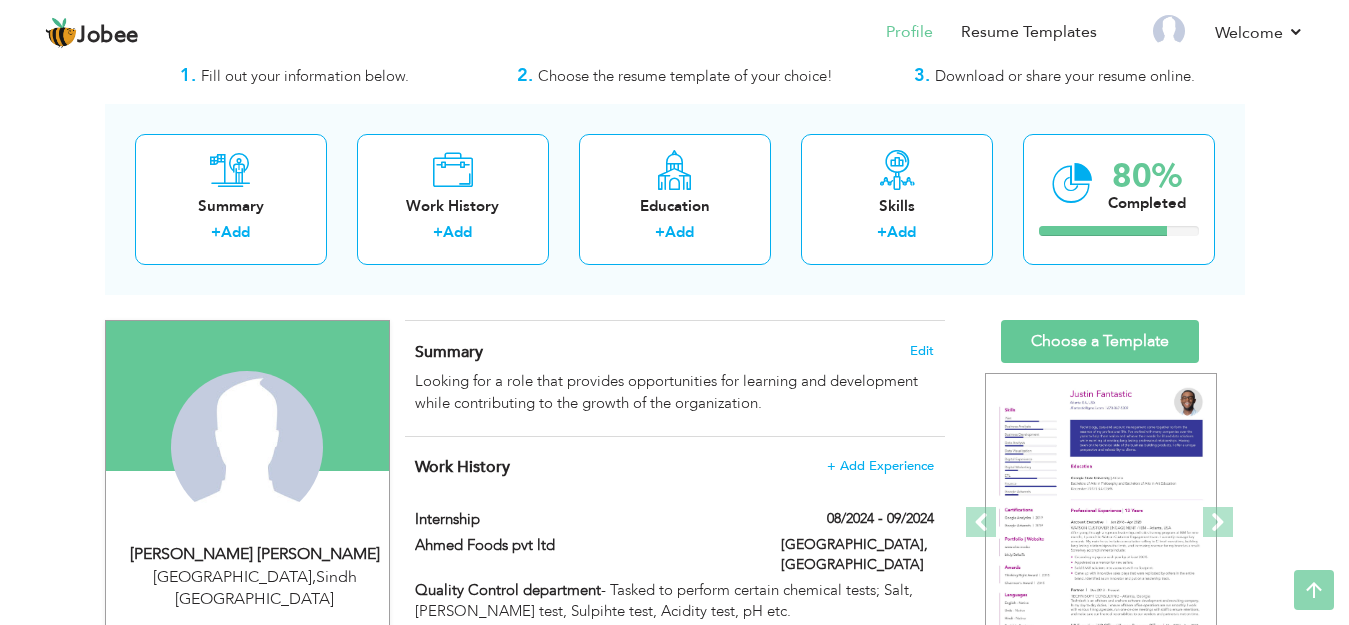scroll, scrollTop: 0, scrollLeft: 0, axis: both 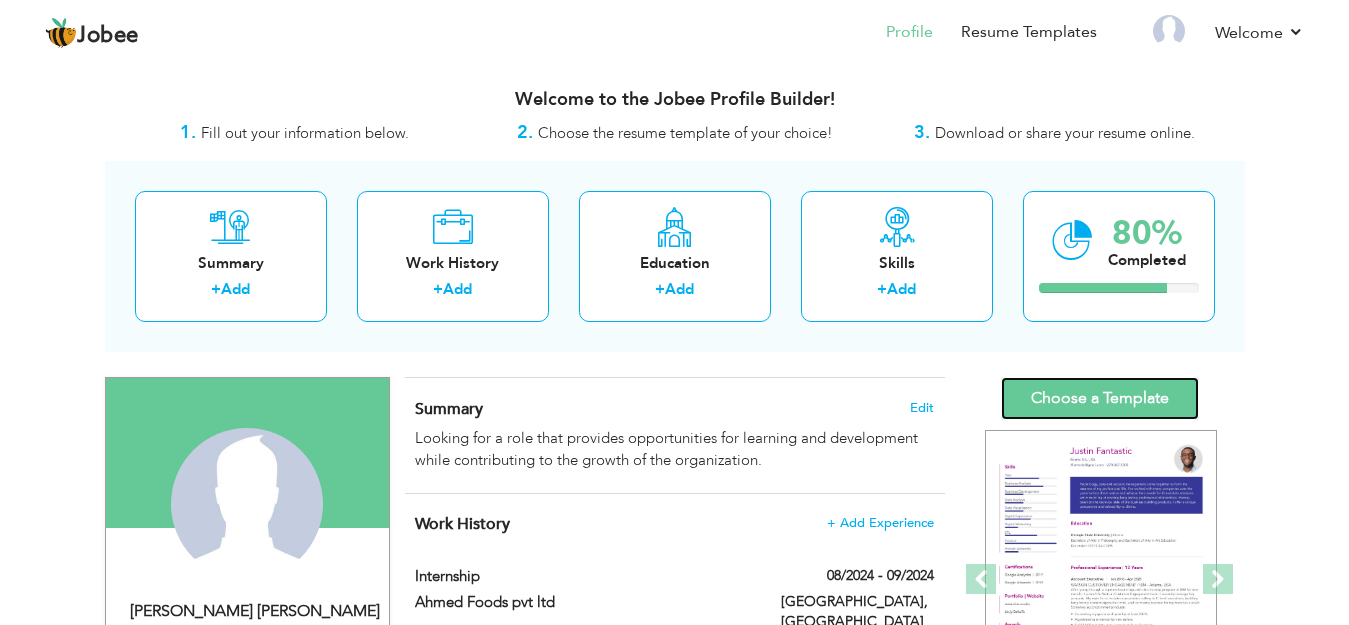 click on "Choose a Template" at bounding box center [1100, 398] 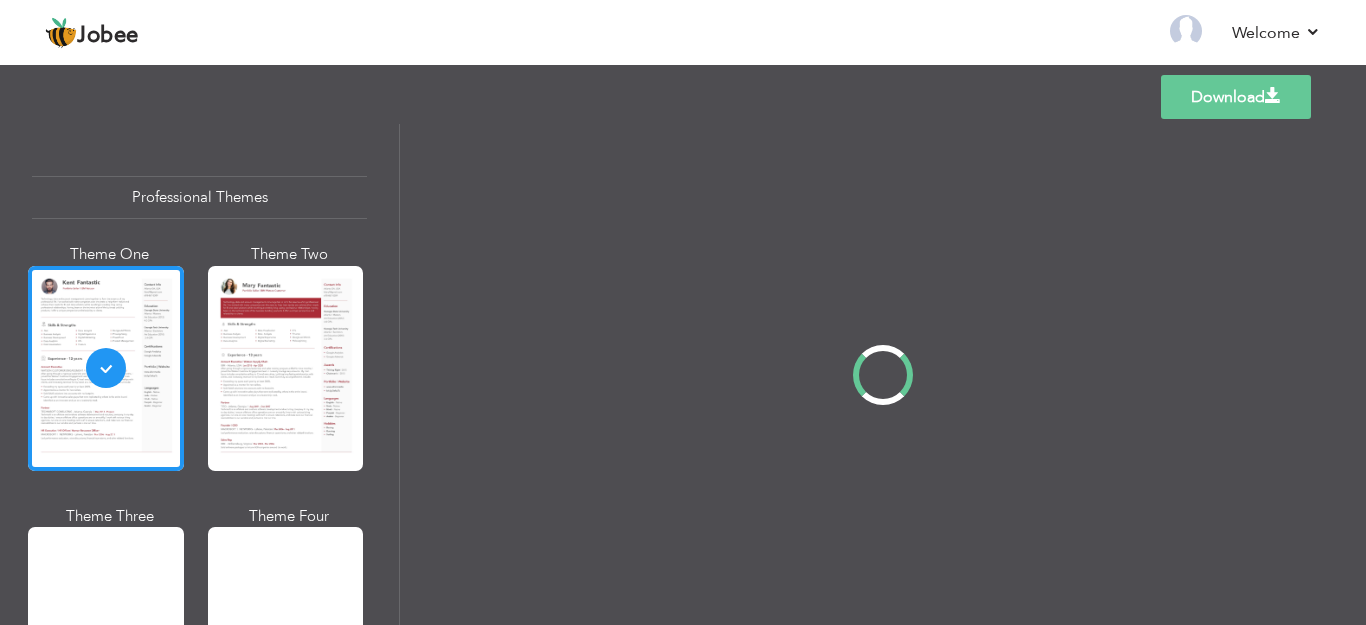 scroll, scrollTop: 0, scrollLeft: 0, axis: both 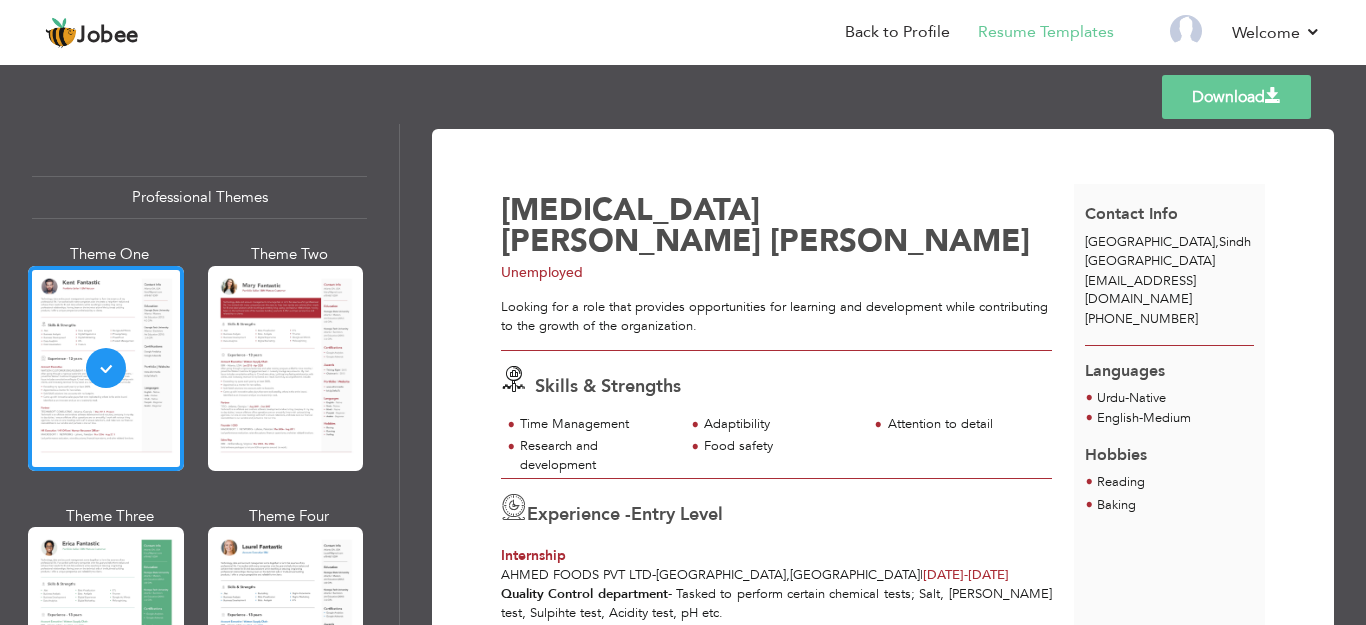 click on "Unemployed" at bounding box center (542, 272) 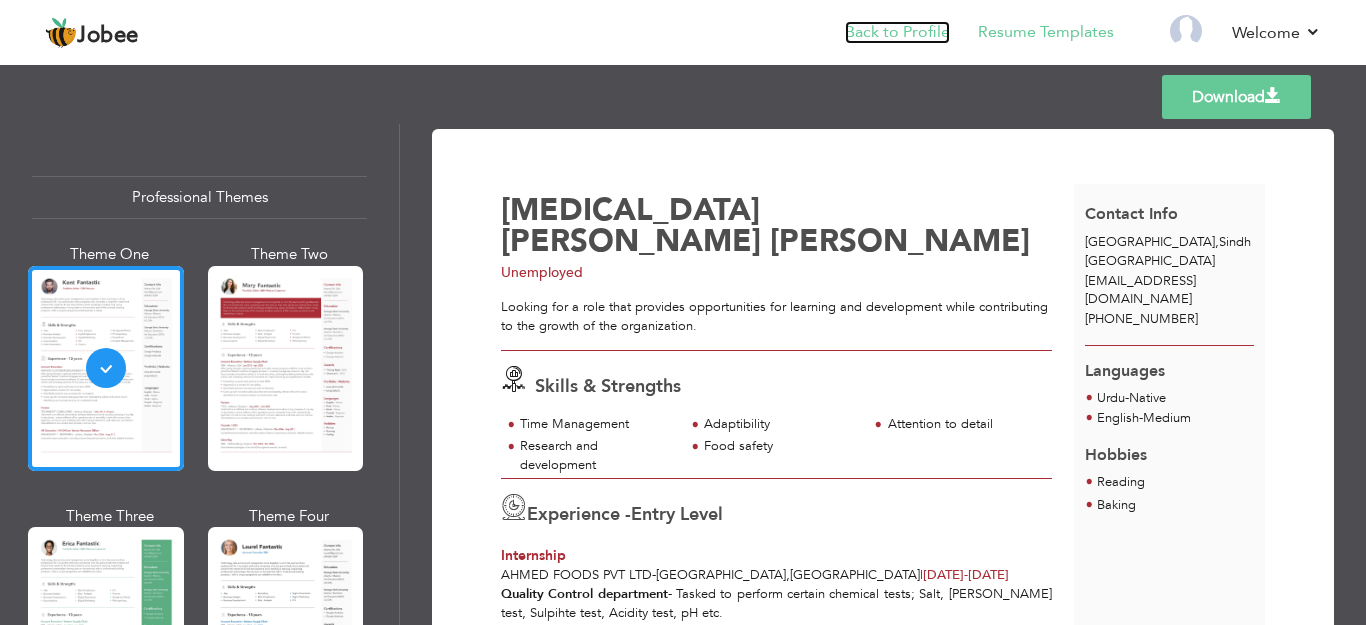 click on "Back to Profile" at bounding box center [897, 32] 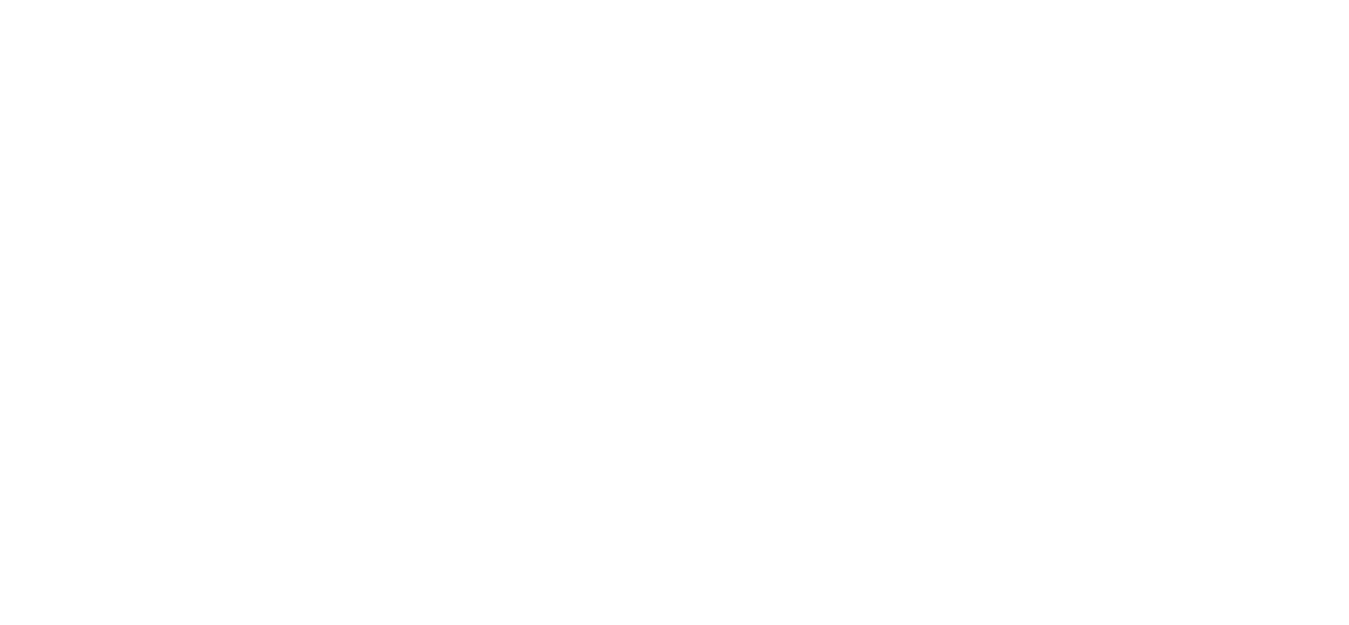 scroll, scrollTop: 0, scrollLeft: 0, axis: both 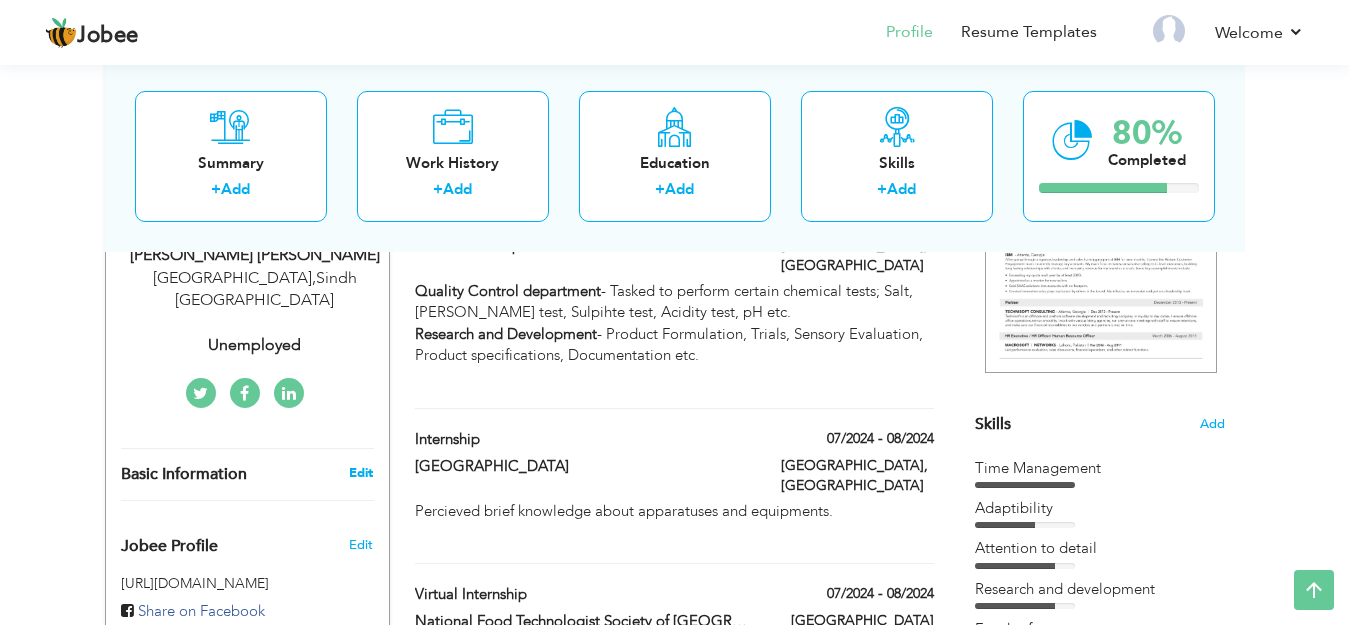 click on "Edit" at bounding box center (361, 473) 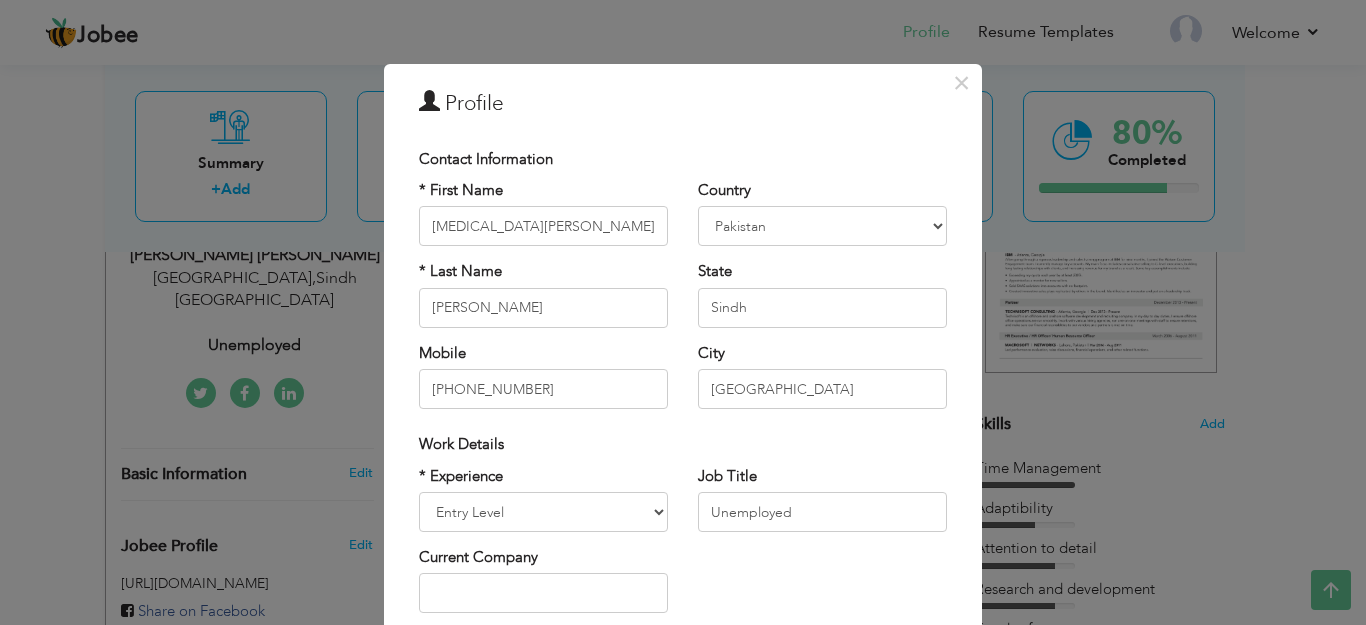 drag, startPoint x: 783, startPoint y: 535, endPoint x: 796, endPoint y: 521, distance: 19.104973 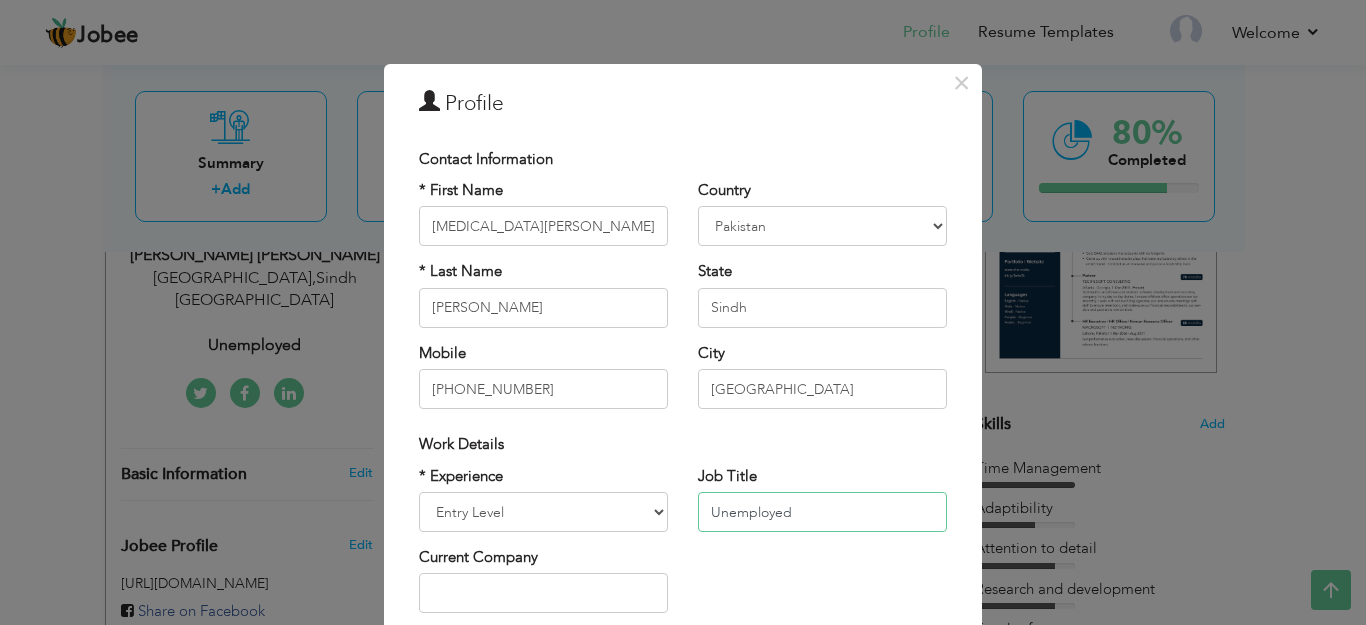 drag, startPoint x: 796, startPoint y: 520, endPoint x: 587, endPoint y: 527, distance: 209.11719 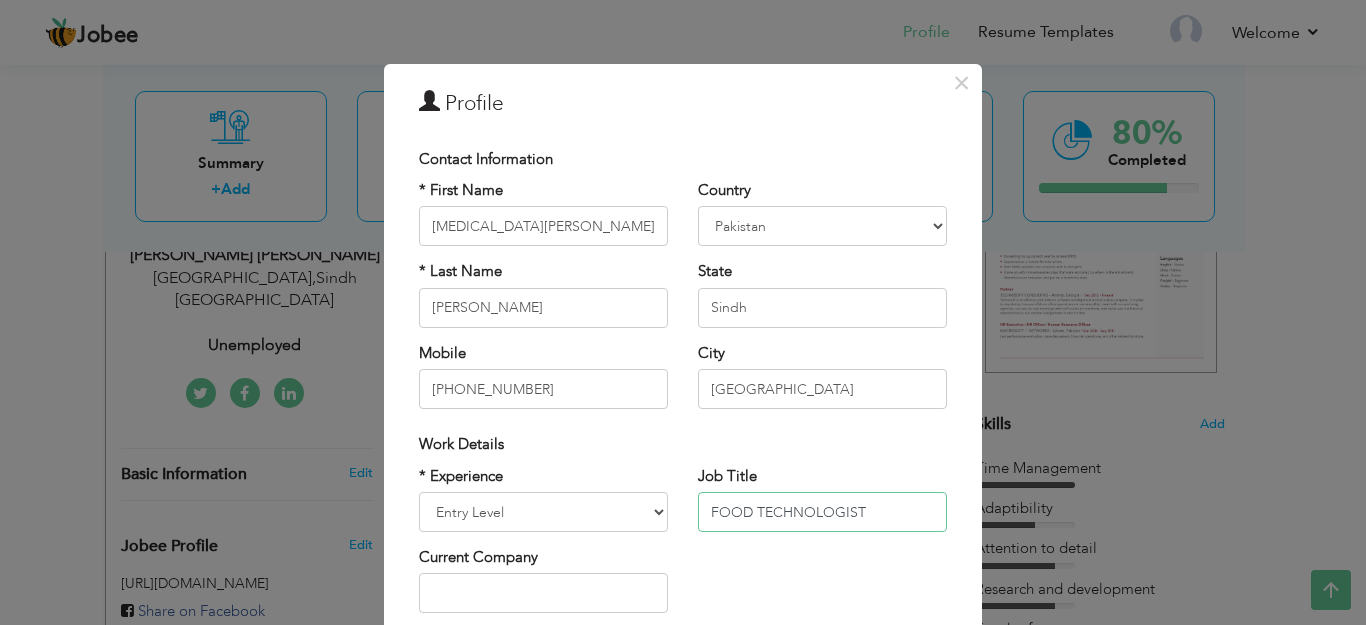 type on "FOOD TECHNOLOGIST" 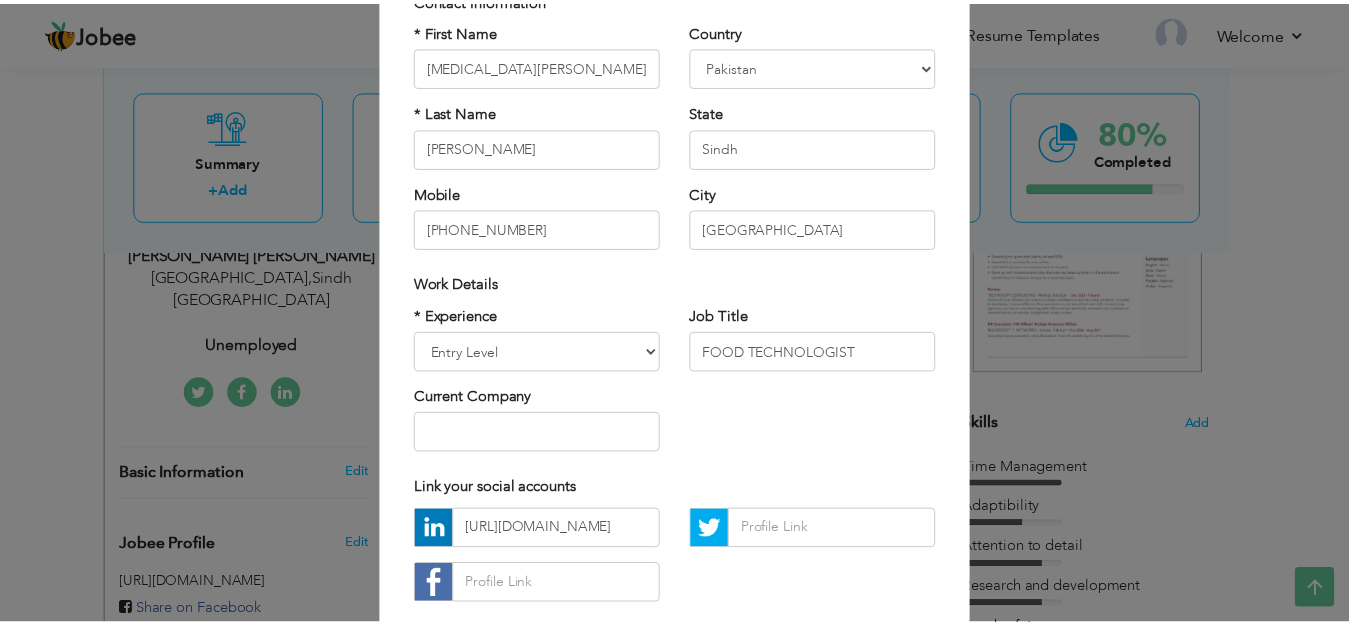 scroll, scrollTop: 276, scrollLeft: 0, axis: vertical 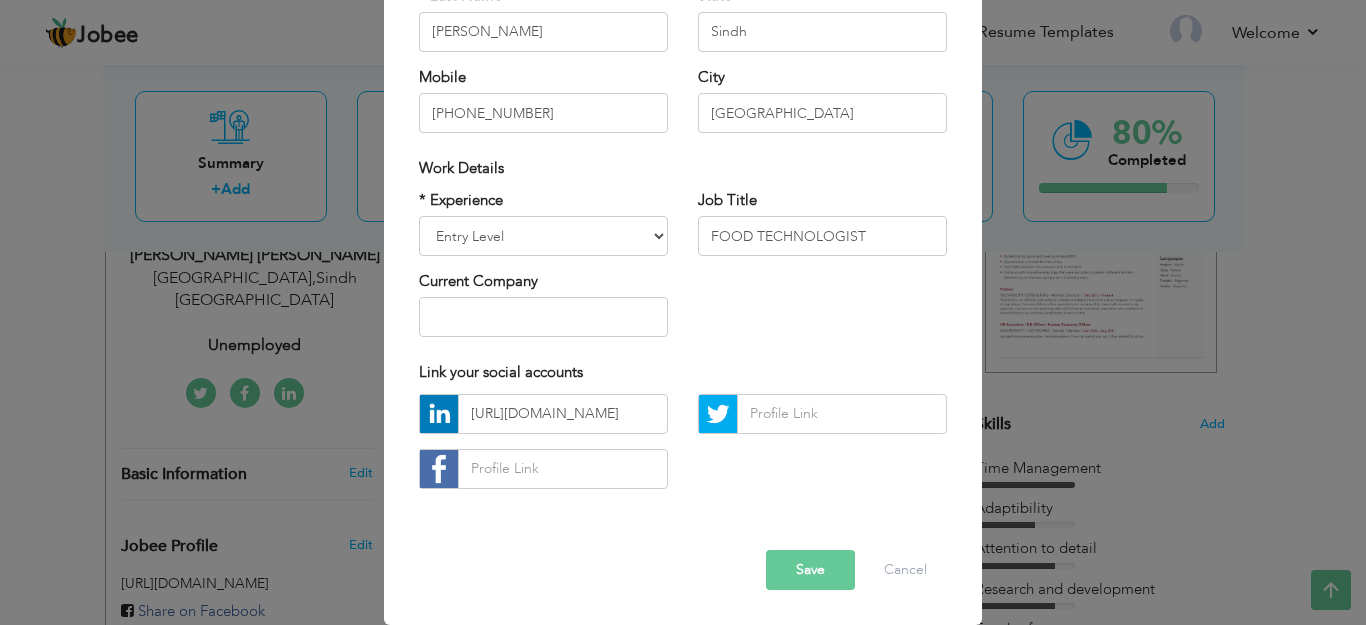 click on "Save" at bounding box center (810, 570) 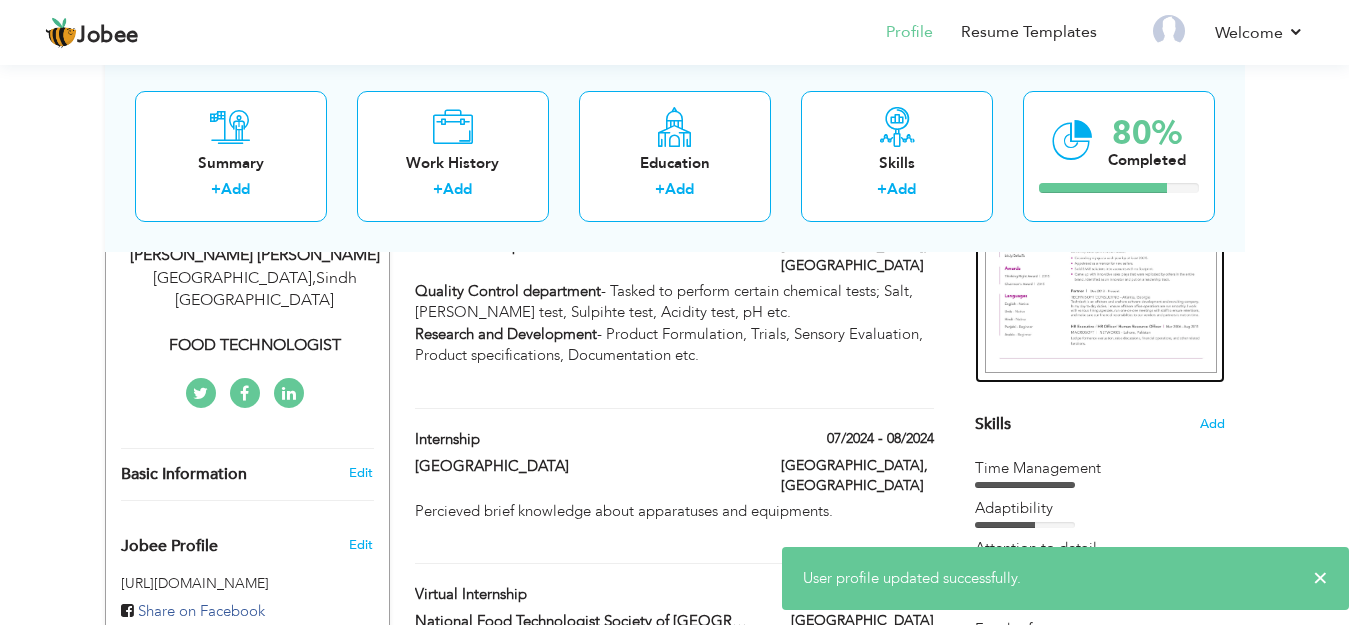 click at bounding box center (1101, 224) 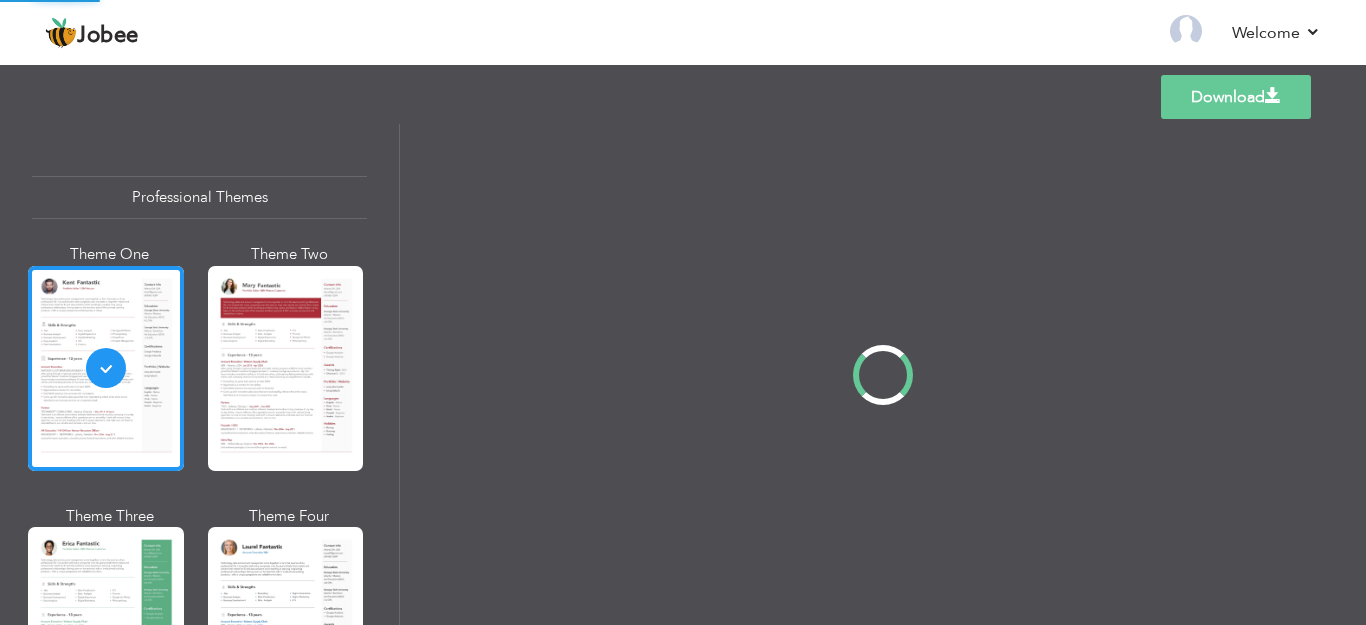 scroll, scrollTop: 0, scrollLeft: 0, axis: both 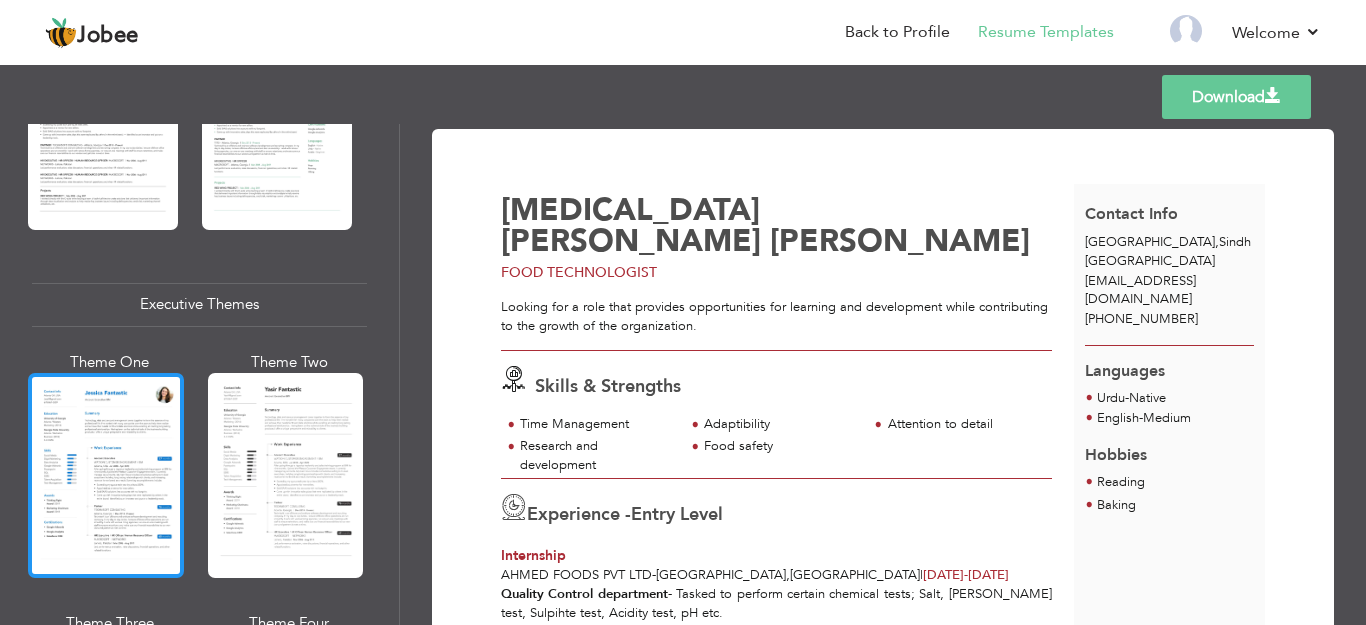 click at bounding box center (106, 475) 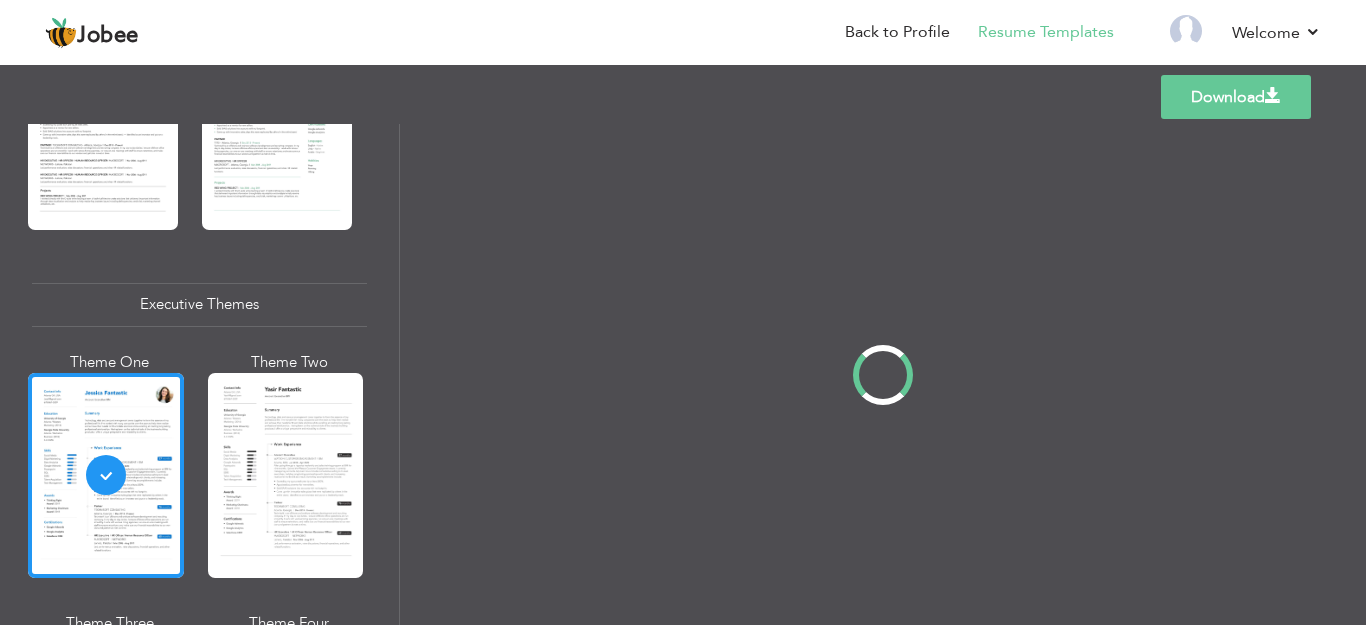 scroll, scrollTop: 1359, scrollLeft: 0, axis: vertical 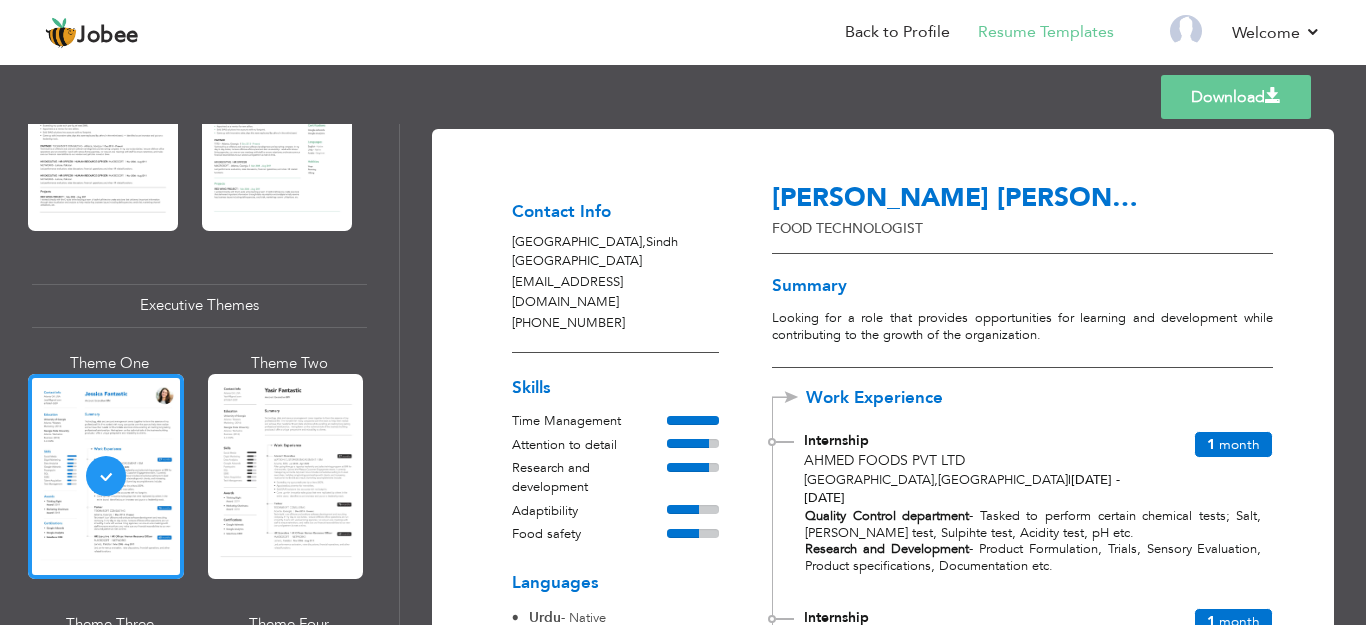 drag, startPoint x: 402, startPoint y: 294, endPoint x: 407, endPoint y: 312, distance: 18.681541 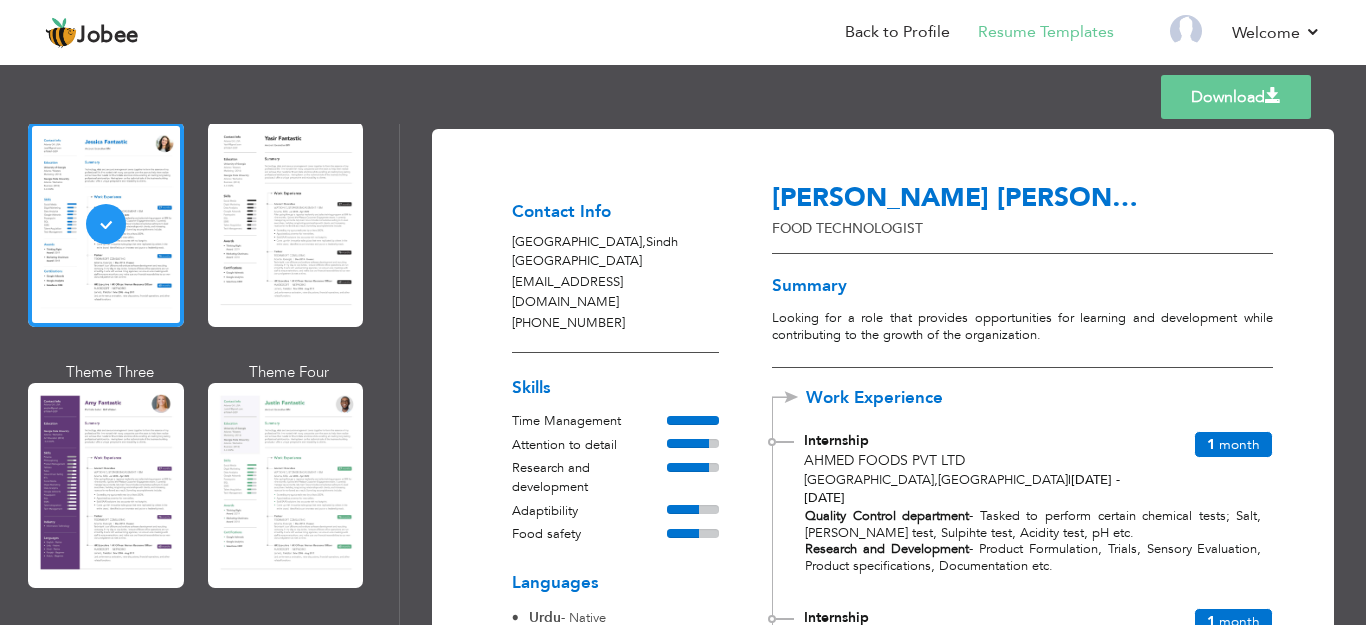 scroll, scrollTop: 1619, scrollLeft: 0, axis: vertical 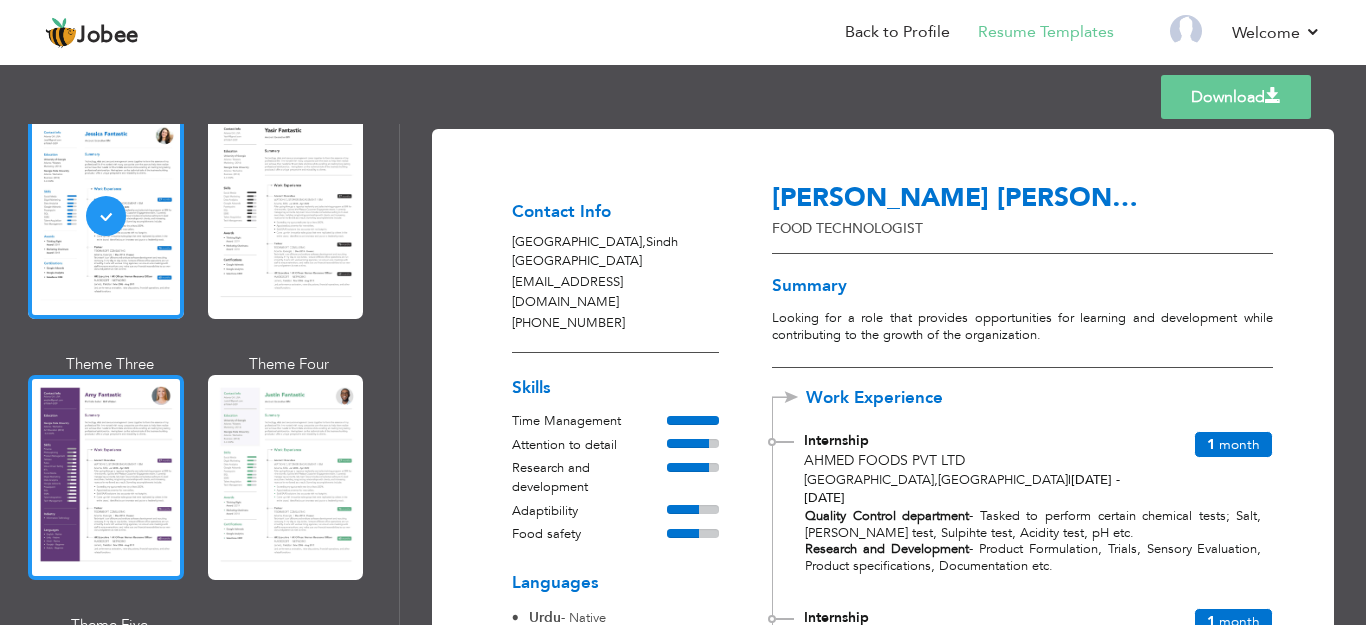 click at bounding box center (106, 477) 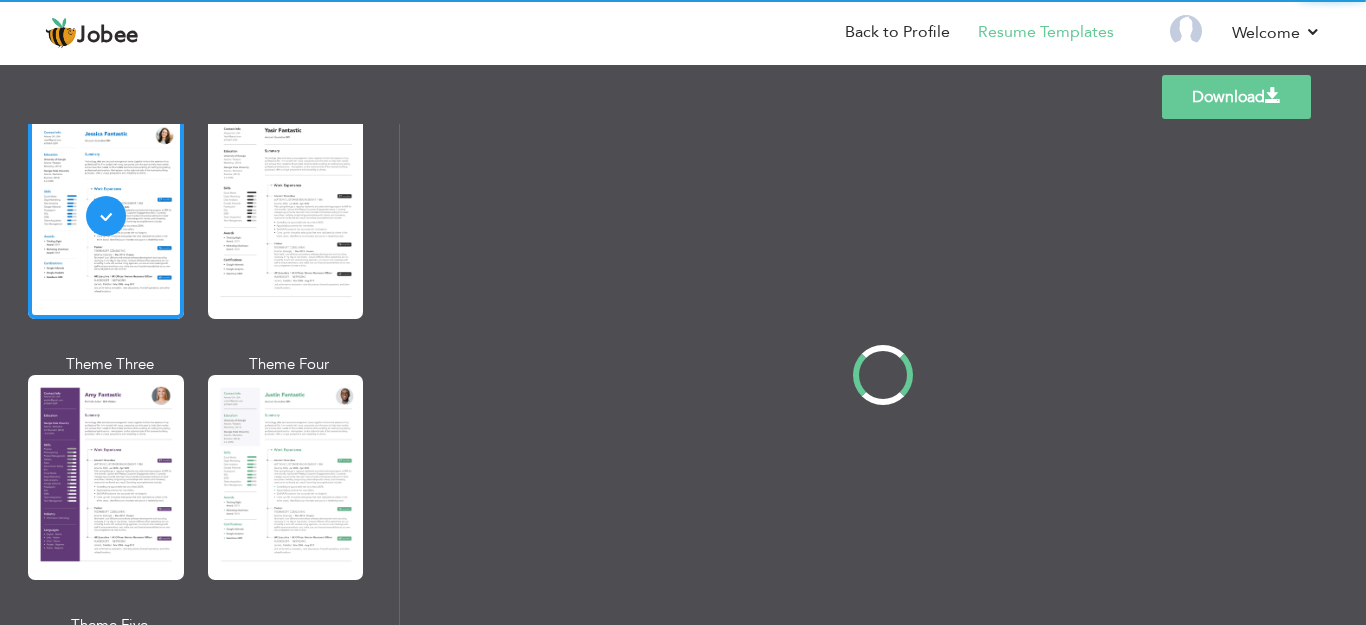 scroll, scrollTop: 1621, scrollLeft: 0, axis: vertical 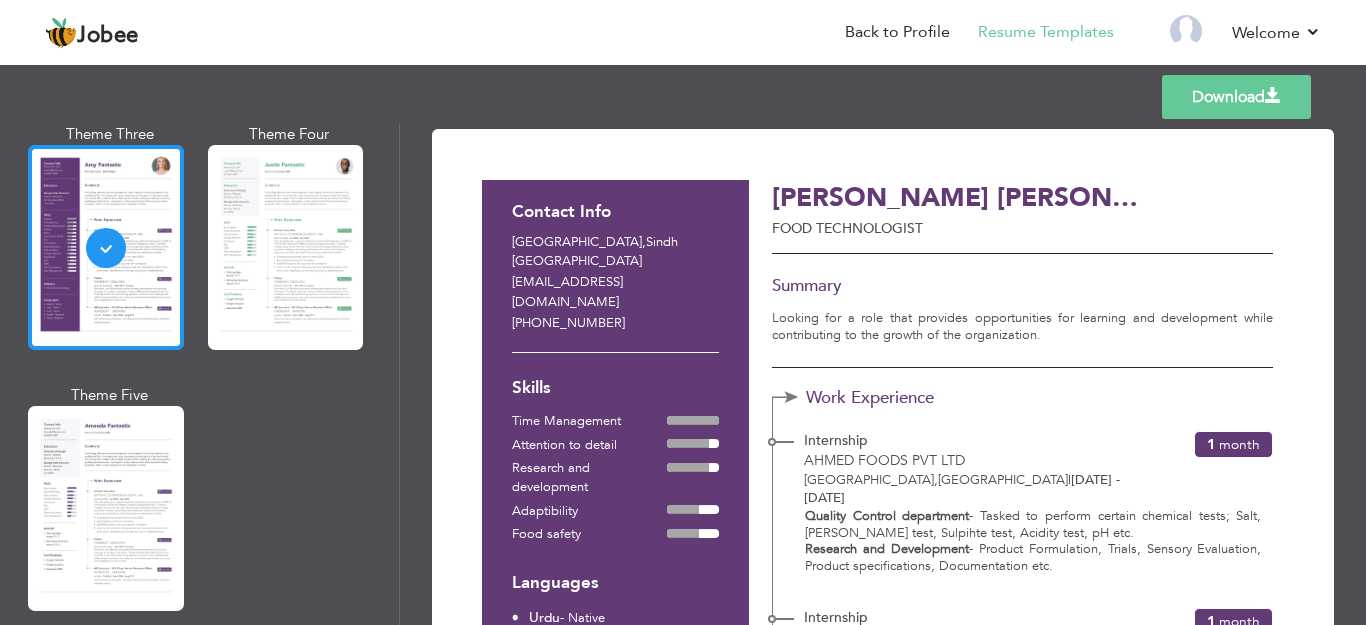 click at bounding box center [106, 247] 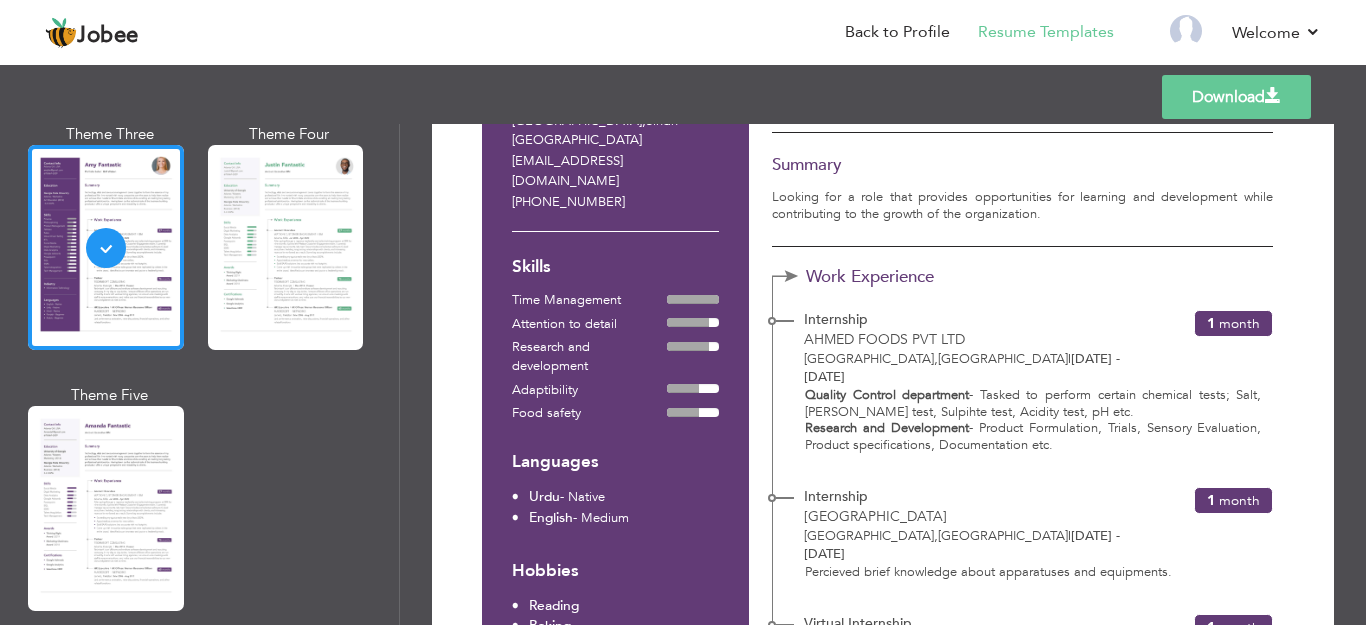 scroll, scrollTop: 0, scrollLeft: 0, axis: both 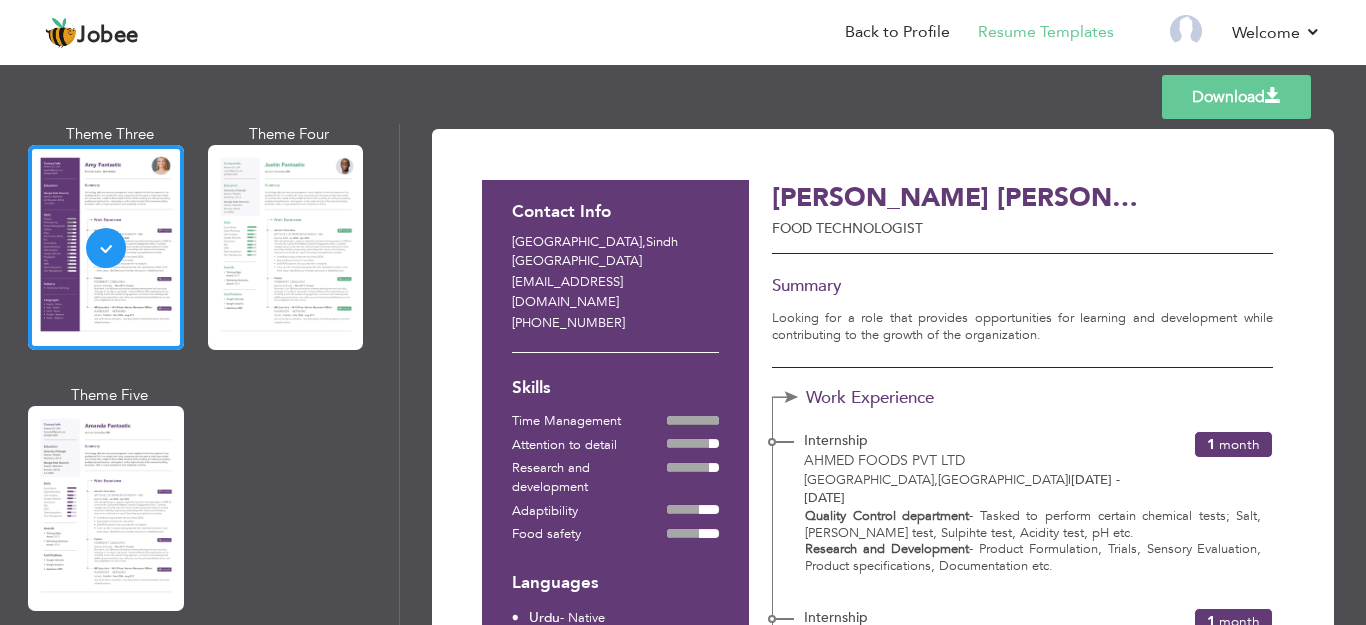 click on "Download" at bounding box center [1236, 97] 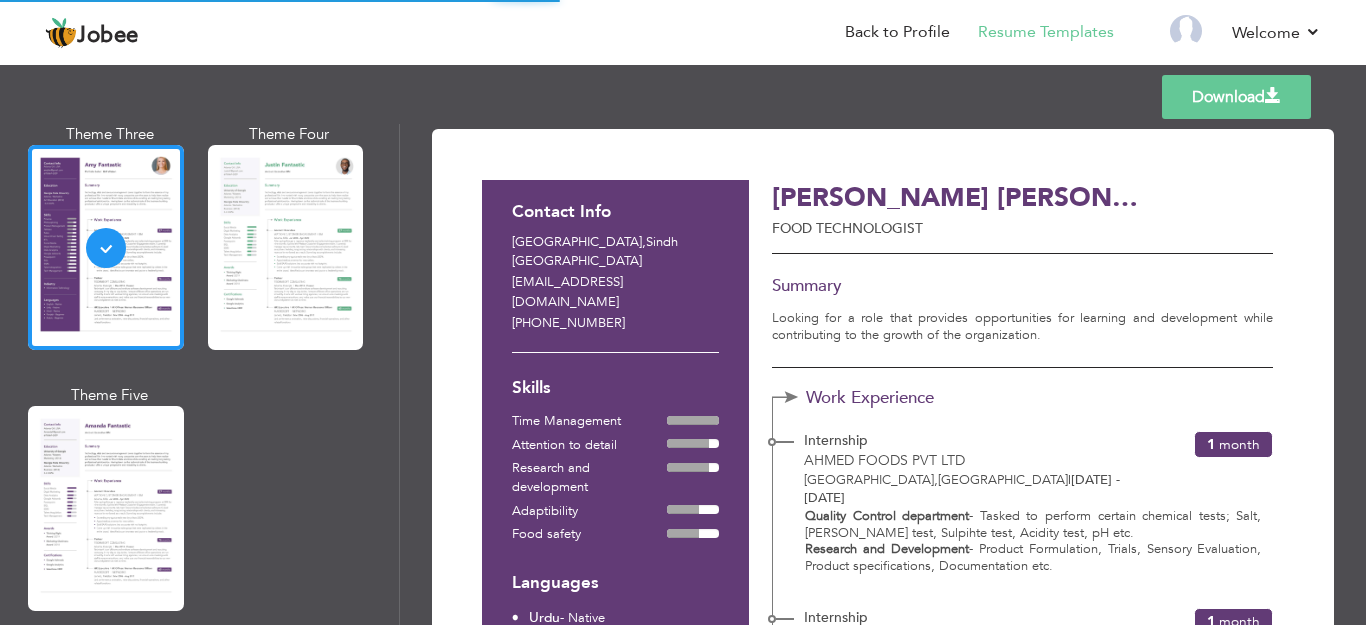 click on "Download" at bounding box center [1236, 97] 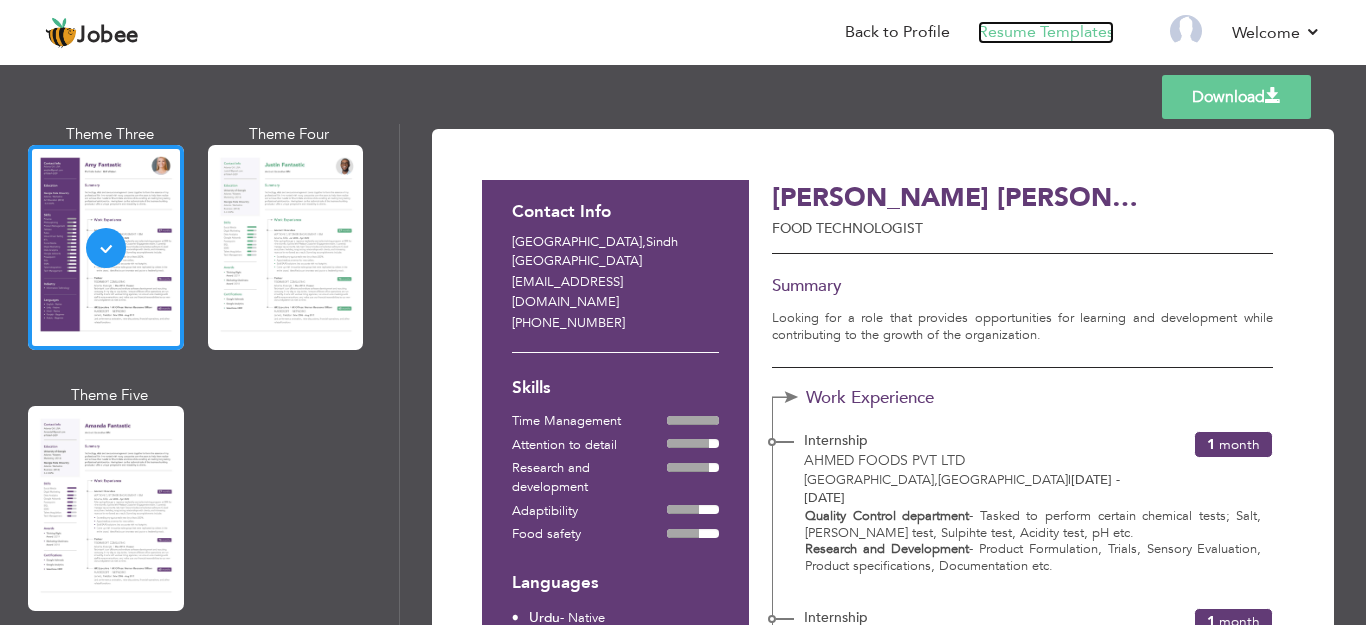 click on "Resume Templates" at bounding box center [1046, 32] 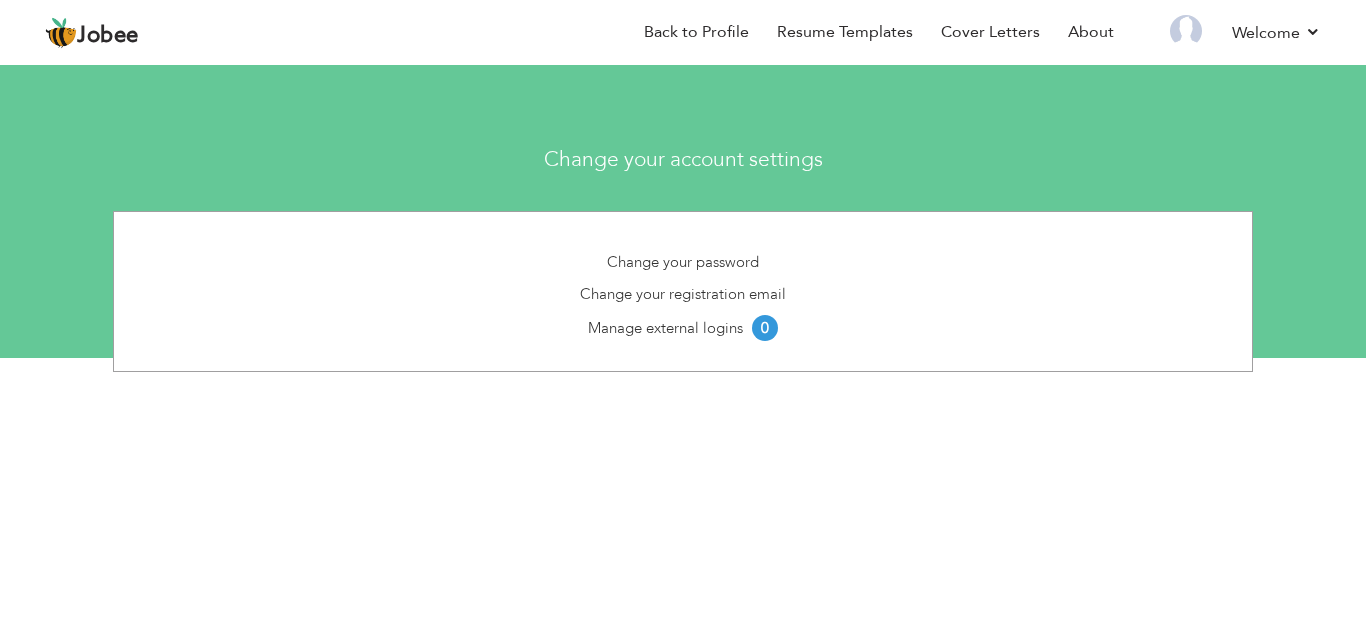 scroll, scrollTop: 0, scrollLeft: 0, axis: both 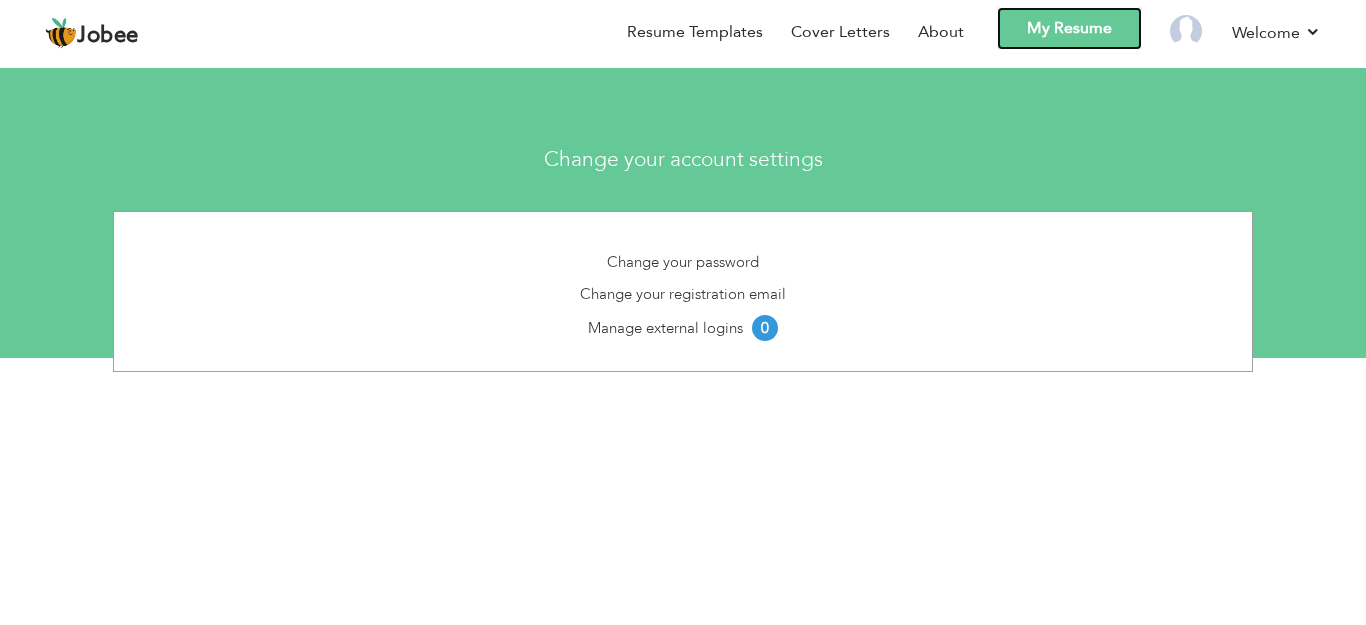 click on "My Resume" at bounding box center [1069, 28] 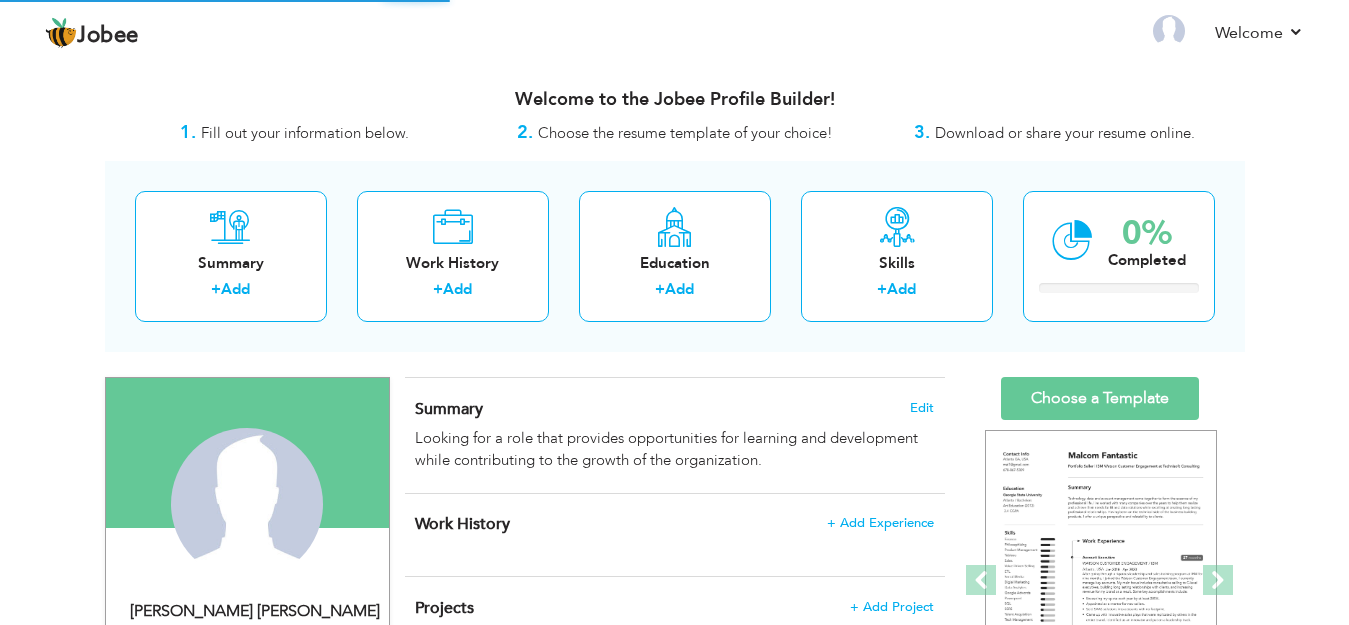 scroll, scrollTop: 0, scrollLeft: 0, axis: both 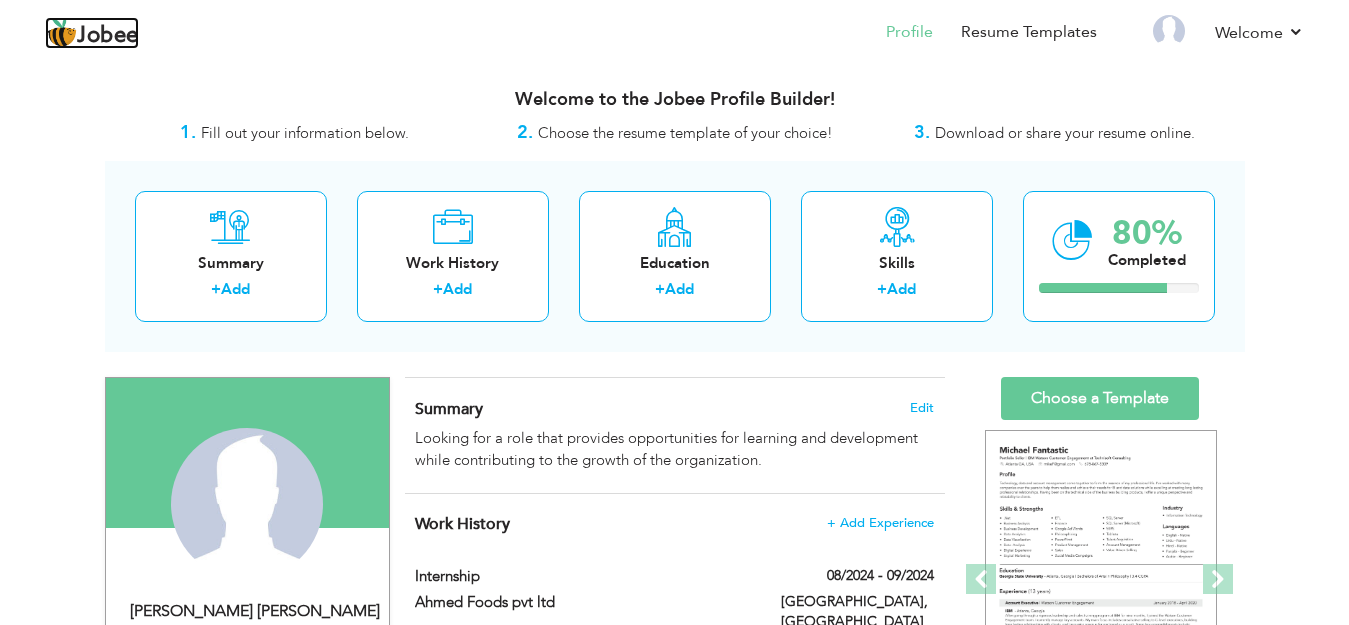 click on "Jobee" at bounding box center (108, 36) 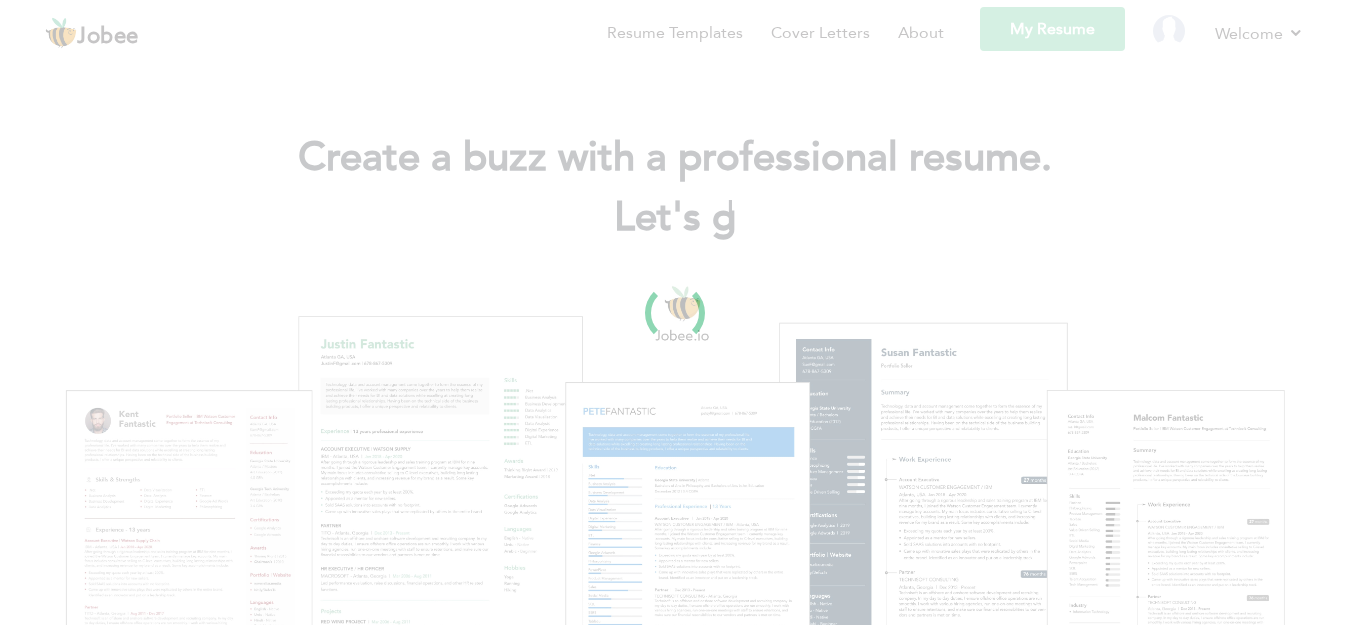 scroll, scrollTop: 0, scrollLeft: 0, axis: both 